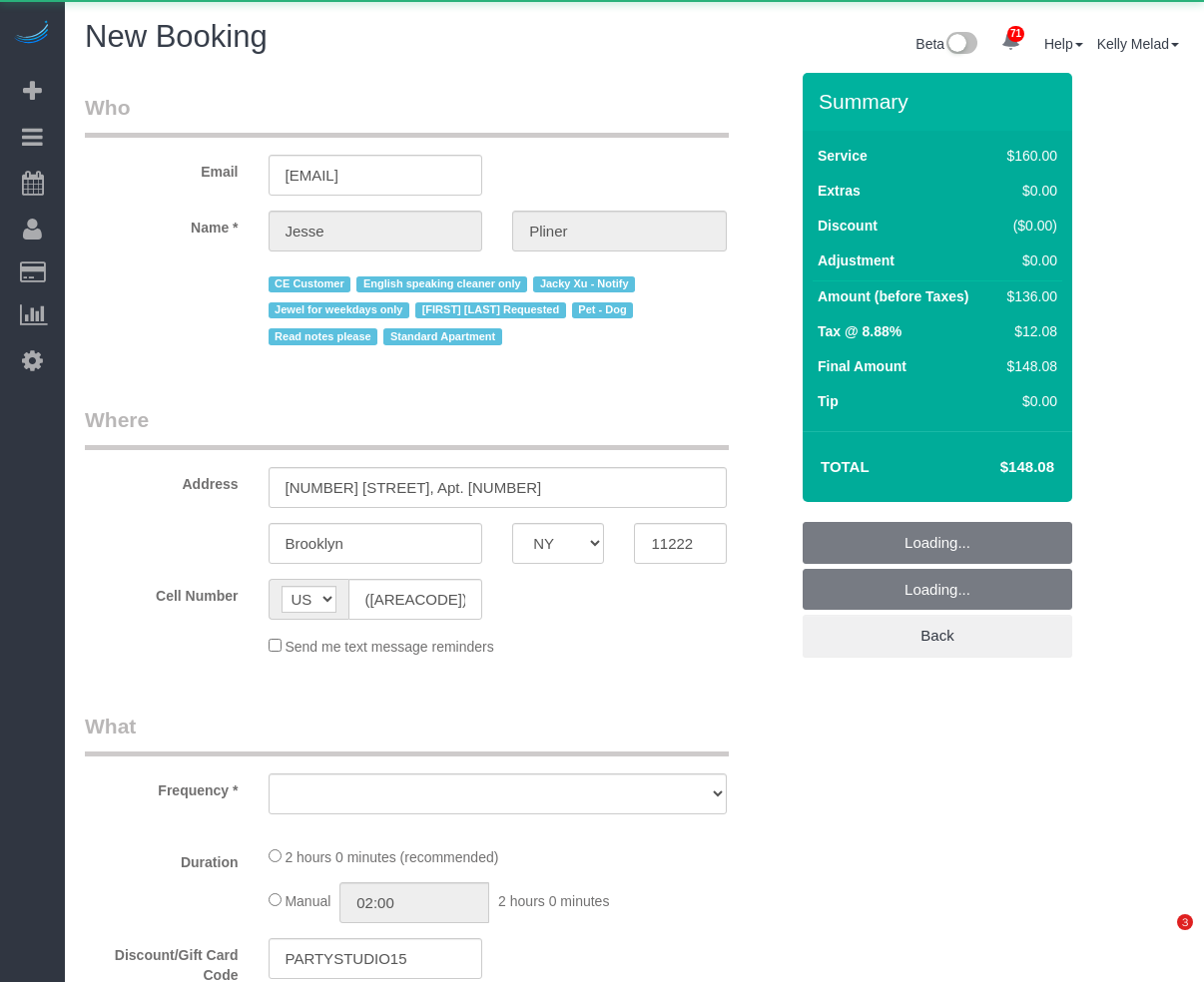 select on "NY" 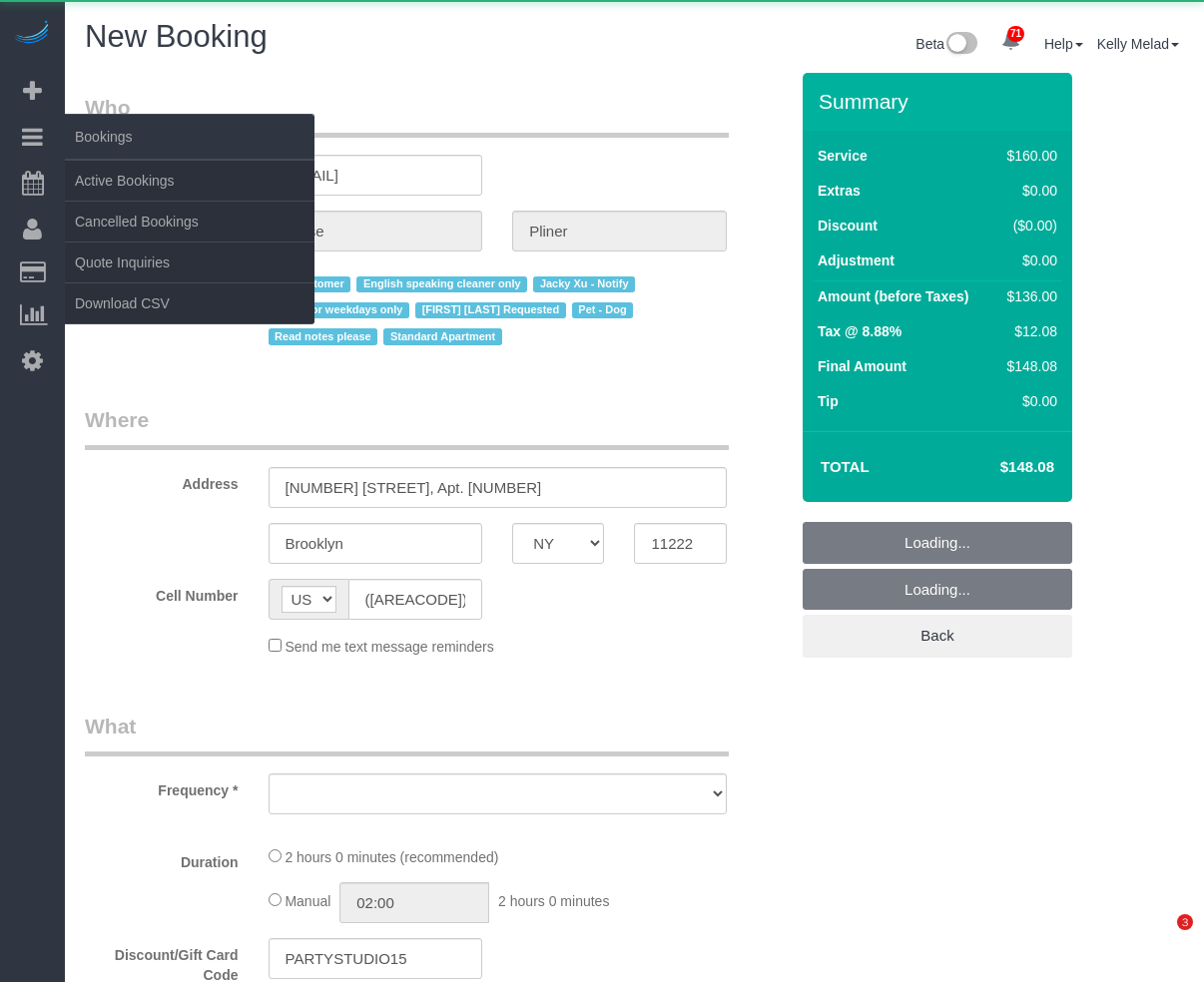 scroll, scrollTop: 0, scrollLeft: 0, axis: both 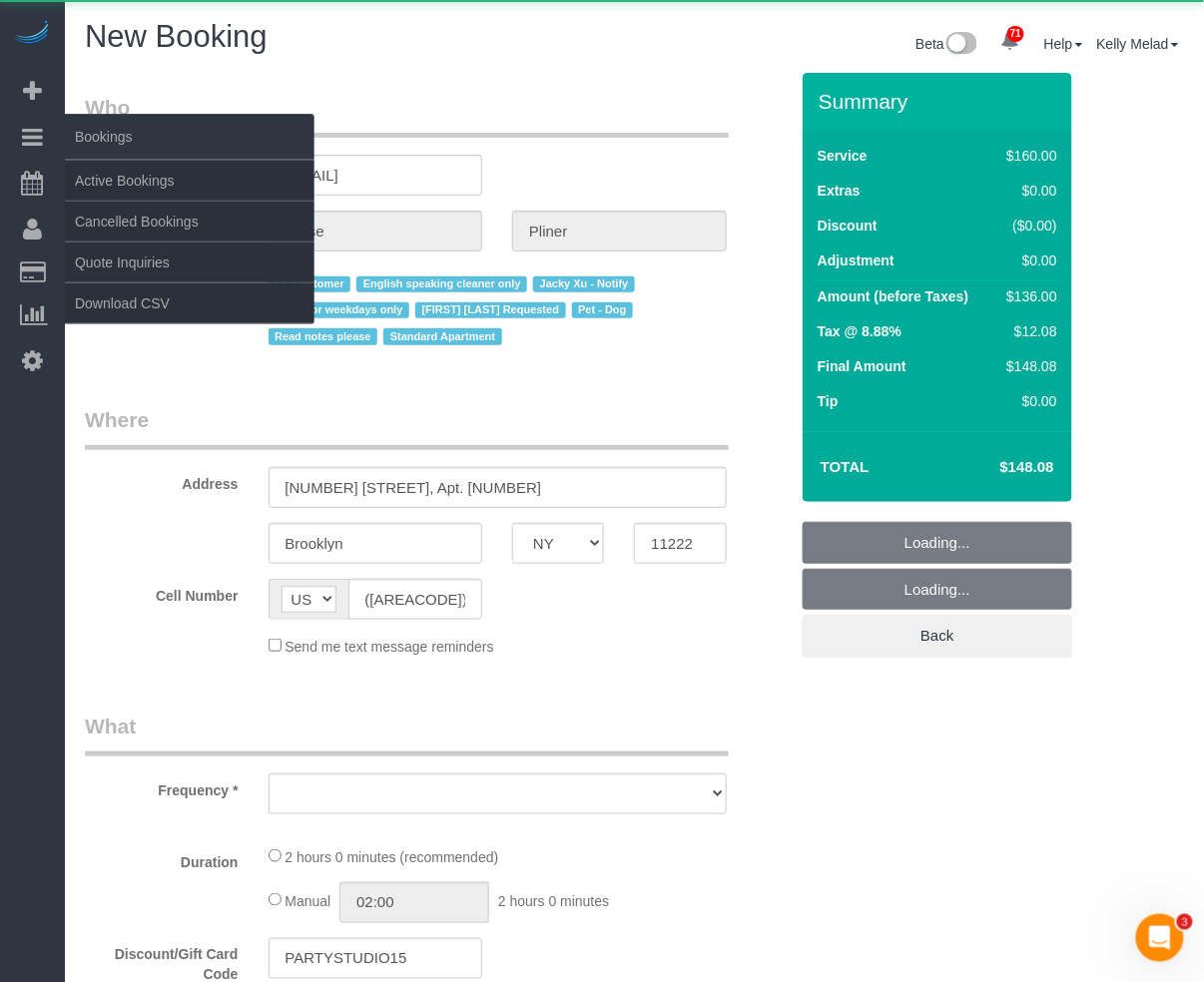 select on "number:89" 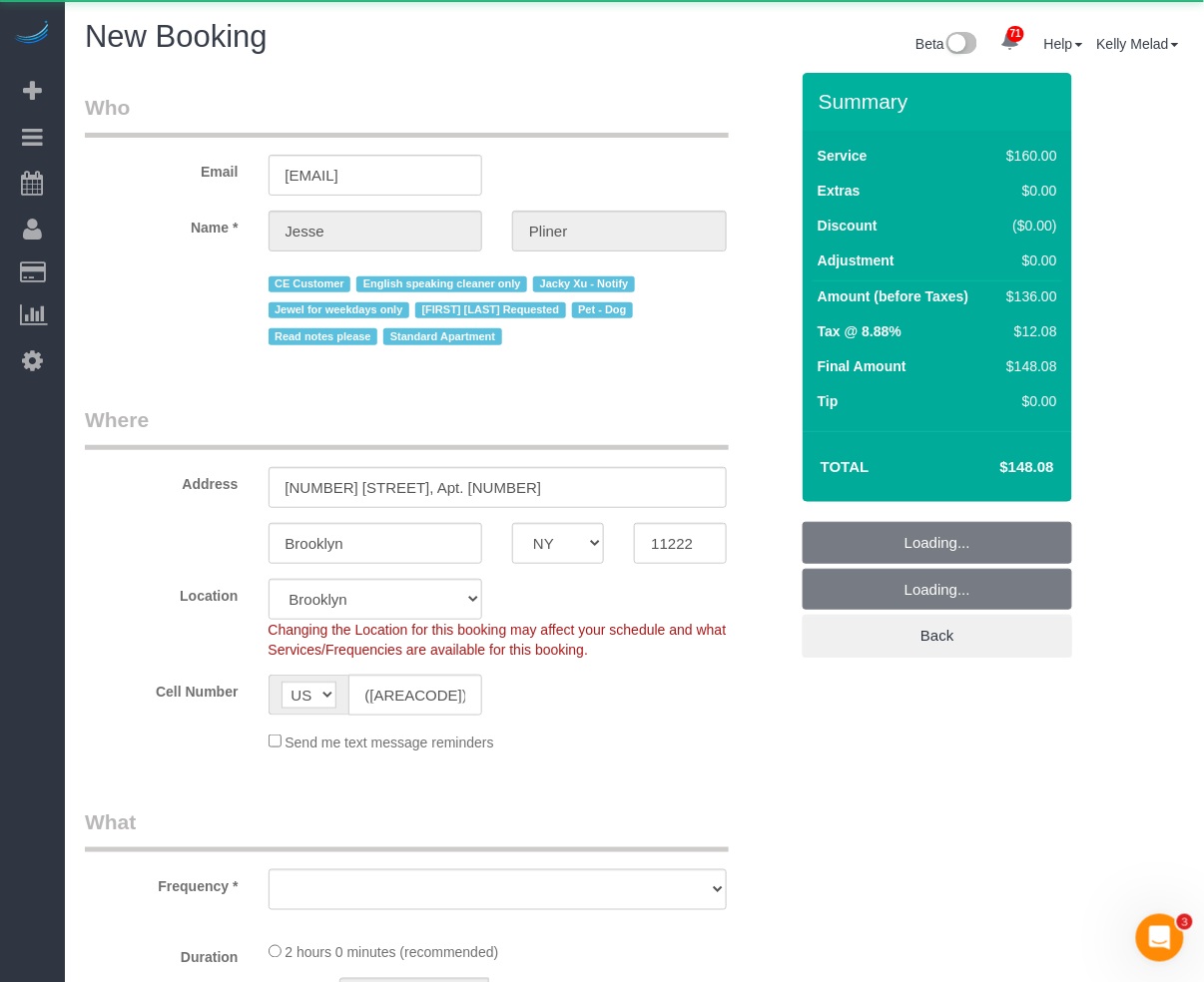 select on "object:2817" 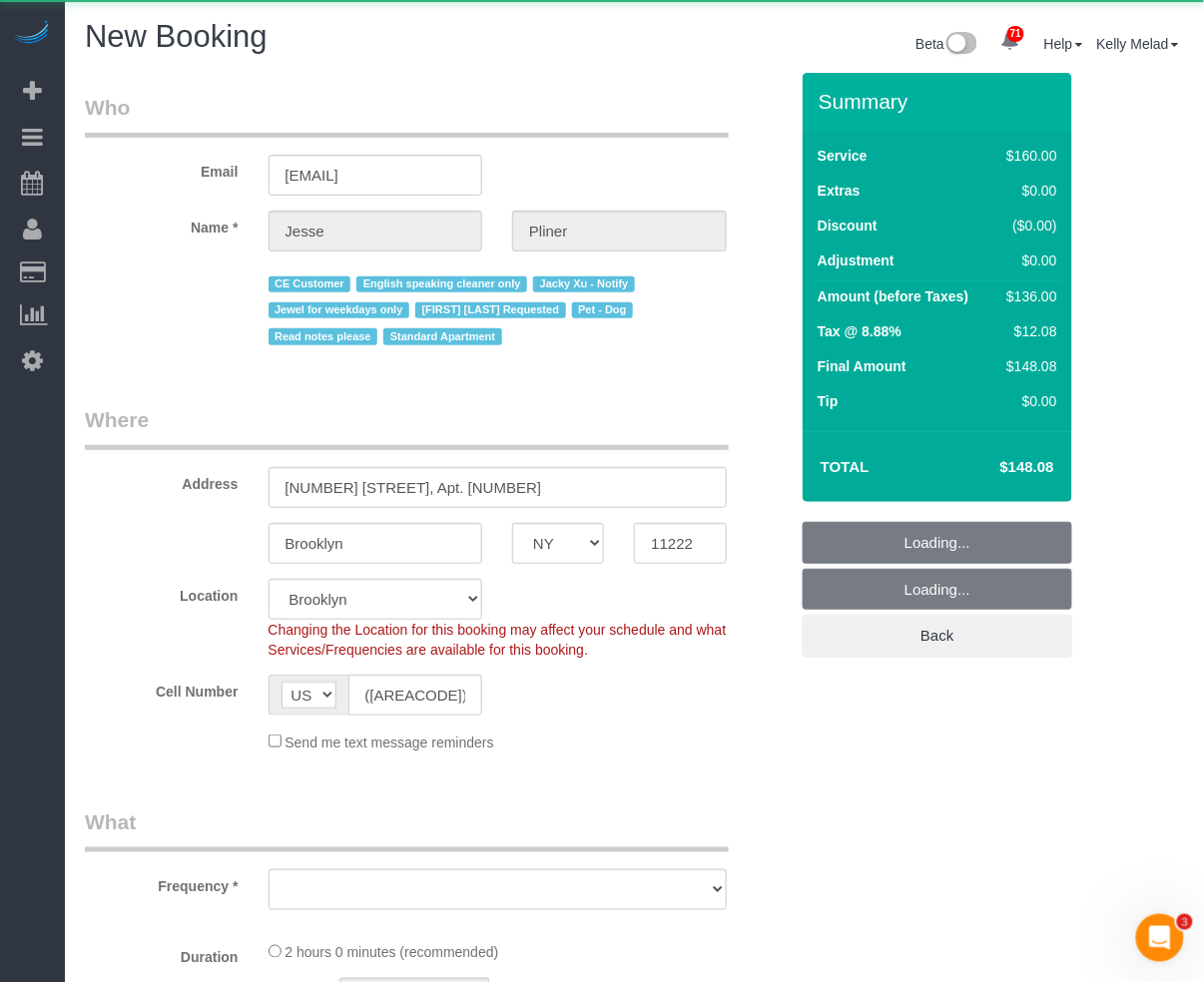 select on "string:stripe-pm_1Ra3TY4VGloSiKo7j3jCiqJ4" 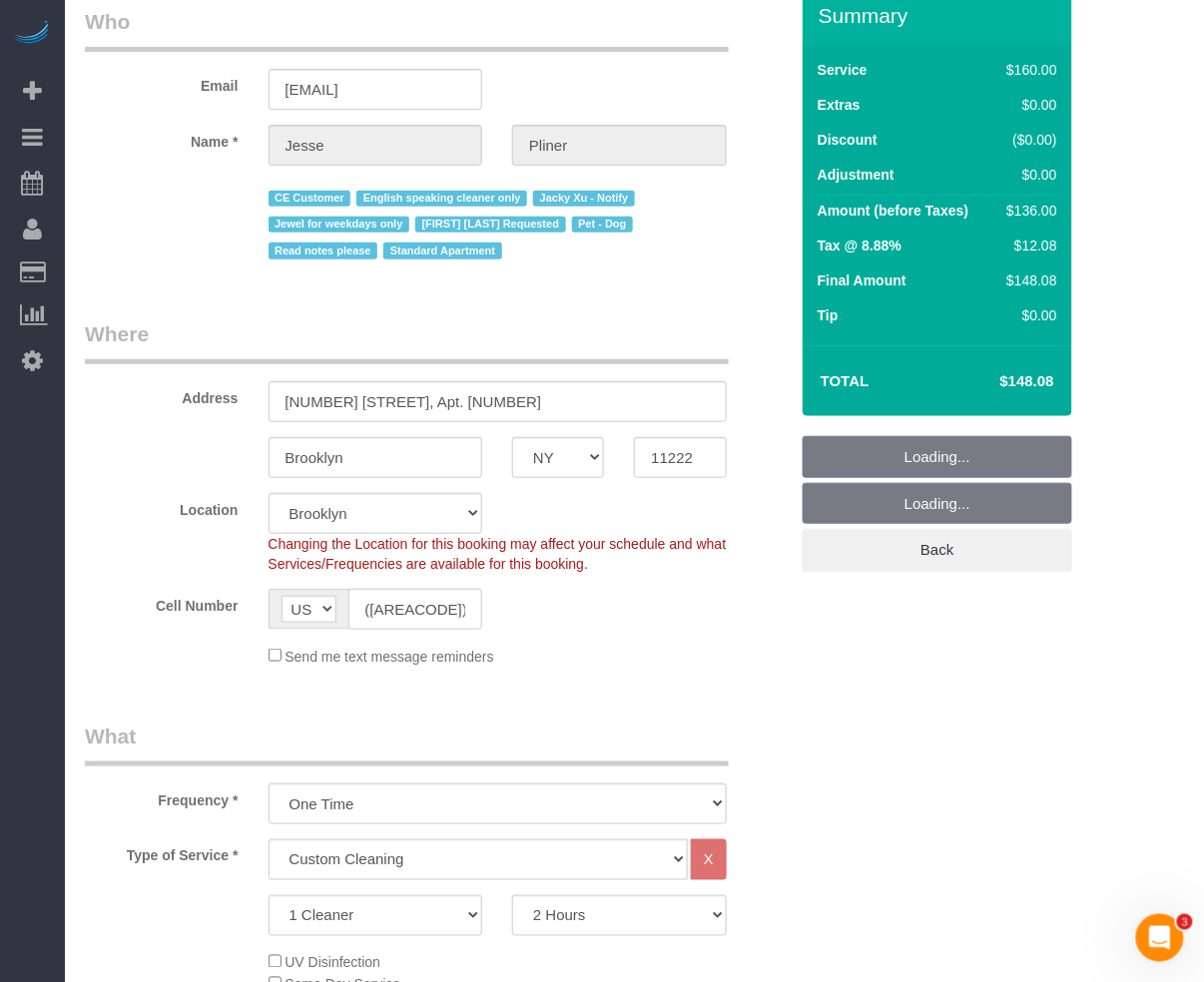 select on "object:2954" 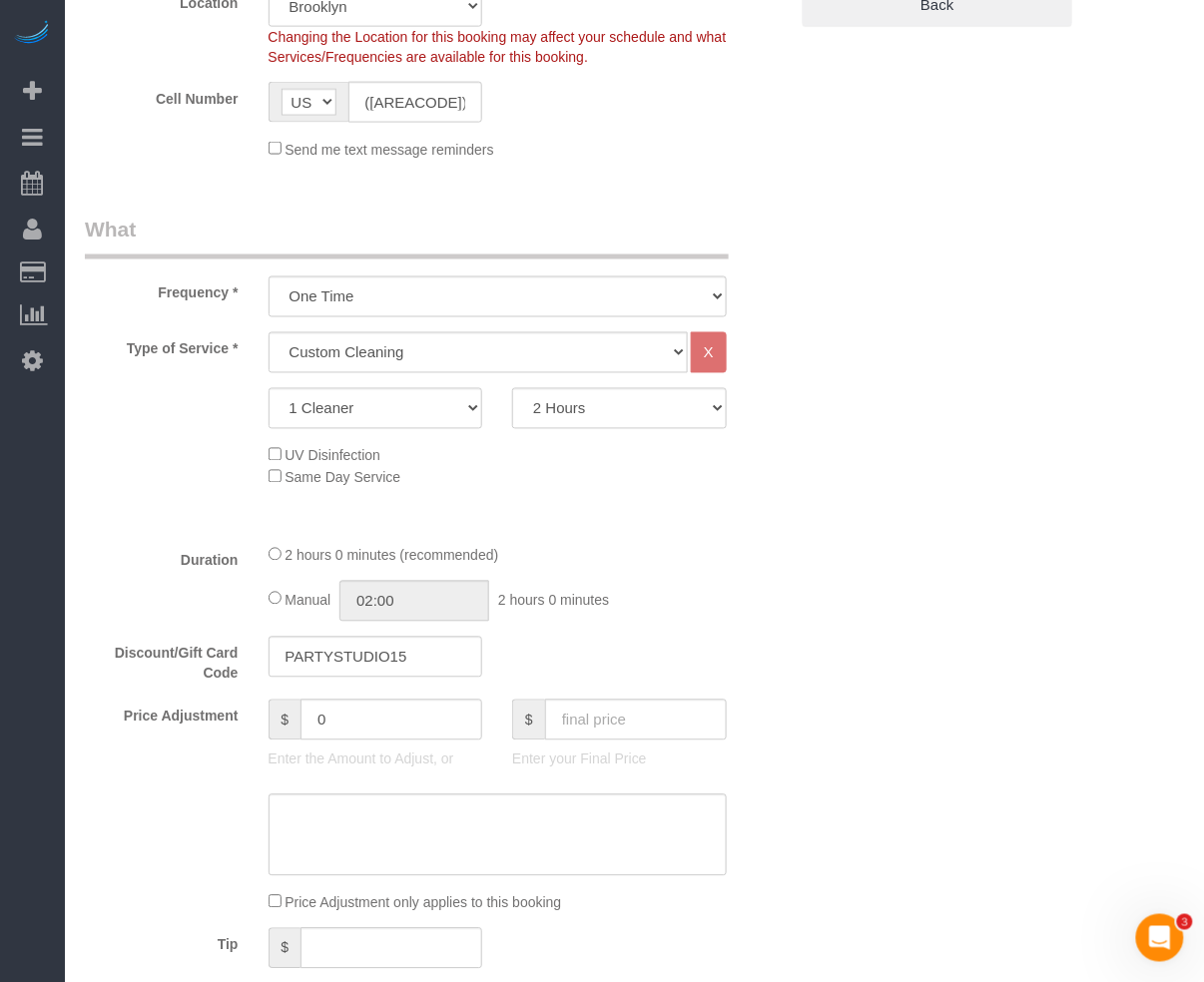 scroll, scrollTop: 798, scrollLeft: 0, axis: vertical 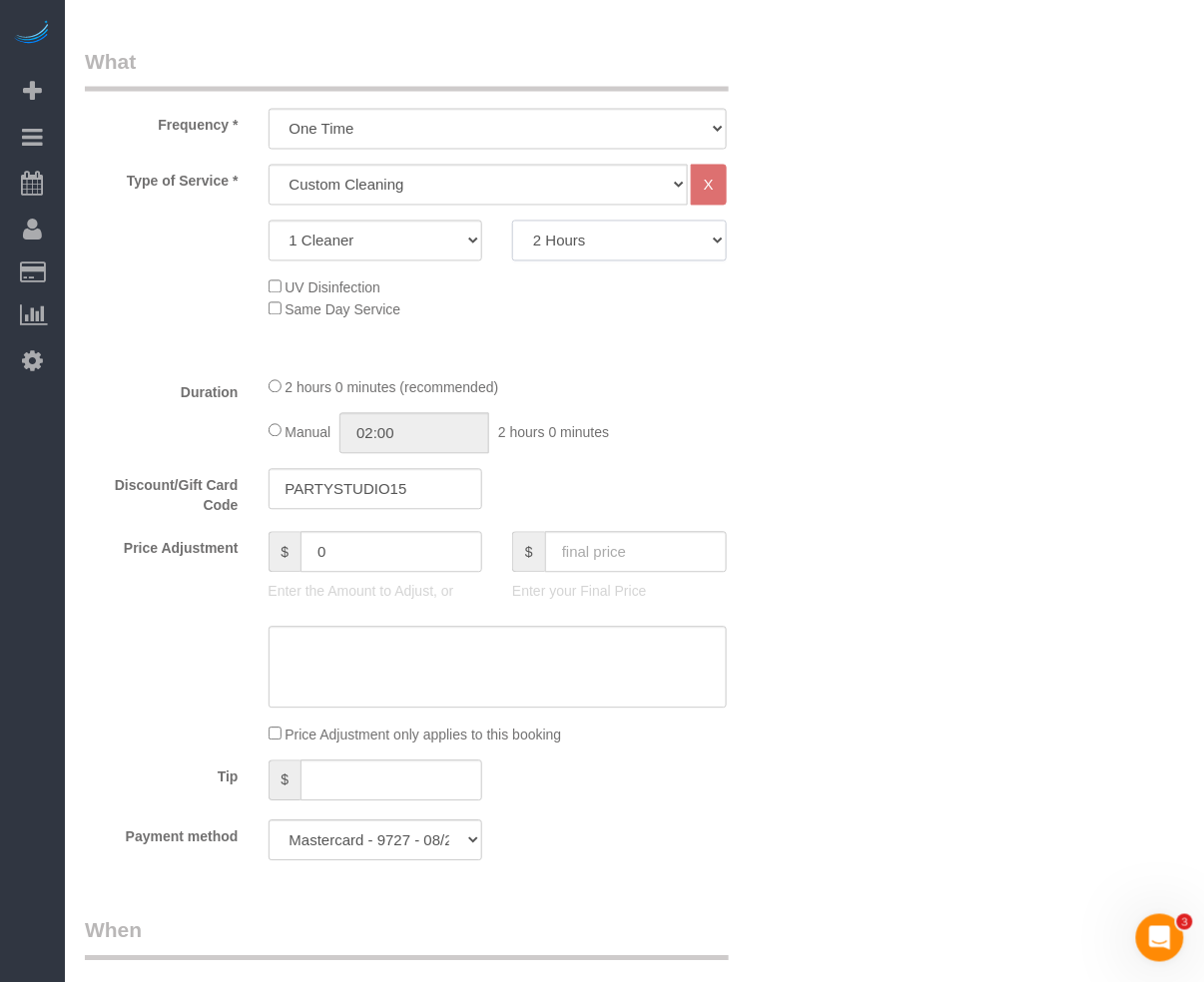 click on "2 Hours
2.5 Hours
3 Hours
3.5 Hours
4 Hours
4.5 Hours
5 Hours
5.5 Hours
6 Hours
6.5 Hours
7 Hours
7.5 Hours
8 Hours
8.5 Hours
9 Hours
9.5 Hours
10 Hours
10.5 Hours
11 Hours
11.5 Hours
12 Hours
12.5 Hours
13 Hours
13.5 Hours
14 Hours
14.5 Hours
15 Hours
15.5 Hours
16 Hours
16.5 Hours" 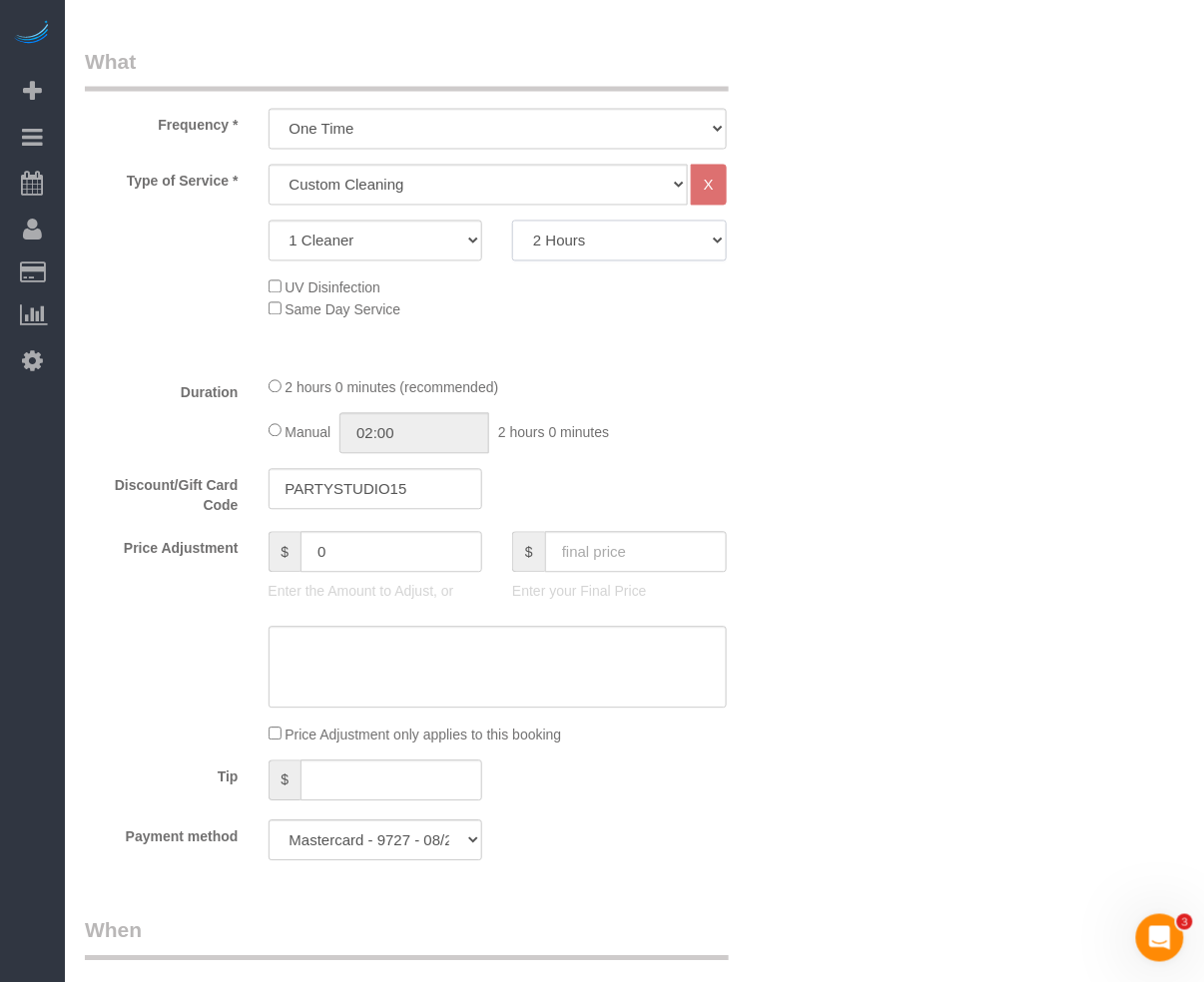 select on "240" 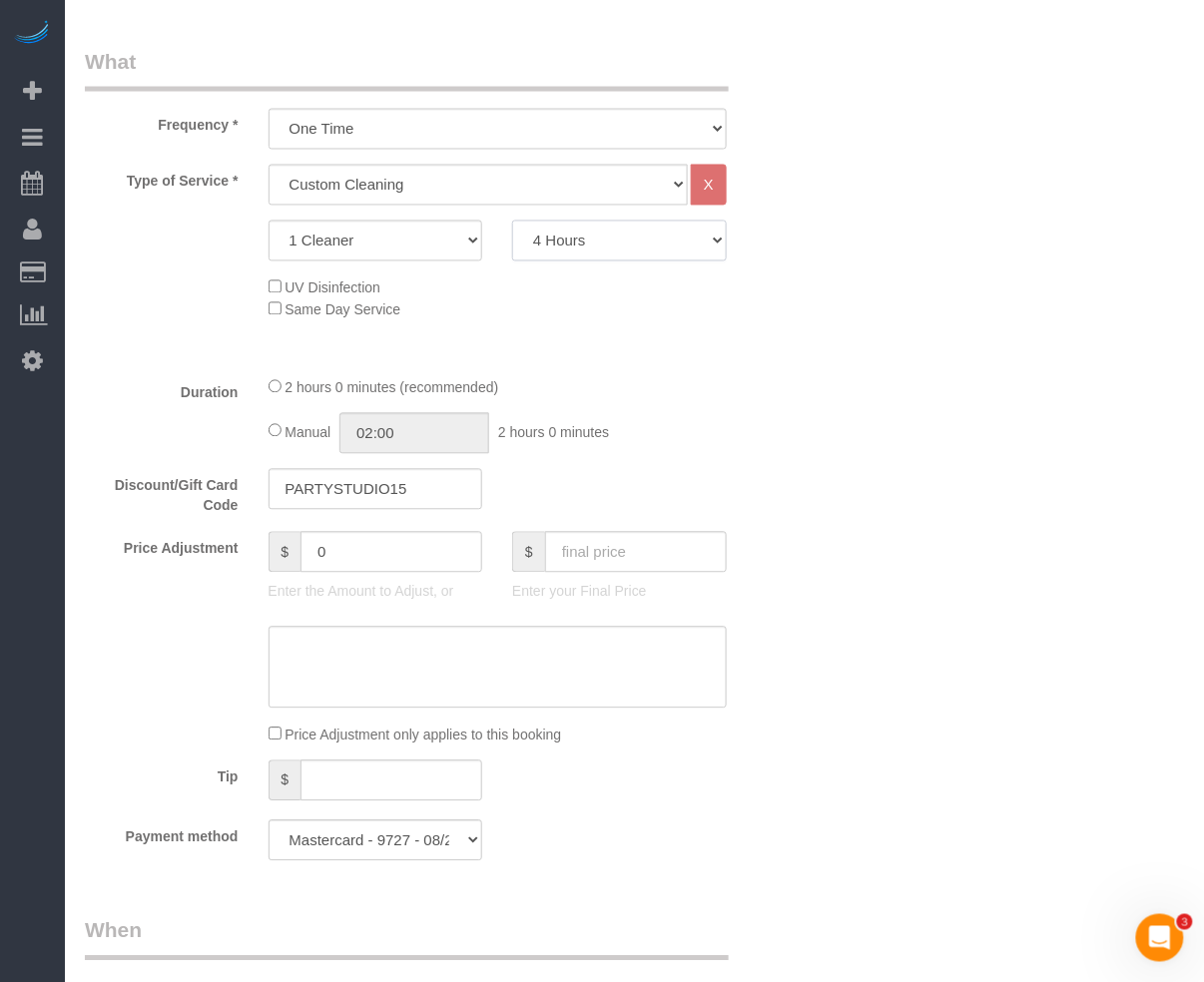 click on "2 Hours
2.5 Hours
3 Hours
3.5 Hours
4 Hours
4.5 Hours
5 Hours
5.5 Hours
6 Hours
6.5 Hours
7 Hours
7.5 Hours
8 Hours
8.5 Hours
9 Hours
9.5 Hours
10 Hours
10.5 Hours
11 Hours
11.5 Hours
12 Hours
12.5 Hours
13 Hours
13.5 Hours
14 Hours
14.5 Hours
15 Hours
15.5 Hours
16 Hours
16.5 Hours" 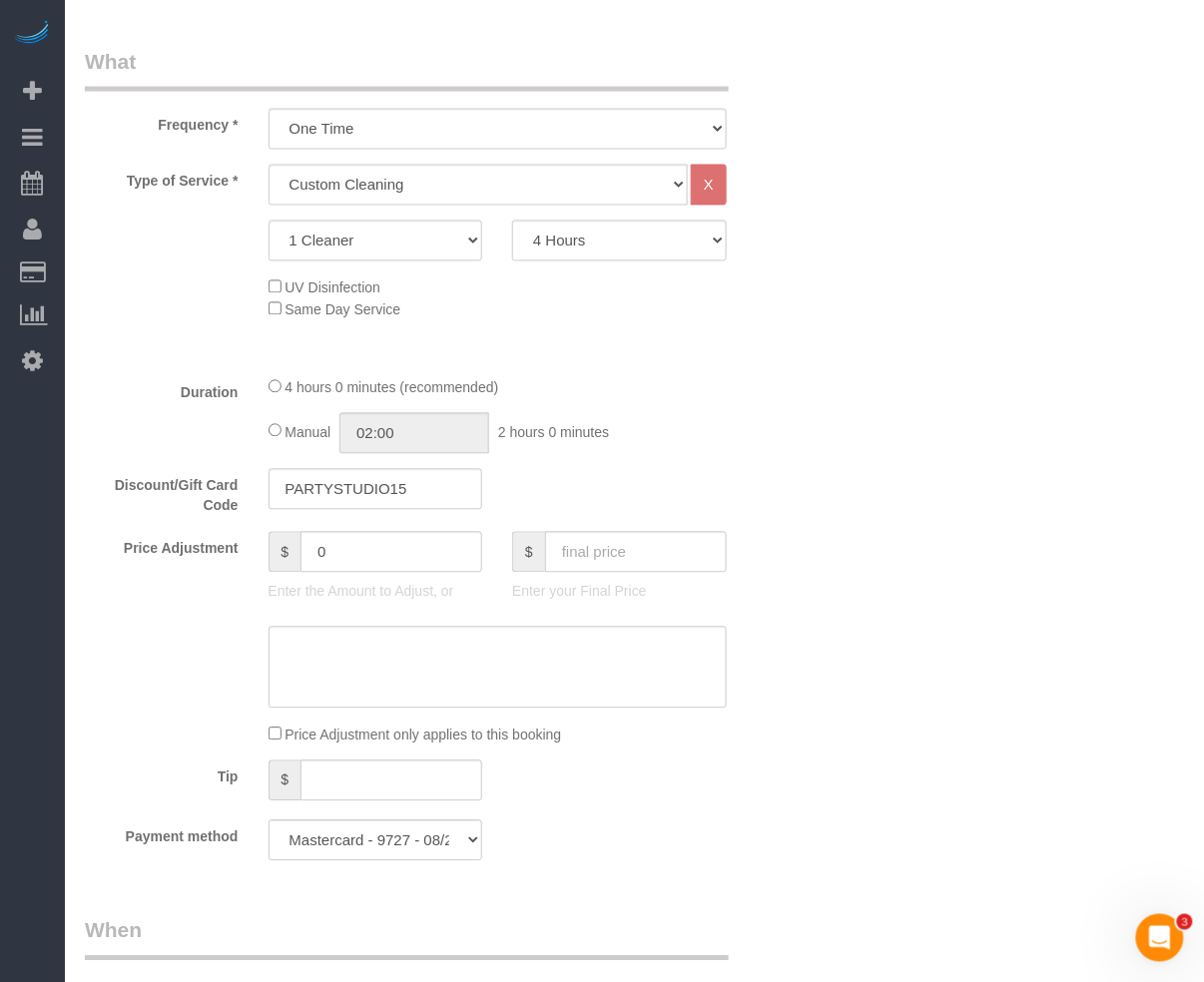 drag, startPoint x: 685, startPoint y: 363, endPoint x: 540, endPoint y: 421, distance: 156.16978 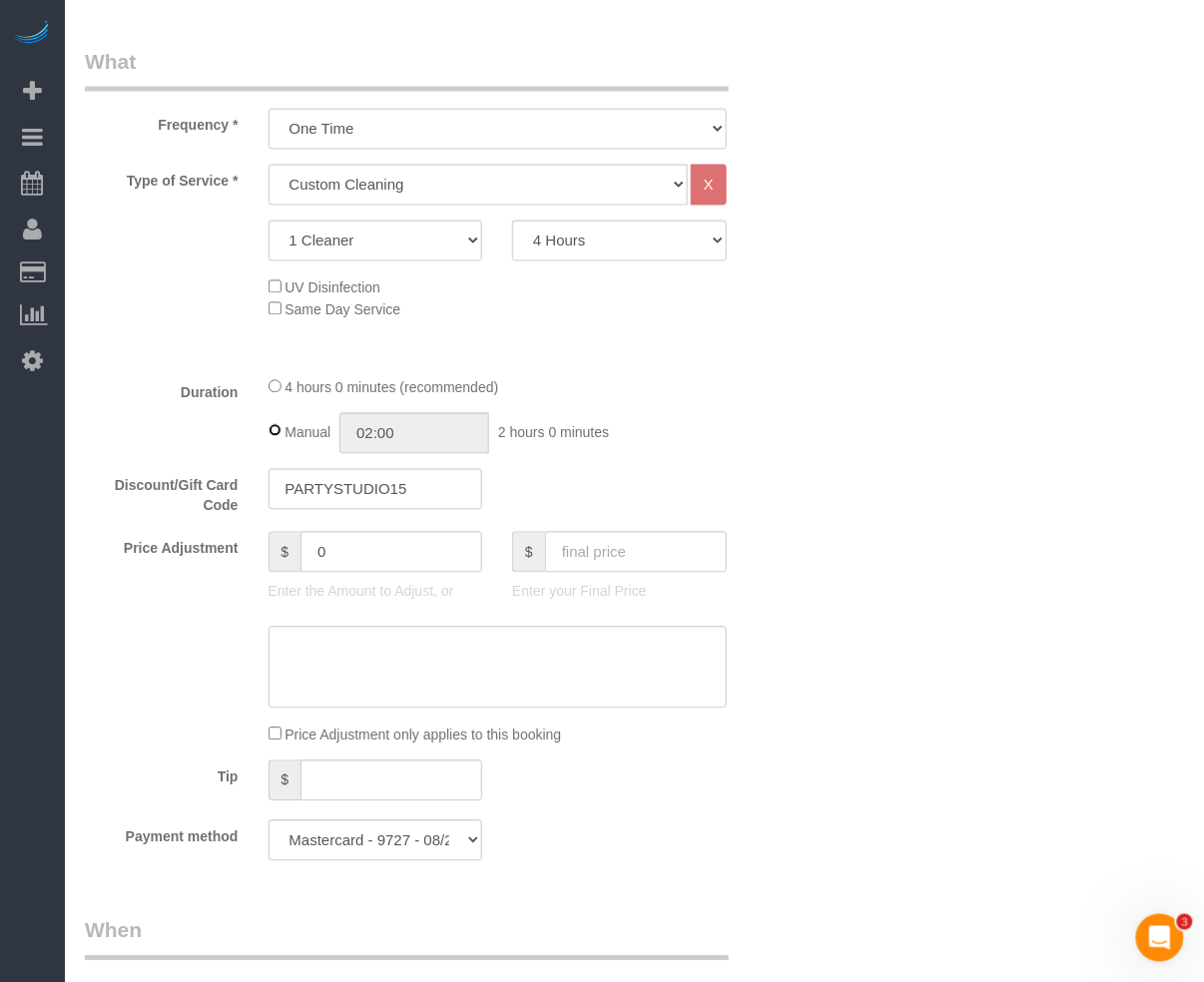 type on "04:00" 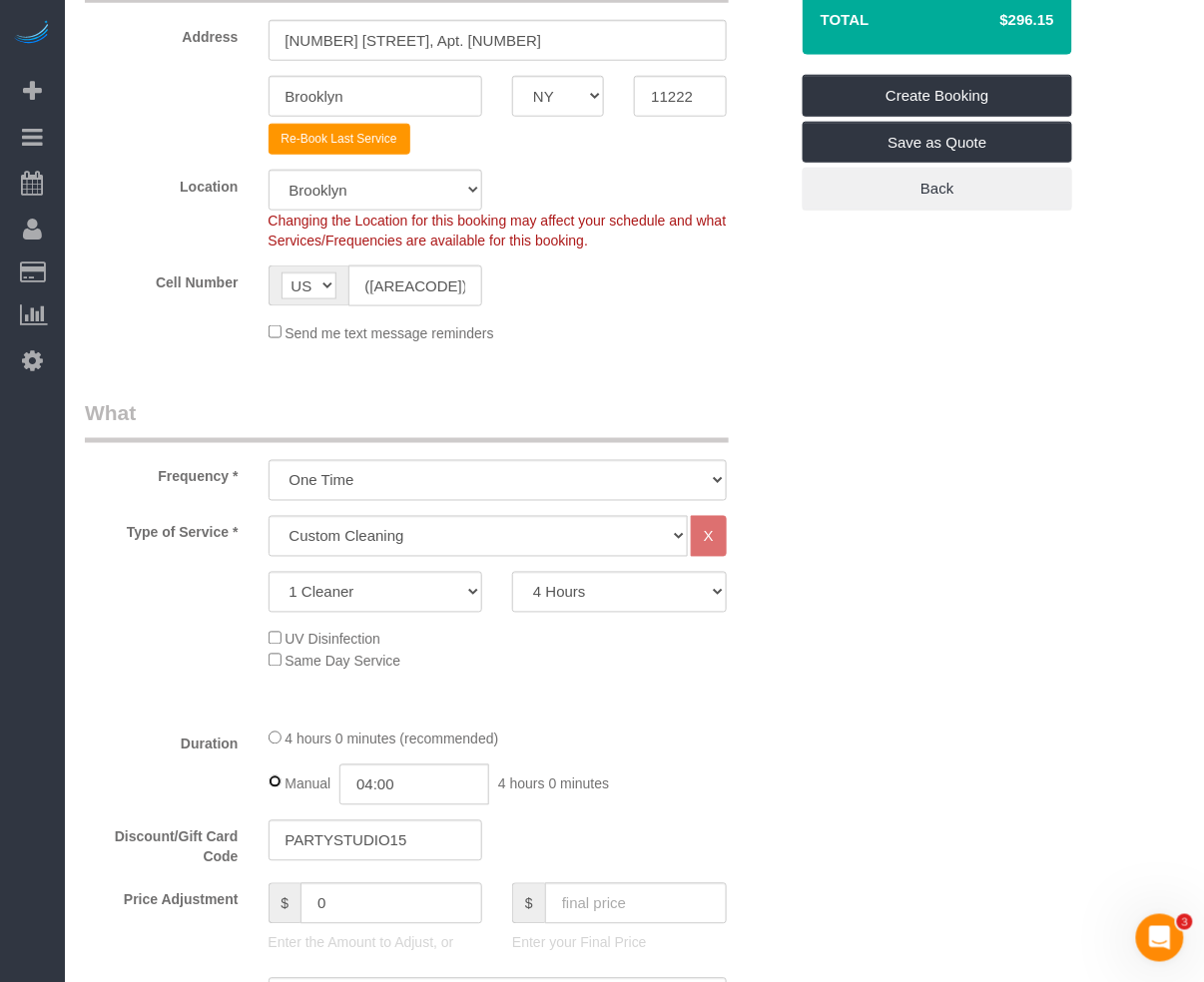 scroll, scrollTop: 399, scrollLeft: 0, axis: vertical 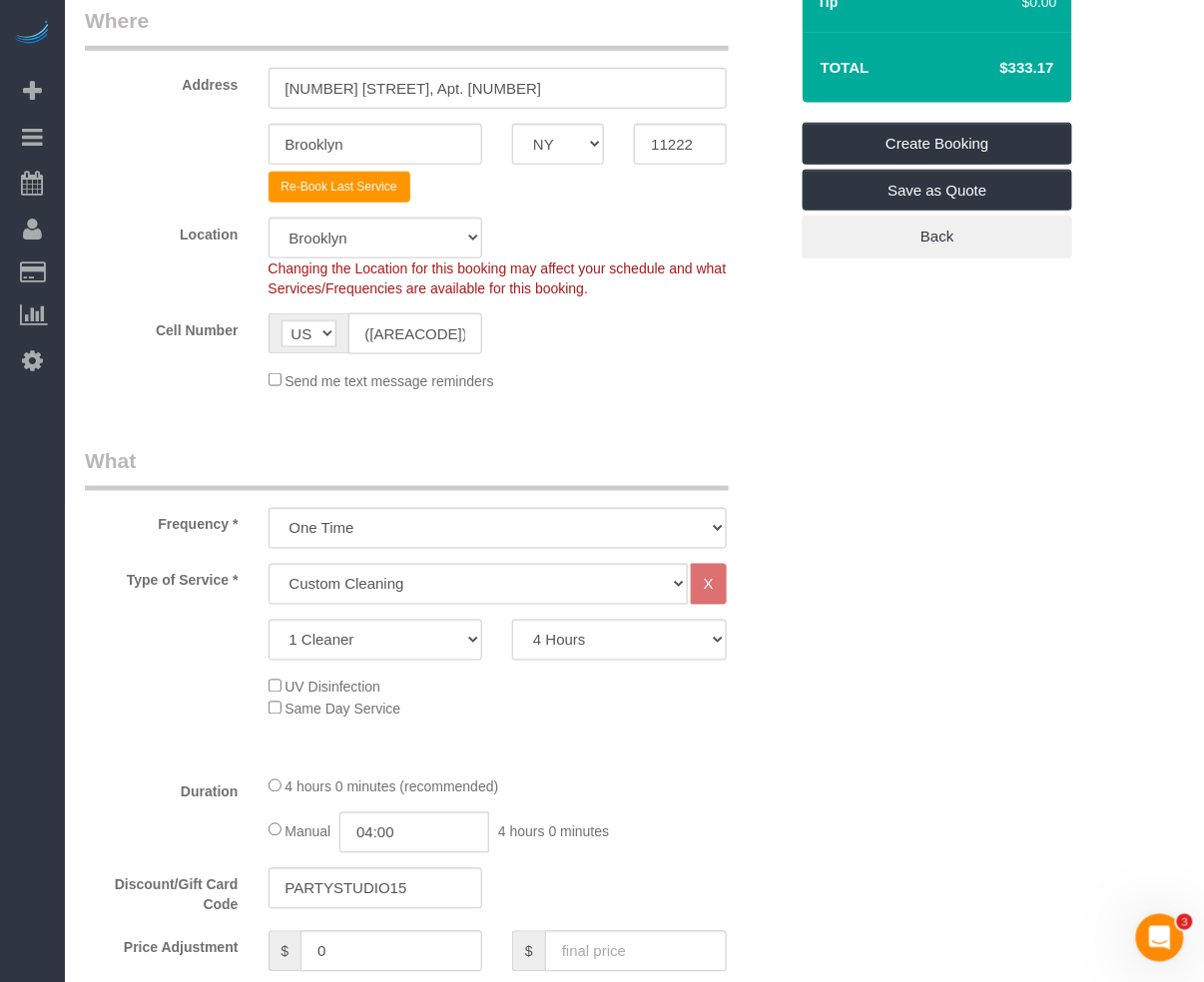 click on "Who
Email
jessepliner@me.com
Name *
Jesse
Pliner
CE Customer
English speaking cleaner only
Jacky Xu - Notify
Jewel for weekdays only
Kariluz Romero Requested
Pet - Dog
Read notes please
Standard Apartment
Where
Address
2 Blue Slip, Apt. 35A
Brooklyn
AK
AL
AR
AZ
CA
CO
CT
DC
DE
FL
GA
HI
IA
ID
IL
IN" at bounding box center (634, 1191) 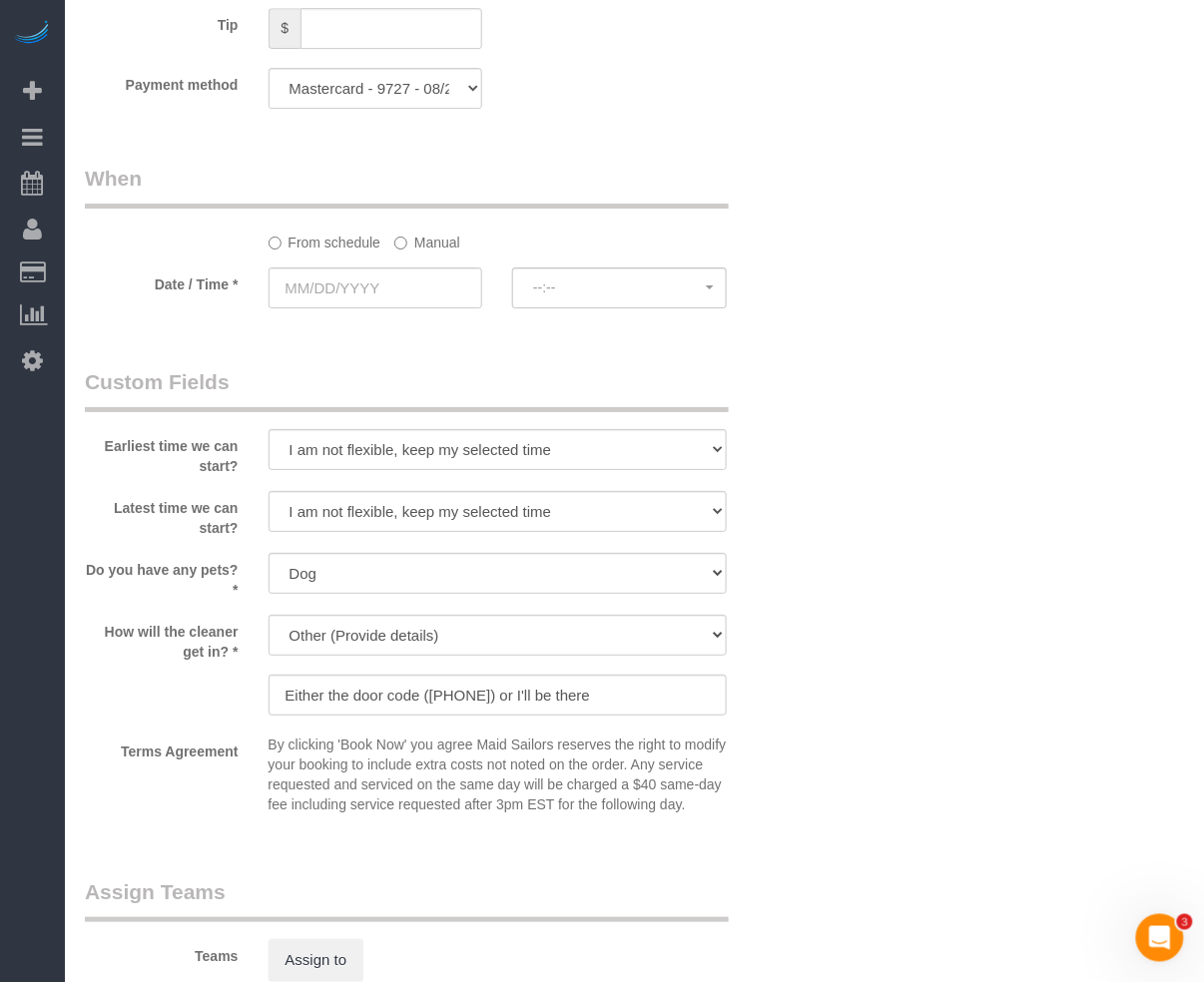 scroll, scrollTop: 1597, scrollLeft: 0, axis: vertical 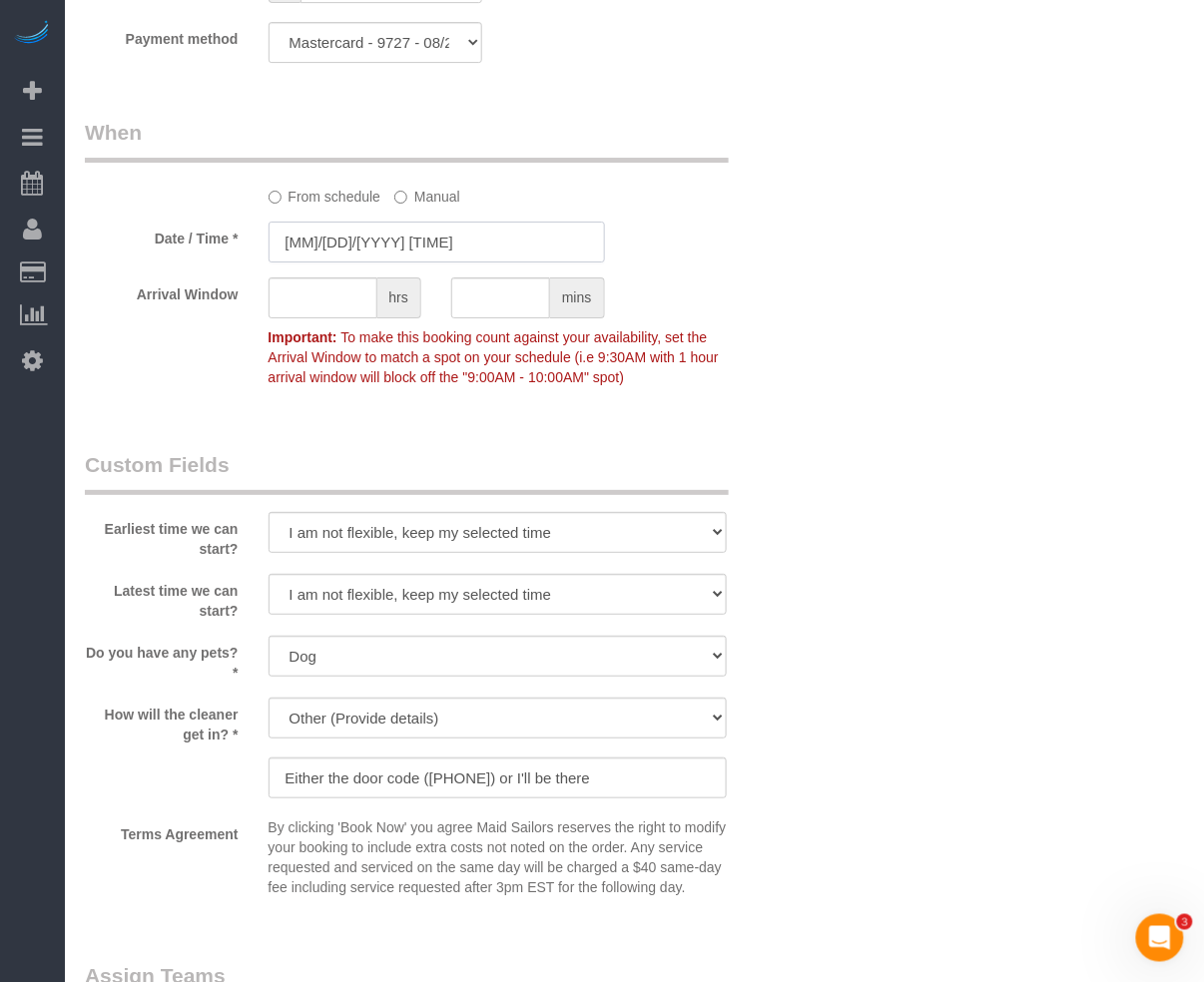 click on "08/02/2025 8:00AM" at bounding box center [436, 242] 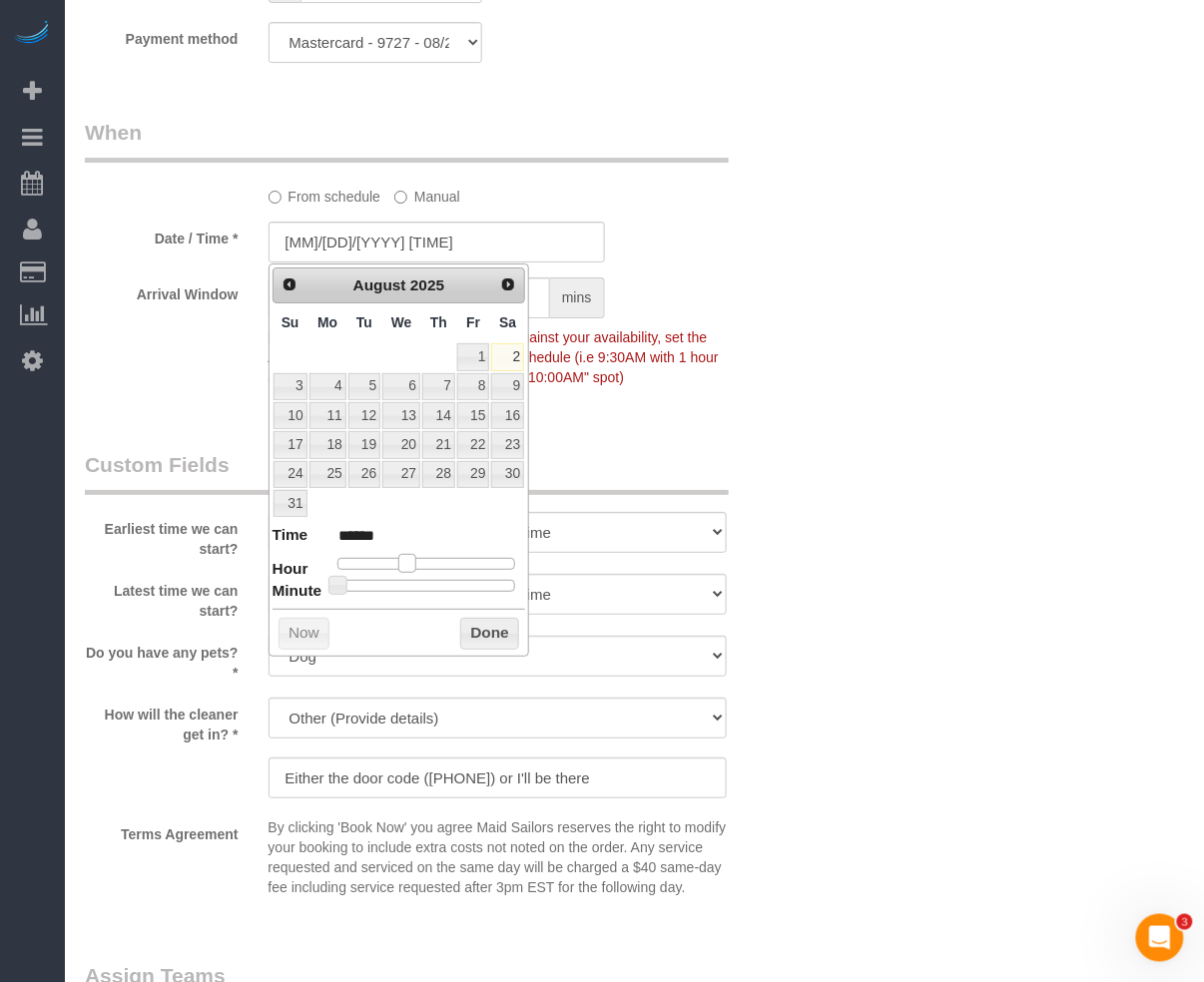 type on "08/02/2025 10:00AM" 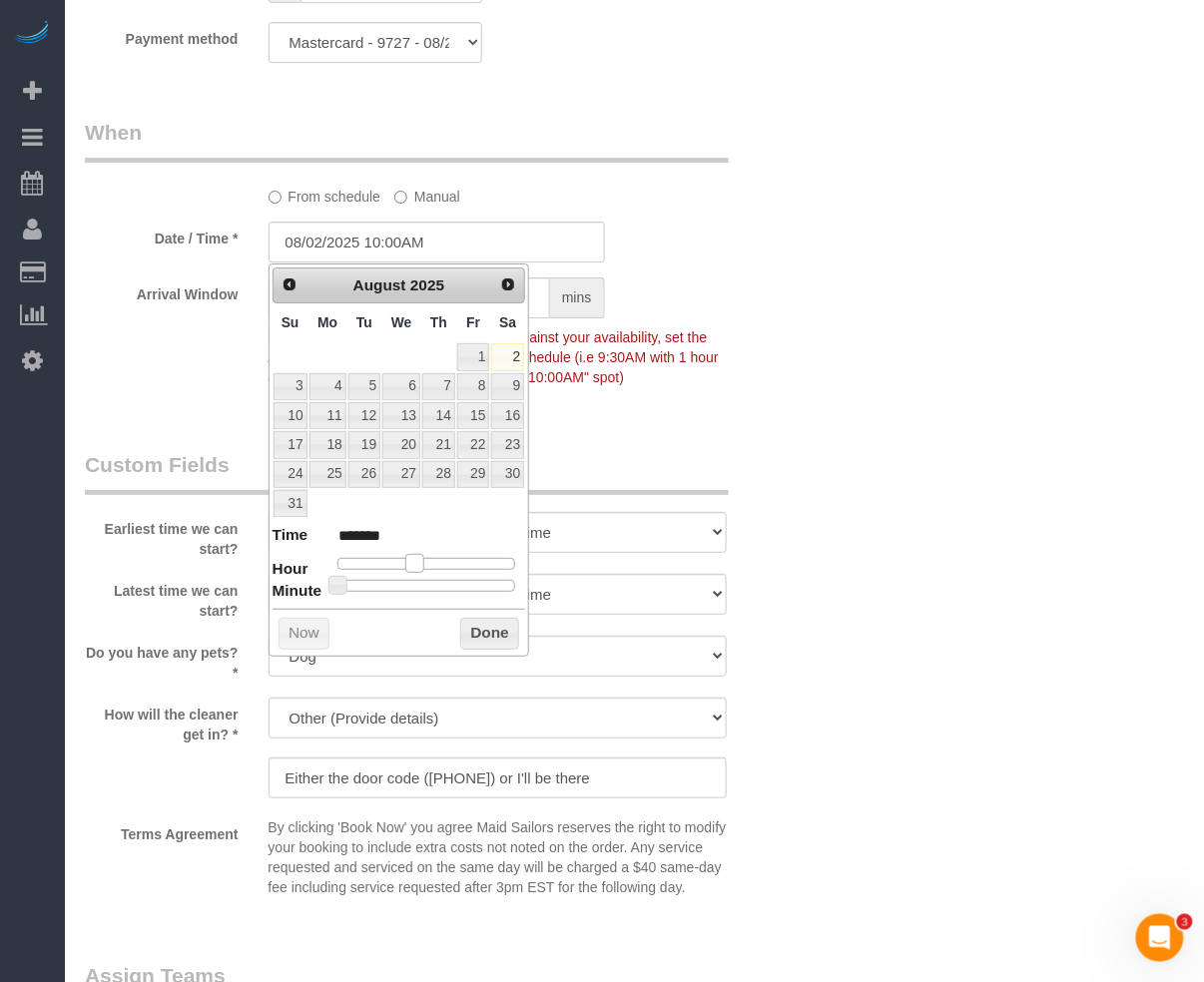 type on "08/02/2025 11:00AM" 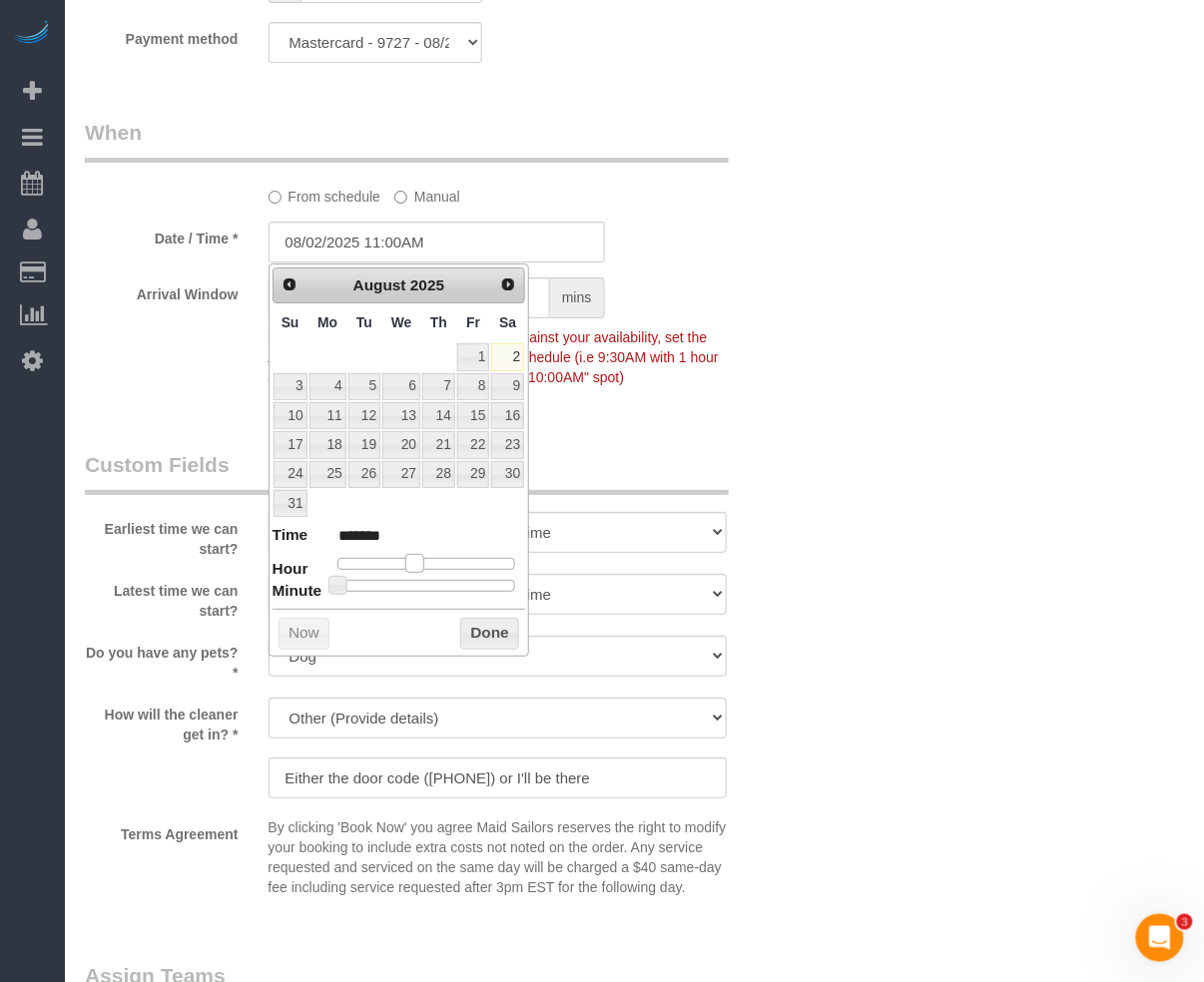 type on "08/02/2025 12:00PM" 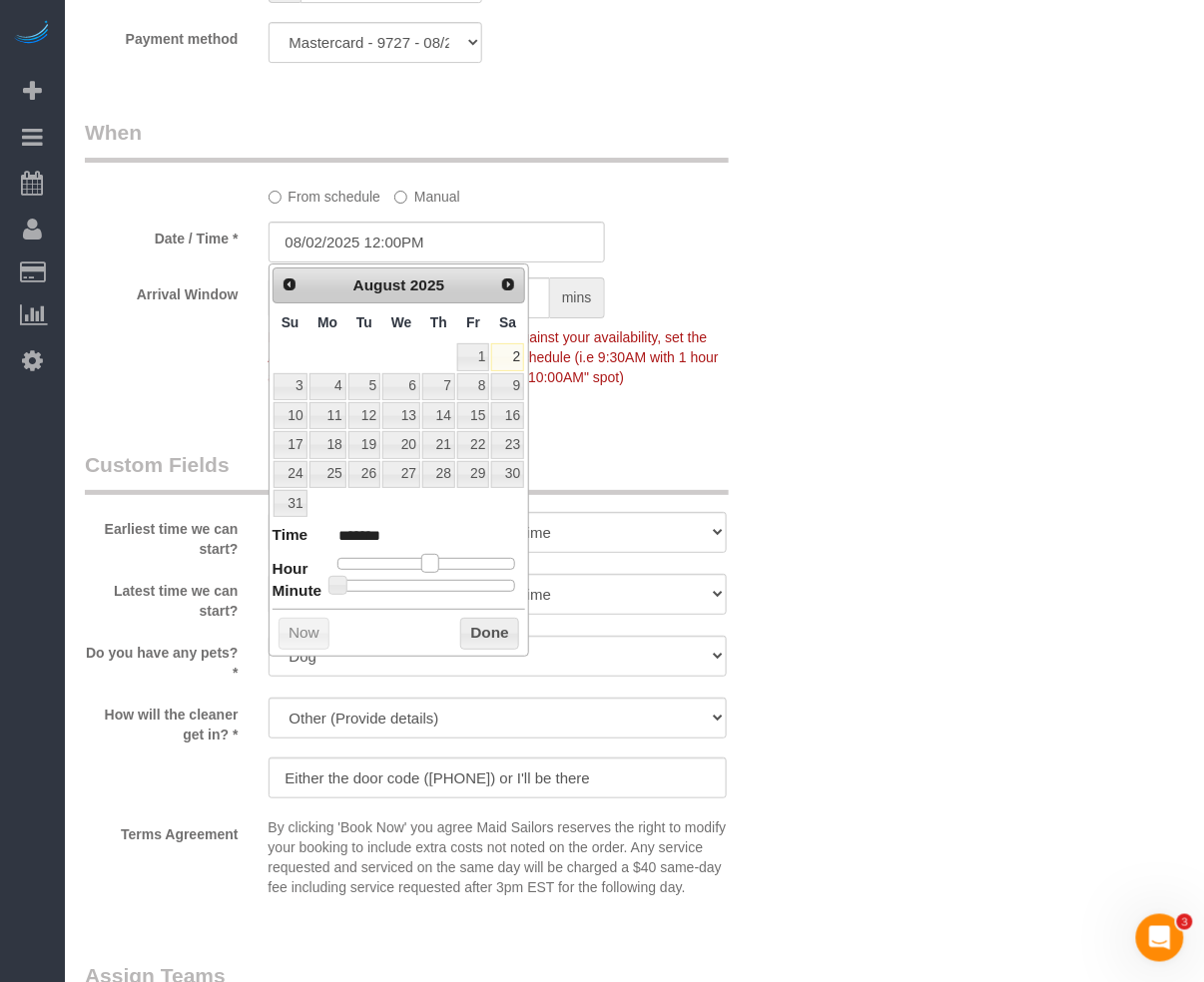 type on "08/02/2025 1:00PM" 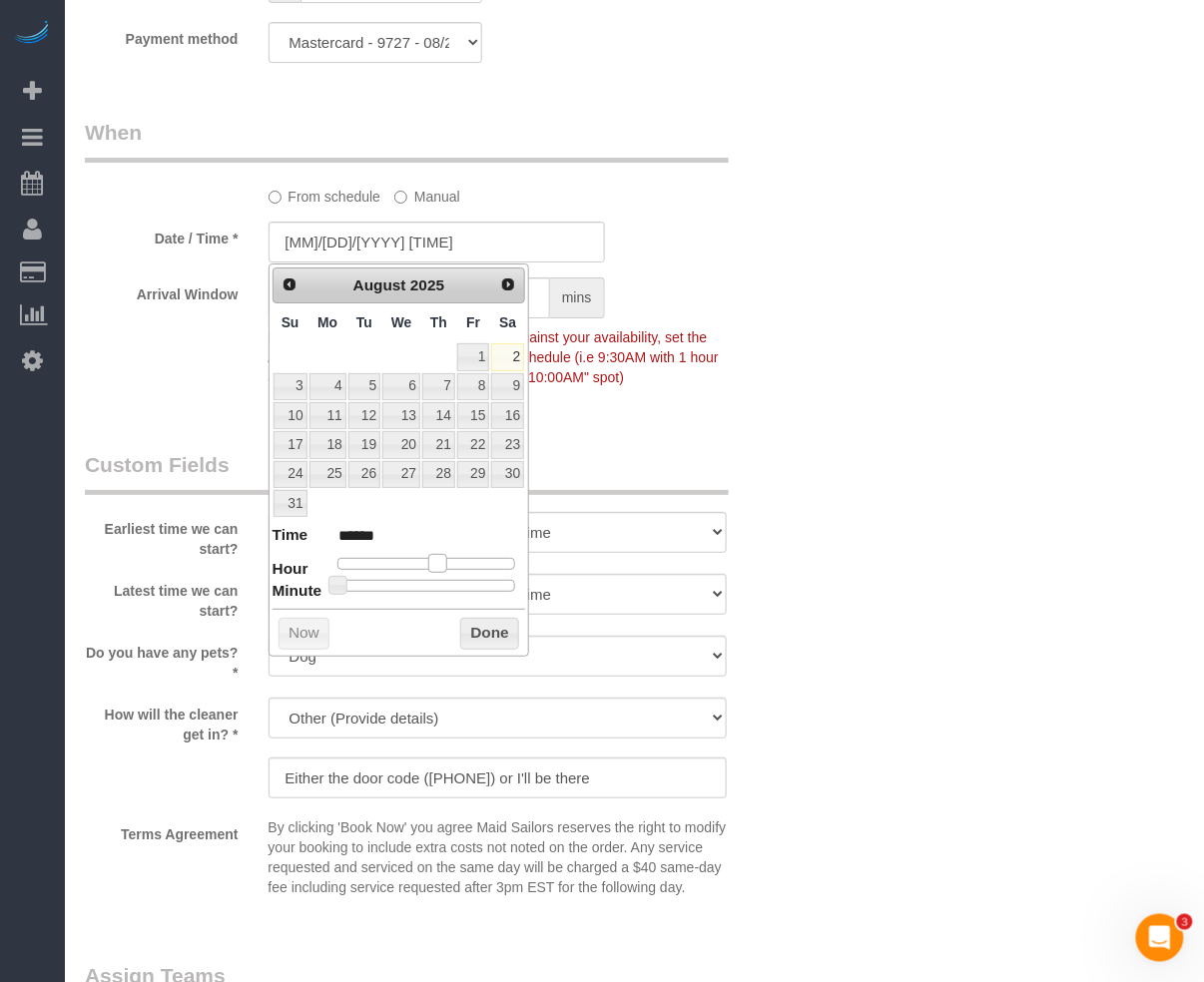 type on "08/02/2025 2:00PM" 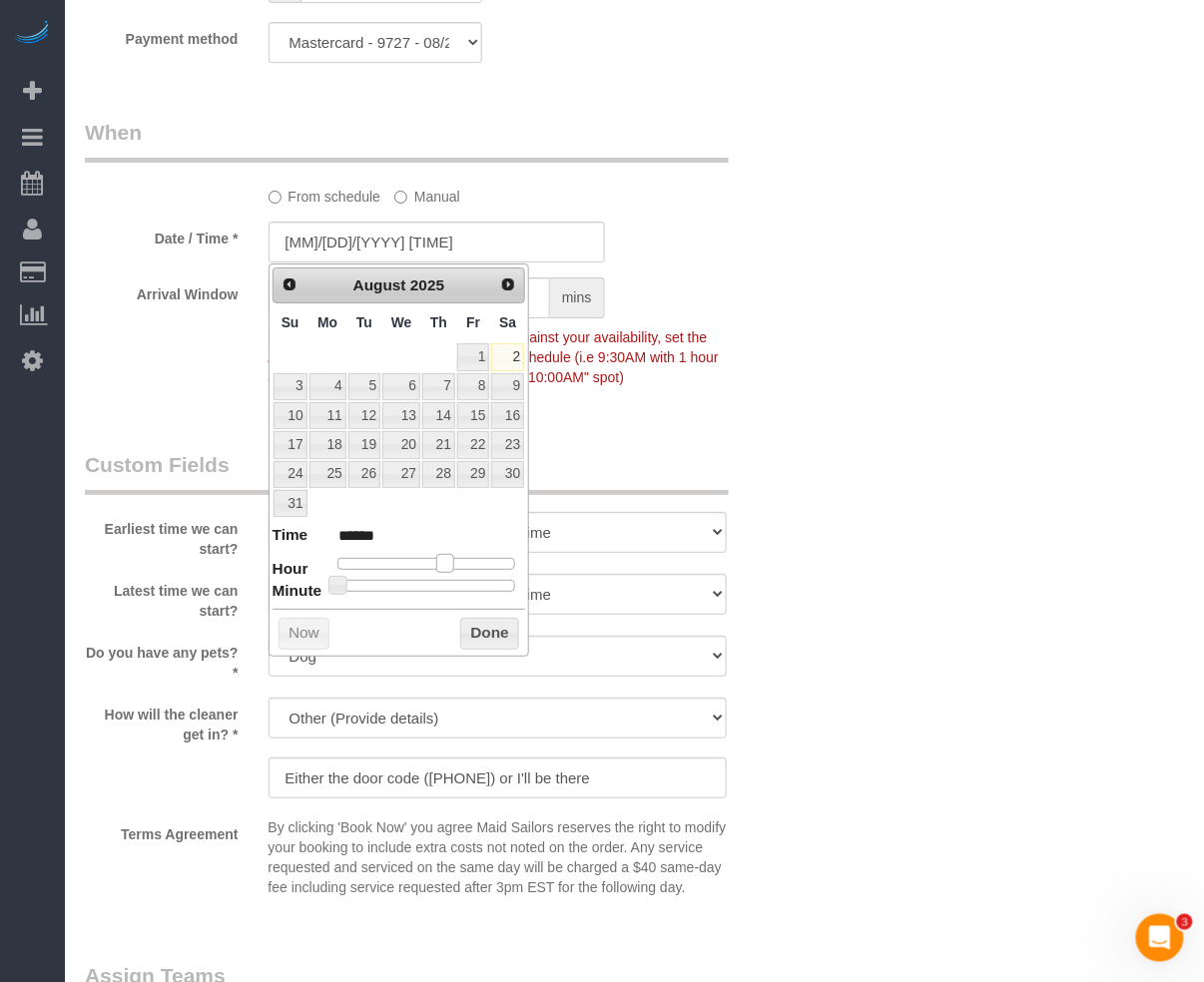 drag, startPoint x: 411, startPoint y: 561, endPoint x: 447, endPoint y: 564, distance: 36.124784 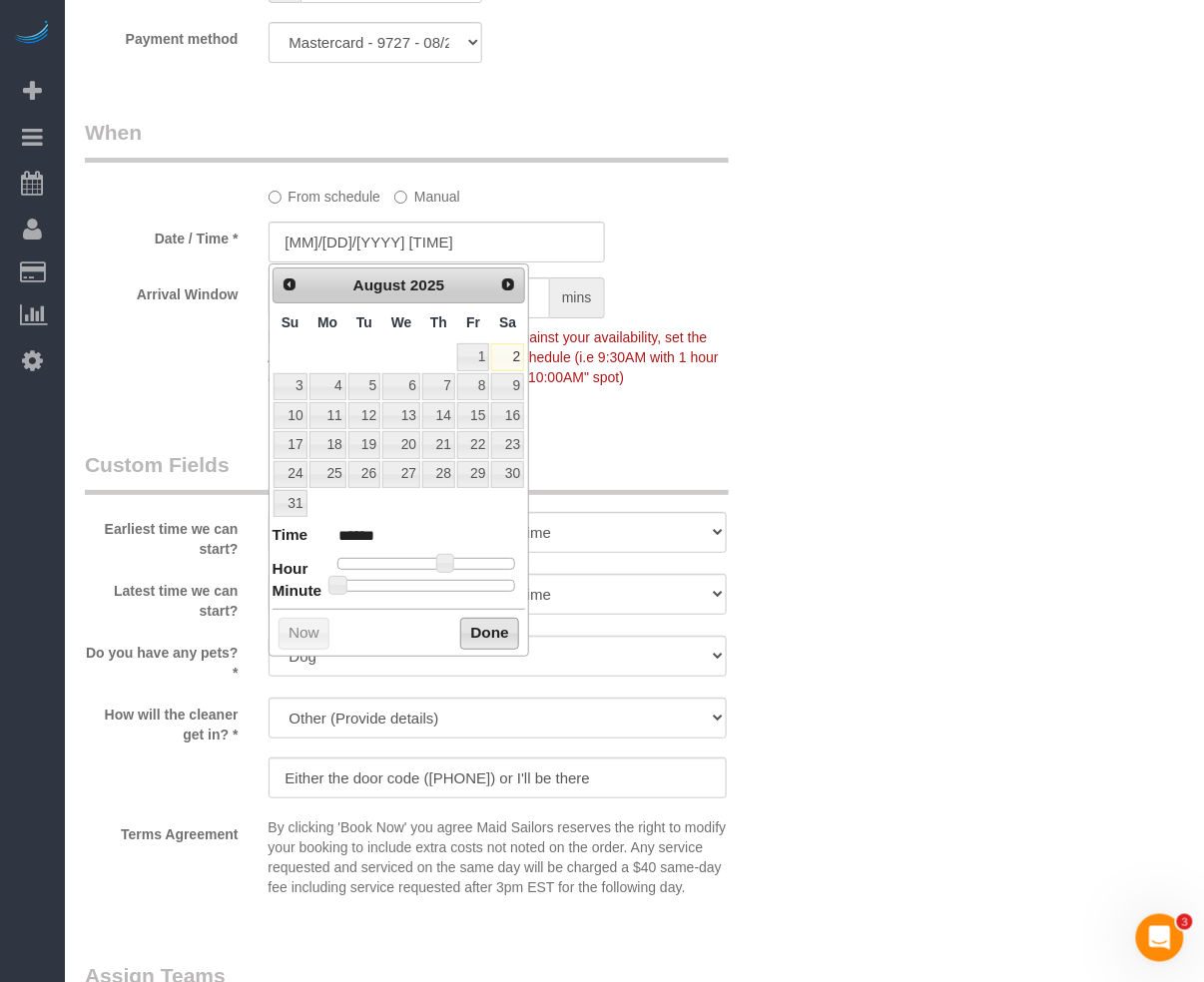 click on "Done" at bounding box center (489, 634) 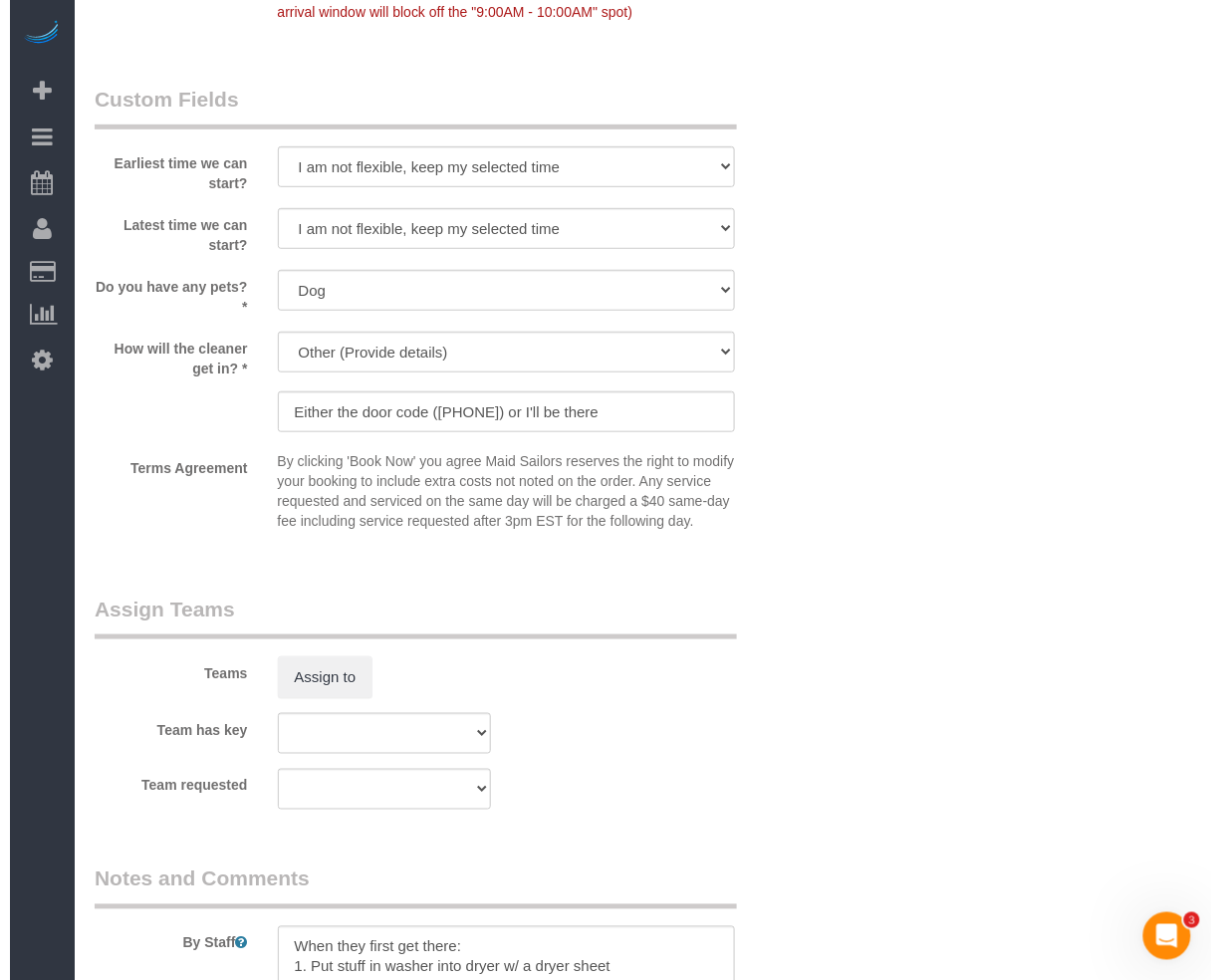 scroll, scrollTop: 1992, scrollLeft: 0, axis: vertical 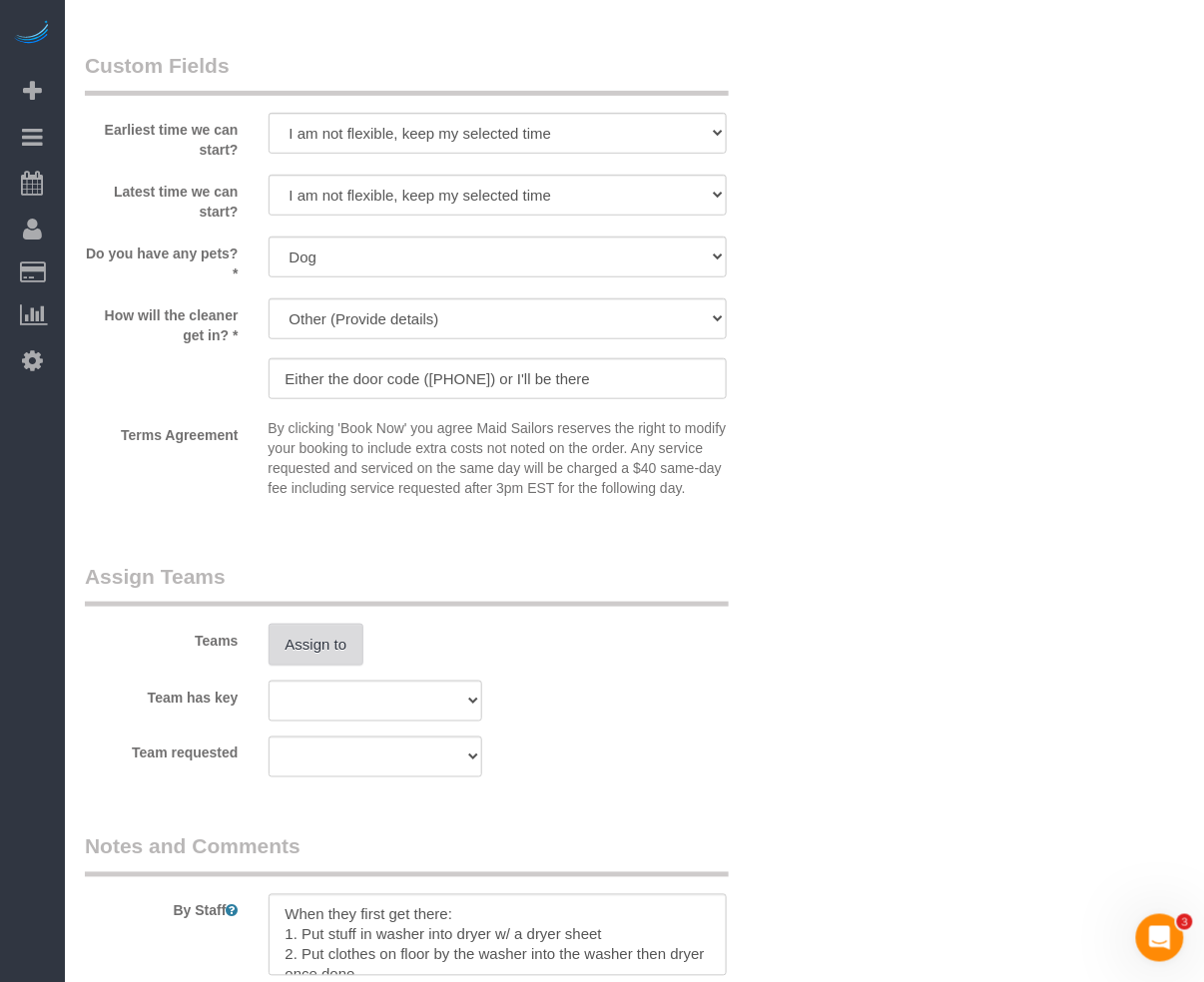 click on "Assign to" at bounding box center (316, 645) 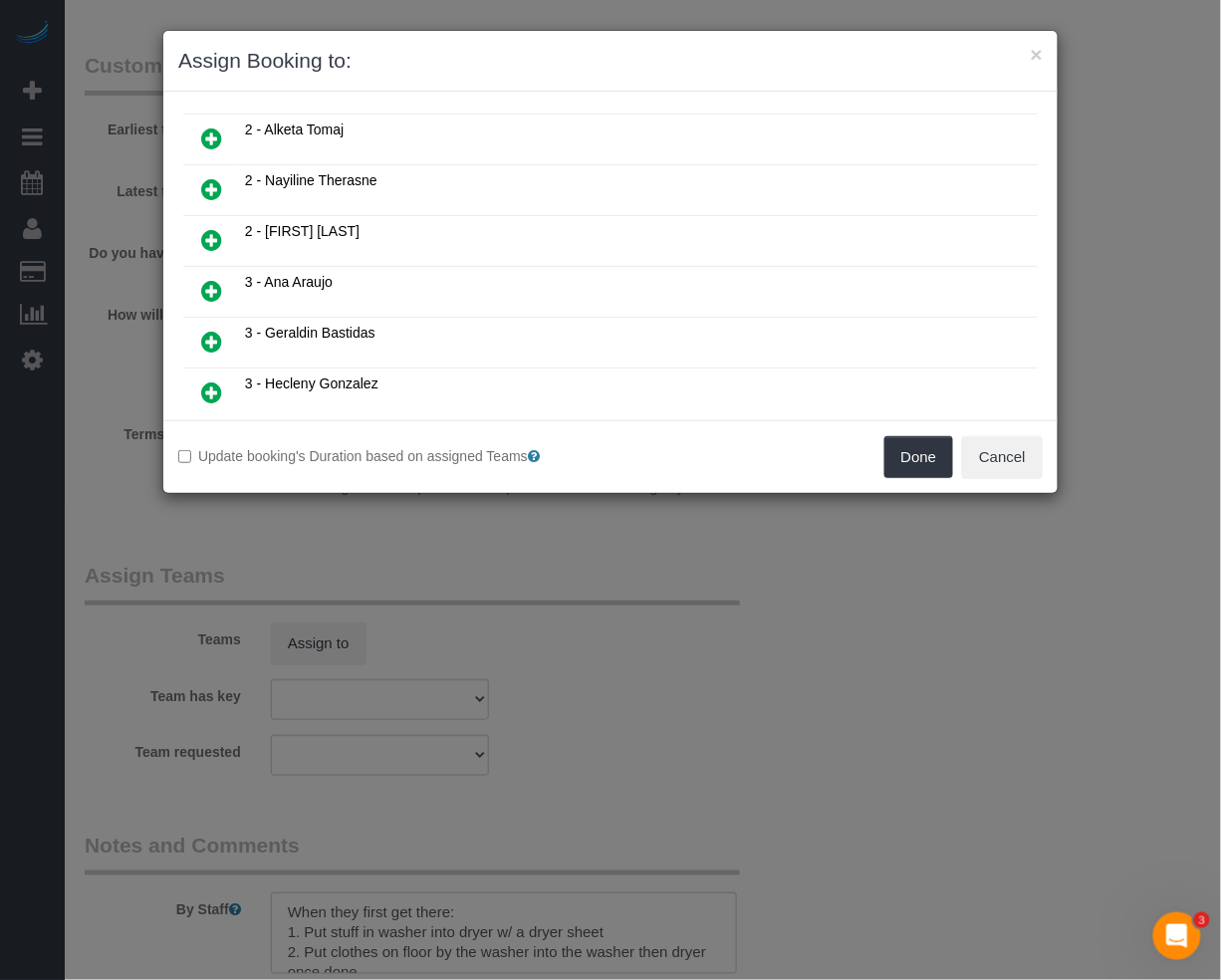 scroll, scrollTop: 797, scrollLeft: 0, axis: vertical 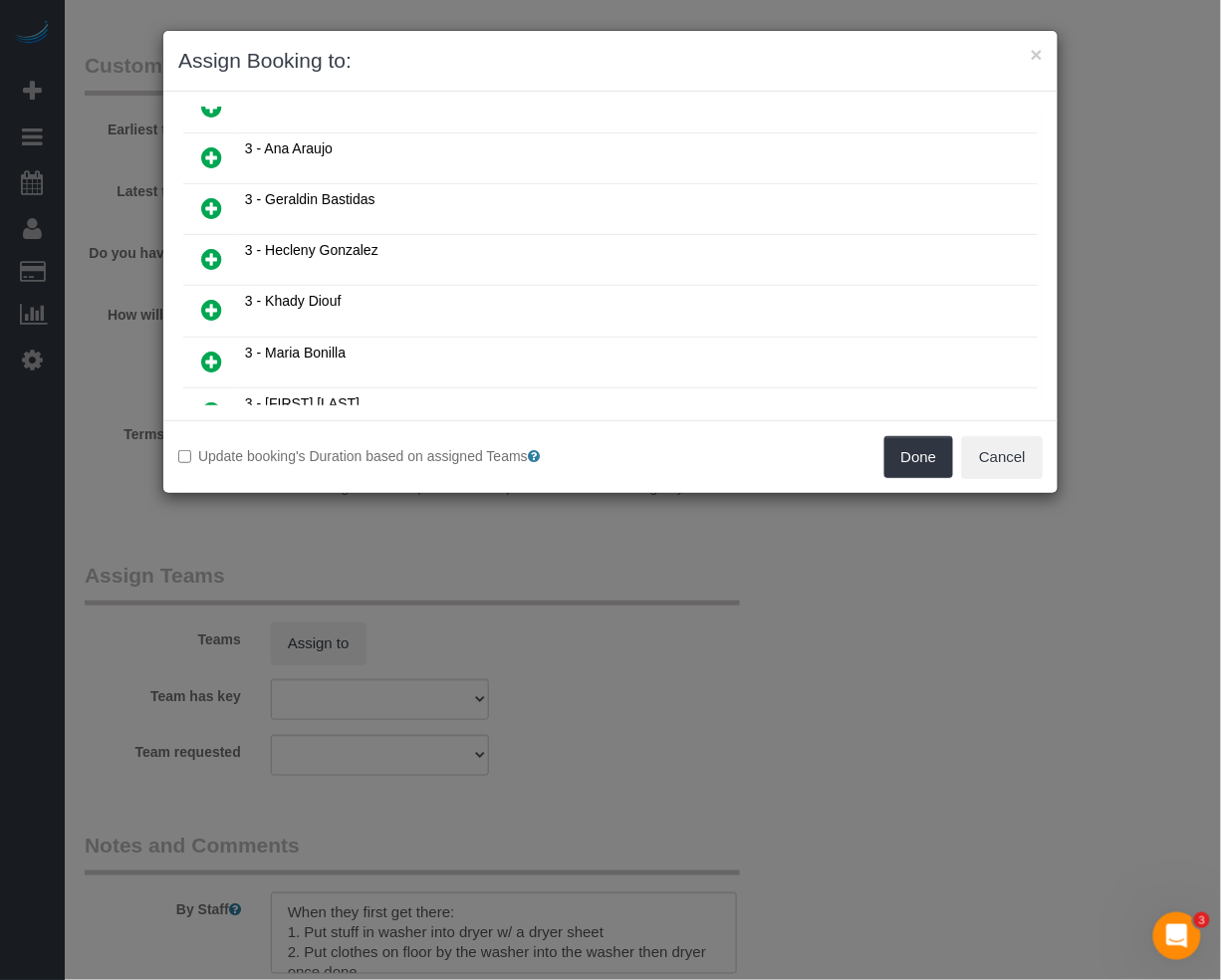 click at bounding box center (211, 259) 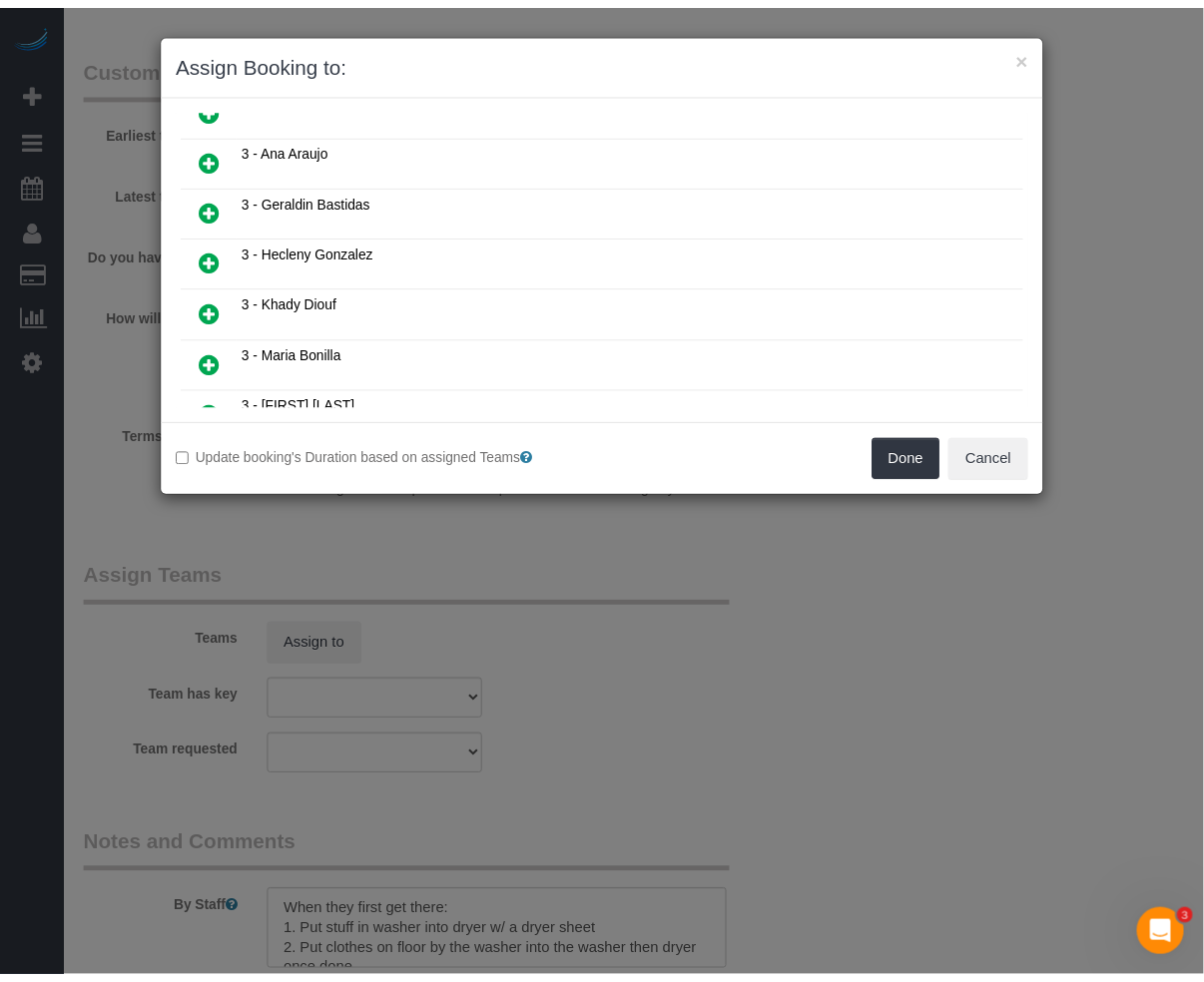 scroll, scrollTop: 846, scrollLeft: 0, axis: vertical 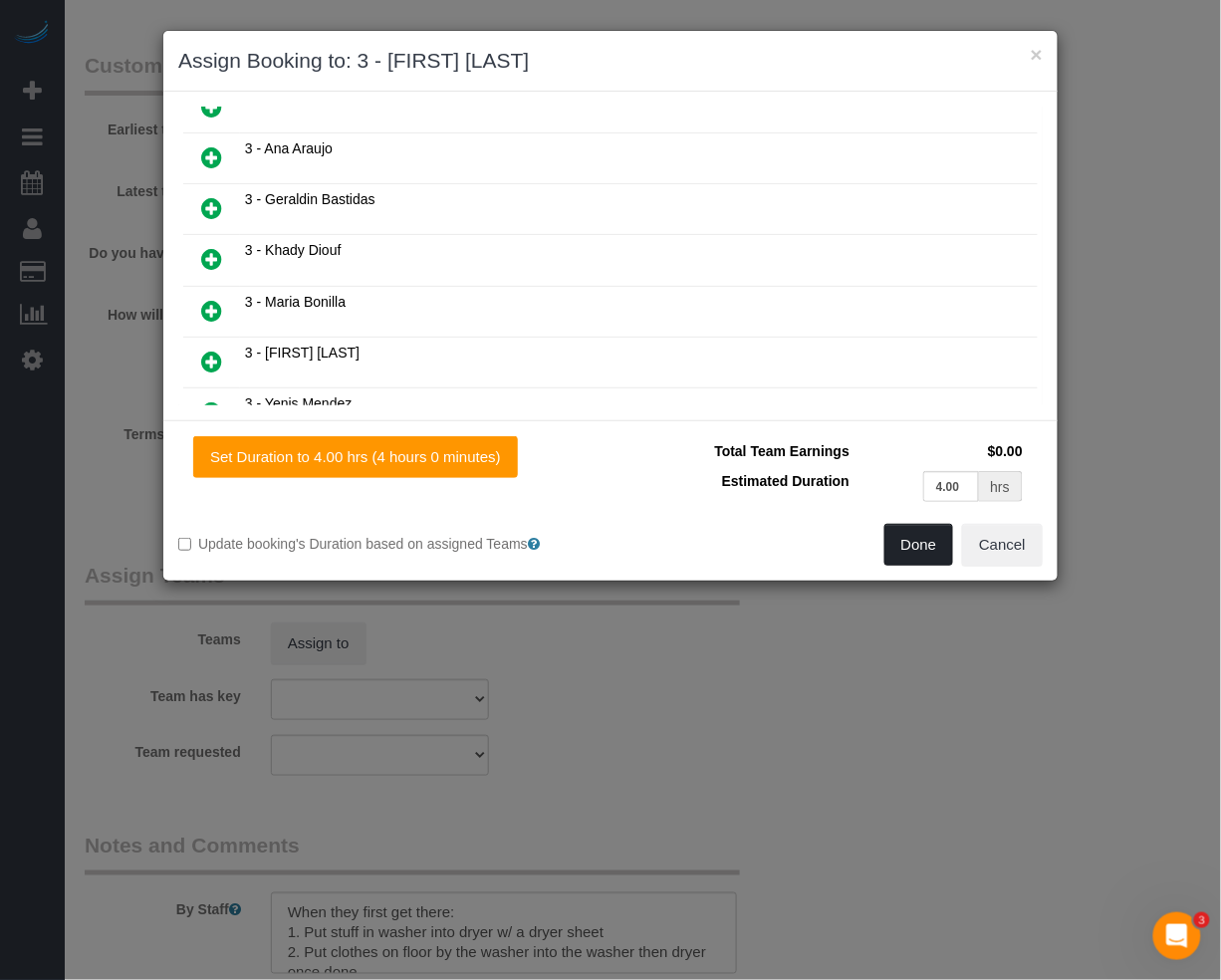 click on "Done" at bounding box center [919, 545] 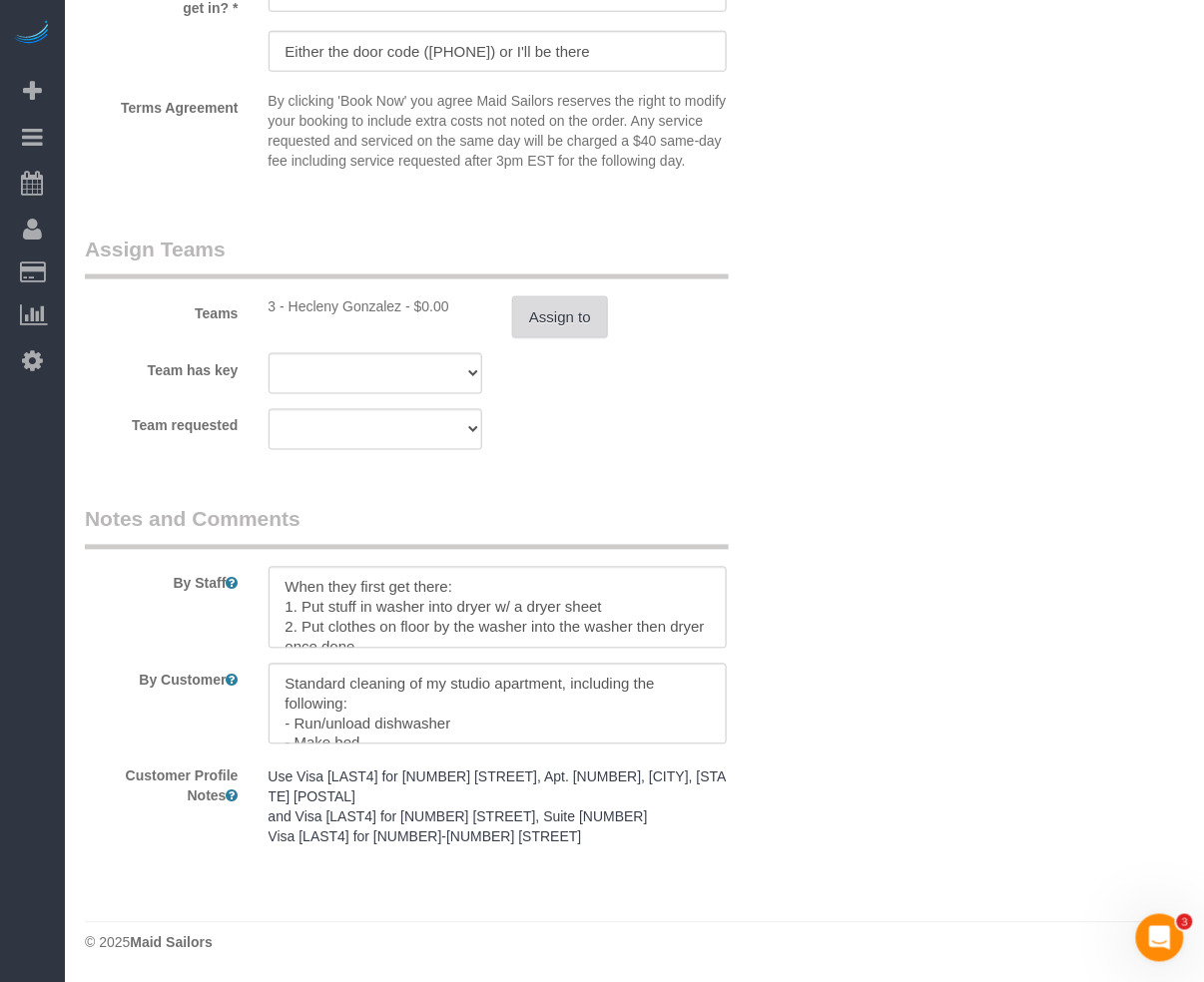 scroll, scrollTop: 2464, scrollLeft: 0, axis: vertical 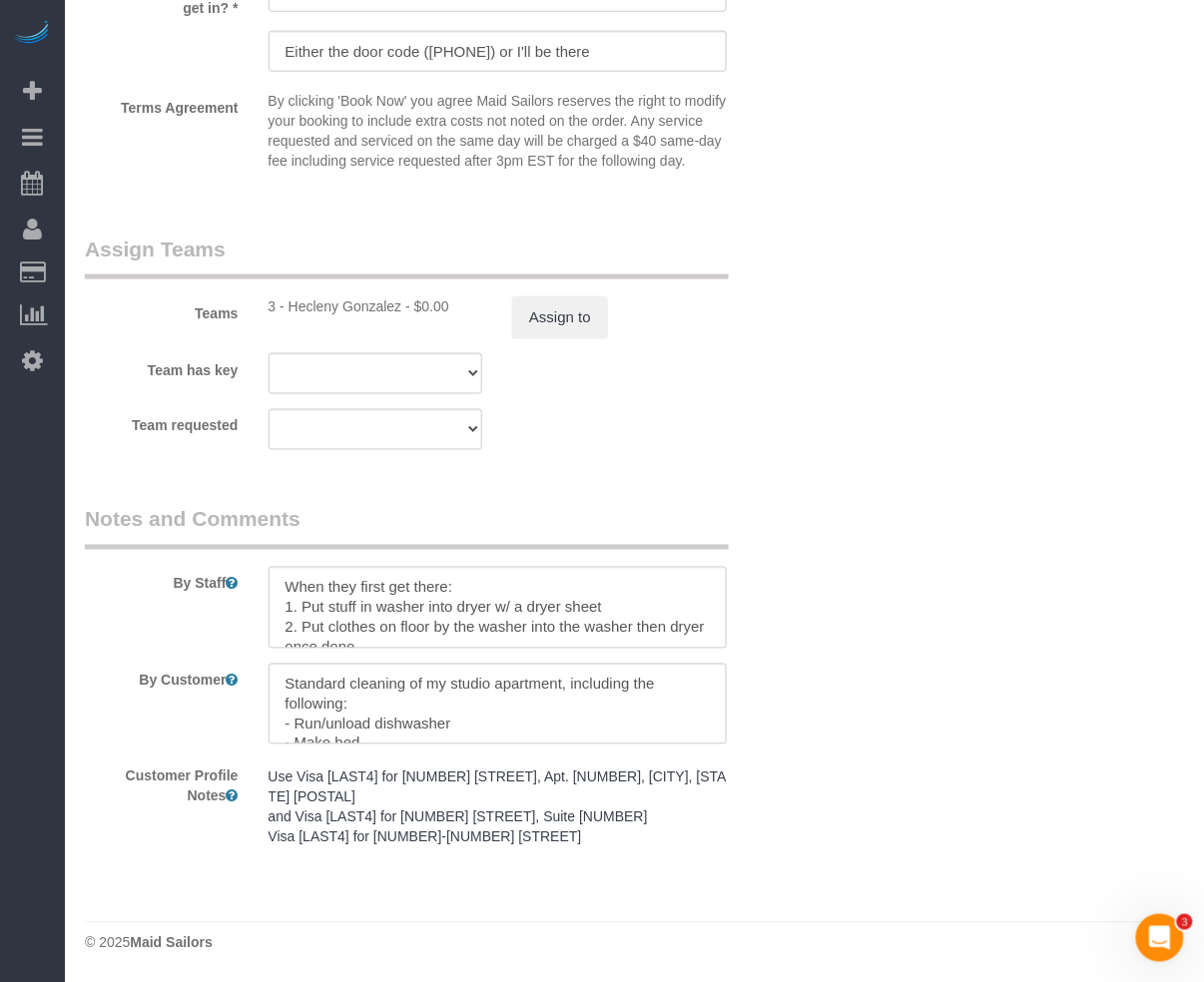 click on "Who
Email
jessepliner@me.com
Name *
Jesse
Pliner
CE Customer
English speaking cleaner only
Jacky Xu - Notify
Jewel for weekdays only
Kariluz Romero Requested
Pet - Dog
Read notes please
Standard Apartment
Where
Address
2 Blue Slip, Apt. 35A
Brooklyn
AK
AL
AR
AZ
CA
CO
CT
DC
DE
FL
GA
HI
IA
ID
IL
IN" at bounding box center [634, -669] 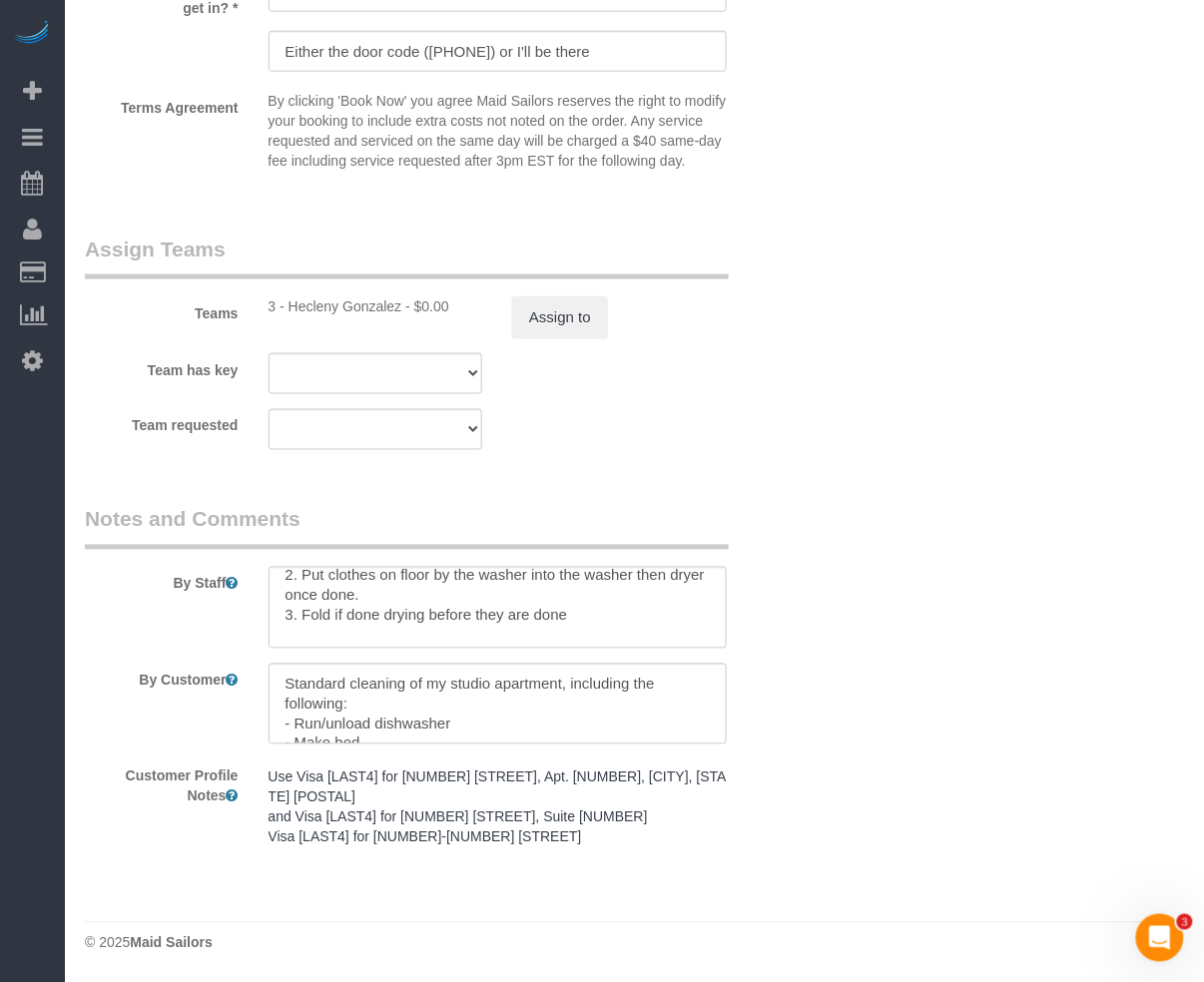 scroll, scrollTop: 80, scrollLeft: 0, axis: vertical 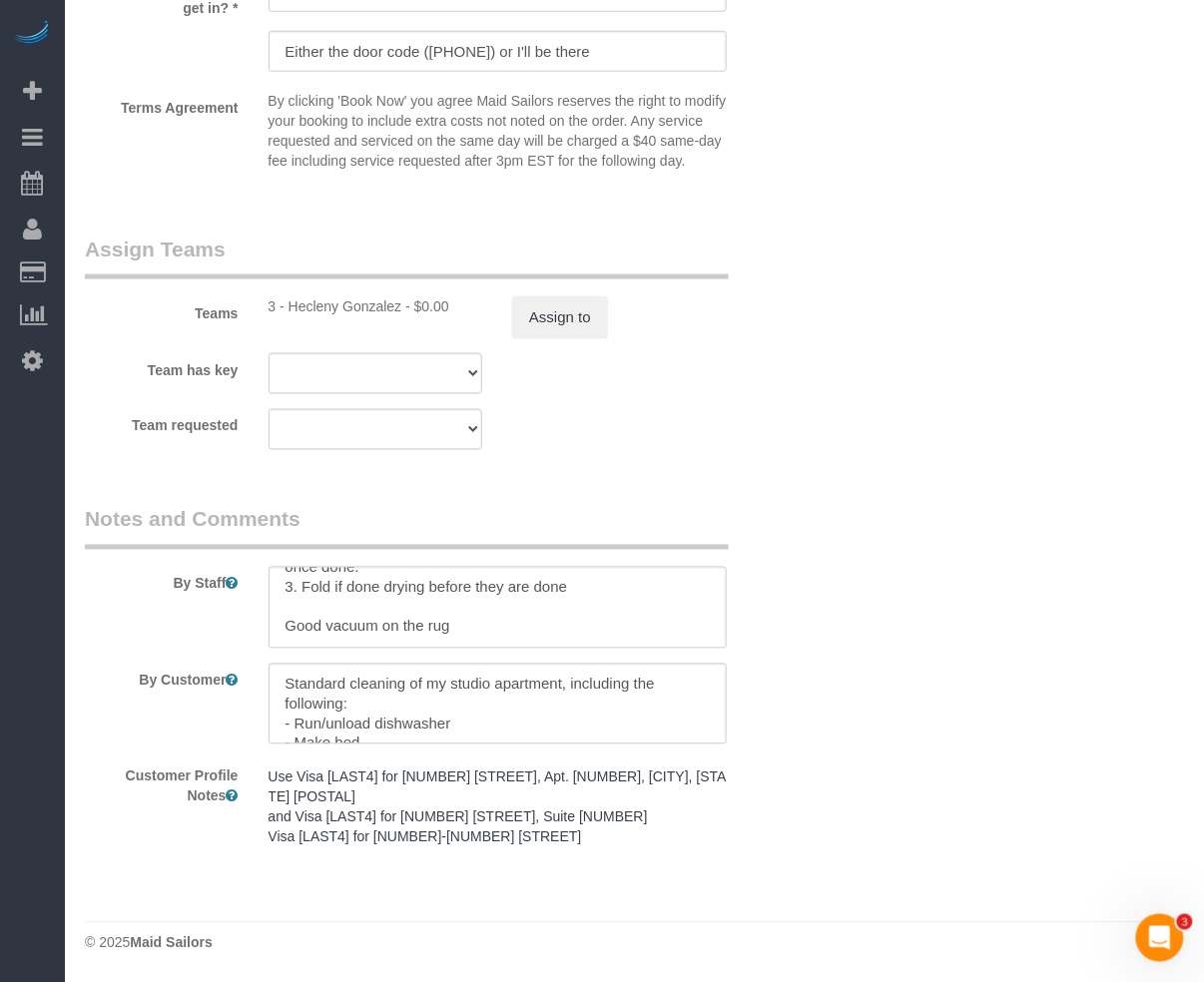 click on "Who
Email
jessepliner@me.com
Name *
Jesse
Pliner
CE Customer
English speaking cleaner only
Jacky Xu - Notify
Jewel for weekdays only
Kariluz Romero Requested
Pet - Dog
Read notes please
Standard Apartment
Where
Address
2 Blue Slip, Apt. 35A
Brooklyn
AK
AL
AR
AZ
CA
CO
CT
DC
DE
FL
GA
HI
IA
ID
IL
IN" at bounding box center [634, -669] 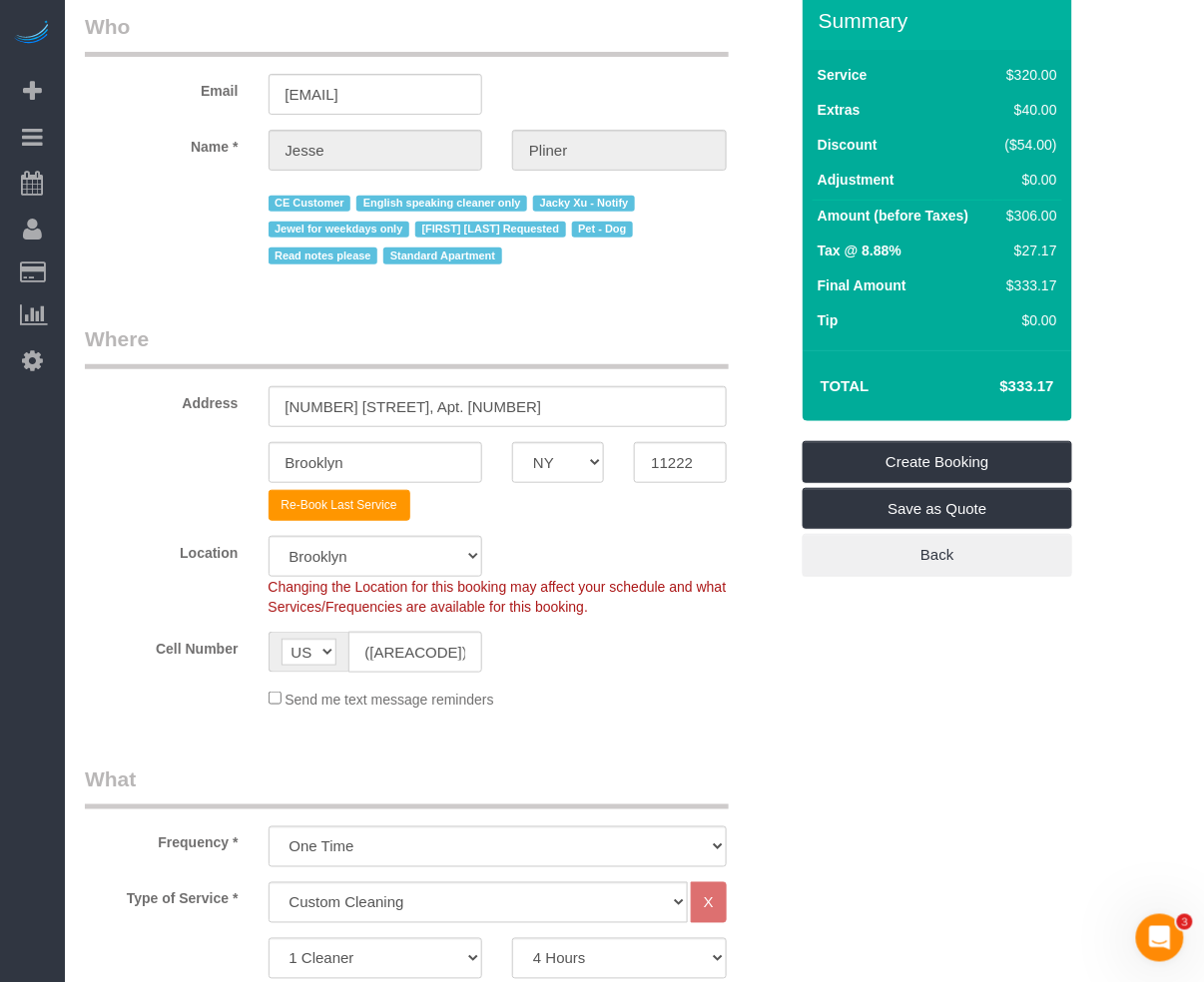 scroll, scrollTop: 69, scrollLeft: 0, axis: vertical 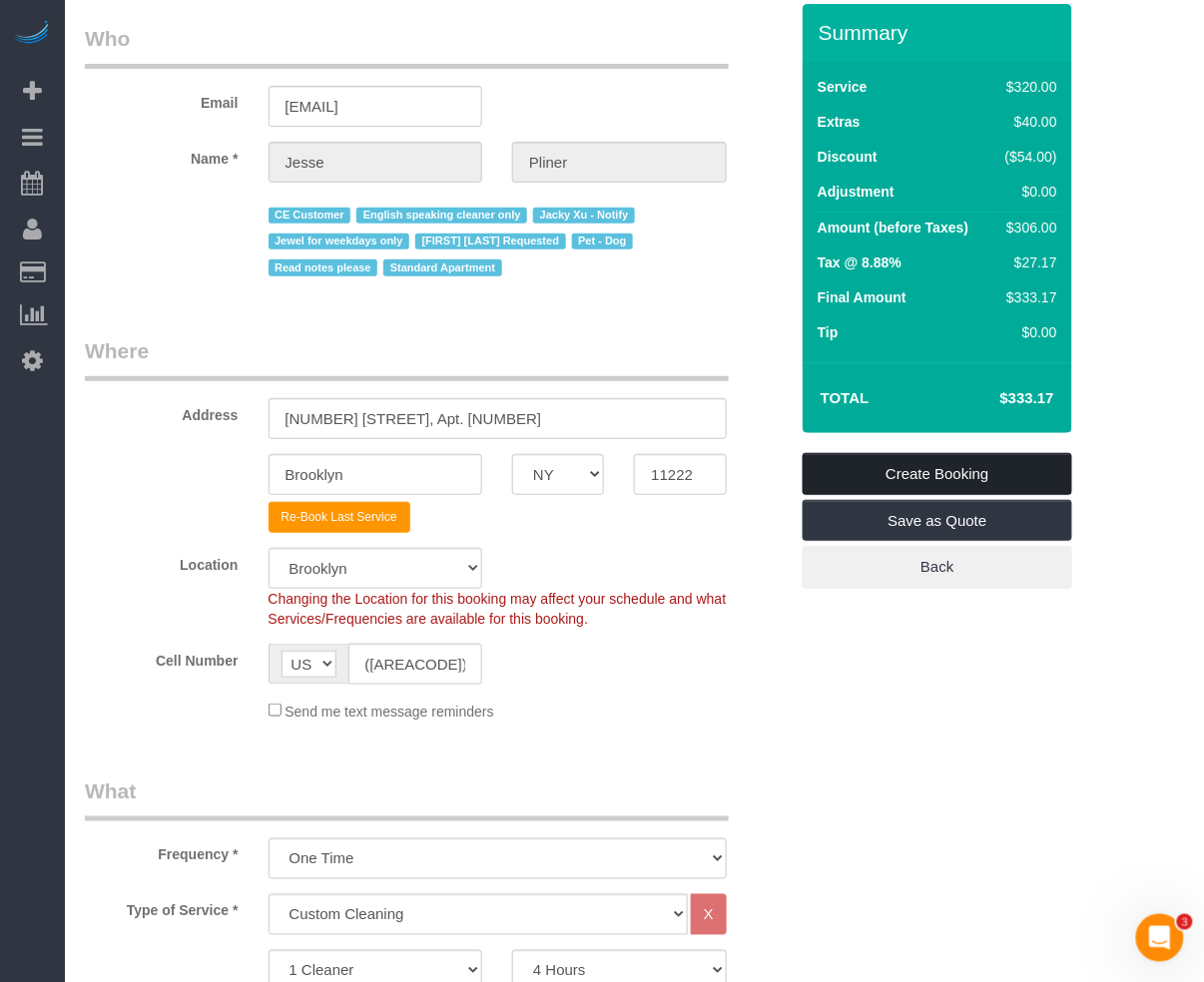 click on "Create Booking" at bounding box center (937, 474) 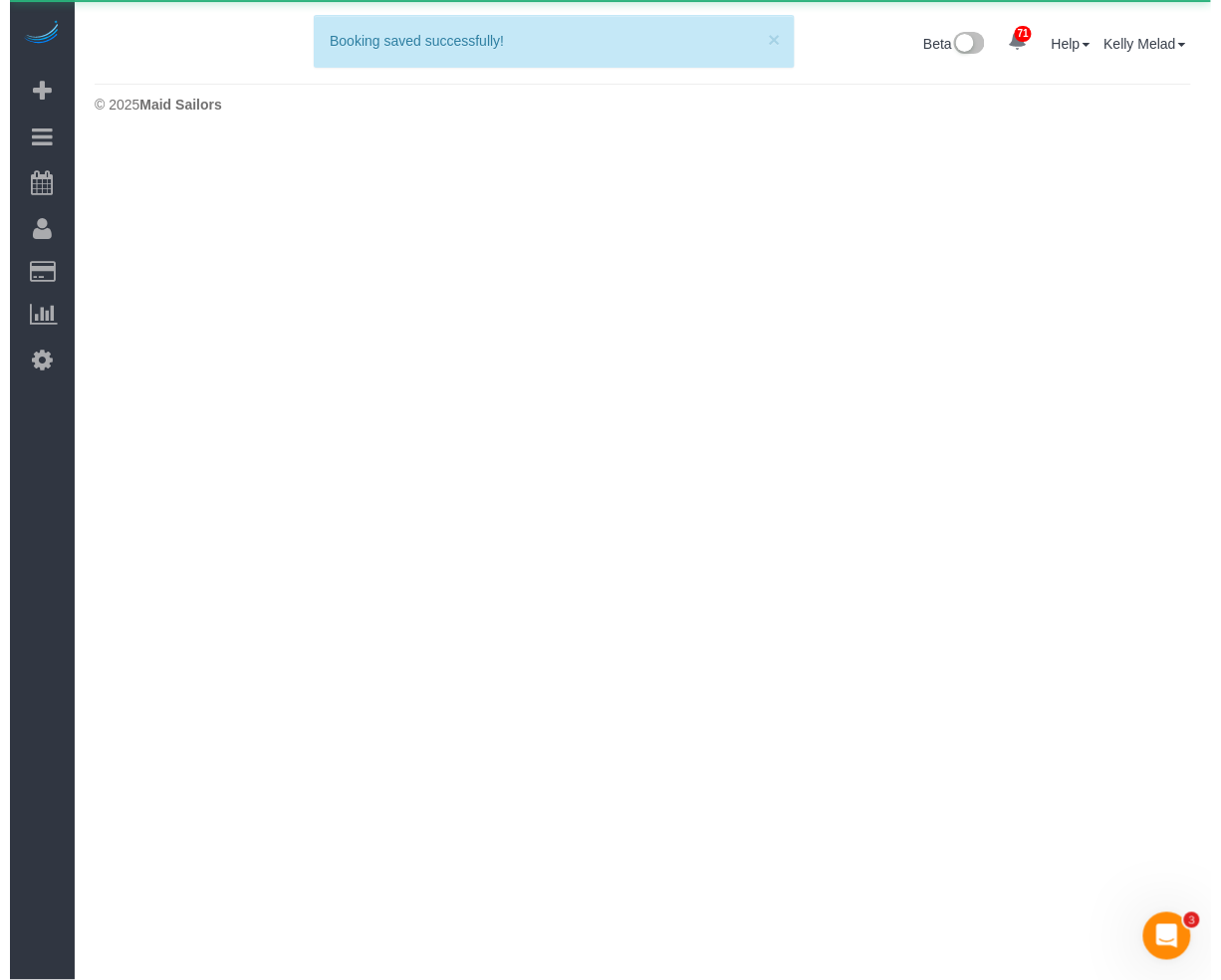 scroll, scrollTop: 0, scrollLeft: 0, axis: both 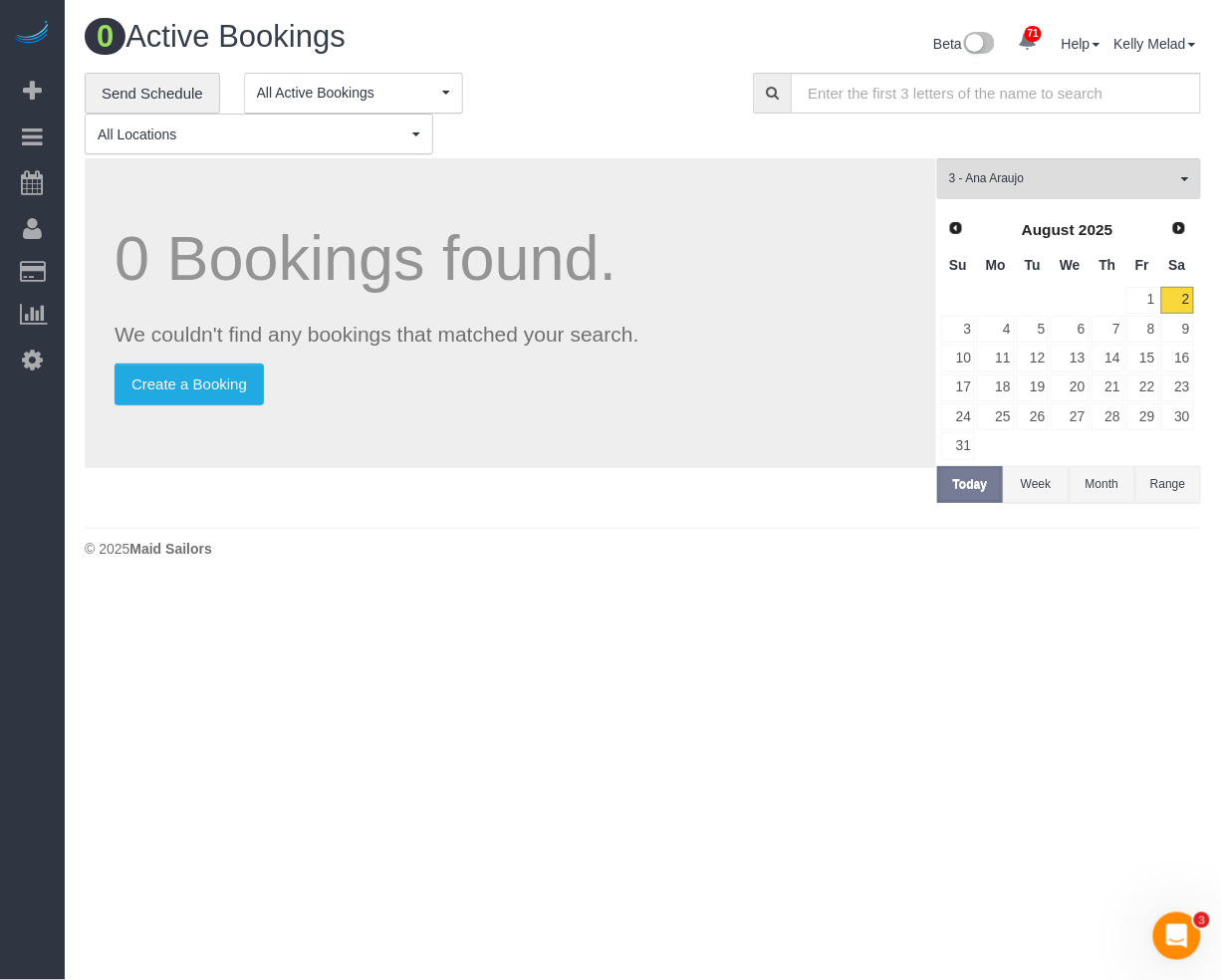 click on "71
Beta
Your Notifications
You have 0 alerts
×
You have 5  to charge for 08/01/2025
×
You have 1  to charge for 07/31/2025
×
You have 4  to charge for 07/30/2025
×" at bounding box center [610, 490] 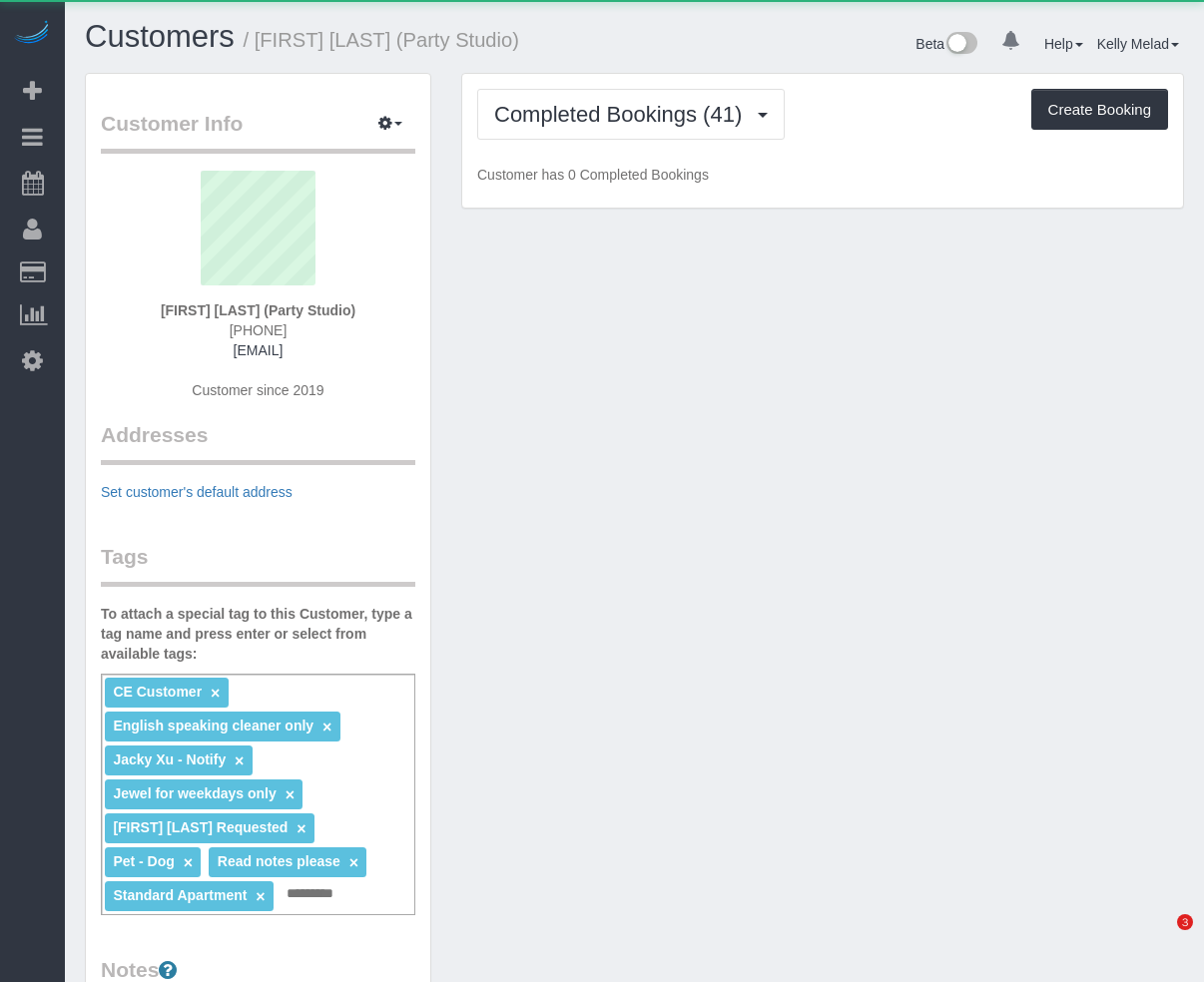 scroll, scrollTop: 0, scrollLeft: 0, axis: both 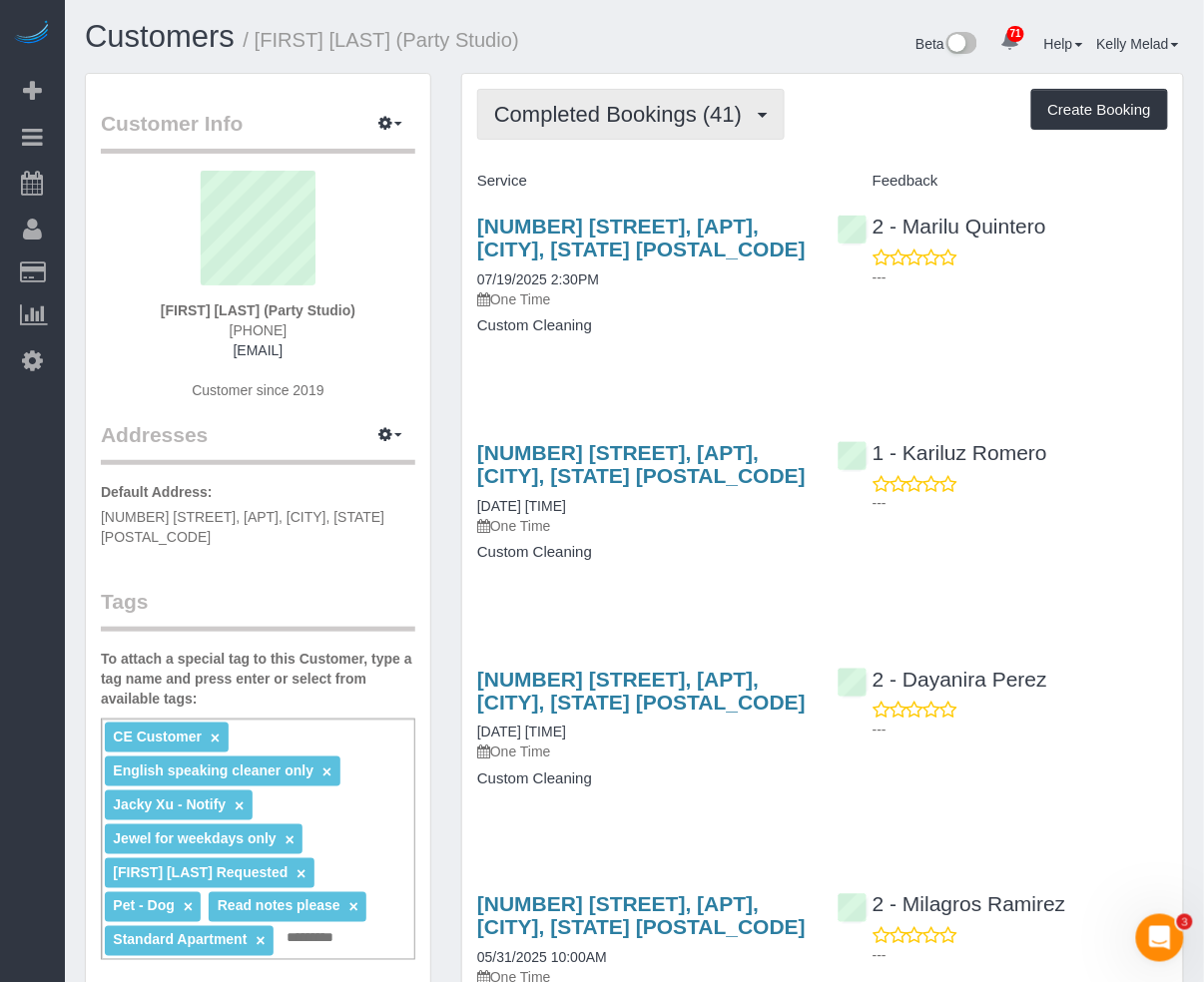 drag, startPoint x: 704, startPoint y: 125, endPoint x: 696, endPoint y: 137, distance: 14.422205 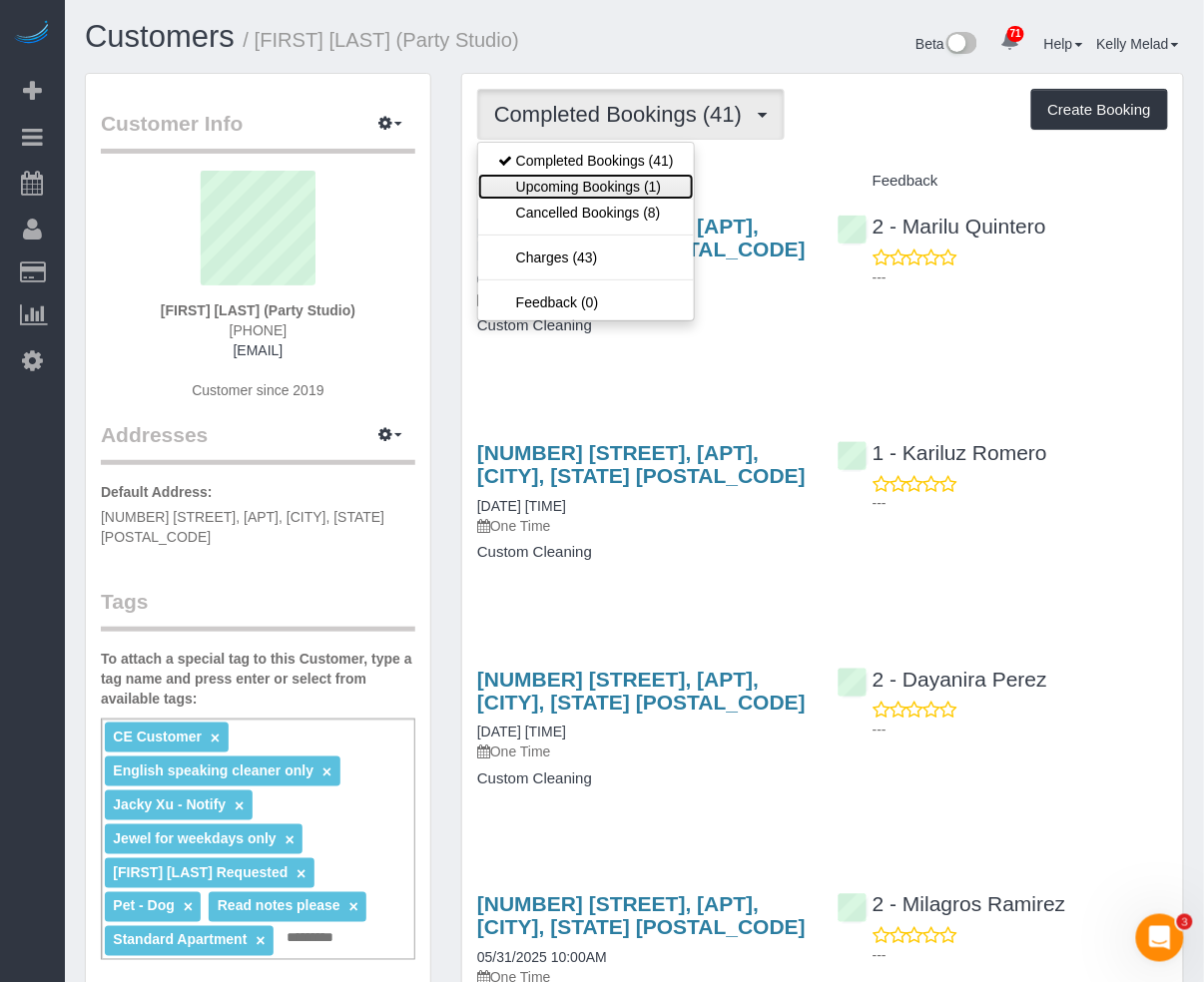 click on "Upcoming Bookings (1)" at bounding box center (586, 187) 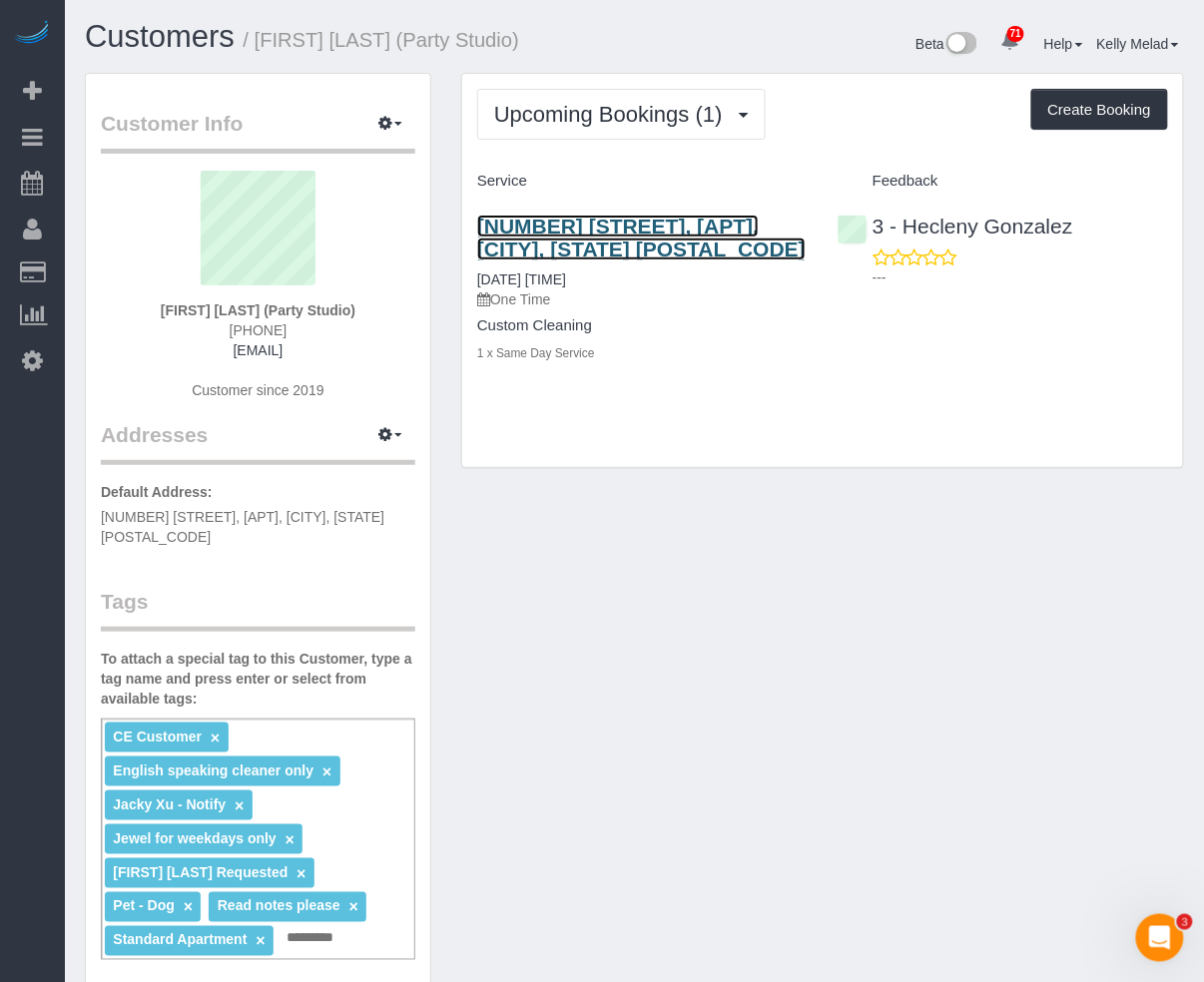 click on "2 Blue Slip, Apt. 35a, Brooklyn, NY 11222" at bounding box center (641, 238) 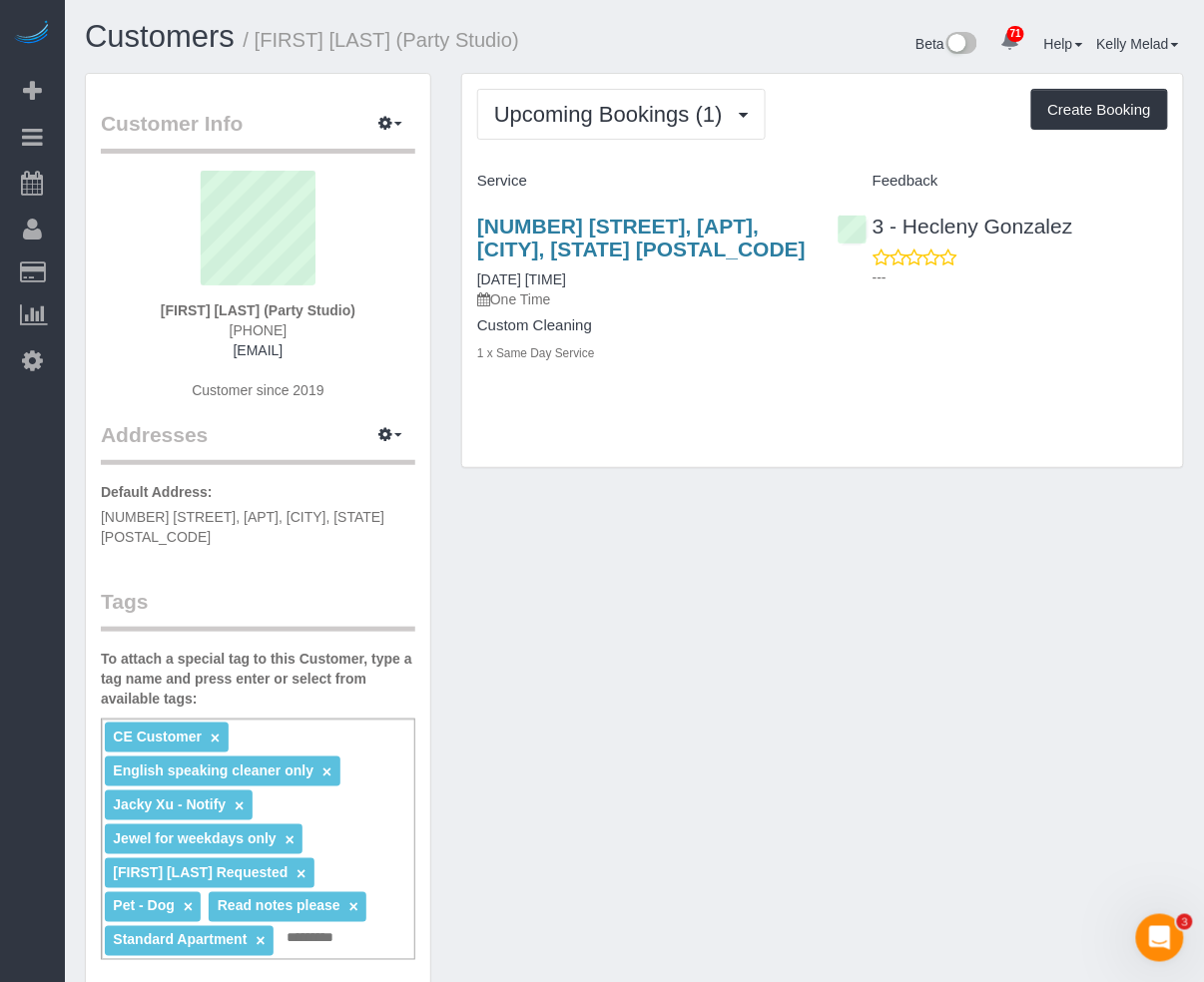 click on "Customer Info
Edit Contact Info
Send Message
Email Preferences
Special Sales Tax
View Changes
Mark as Unconfirmed
Block this Customer
Archive Account
Delete Account
Jesse Pliner (Party Studio)
(917) 655-3531" at bounding box center [634, 1155] 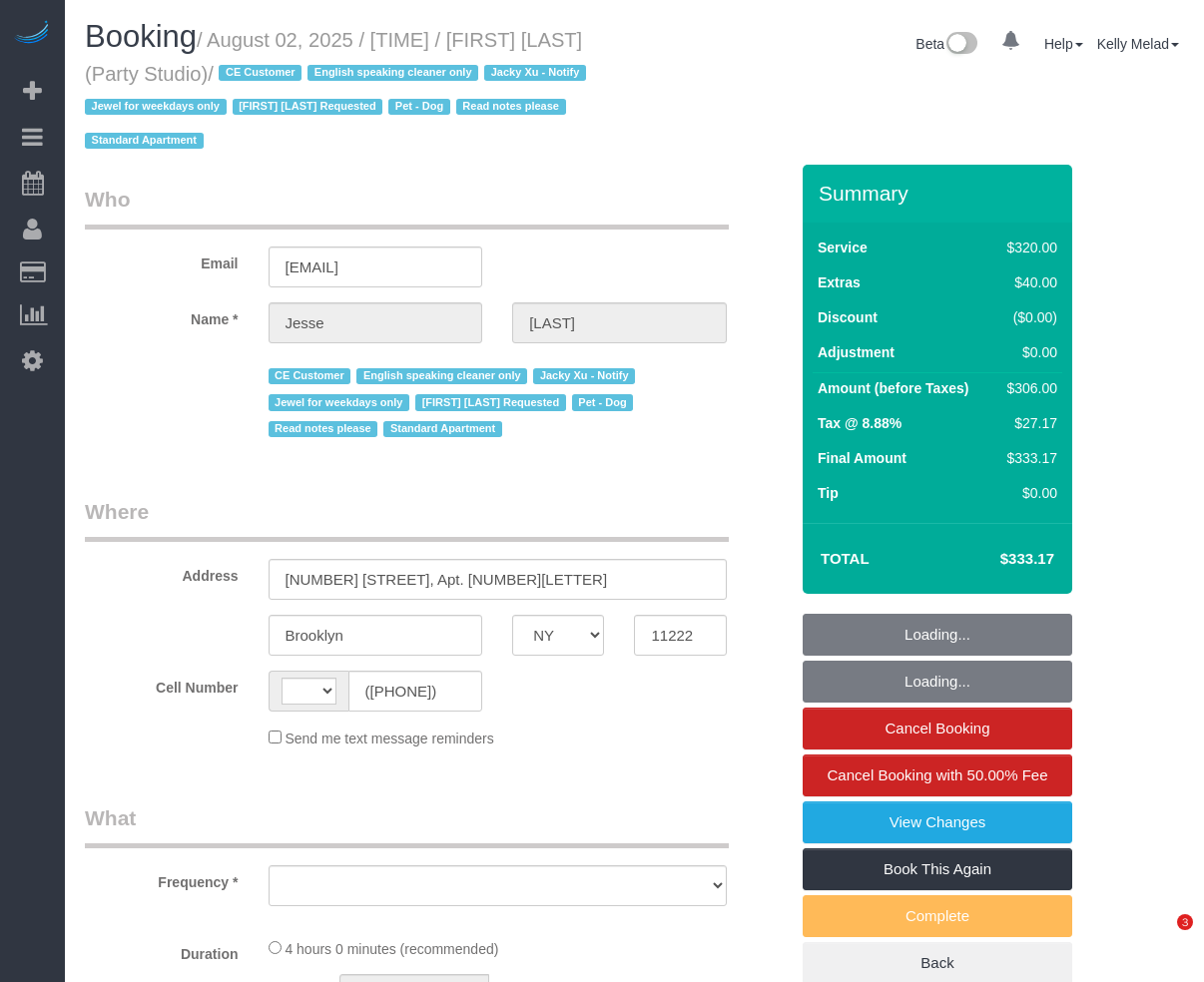select on "NY" 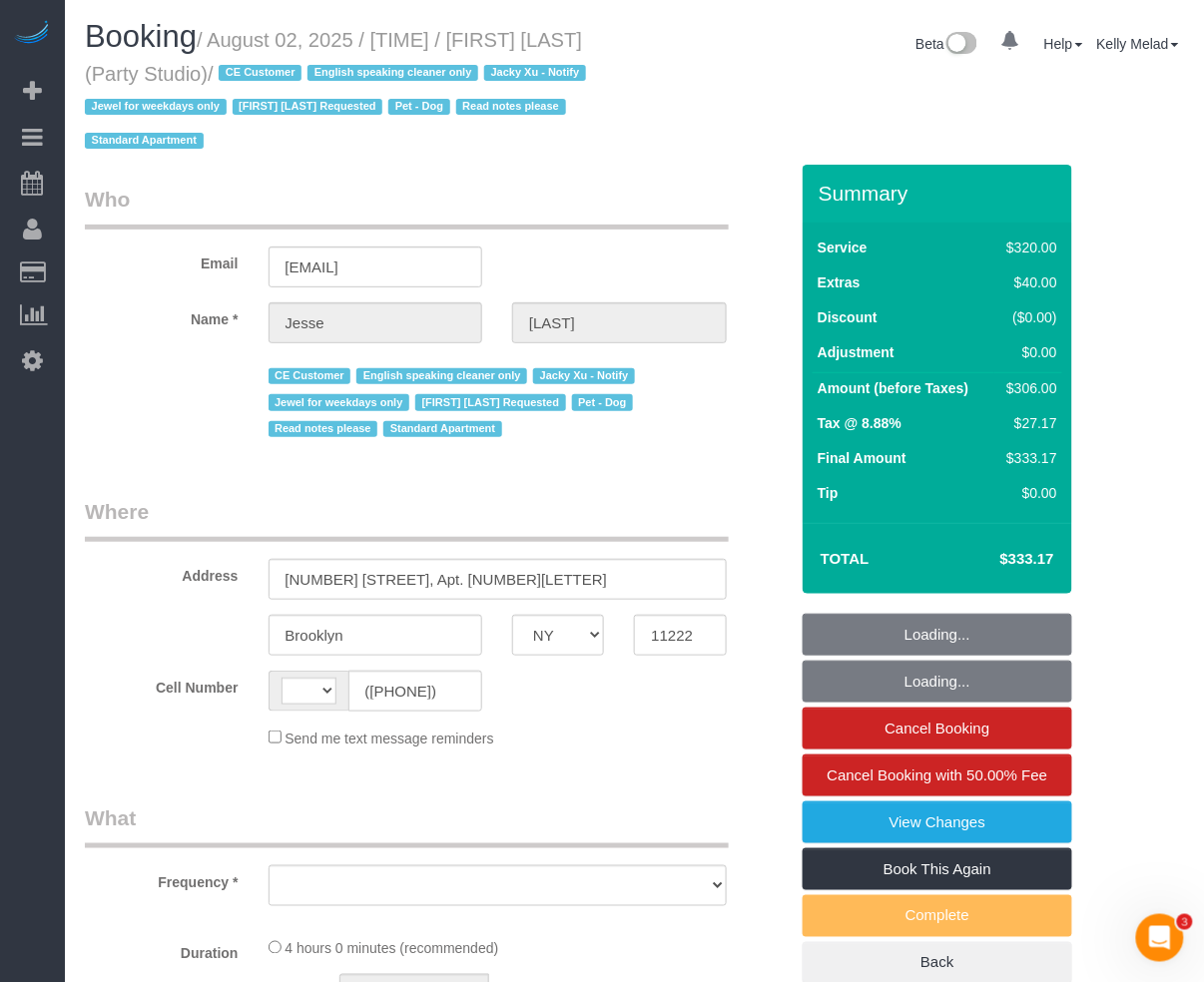 scroll, scrollTop: 0, scrollLeft: 0, axis: both 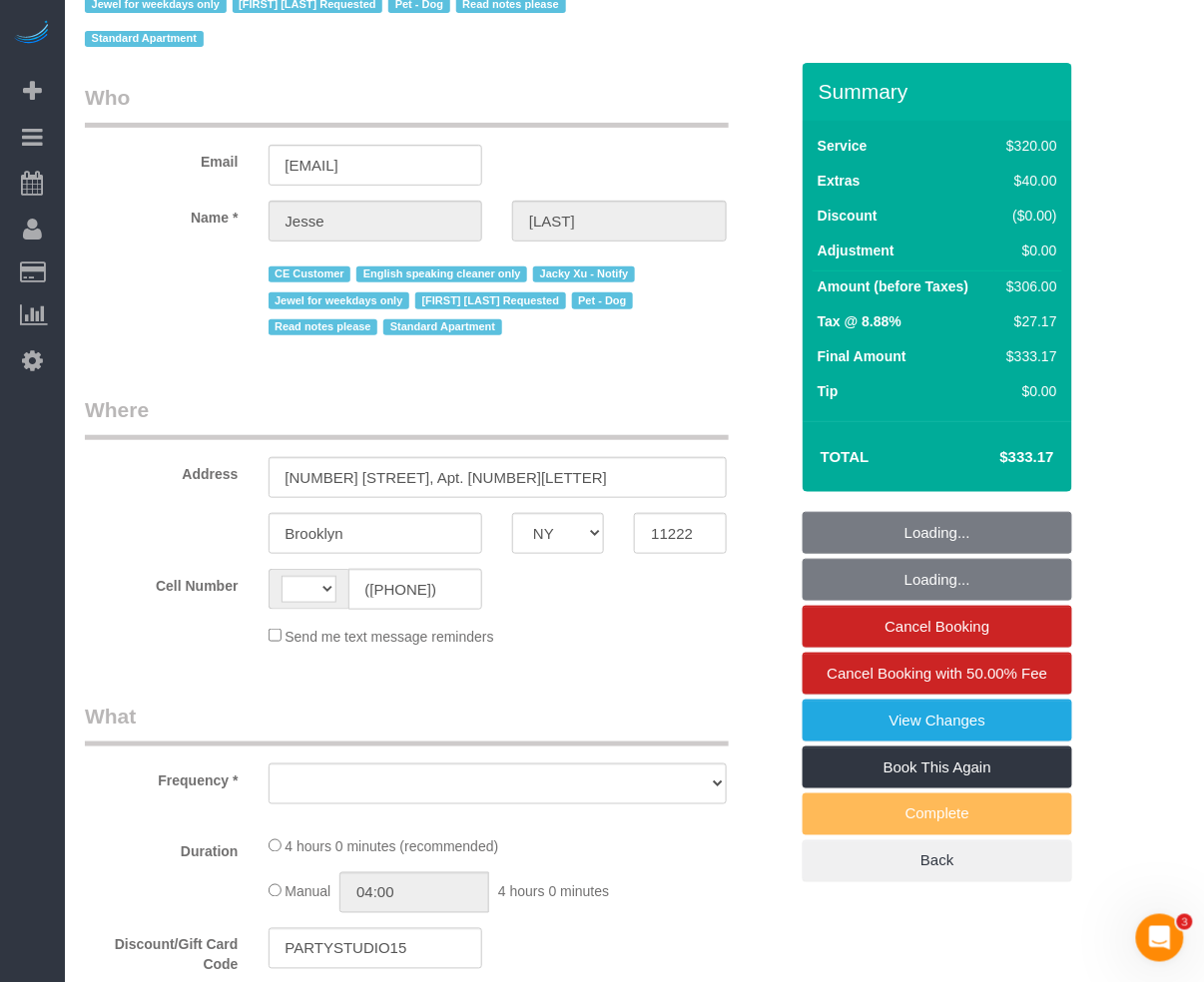 select on "number:89" 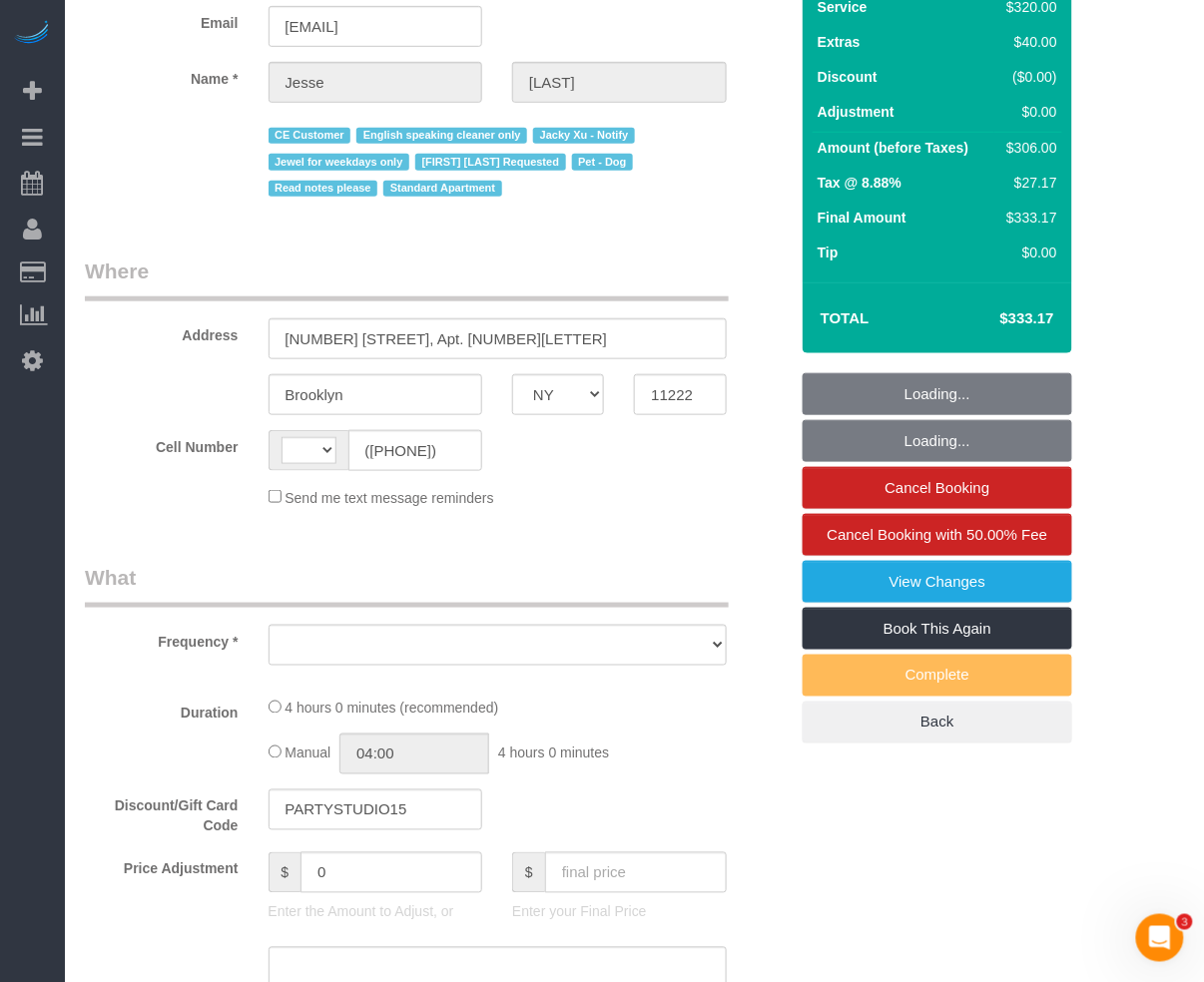 select on "string:US" 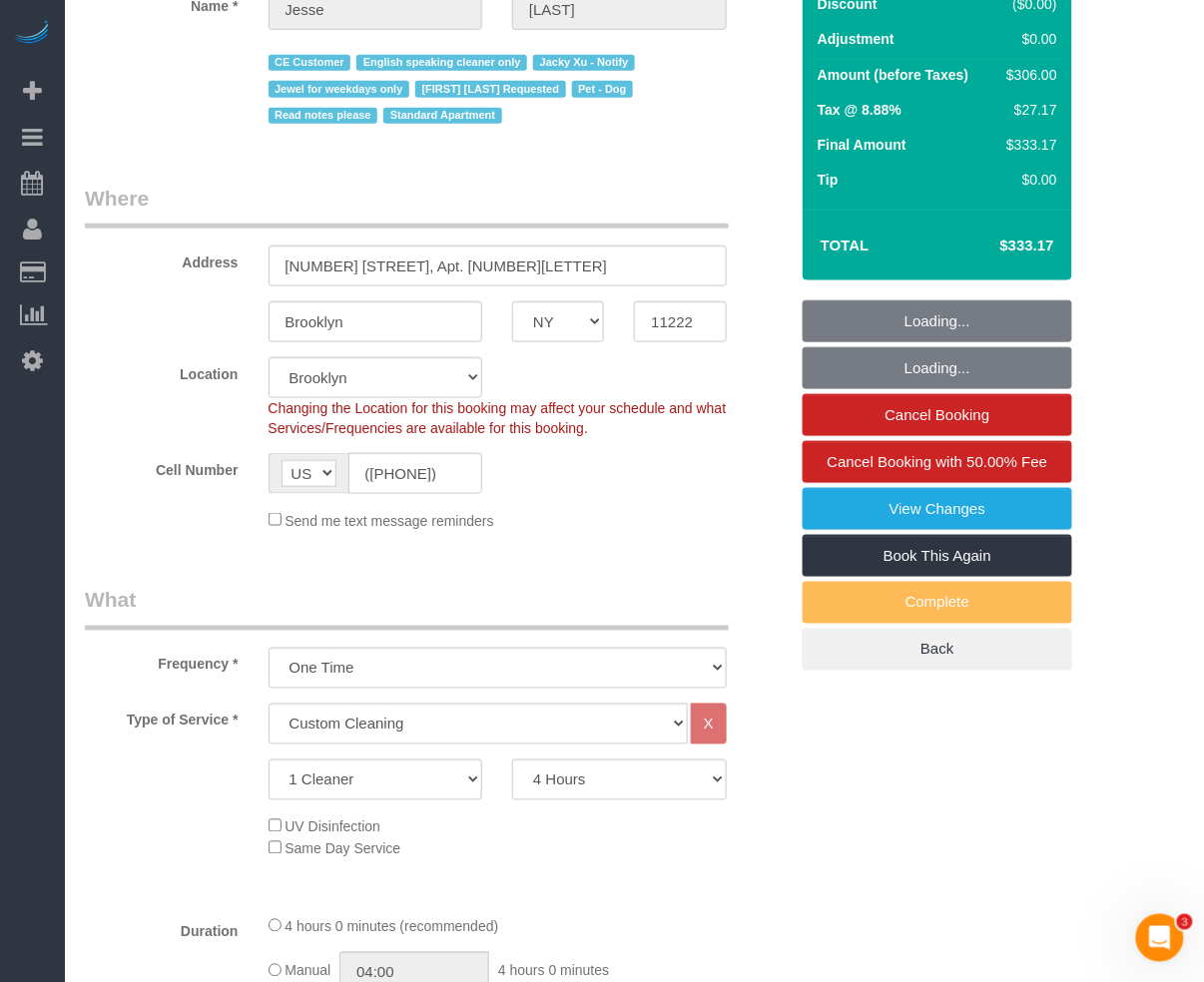 select on "spot1" 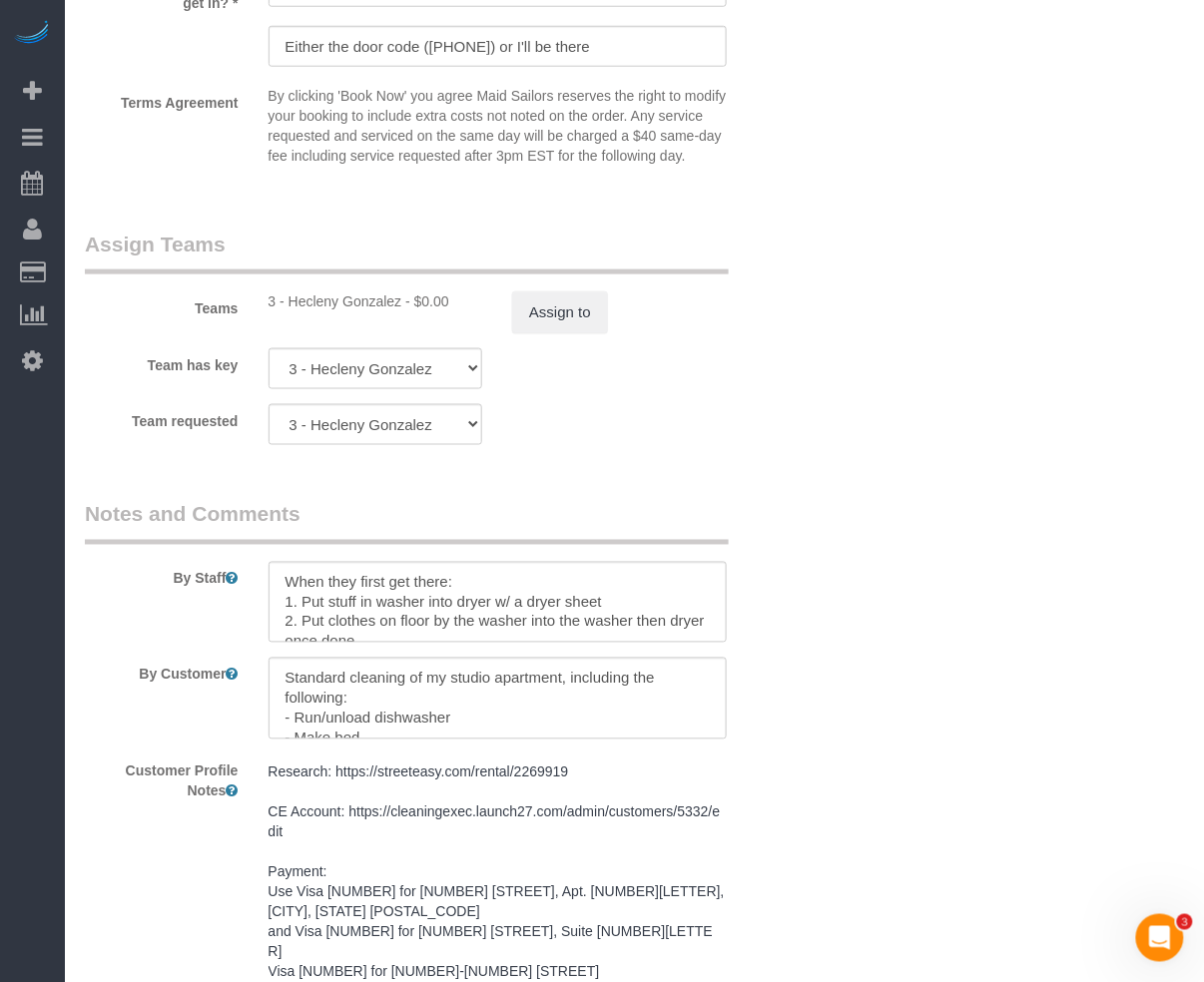 scroll, scrollTop: 2261, scrollLeft: 0, axis: vertical 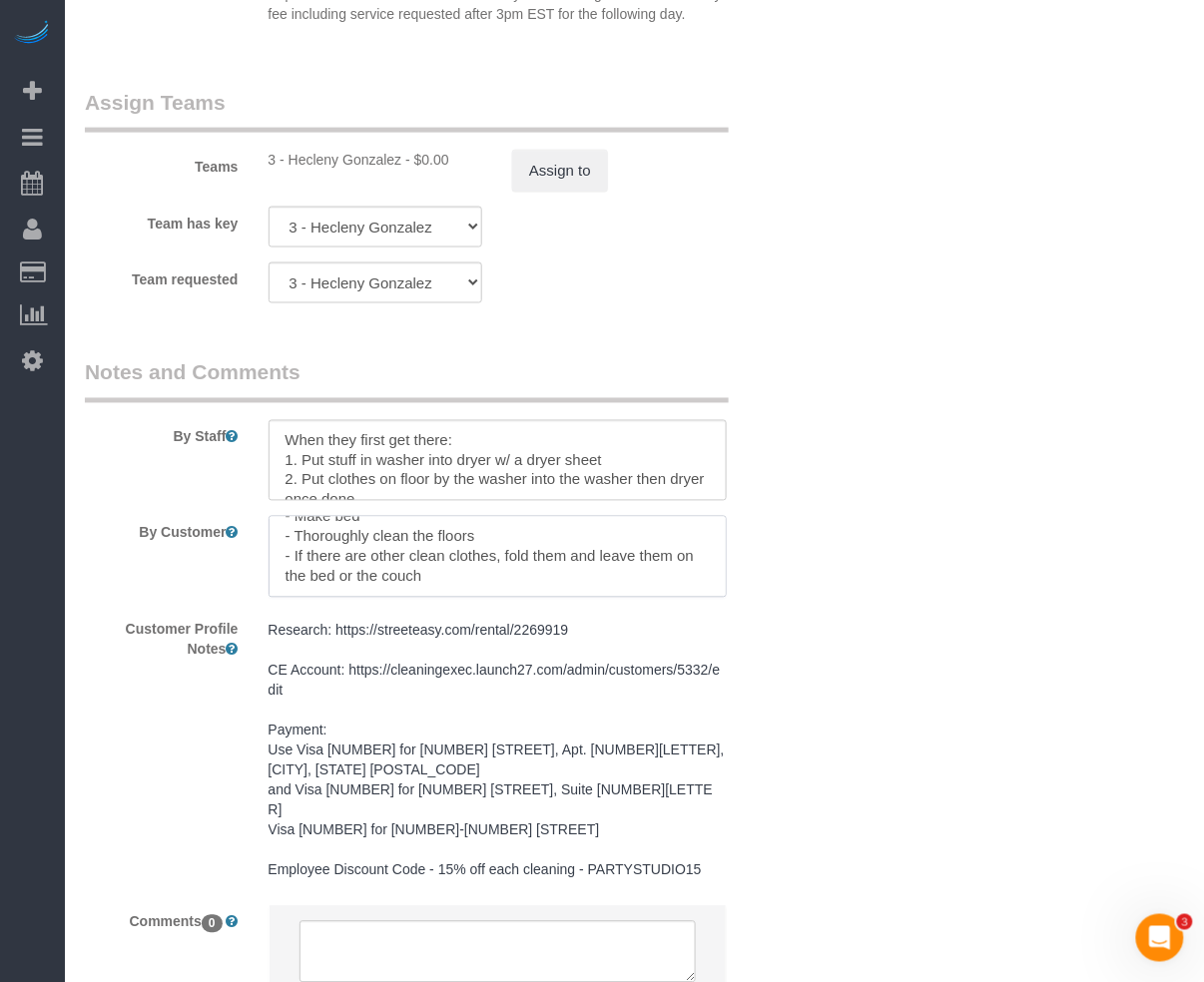 click at bounding box center [497, 557] 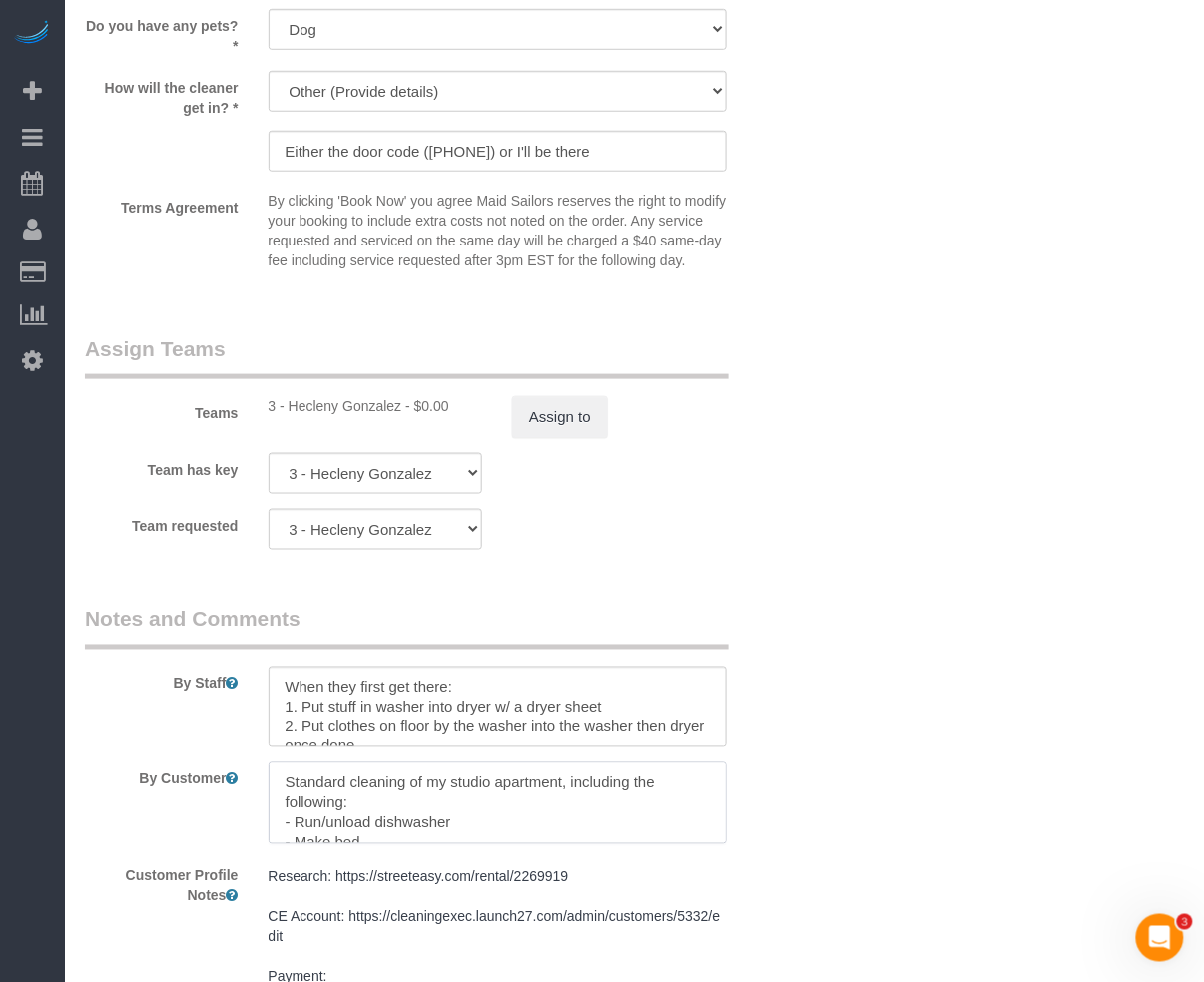 scroll, scrollTop: 2129, scrollLeft: 0, axis: vertical 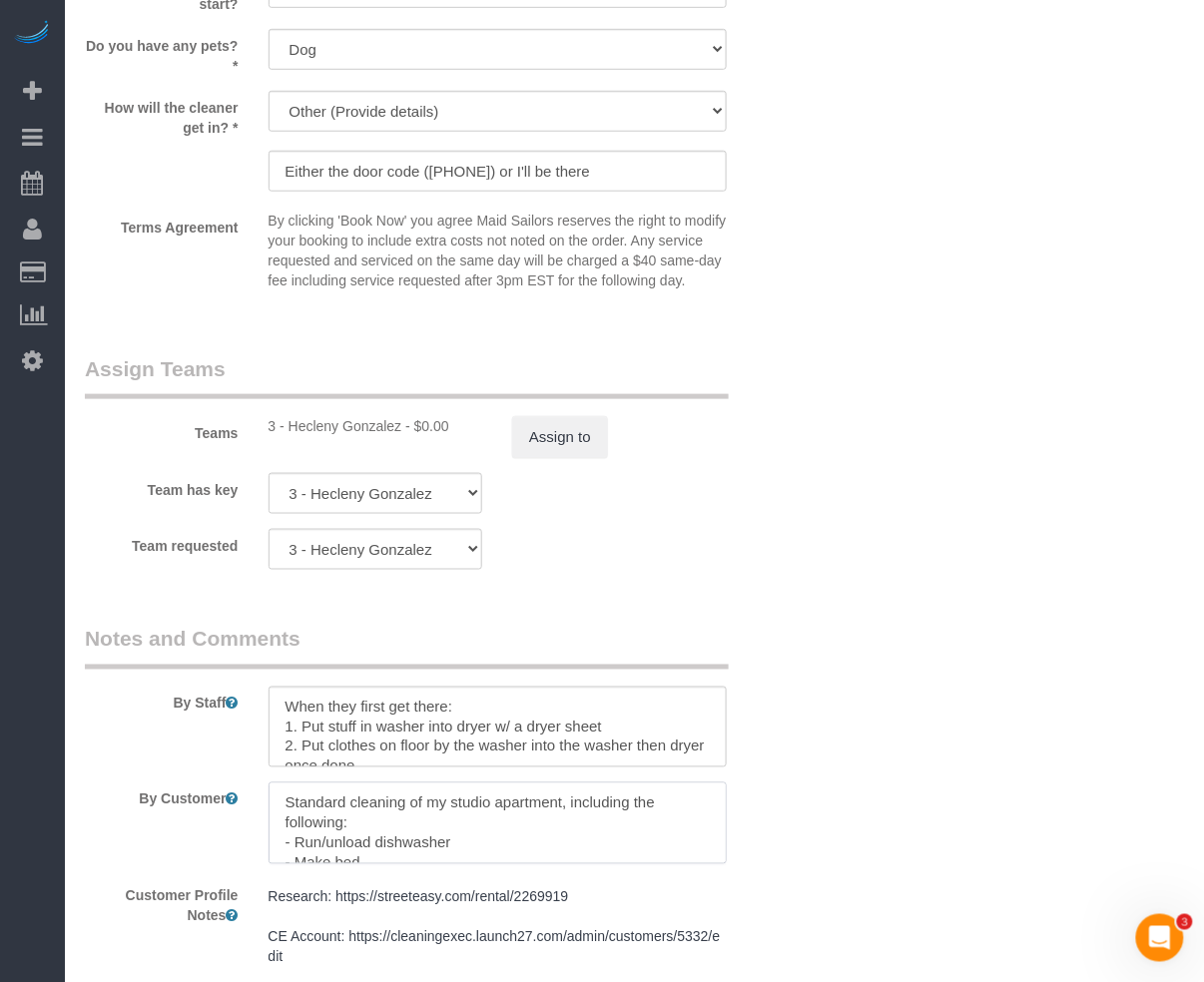 click at bounding box center (497, 823) 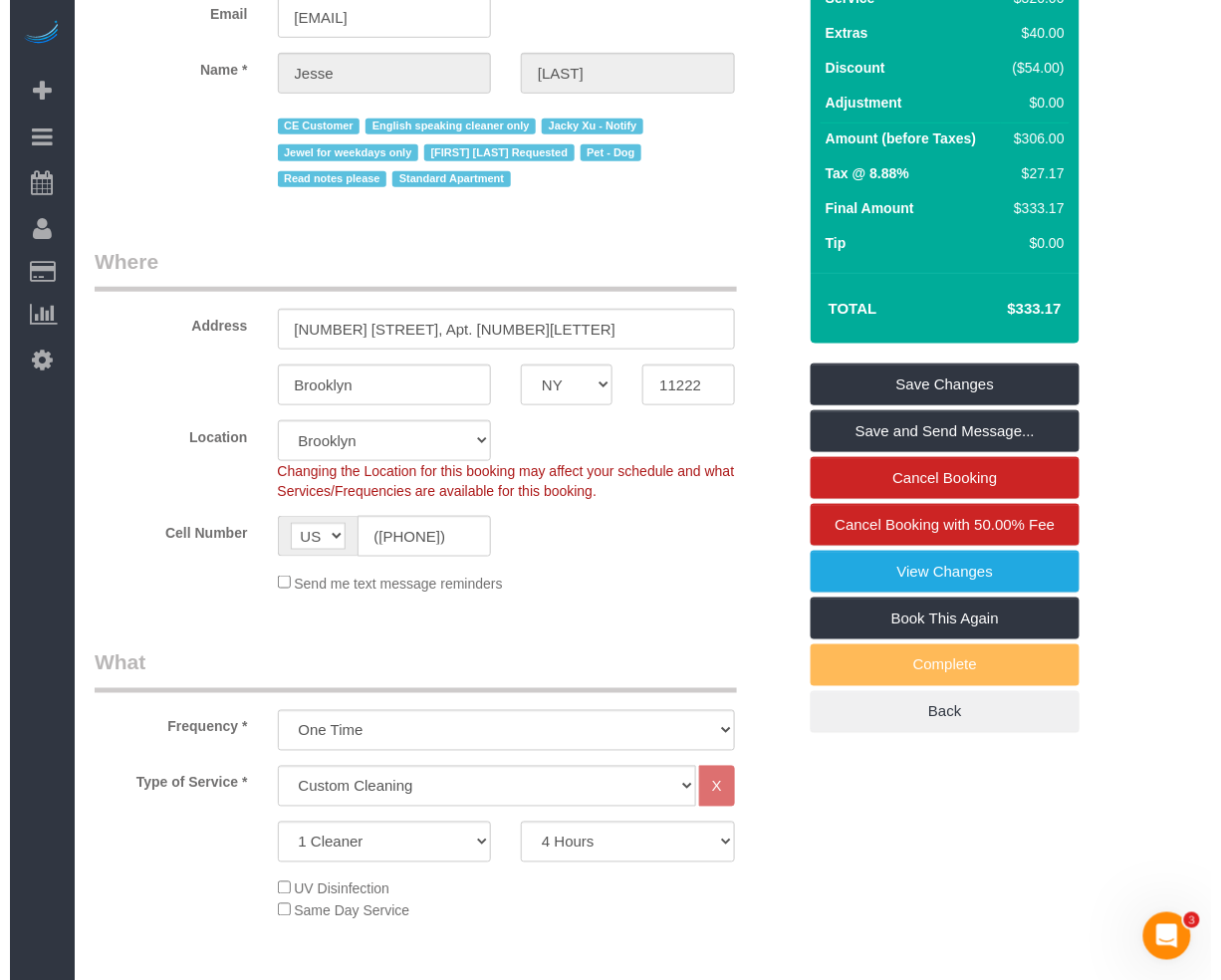scroll, scrollTop: 0, scrollLeft: 0, axis: both 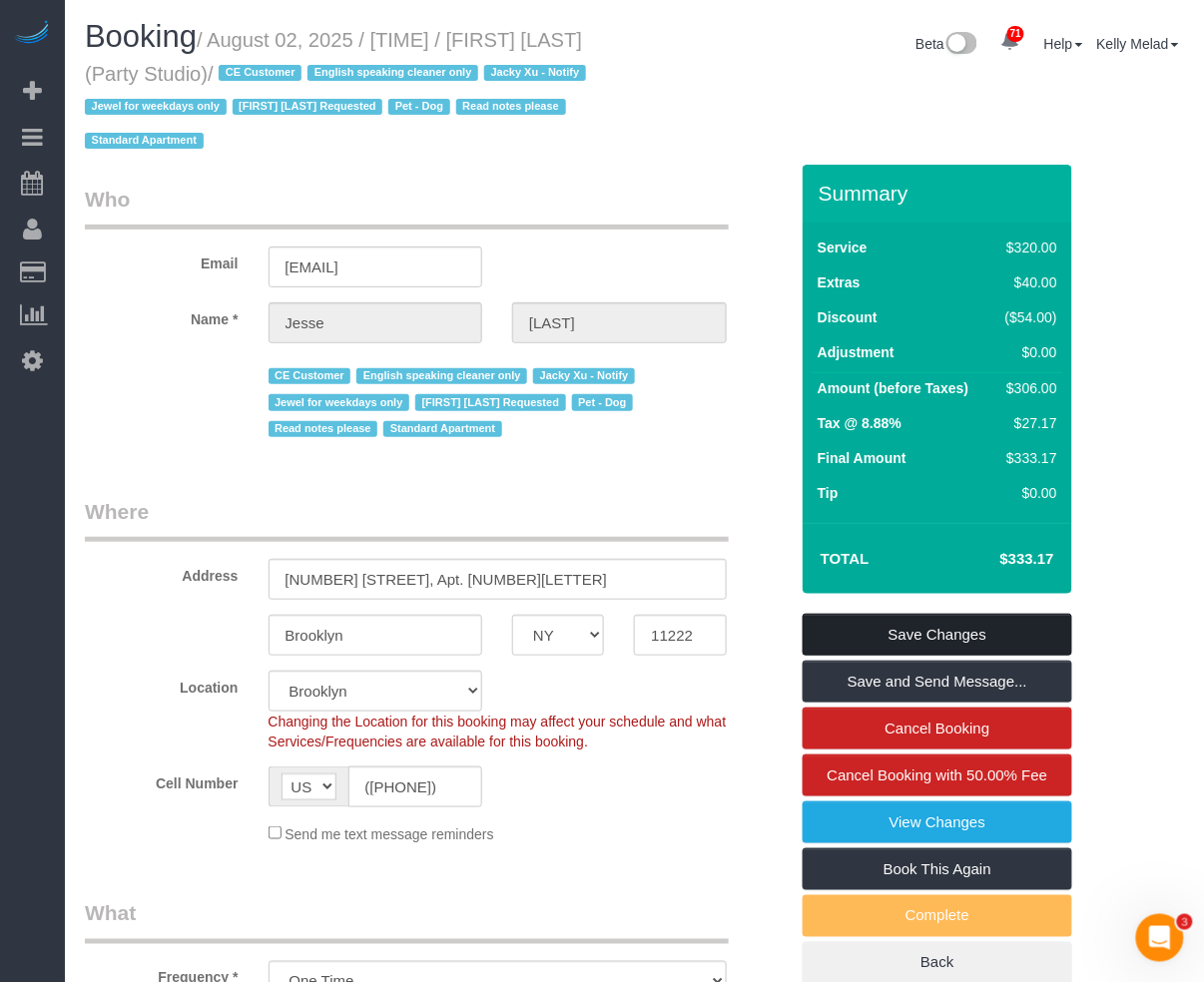 type on "Please help the customer with packing, he is in the process of moving out (2hours for cleaning  + 2 hours packing)
Standard cleaning of my studio apartment, including the following:
- Run/unload dishwasher
- Make bed
- Thoroughly clean the floors
- If there are other clean clothes, fold them and leave them on the bed or the couch" 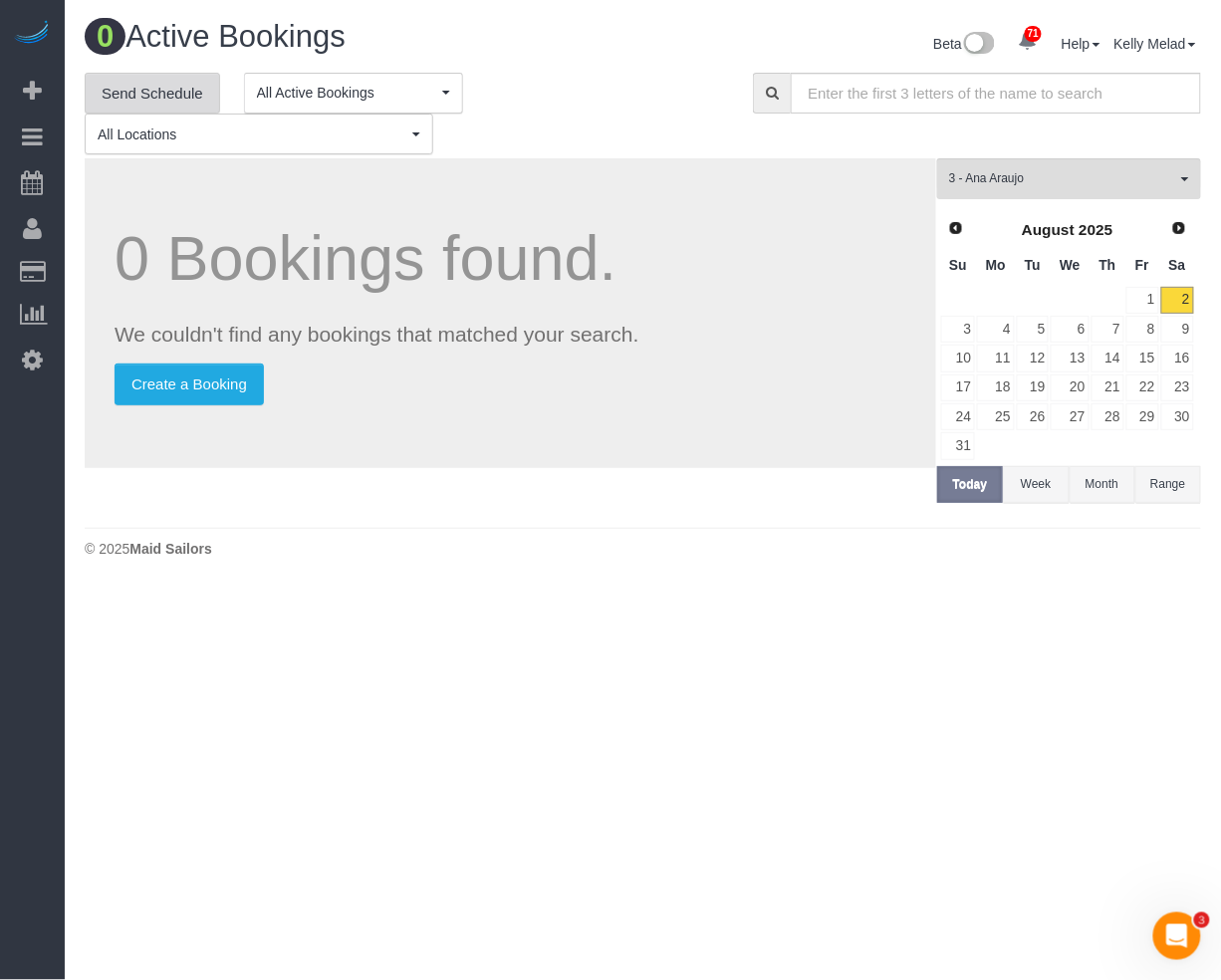 click on "Send Schedule" at bounding box center [152, 94] 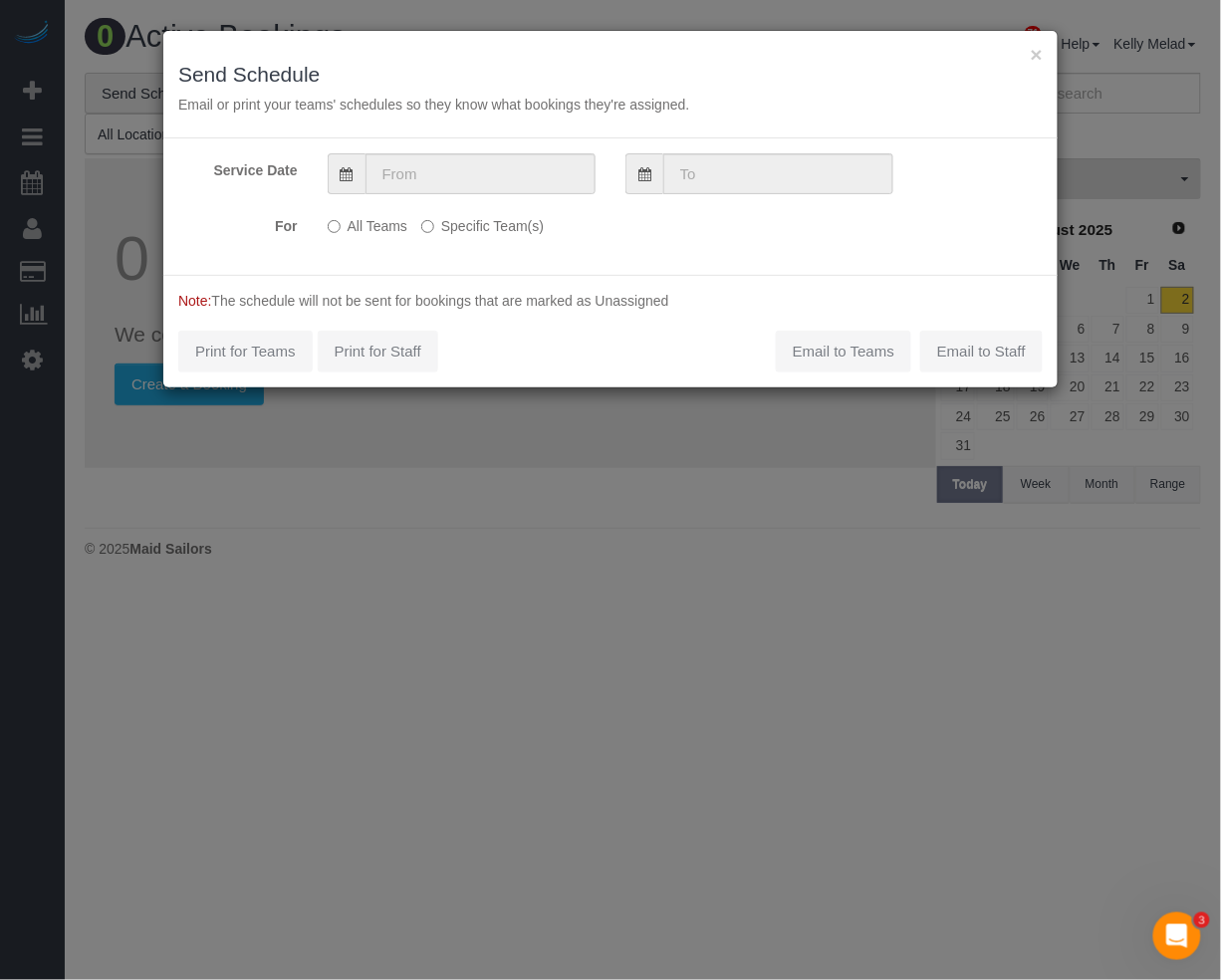 click on "Specific Team(s)" at bounding box center (482, 222) 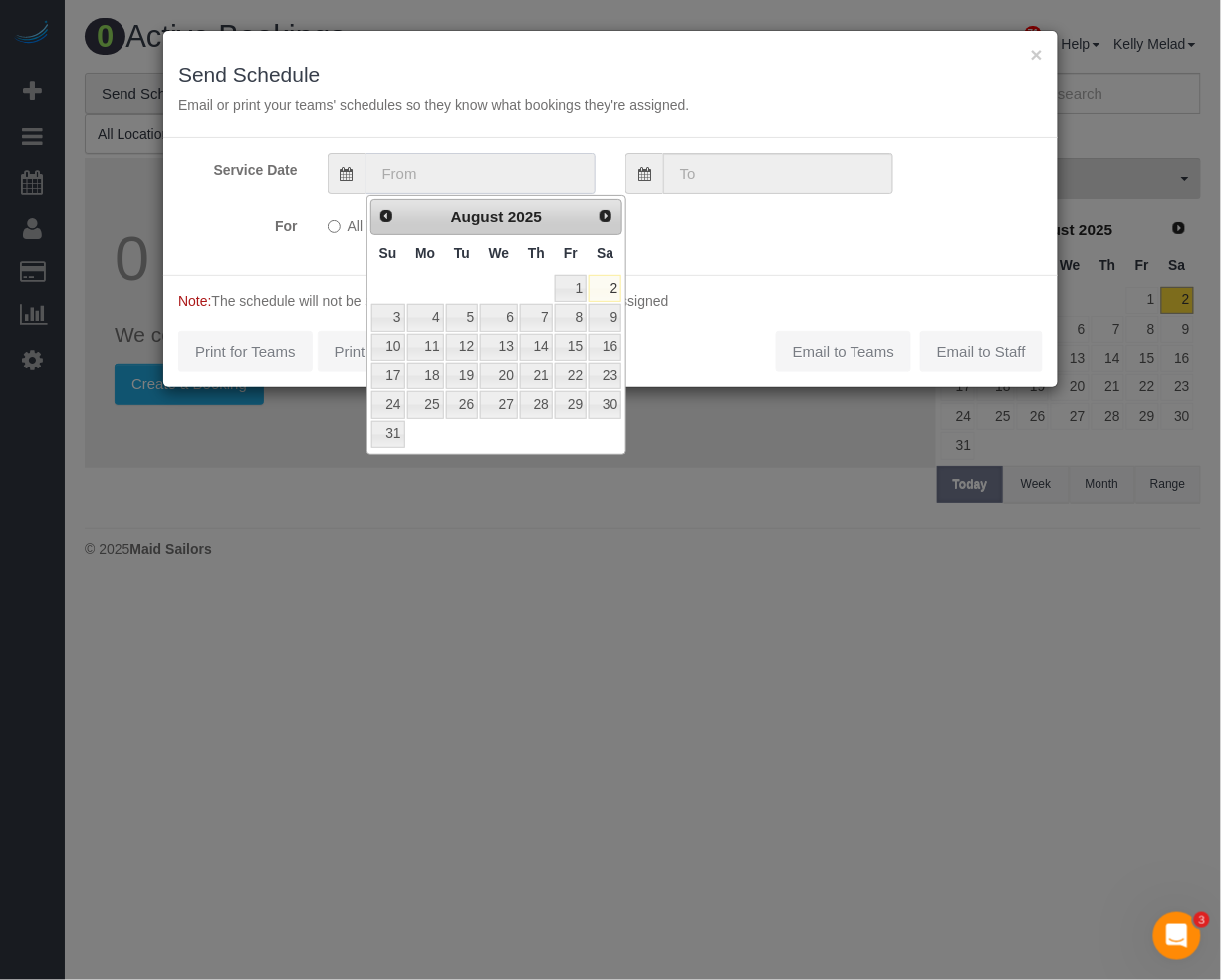 click at bounding box center [480, 173] 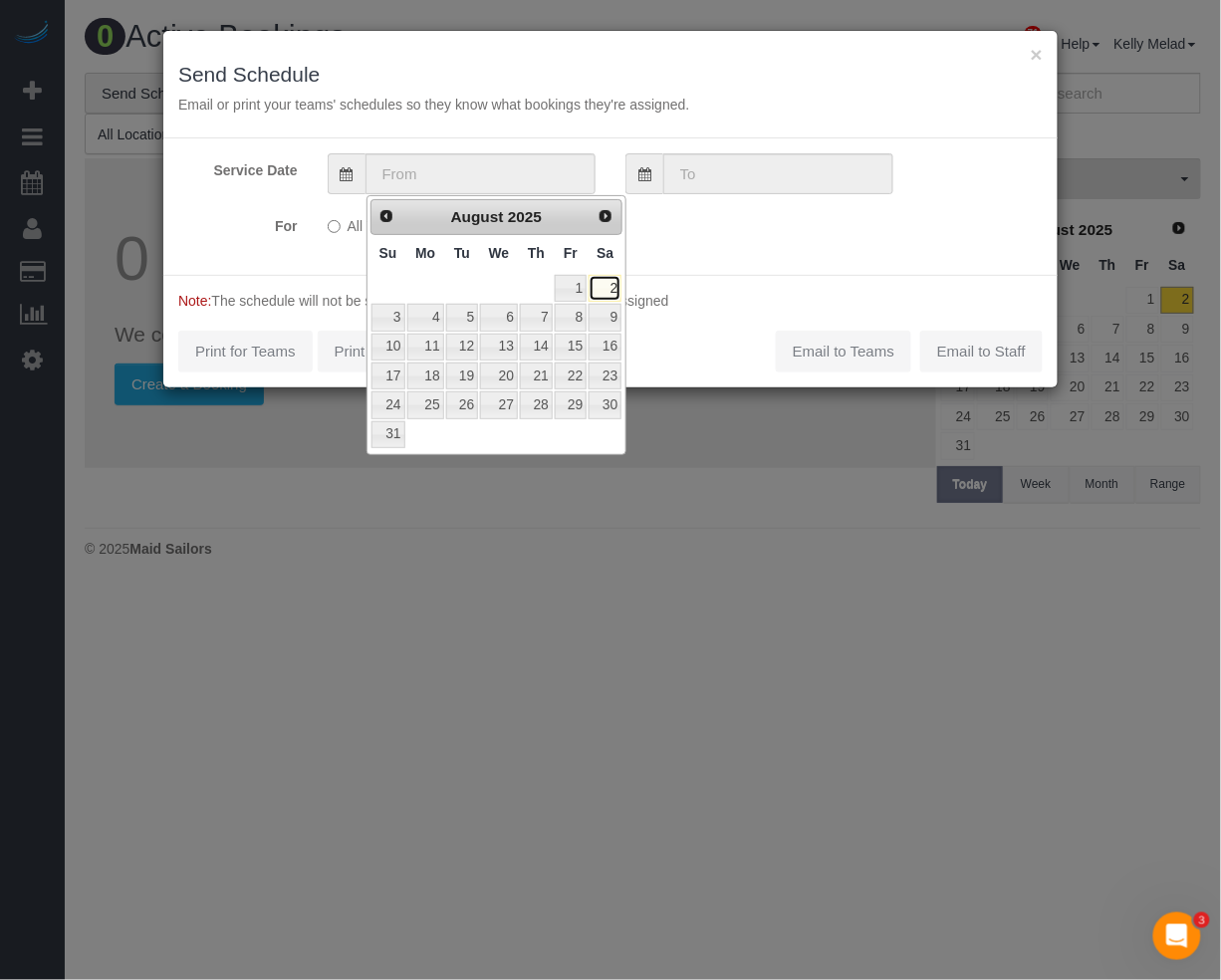 click on "2" at bounding box center (605, 288) 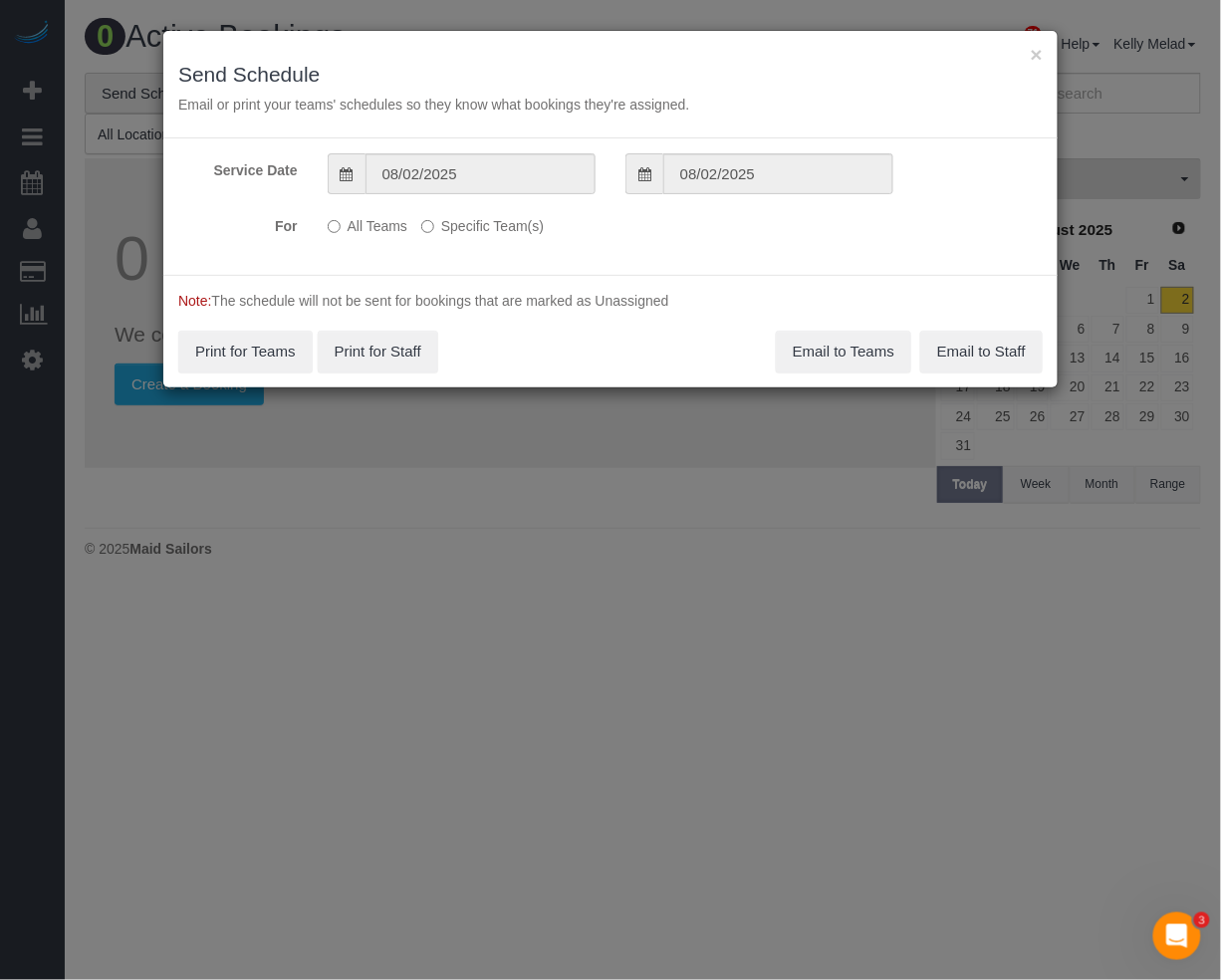 click on "Specific Team(s)" at bounding box center [482, 222] 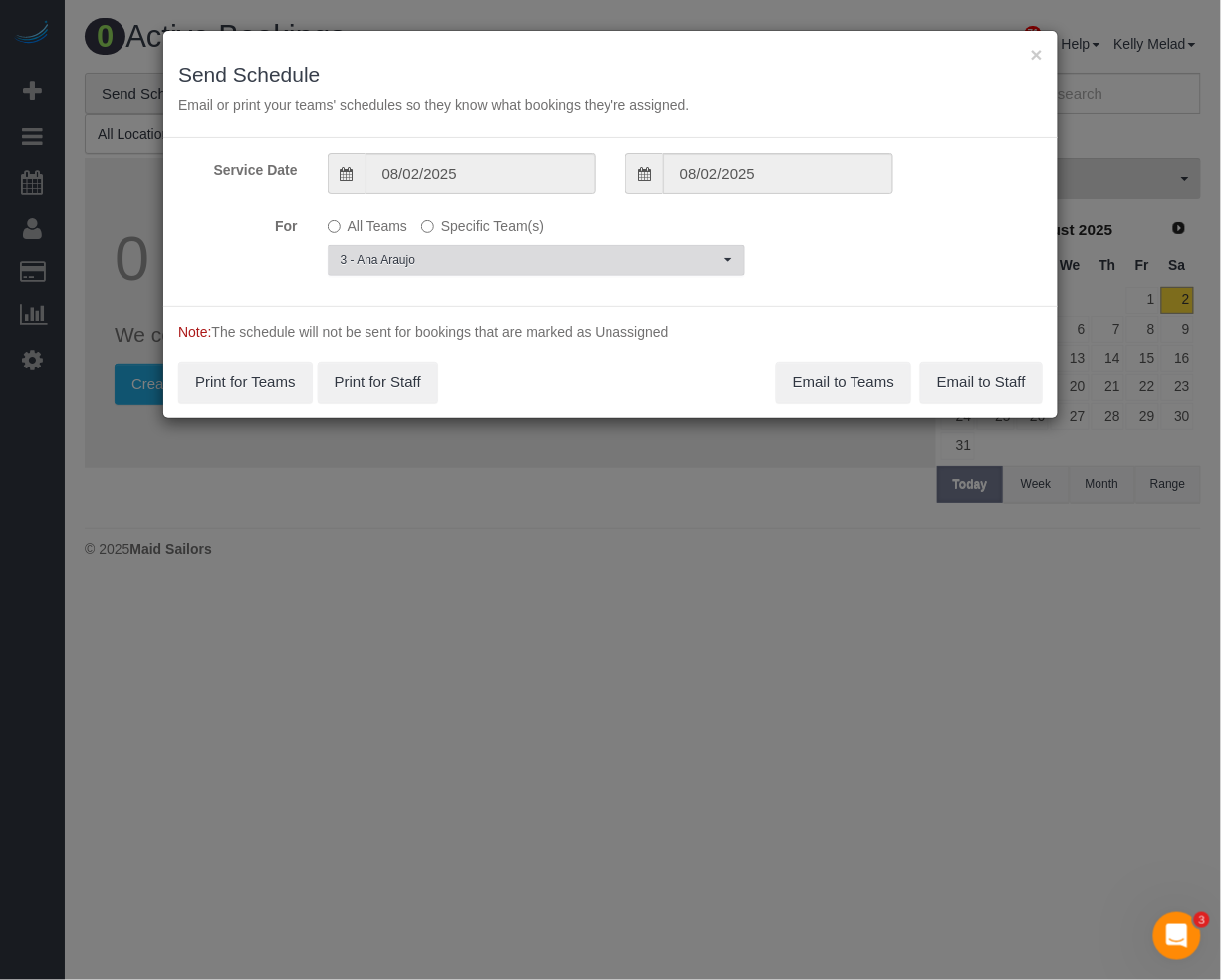 click on "3 - Ana Araujo" at bounding box center (530, 260) 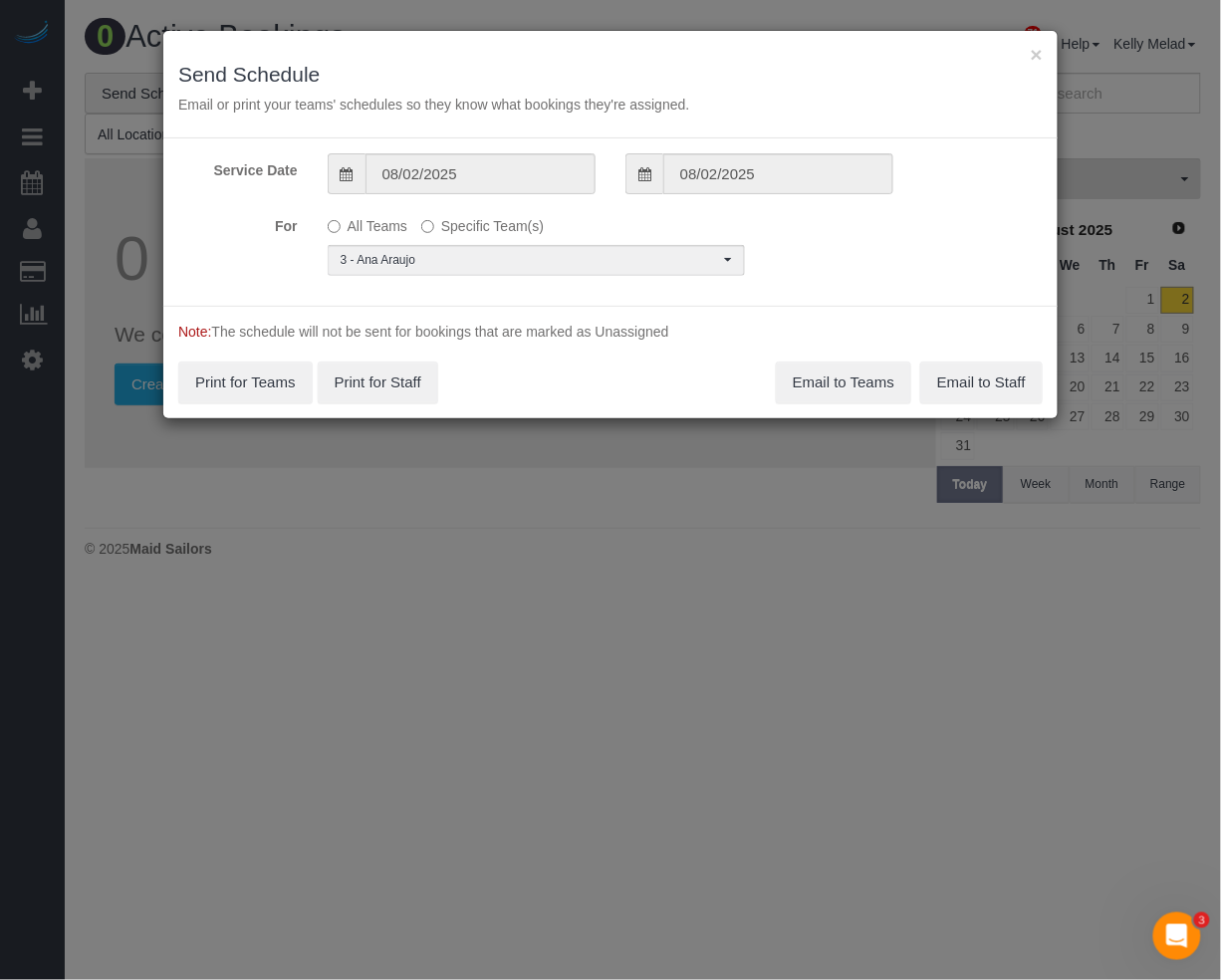 scroll, scrollTop: 1731, scrollLeft: 0, axis: vertical 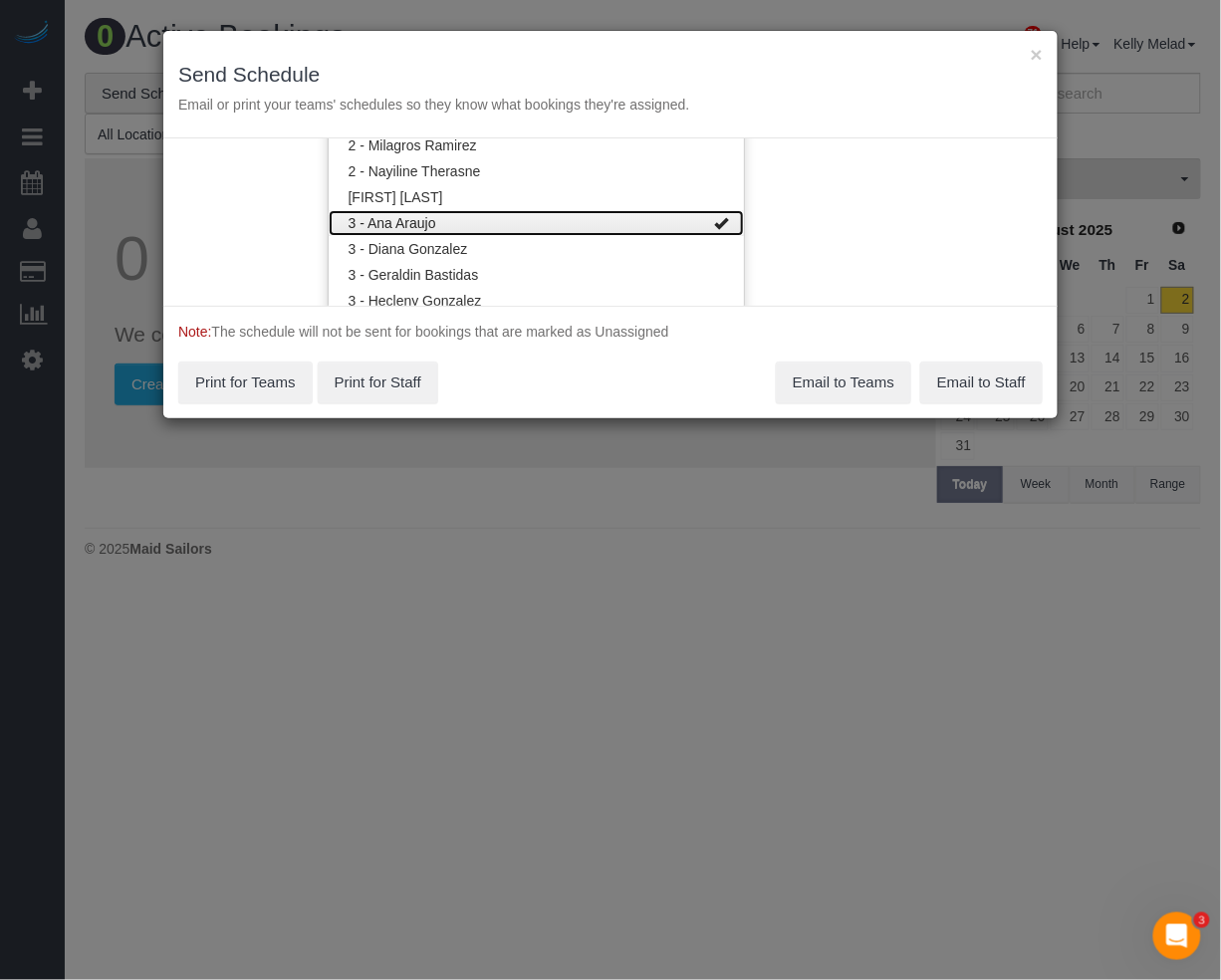 click on "3 - Ana Araujo" at bounding box center [536, 223] 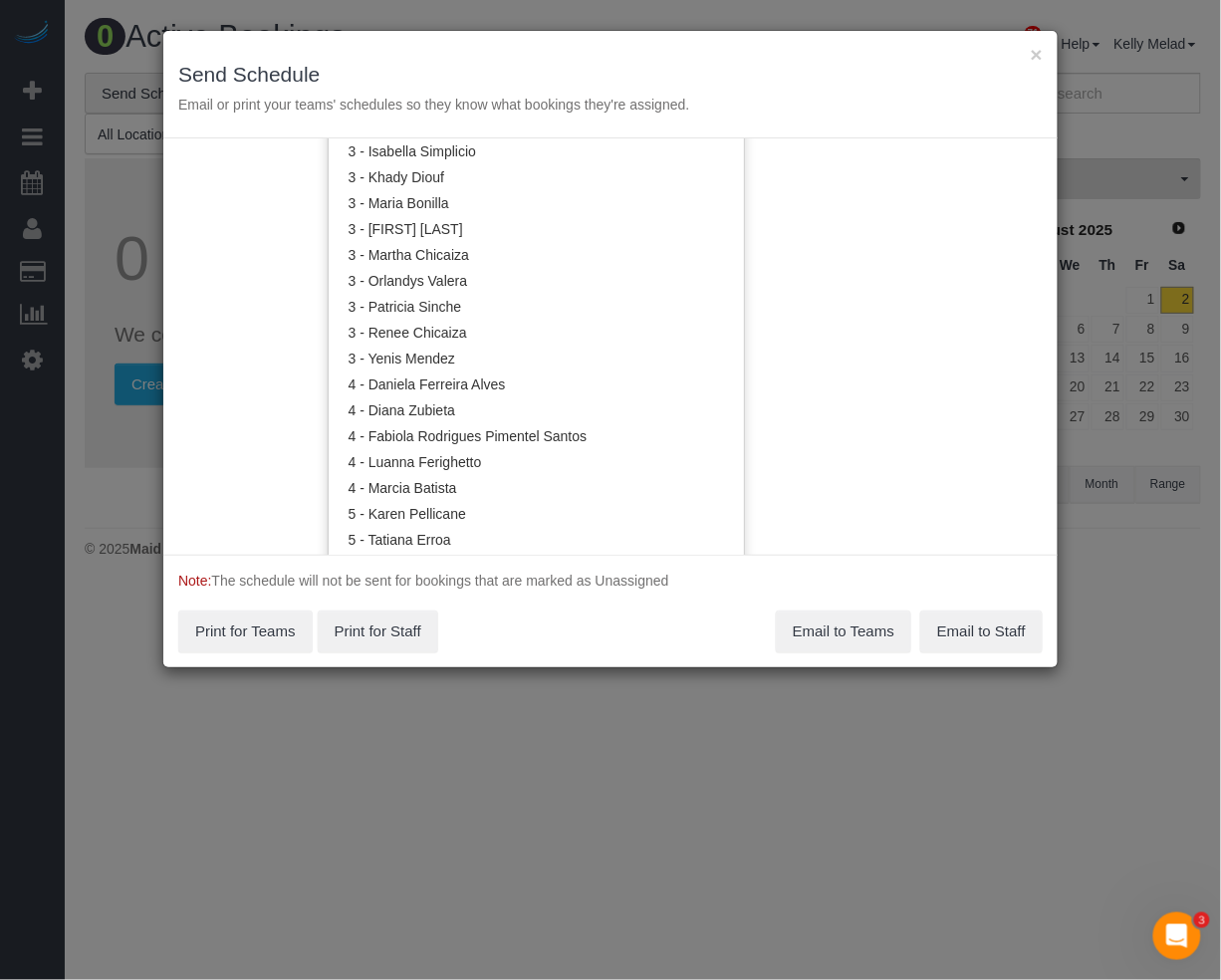 scroll, scrollTop: 1864, scrollLeft: 0, axis: vertical 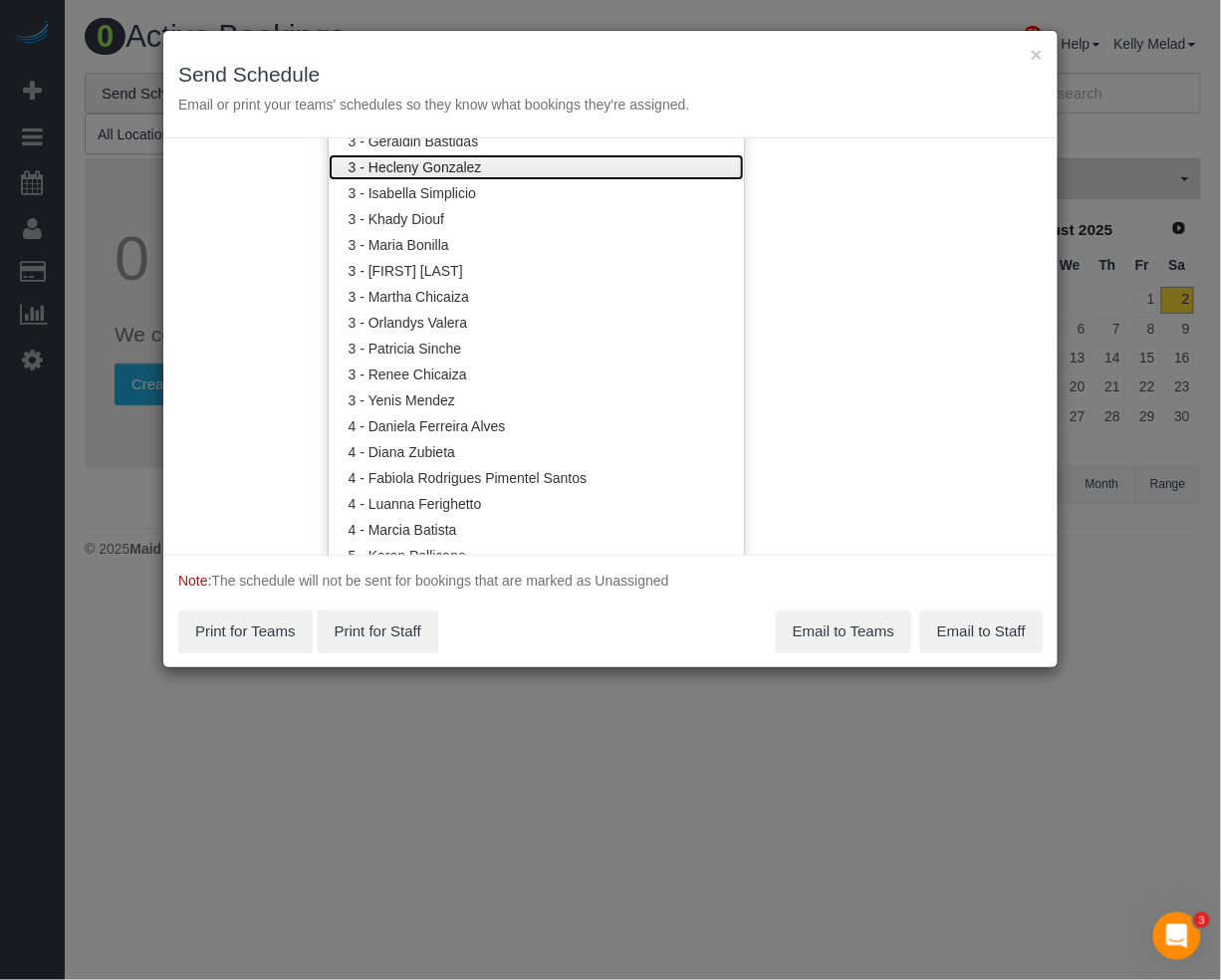 click on "3 - Hecleny Gonzalez" at bounding box center (536, 167) 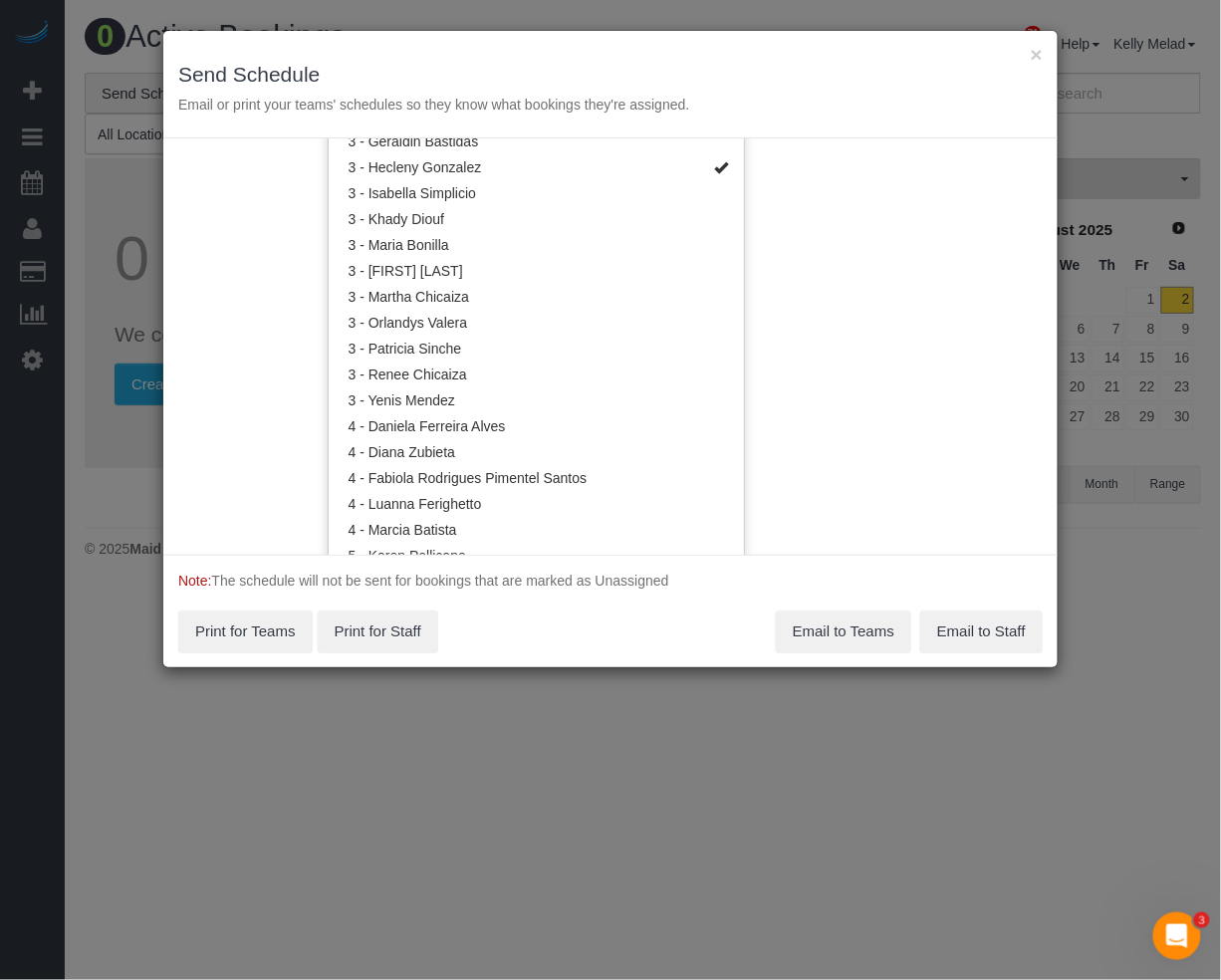 click on "Service Date
08/02/2025
08/02/2025
For
All Teams
Specific Team(s)
3 - Hecleny Gonzalez
Choose Team(s)
* - K.J.
*Irene Flores - Test
0 - Abdoulaye Sow
0 - Andreina Carolina Manrique Lopez" at bounding box center [610, 347] 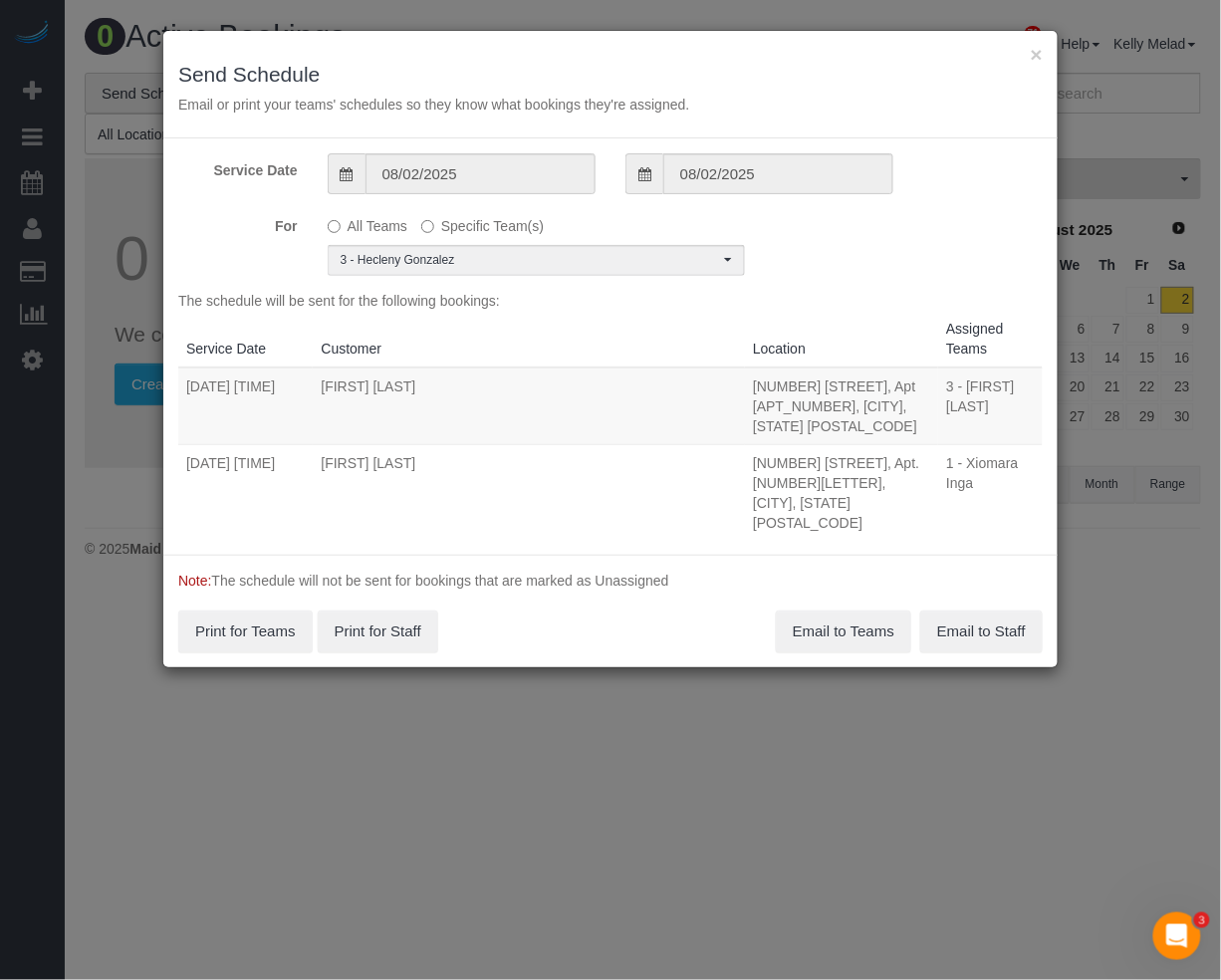 scroll, scrollTop: 0, scrollLeft: 0, axis: both 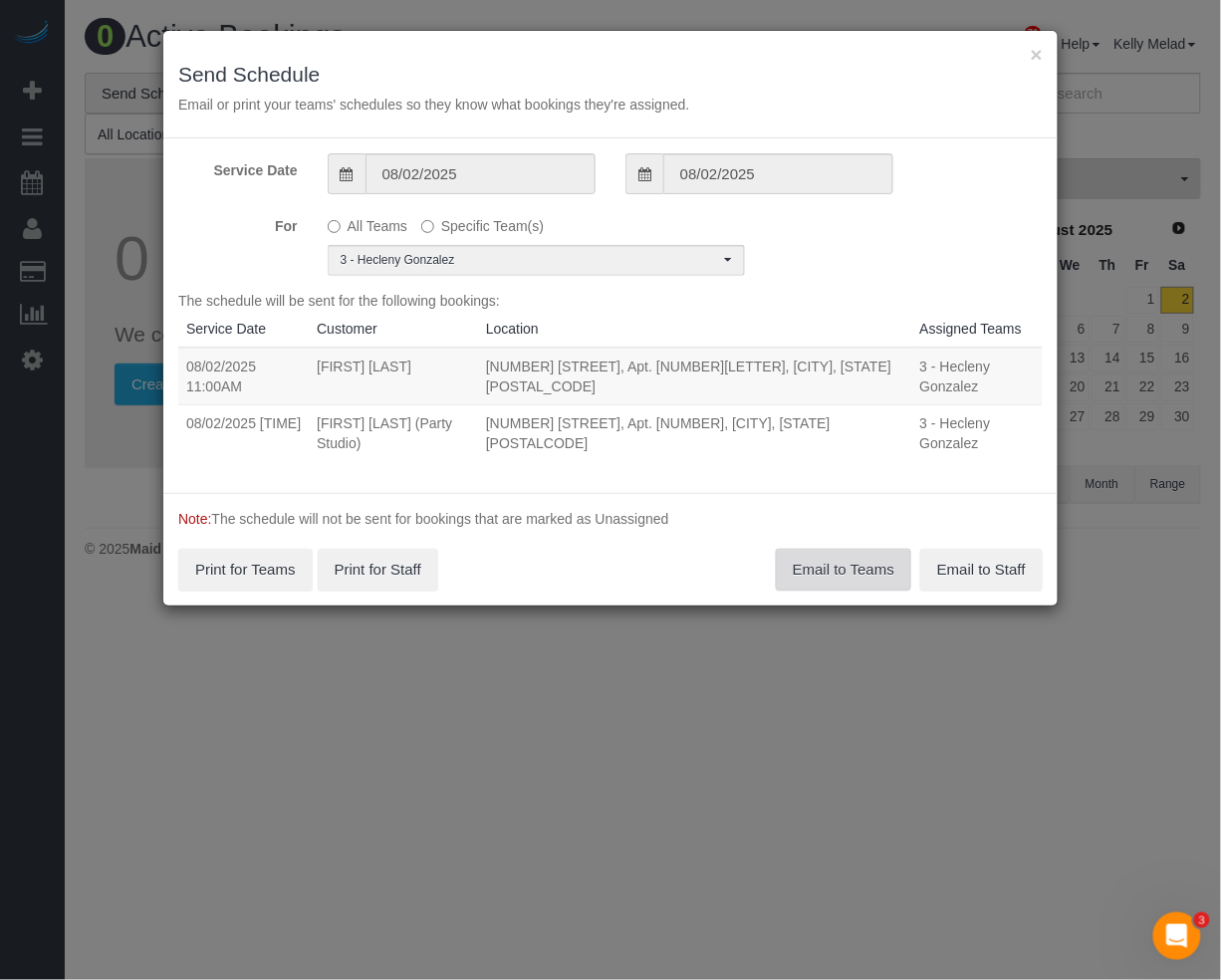 click on "Email to Teams" at bounding box center [844, 570] 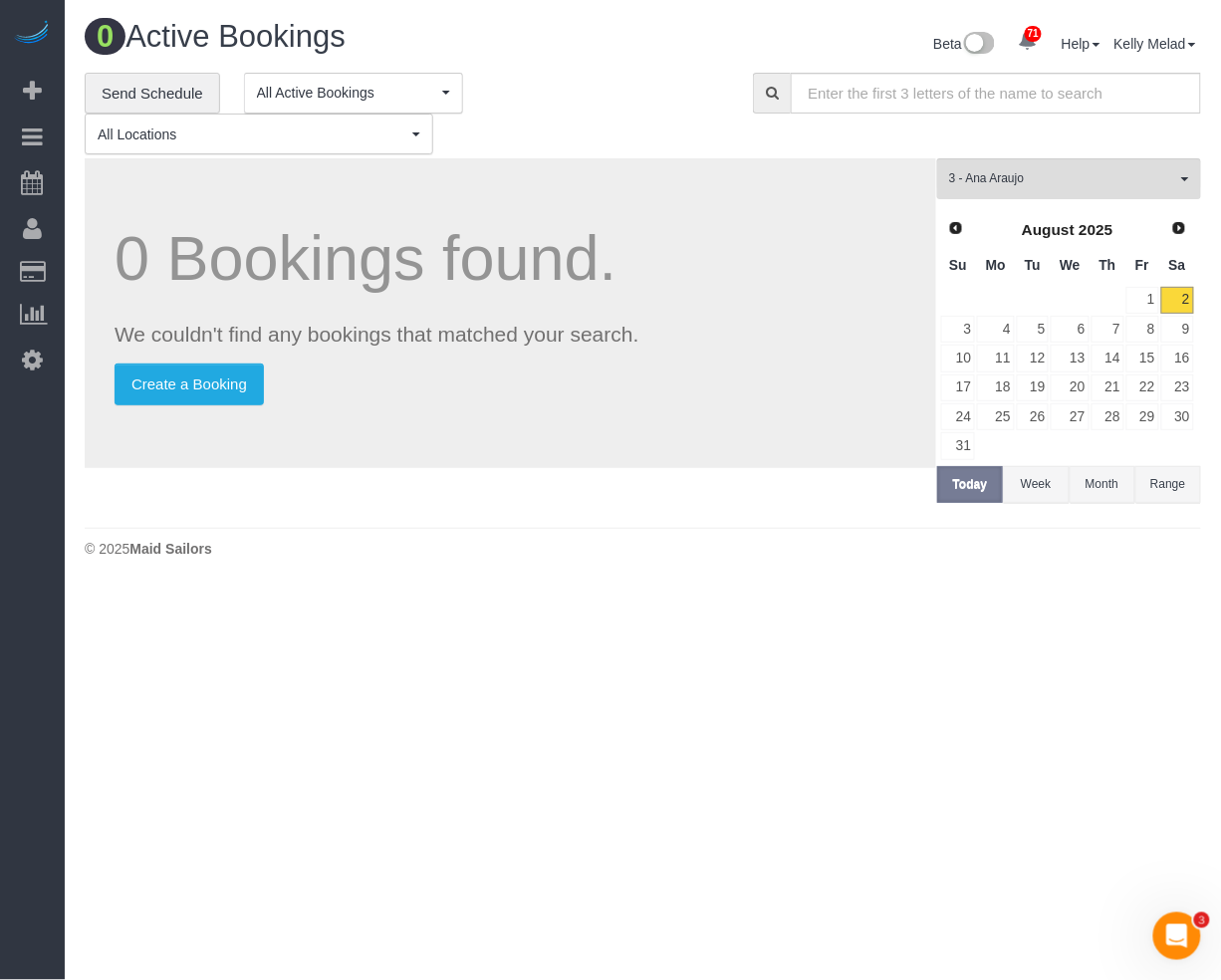click on "71
Beta
Your Notifications
You have 0 alerts
×
You have 5  to charge for 08/01/2025
×
You have 1  to charge for 07/31/2025
×
You have 4  to charge for 07/30/2025
×" at bounding box center (610, 490) 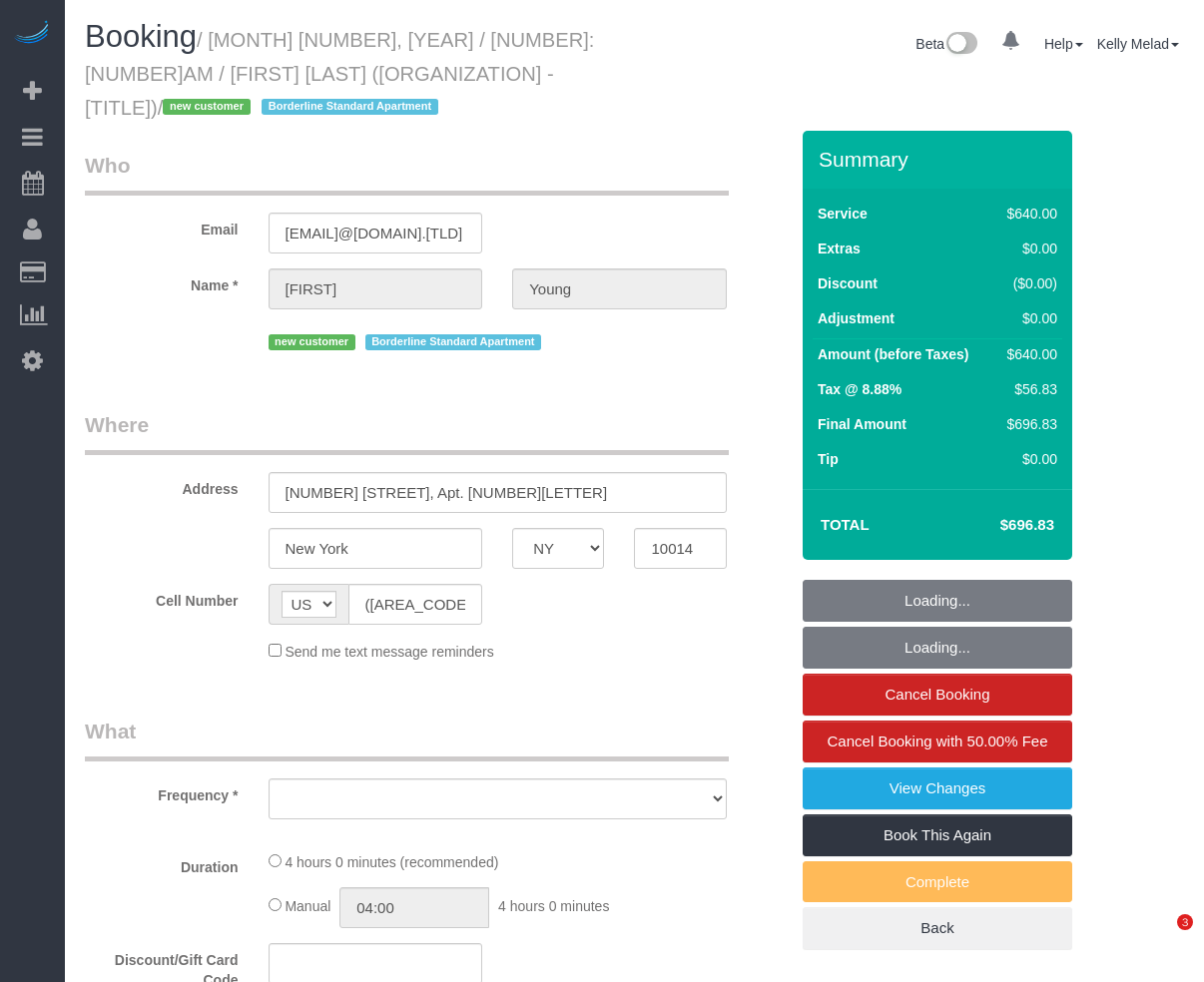 select on "NY" 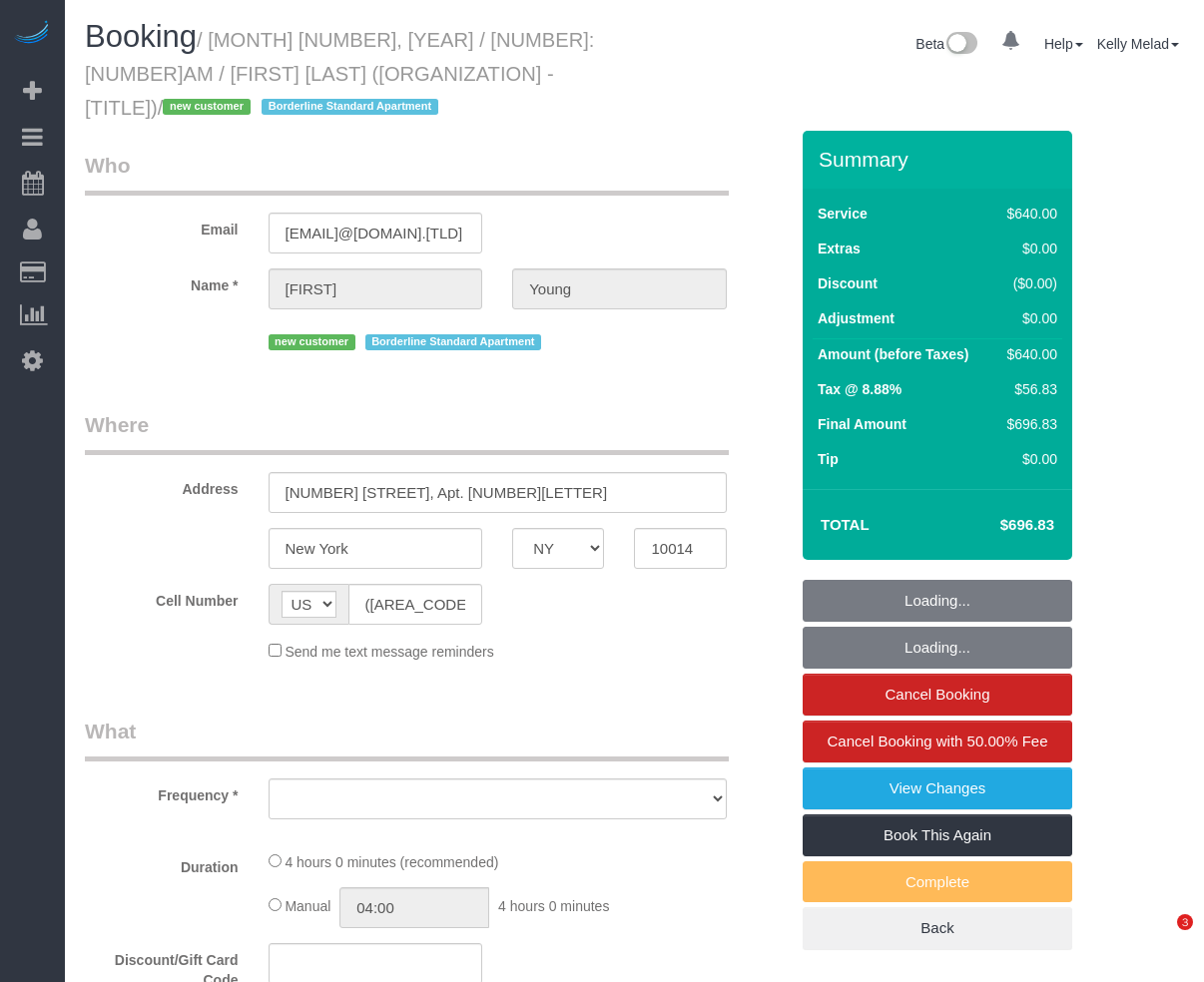 scroll, scrollTop: 0, scrollLeft: 0, axis: both 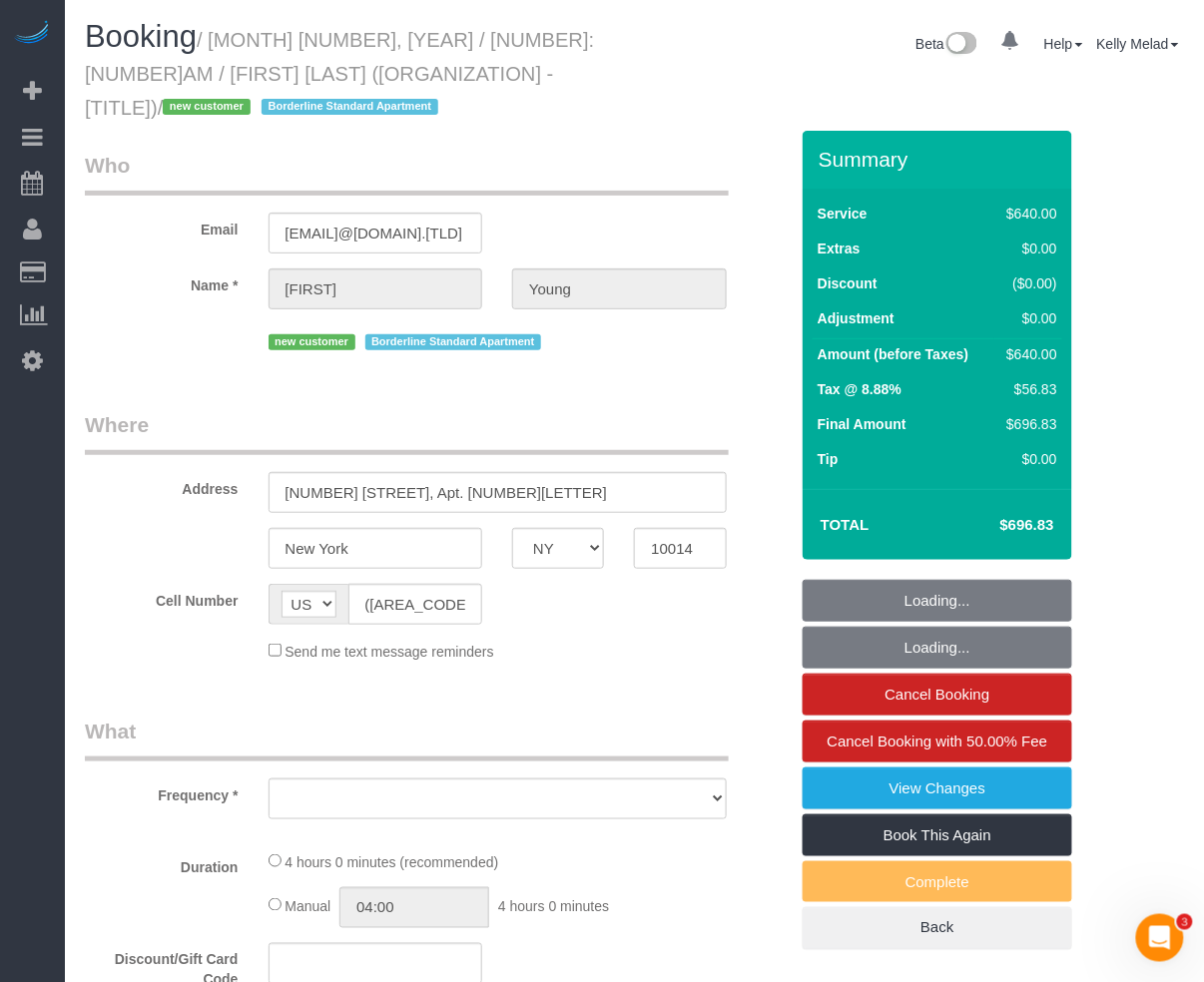 select on "string:stripe-pm_1RpbVB4VGloSiKo7UyopqJpd" 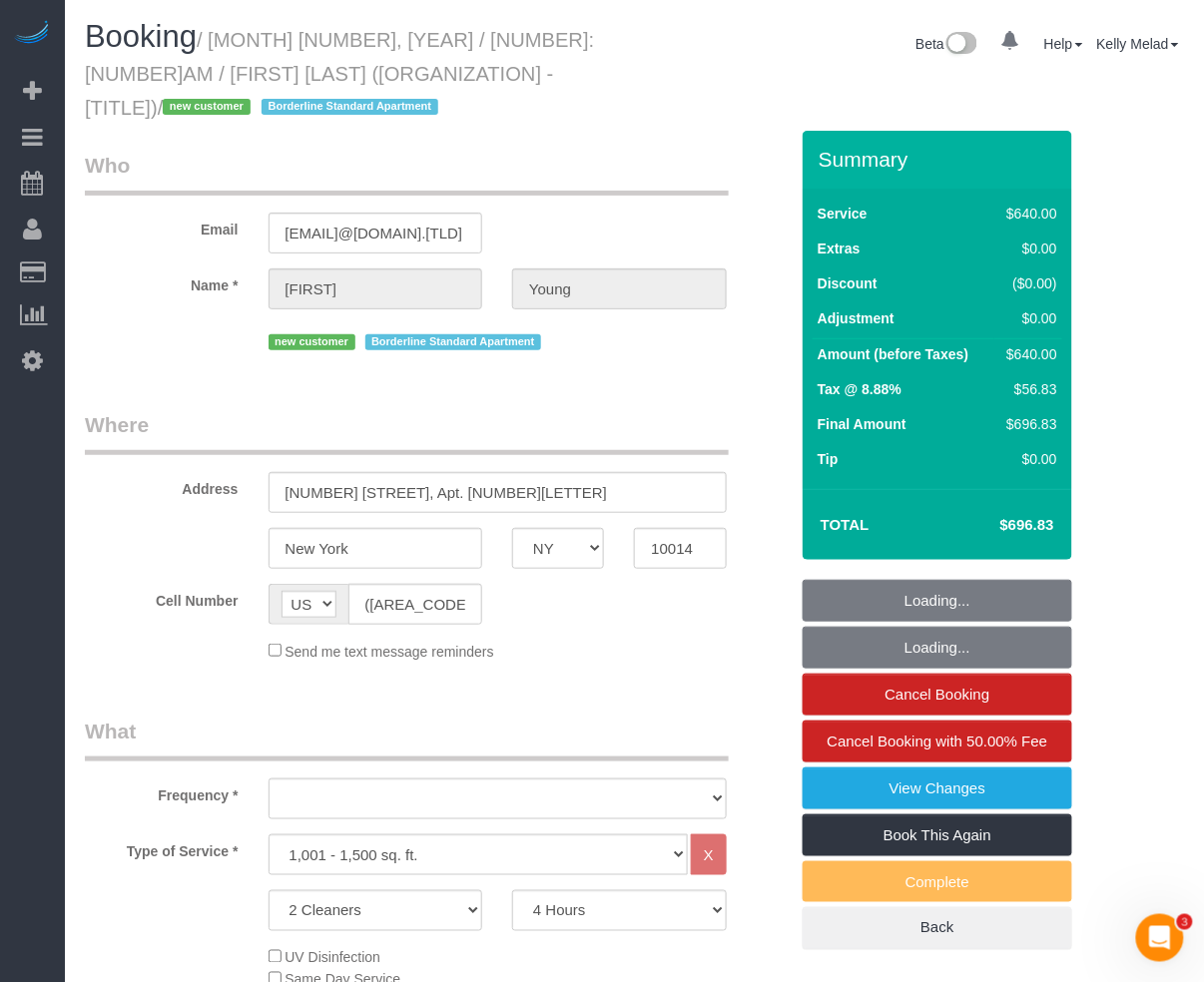 select on "object:1055" 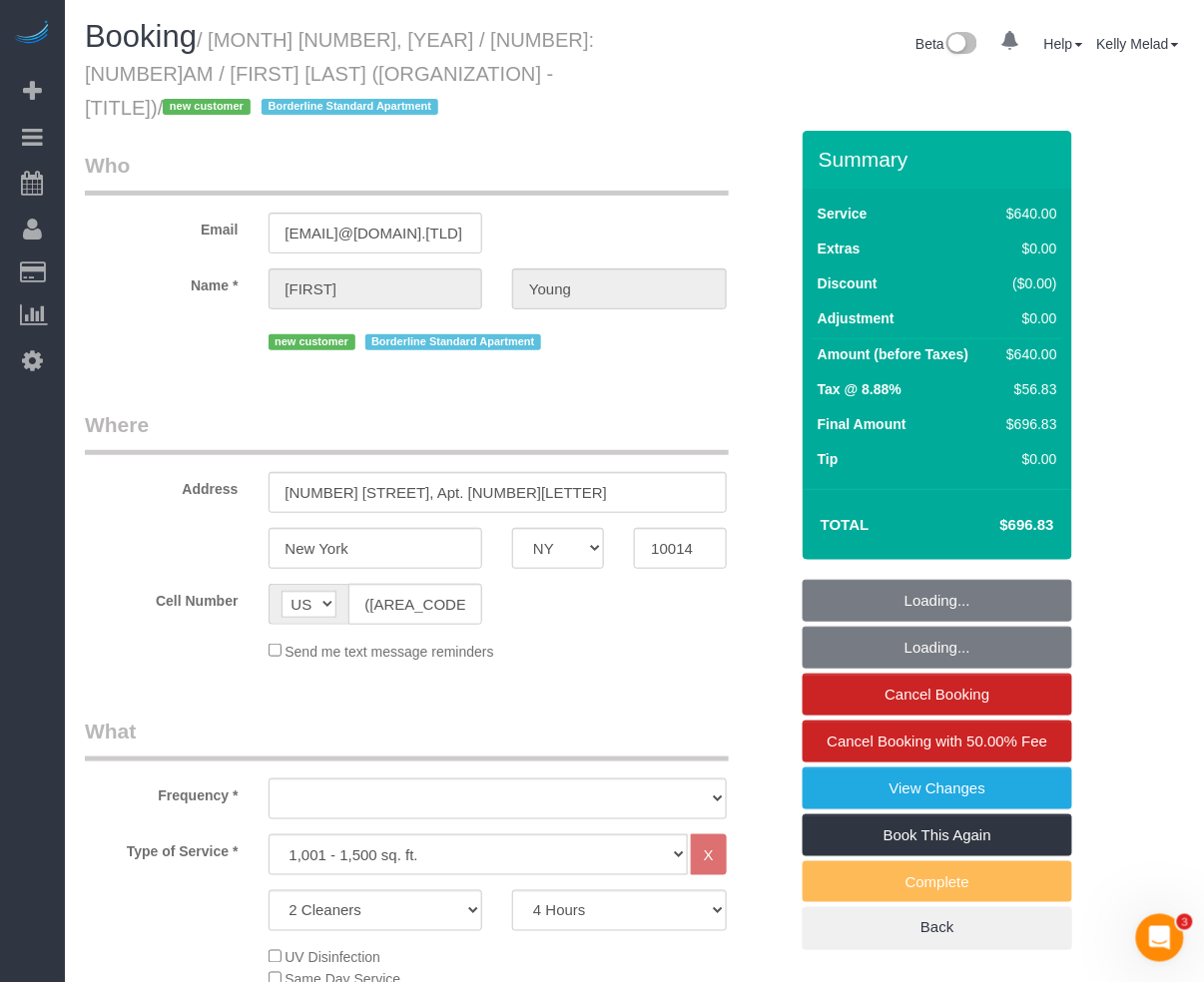 select on "spot1" 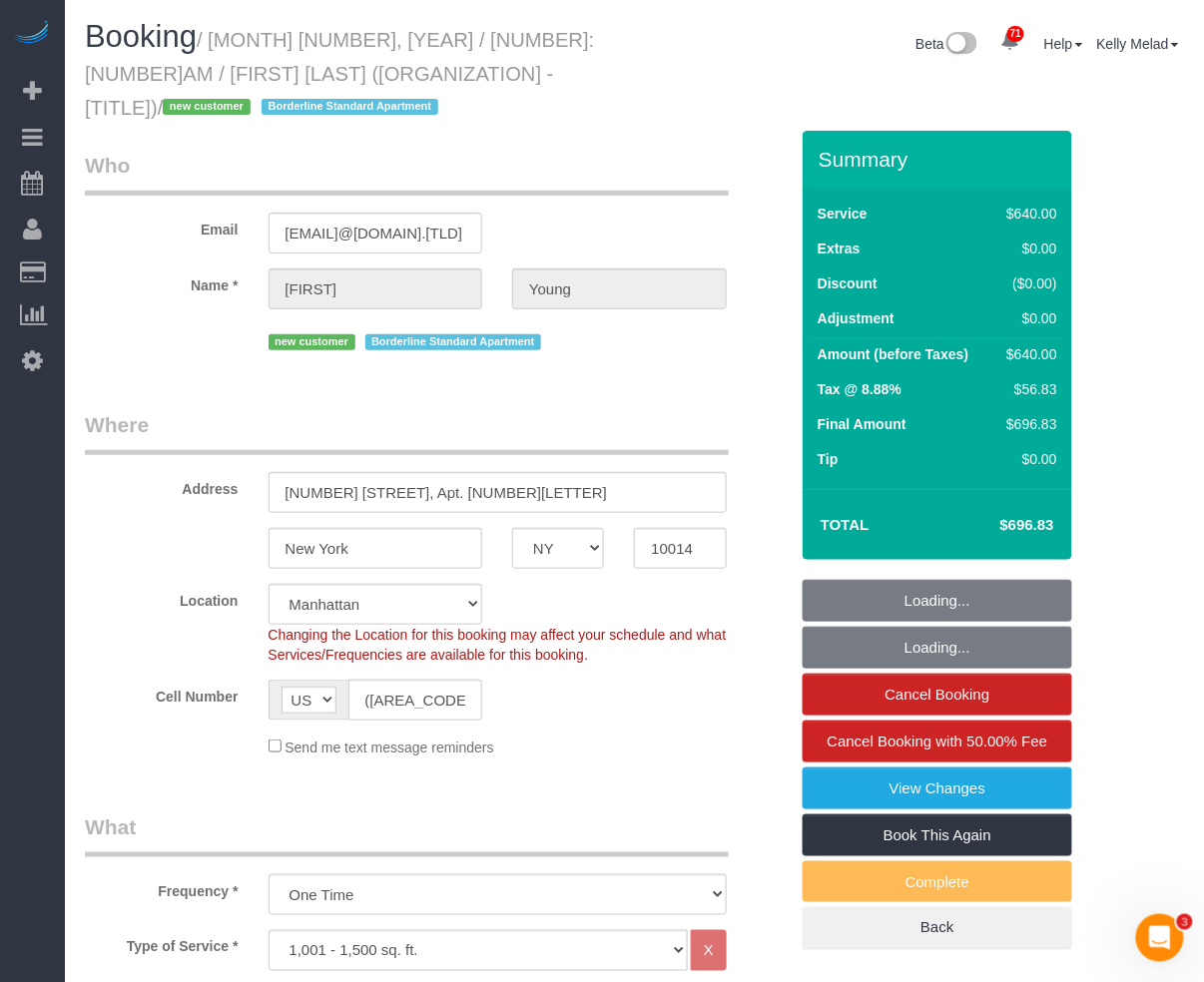 select on "object:1489" 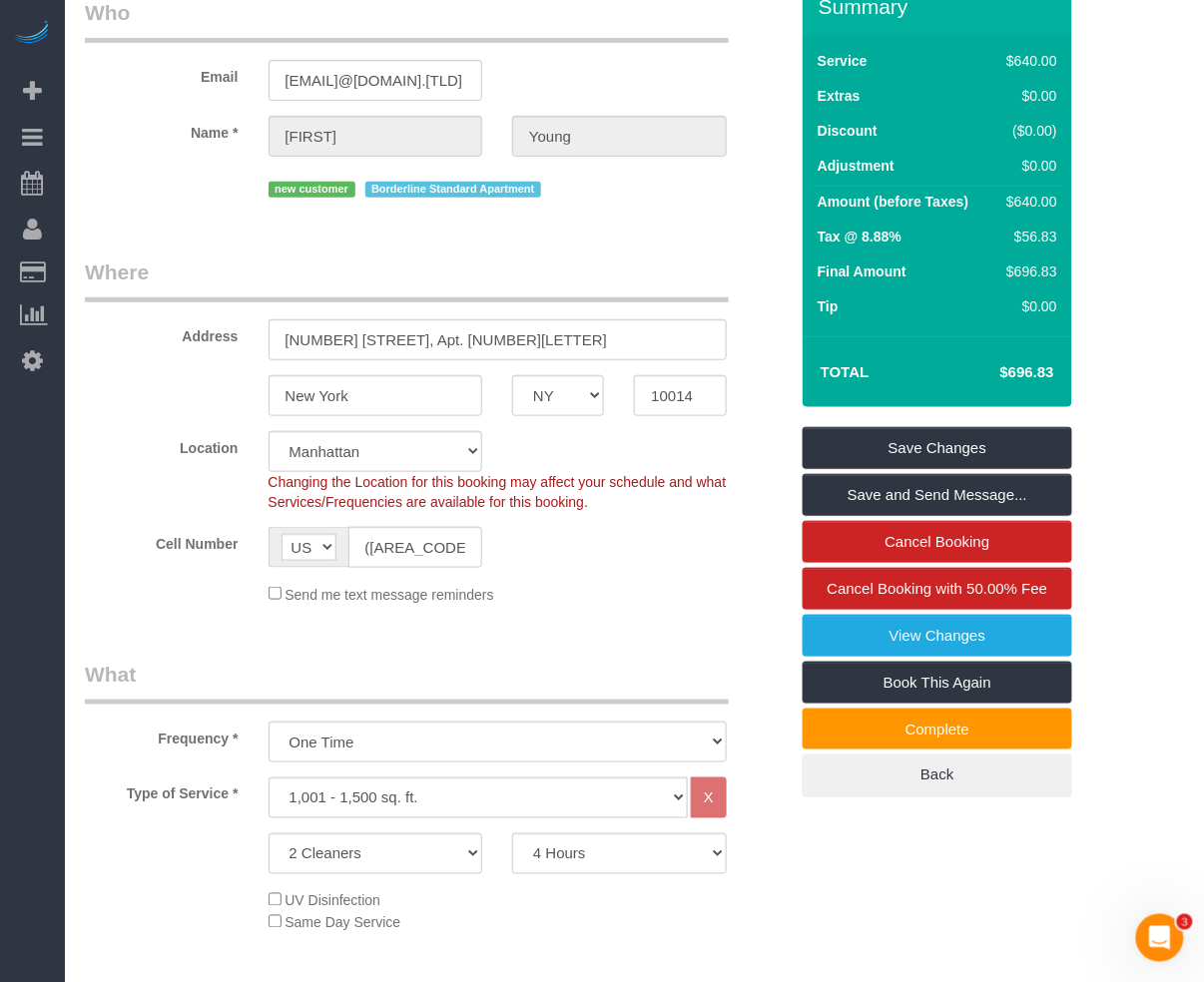 scroll, scrollTop: 0, scrollLeft: 0, axis: both 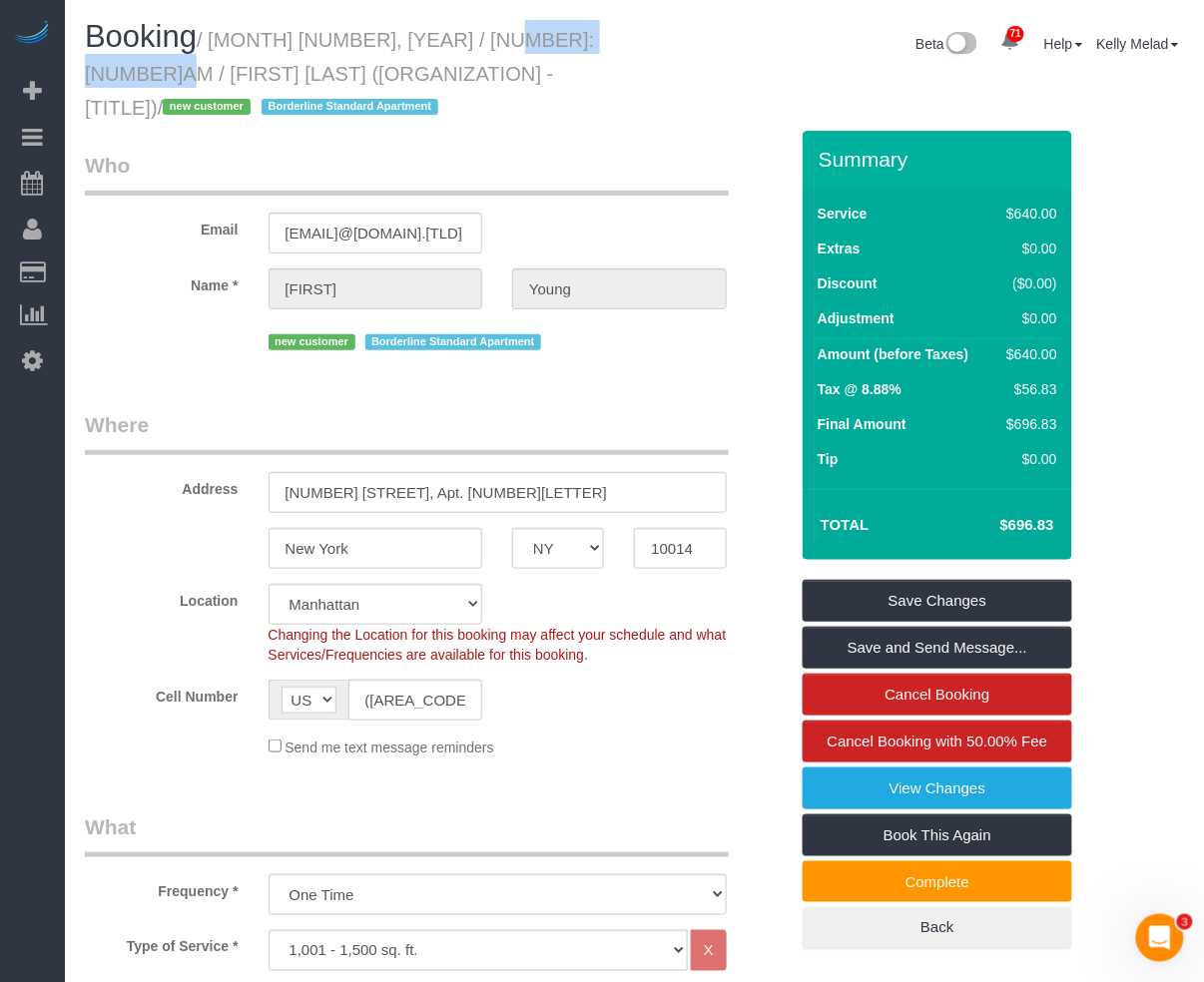 drag, startPoint x: 457, startPoint y: 38, endPoint x: 612, endPoint y: 42, distance: 155.0516 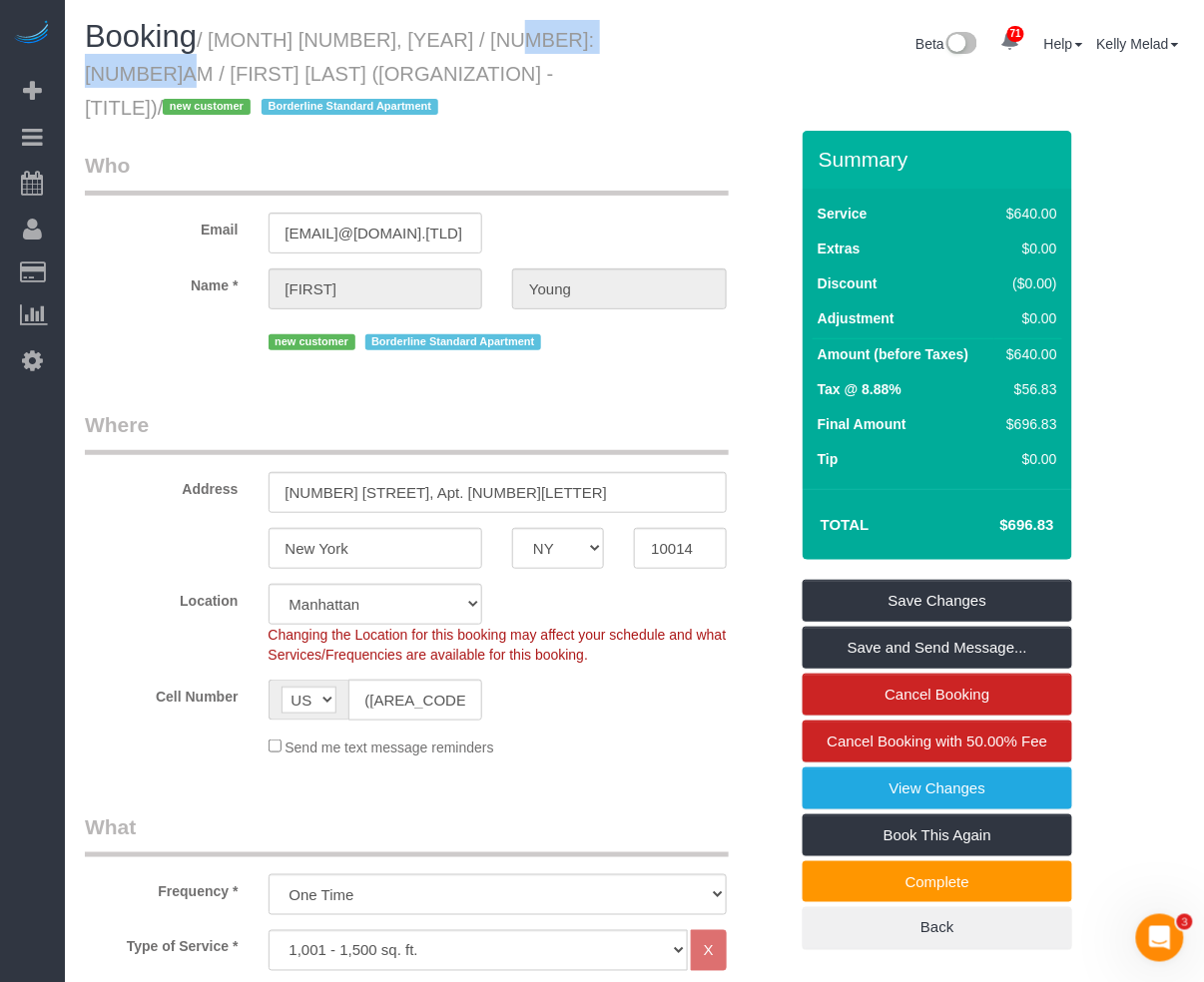click on "Booking
/ [MONTH] [NUMBER], [YEAR] / [NUMBER]:[NUMBER]AM / [FIRST] [LAST] ([ORGANIZATION] - [TITLE])
/
new customer
Borderline Standard Apartment" at bounding box center [352, 71] 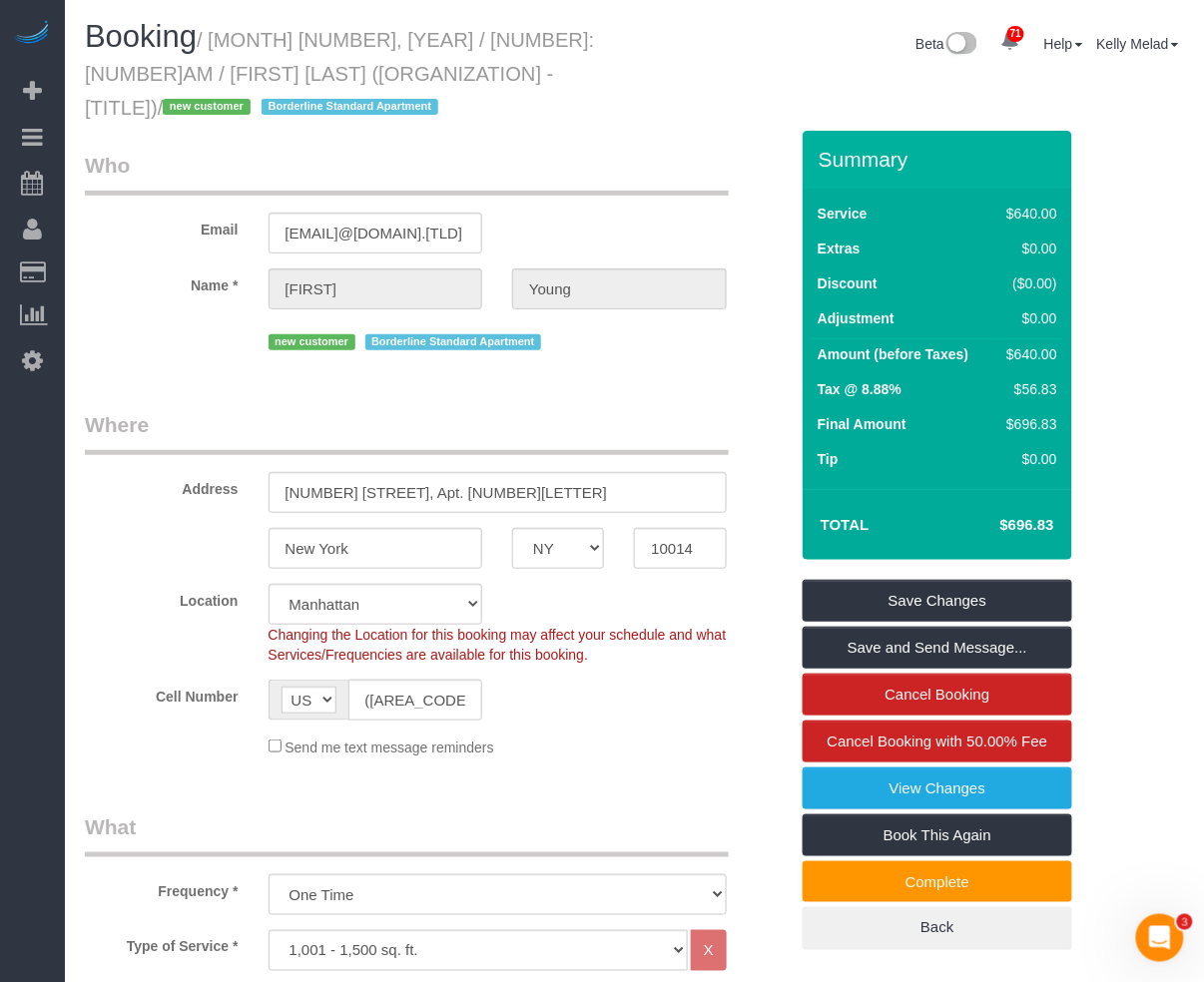 click on "Who
Email
[EMAIL]@[DOMAIN].[TLD]
Name *
[FIRST]
[LAST]
new customer
Borderline Standard Apartment
Where
Address
[NUMBER] [STREET], Apt. [NUMBER][LETTER]
[CITY]
AK
AL
AR
AZ
CA
CO
CT
DC
DE
FL
GA
HI
IA
ID
IL
IN
KS
KY
LA
MA
MD
ME
MI
MN
MO
MS
MT" at bounding box center (436, 1668) 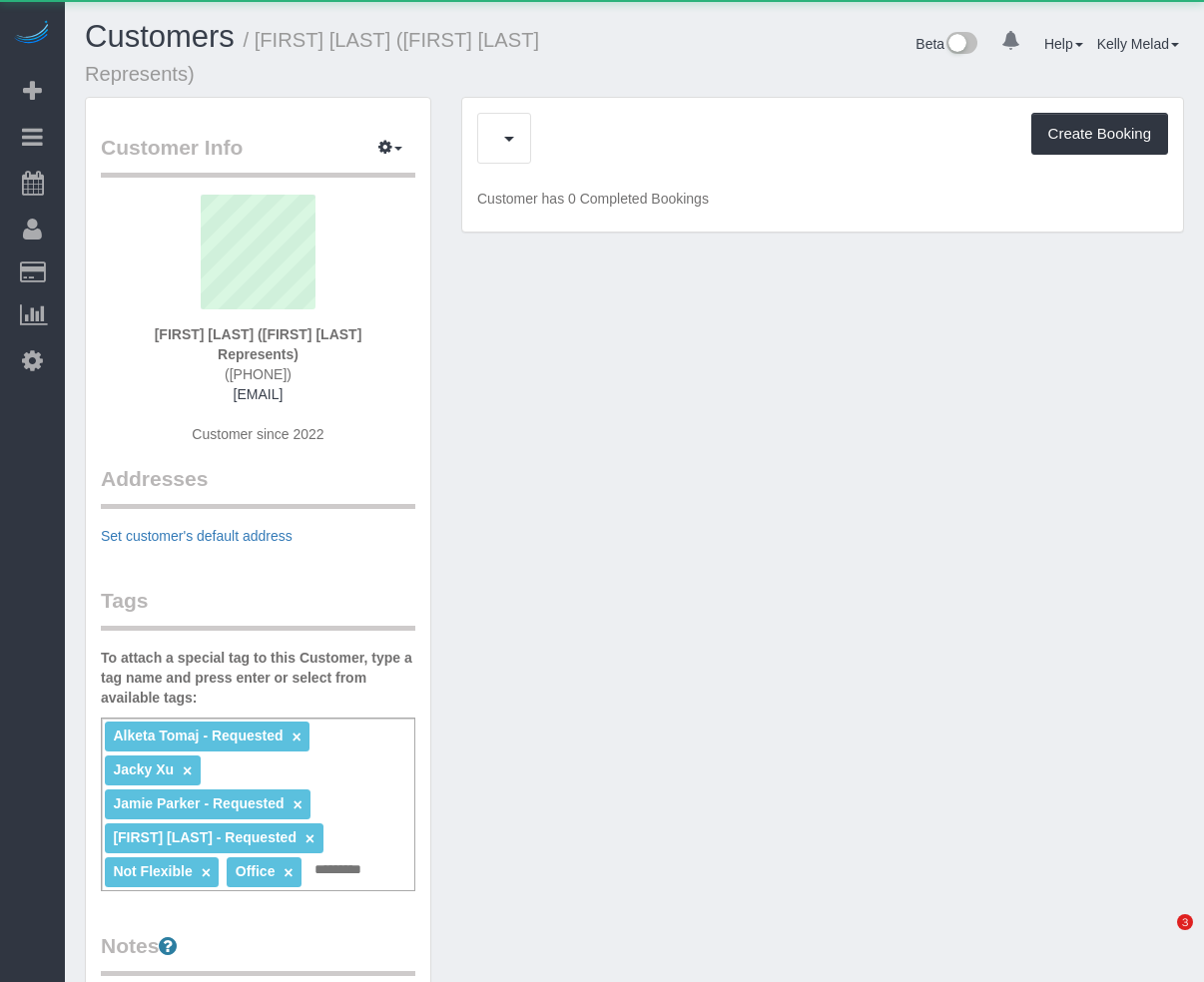 scroll, scrollTop: 0, scrollLeft: 0, axis: both 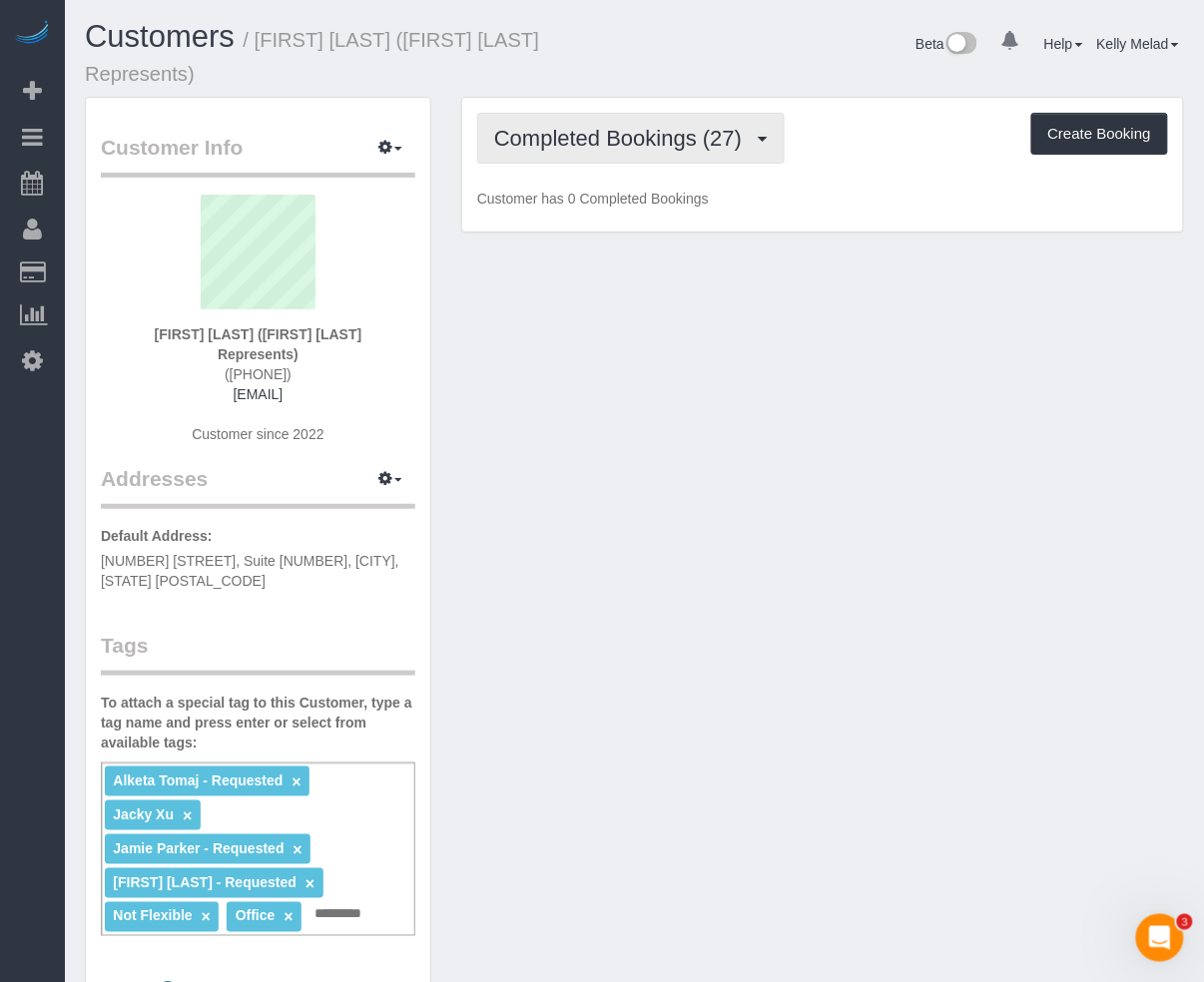 drag, startPoint x: 631, startPoint y: 112, endPoint x: 624, endPoint y: 145, distance: 33.734256 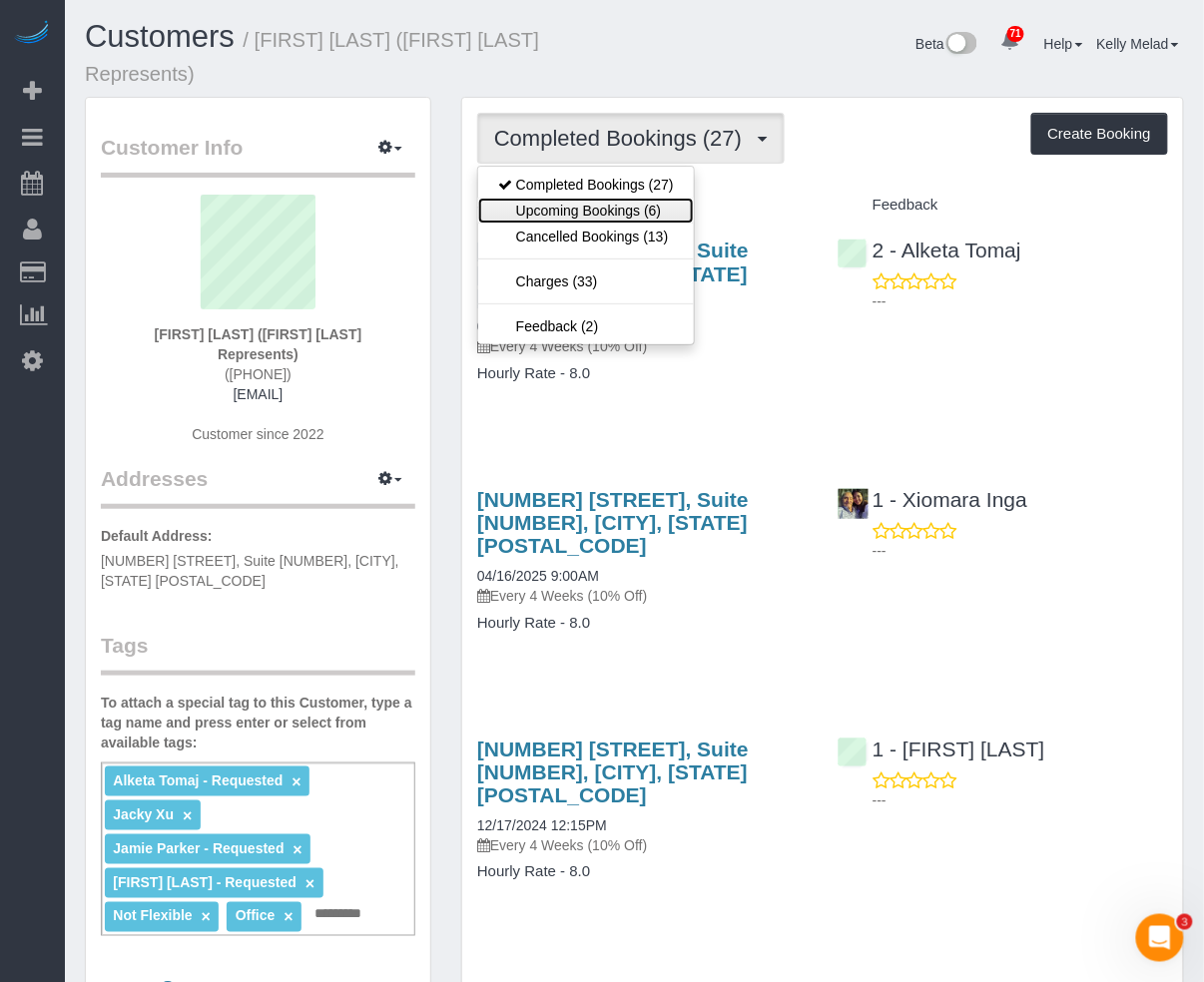click on "Upcoming Bookings (6)" at bounding box center (586, 211) 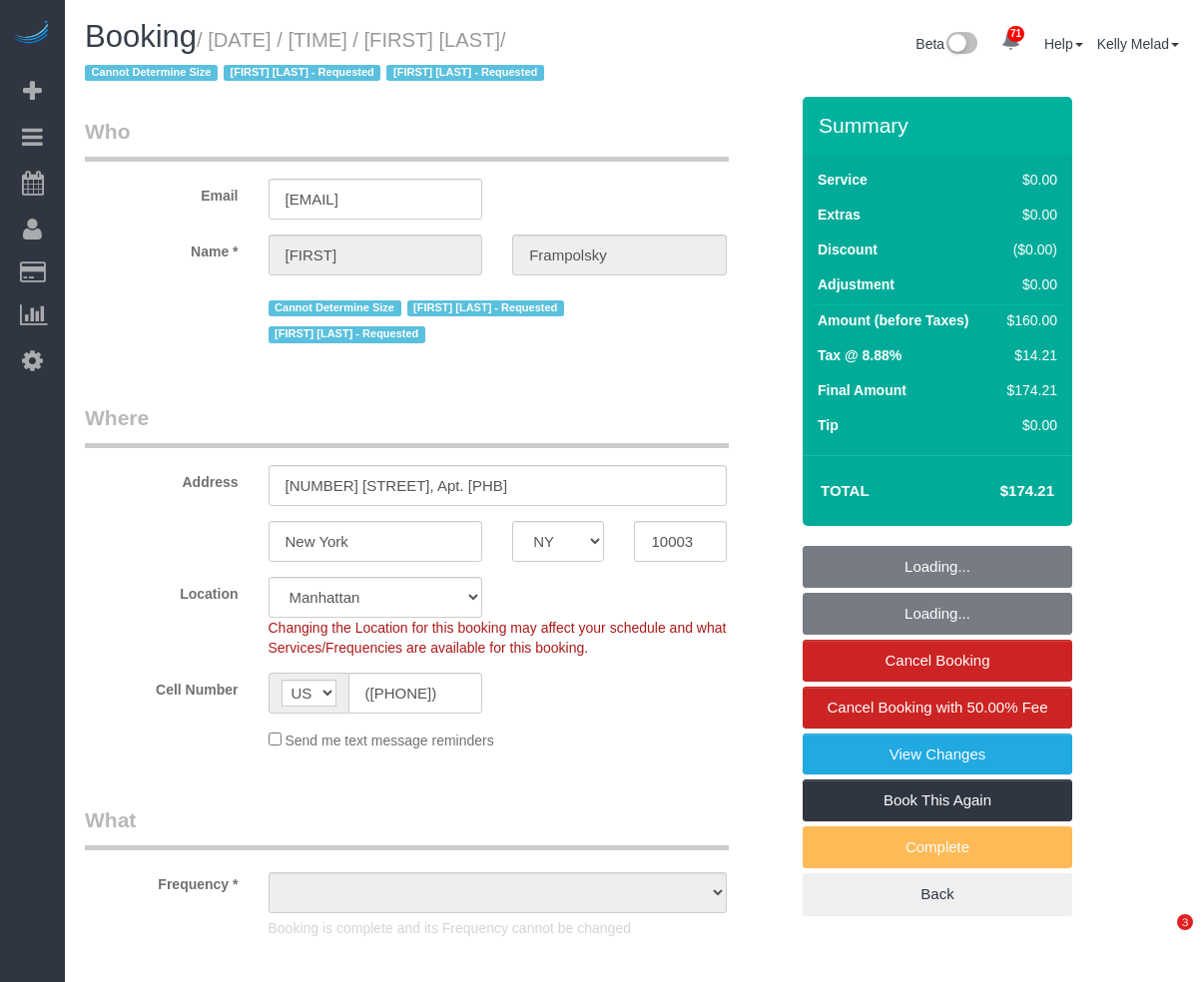 select on "NY" 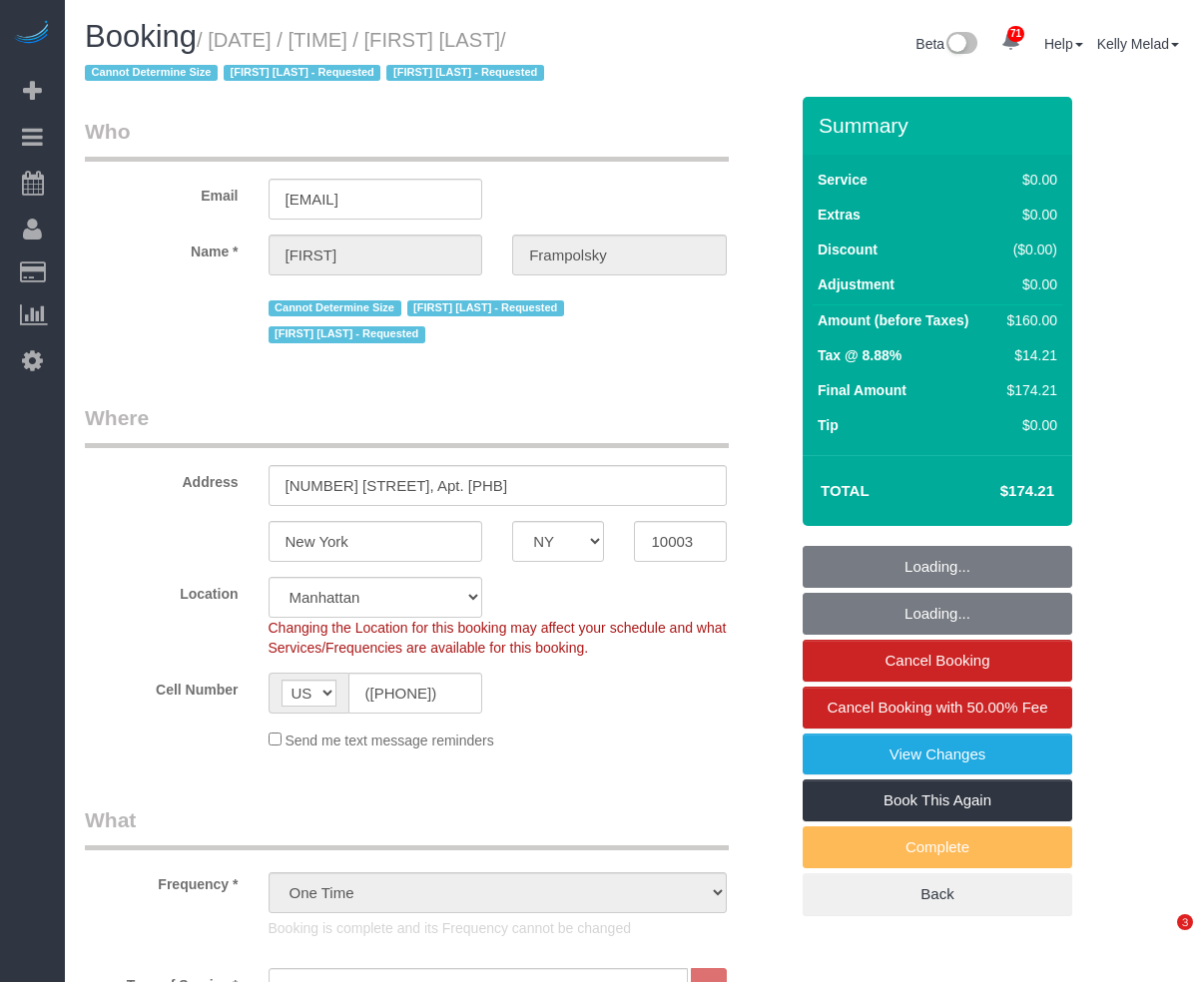 select on "object:1516" 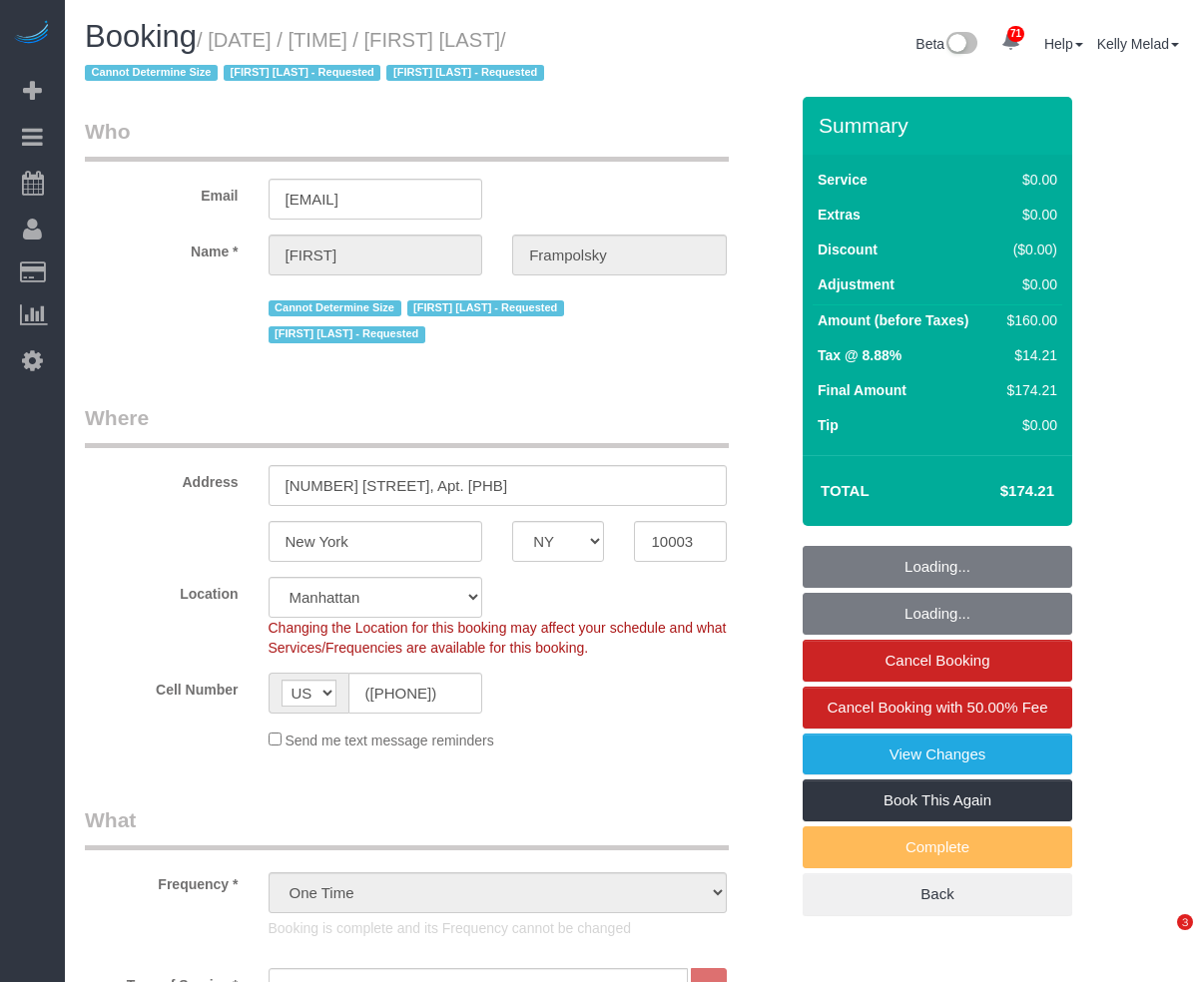 select on "spot1" 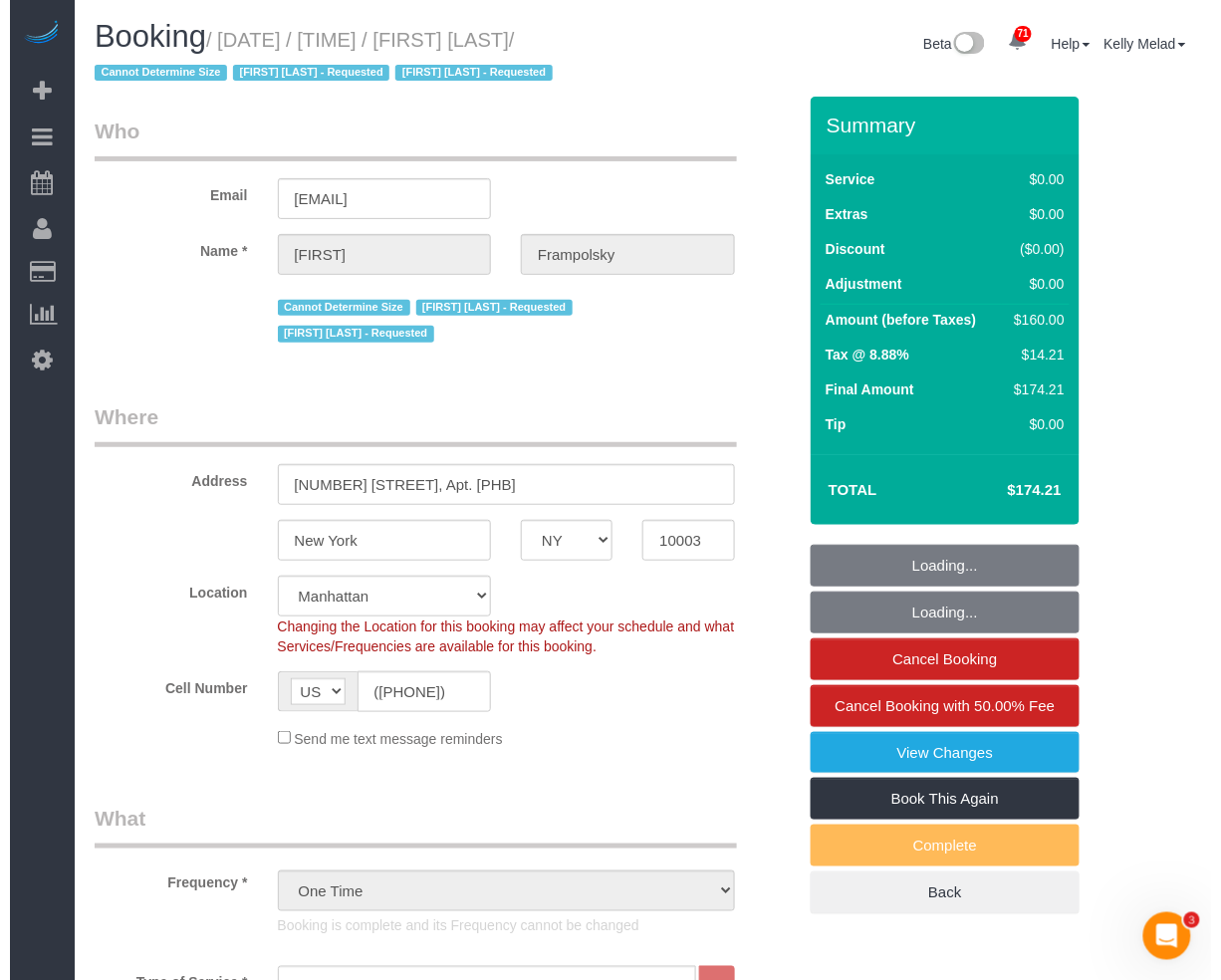 scroll, scrollTop: 0, scrollLeft: 0, axis: both 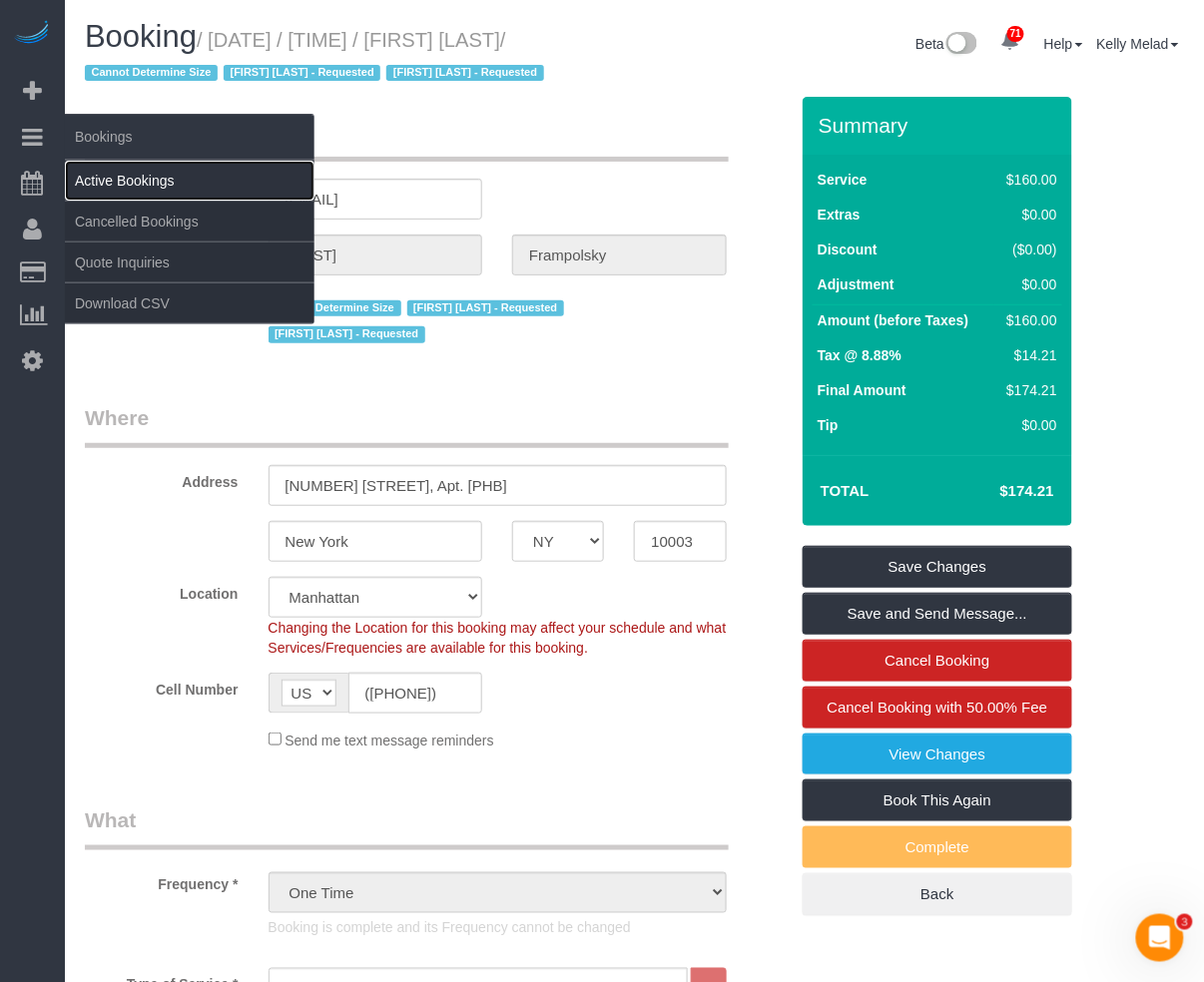 drag, startPoint x: 113, startPoint y: 173, endPoint x: 172, endPoint y: 177, distance: 59.135438 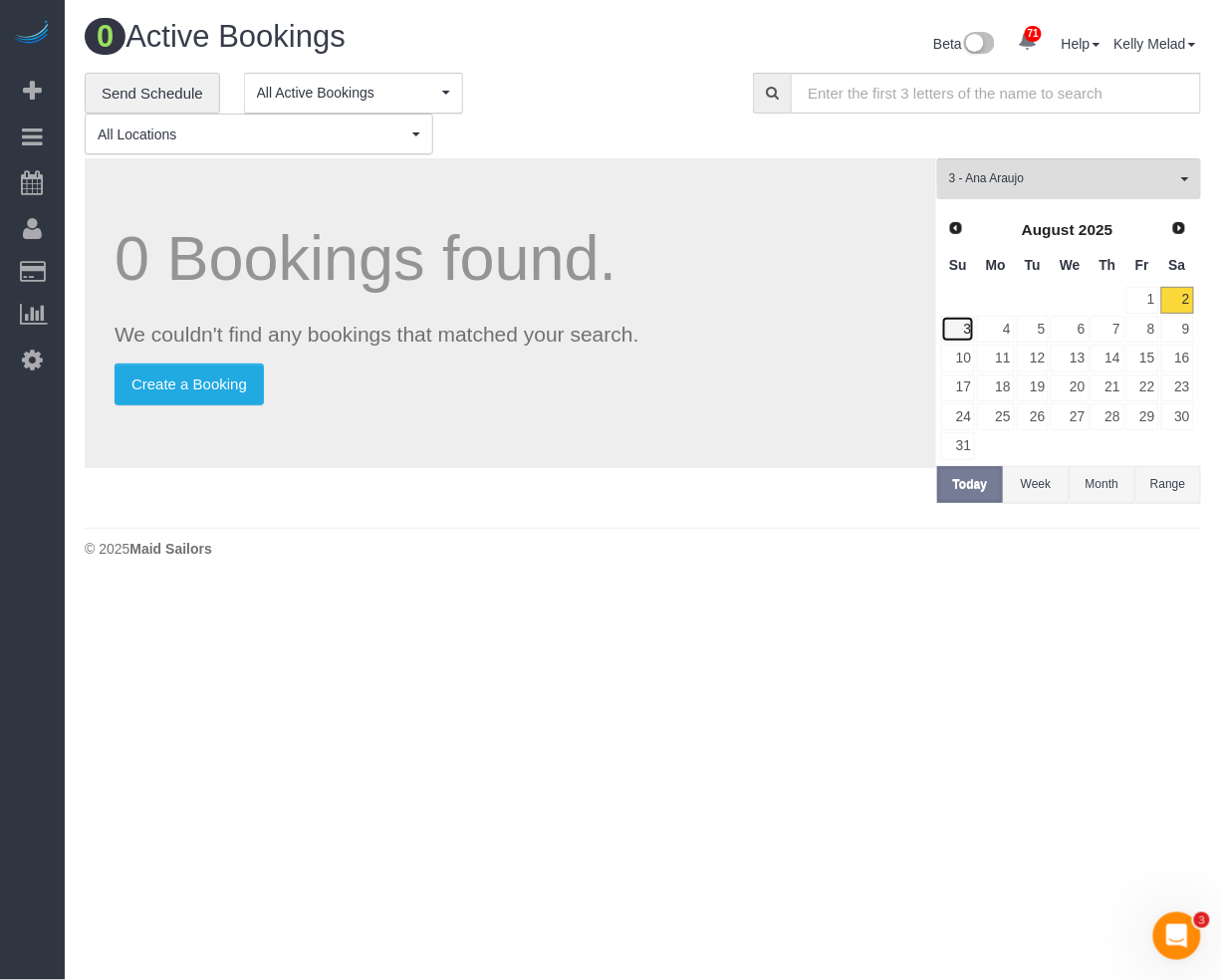 click on "3" at bounding box center (958, 329) 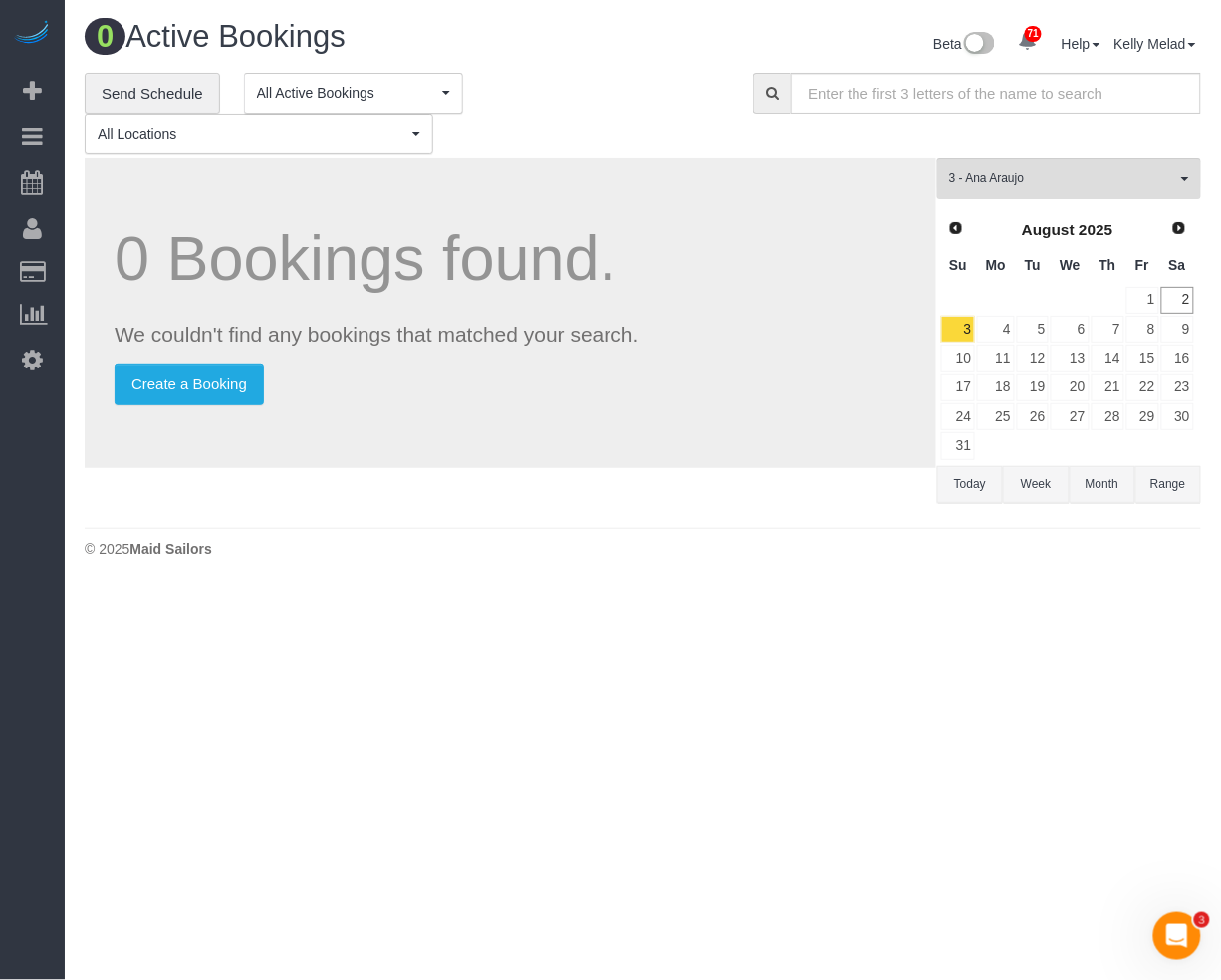 click on "71
Beta
Your Notifications
You have 0 alerts
×
You have 5  to charge for 08/01/2025
×
You have 1  to charge for 07/31/2025
×
You have 4  to charge for 07/30/2025
×" at bounding box center (610, 490) 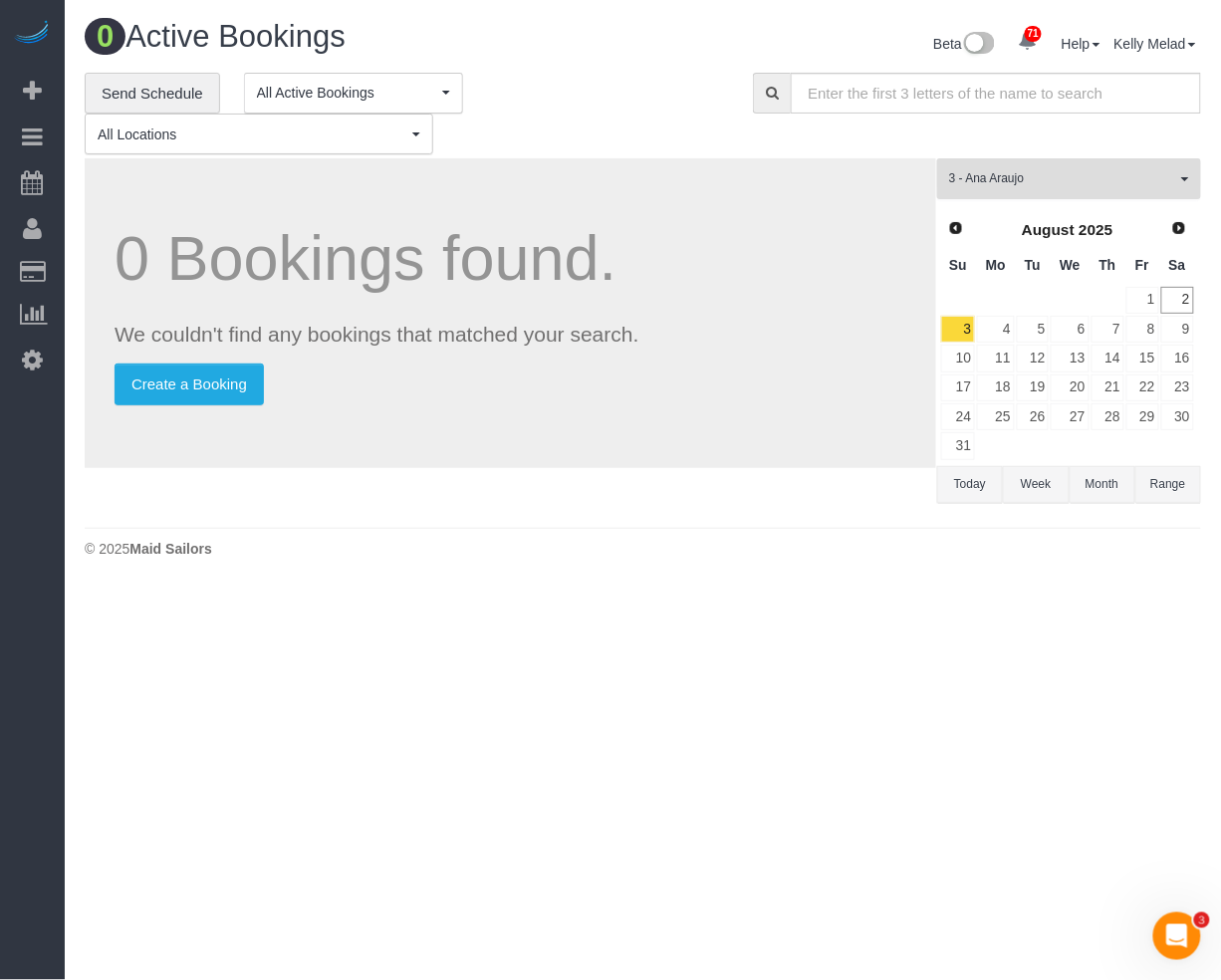 click on "3 - Ana Araujo" at bounding box center [1063, 178] 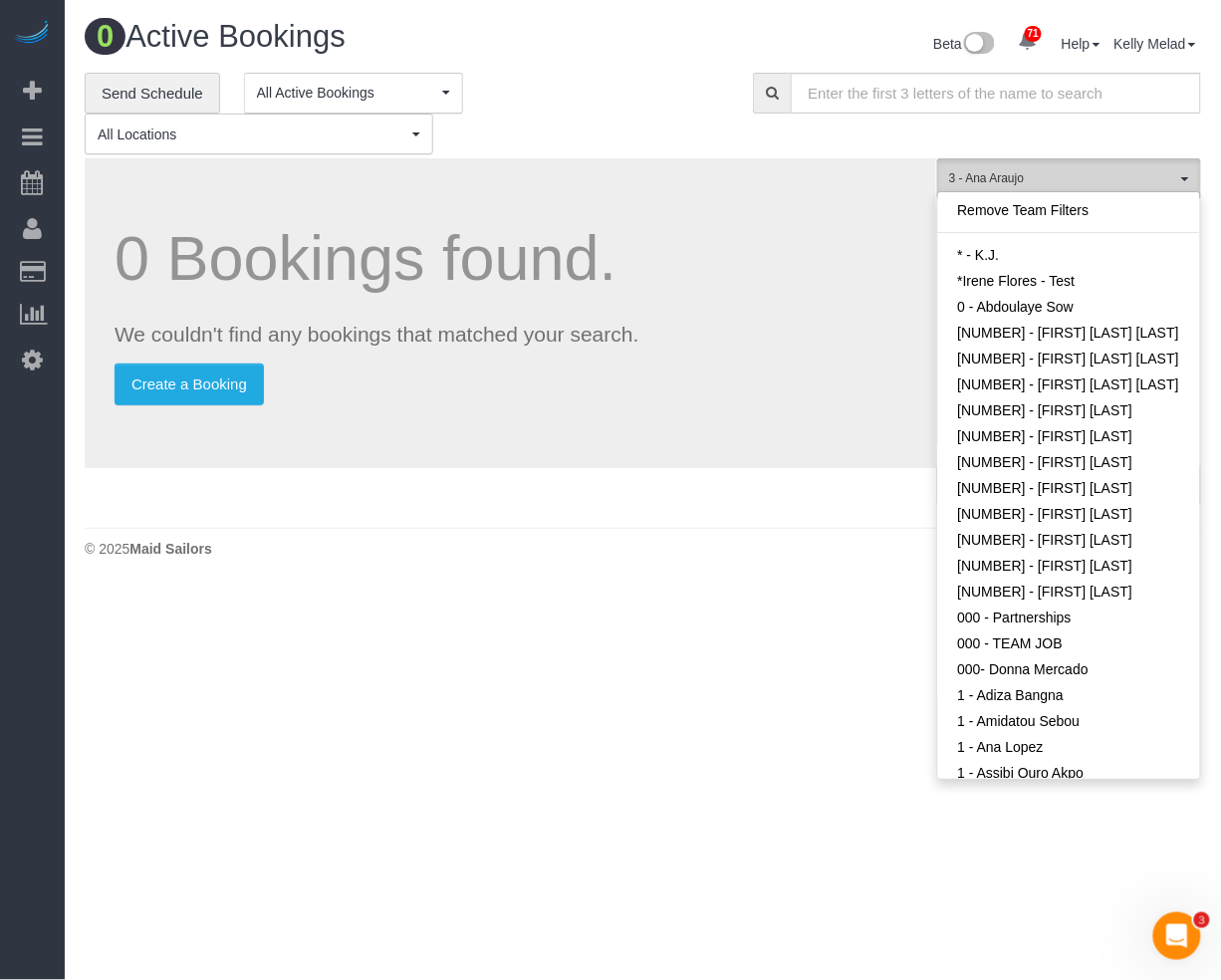 scroll, scrollTop: 1467, scrollLeft: 0, axis: vertical 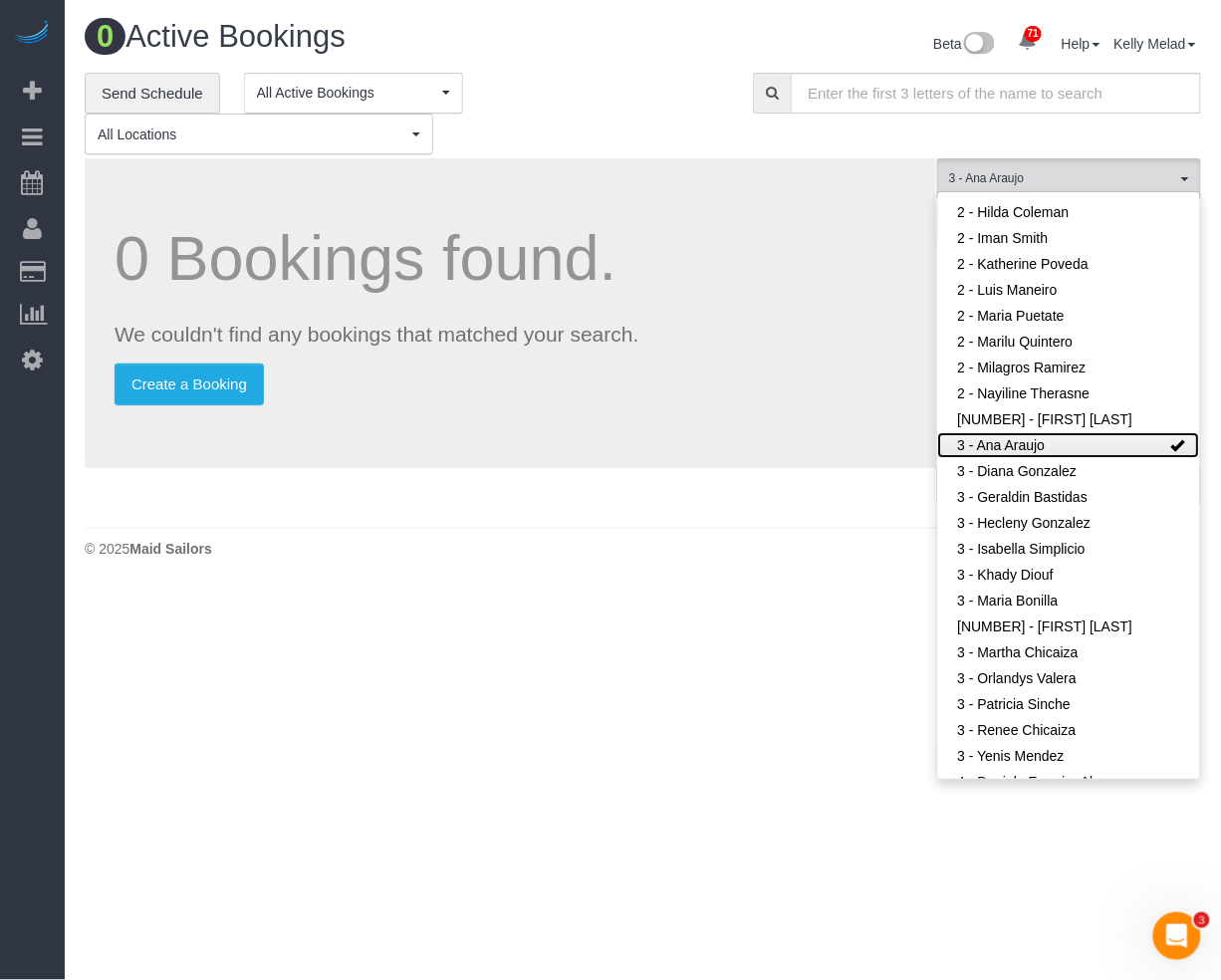 click on "3 - Ana Araujo" at bounding box center [1069, 445] 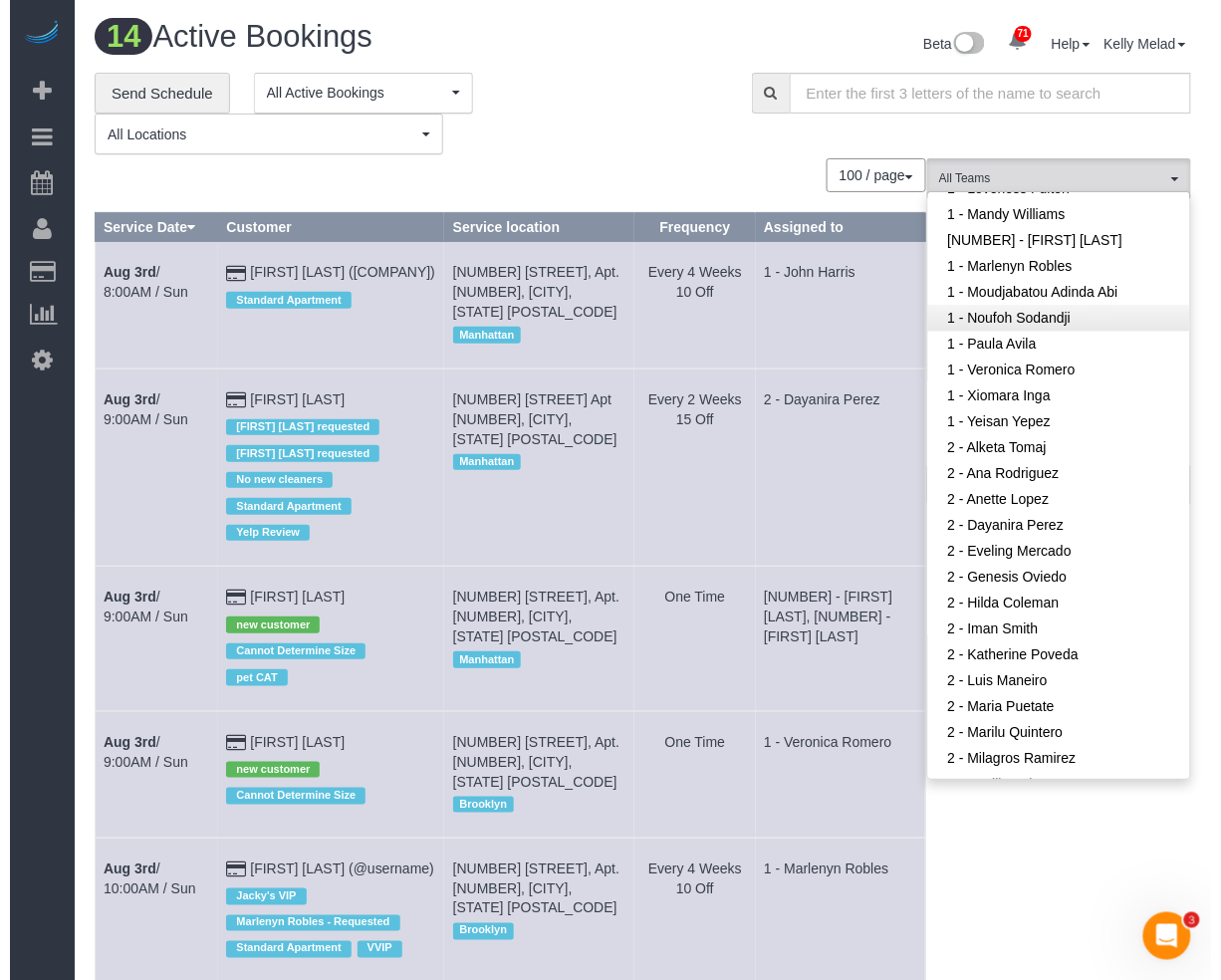 scroll, scrollTop: 1069, scrollLeft: 0, axis: vertical 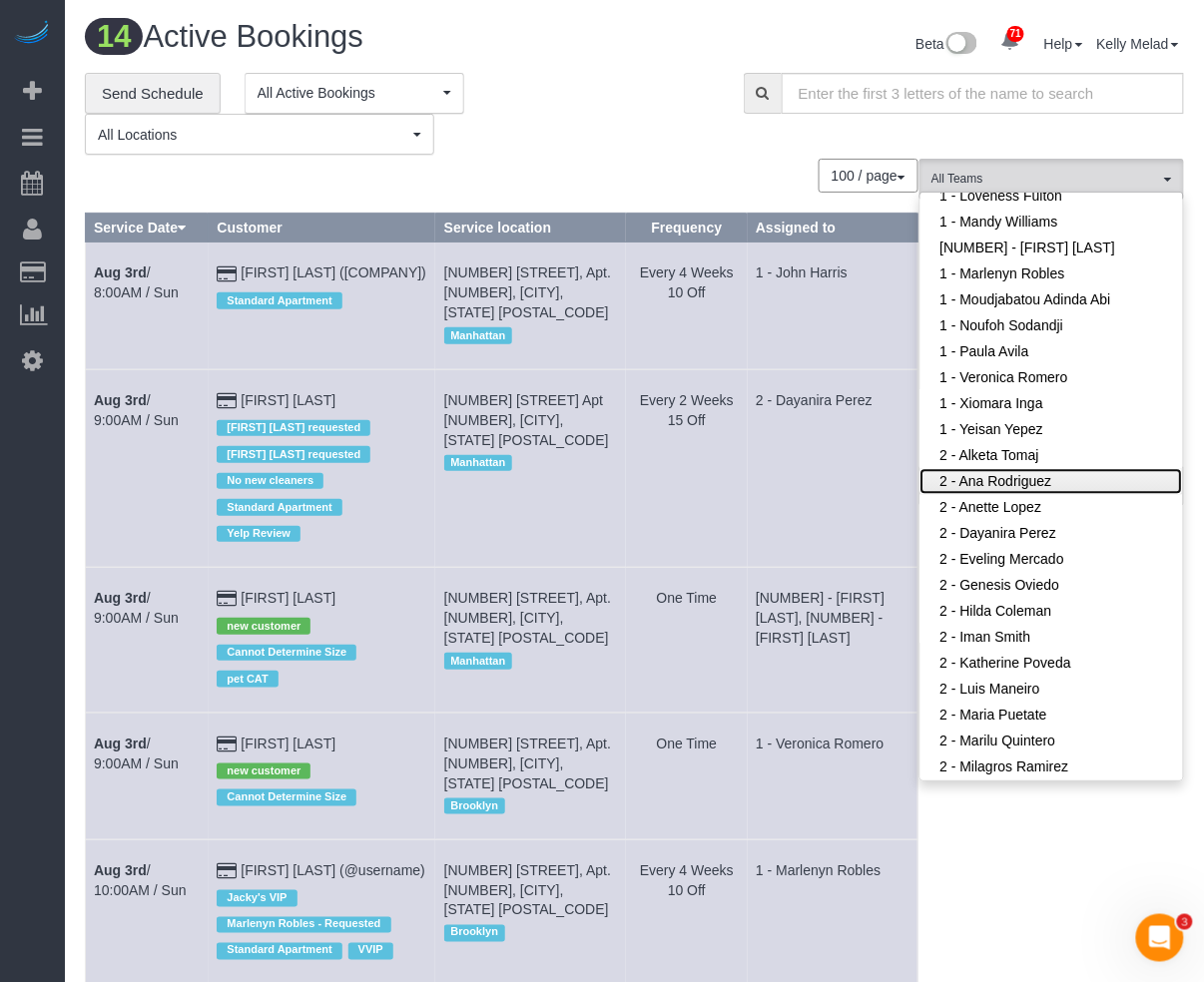 click on "2 - Ana Rodriguez" at bounding box center (1051, 482) 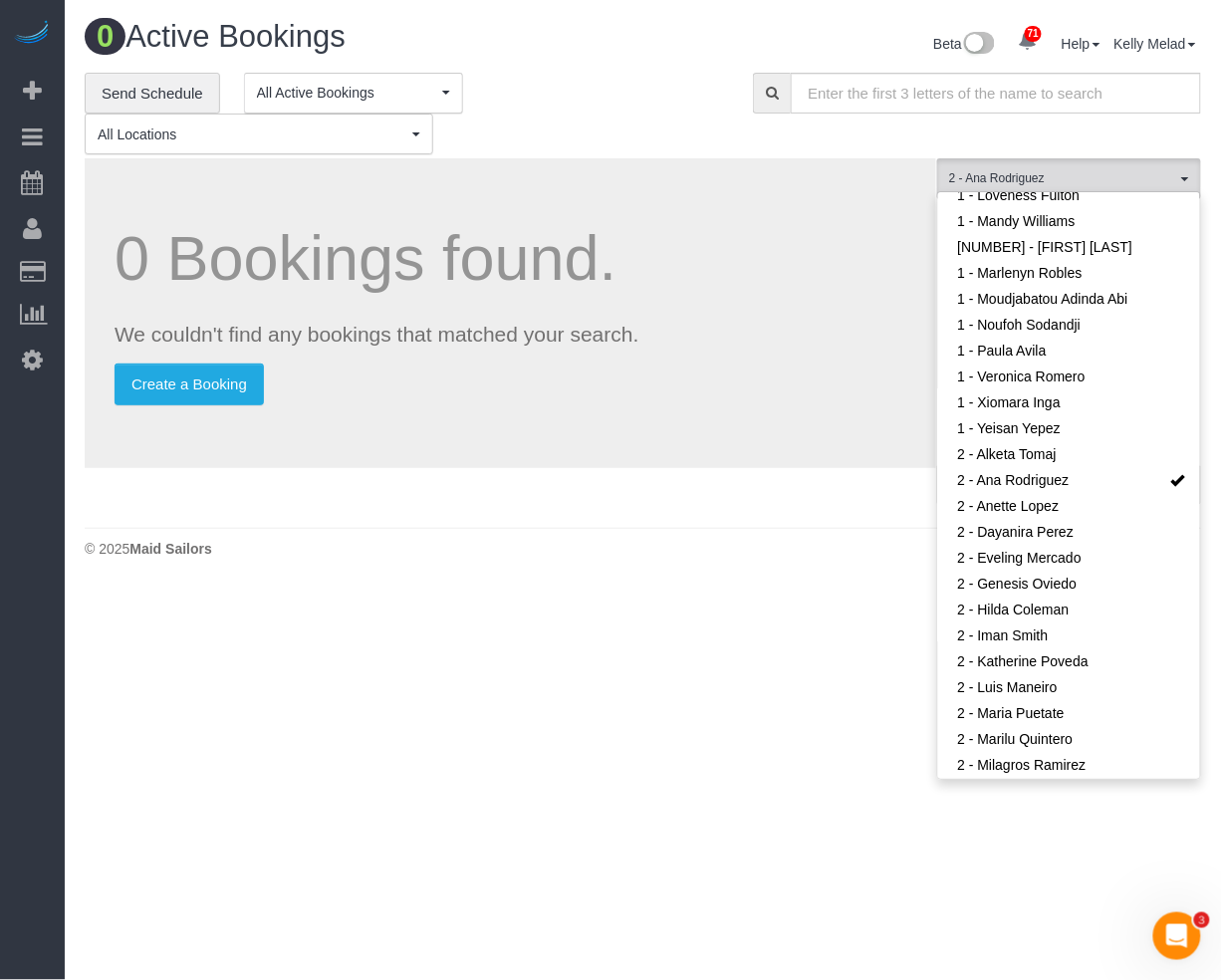 click on "0 Bookings found.
We couldn't find any bookings that matched your search.
Create a Booking" at bounding box center [510, 313] 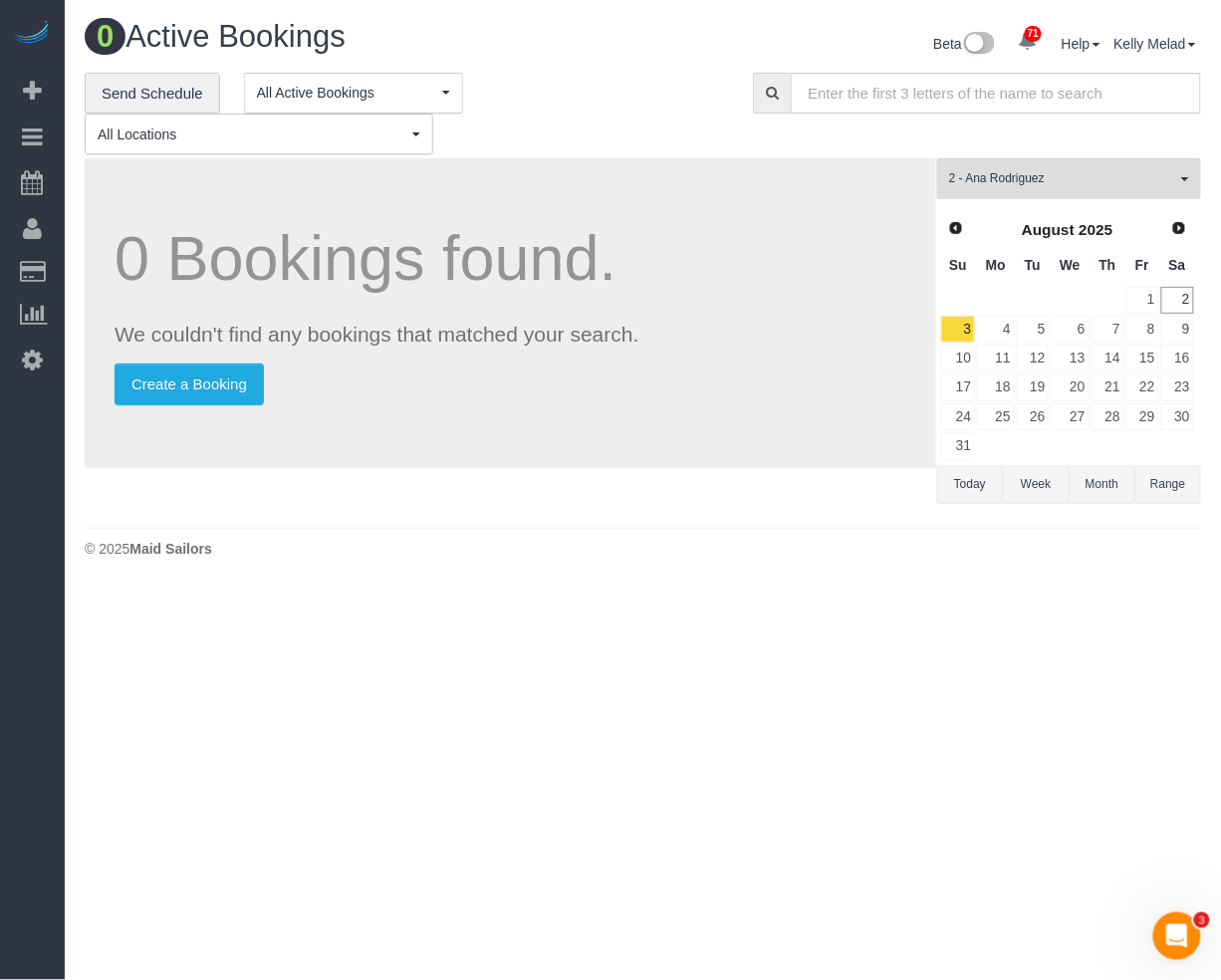 click on "Range" at bounding box center [1168, 484] 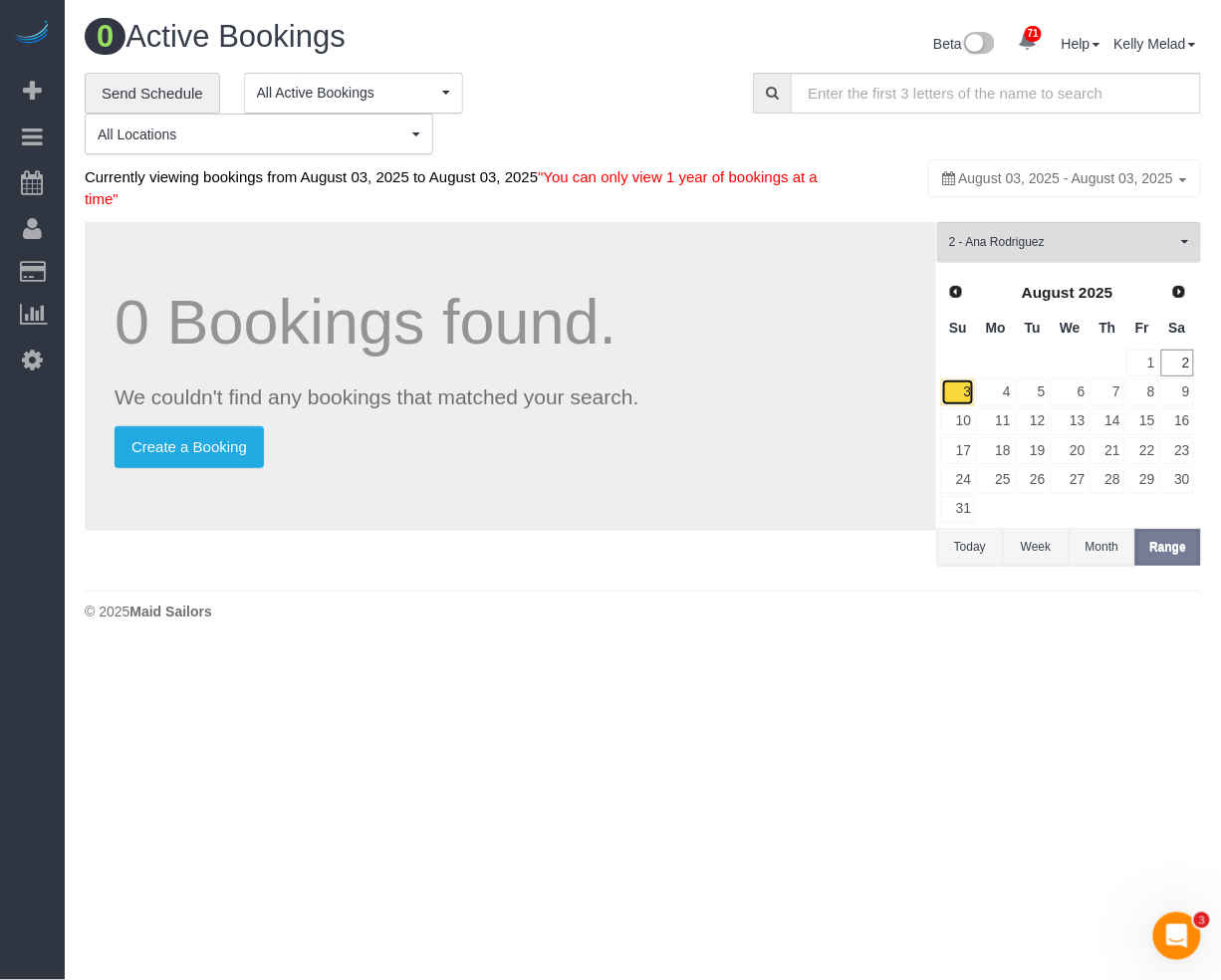 click on "3" at bounding box center (958, 391) 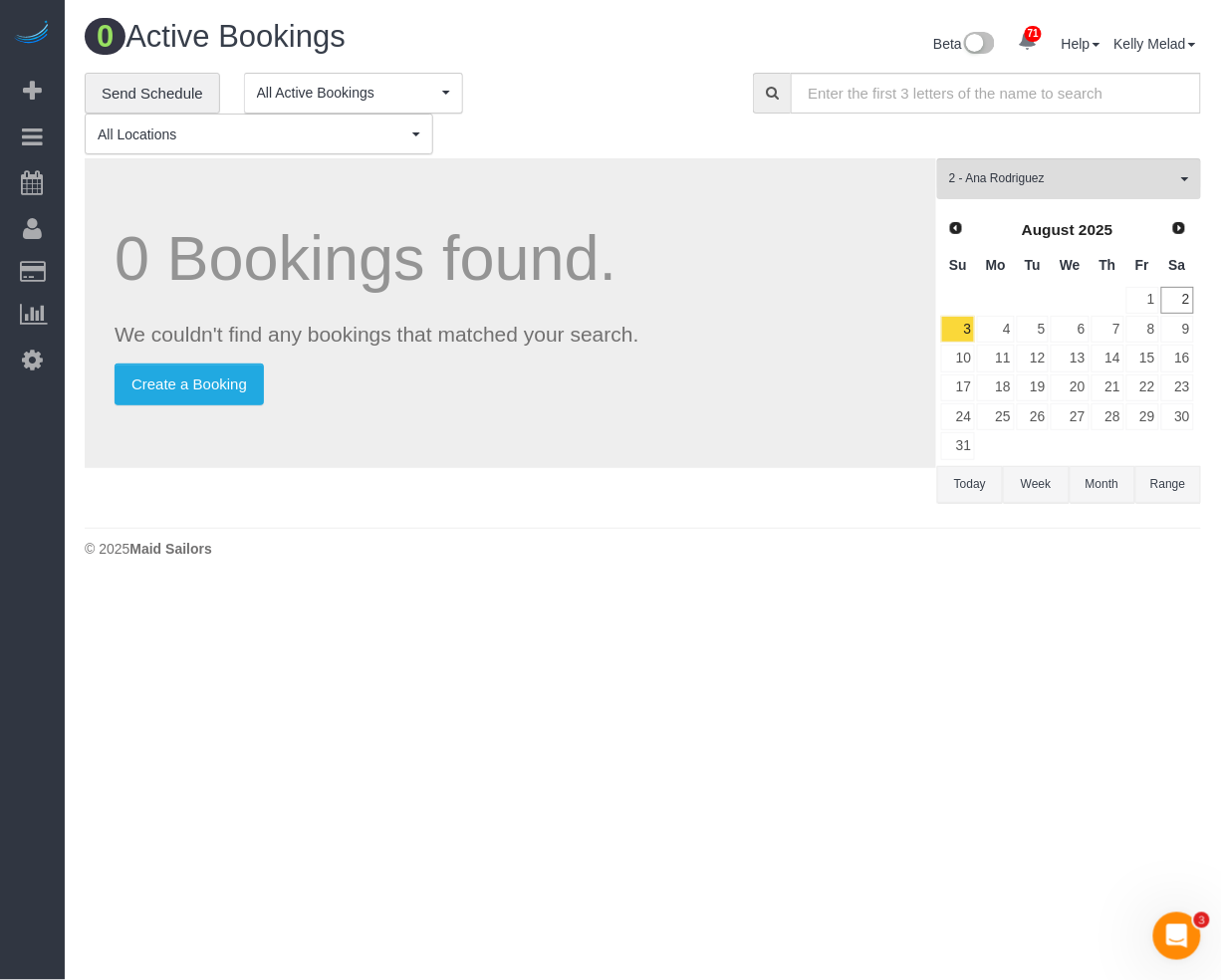 click on "Range" at bounding box center [1168, 484] 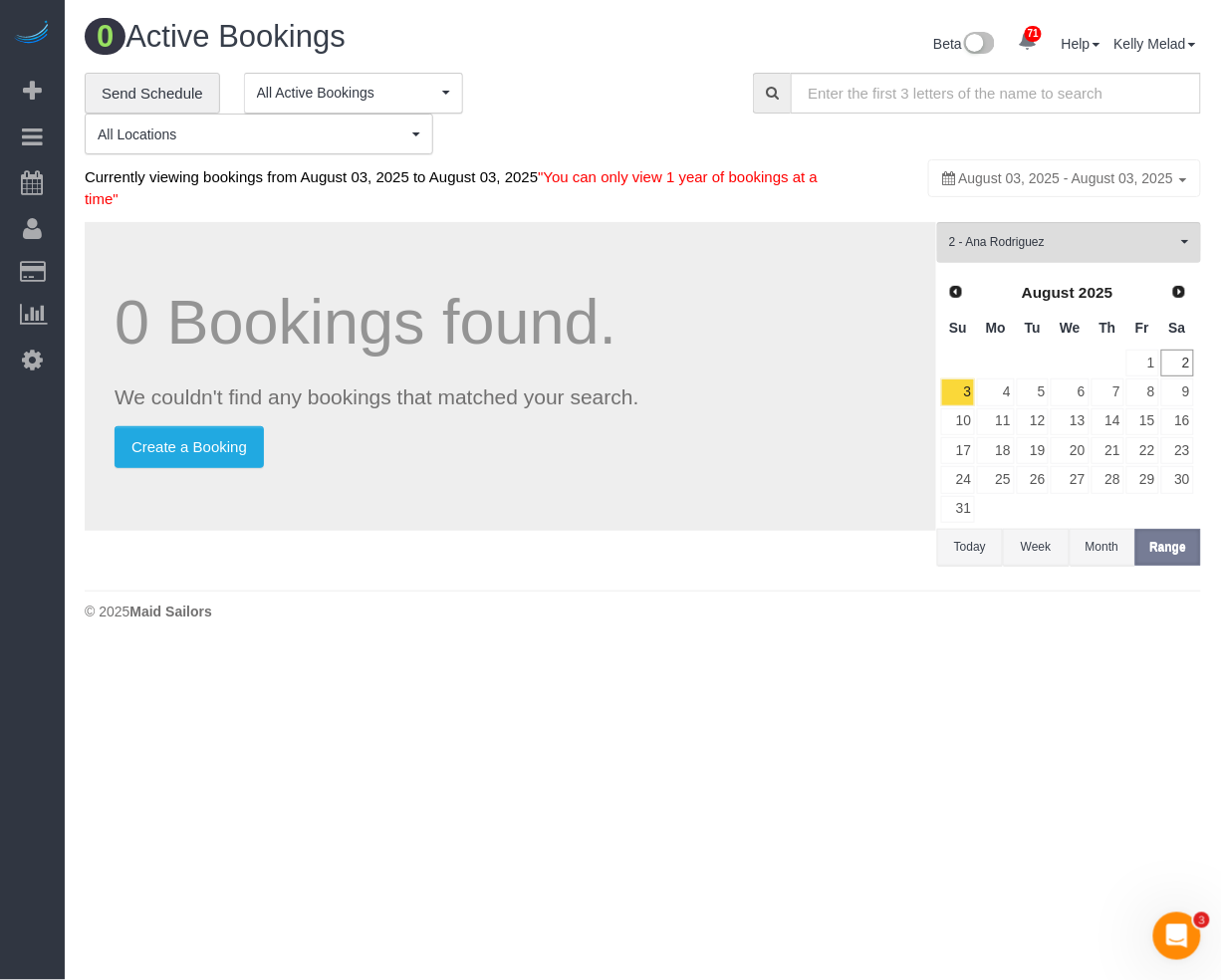 click on "August 03, 2025 - August 03, 2025" at bounding box center (1066, 178) 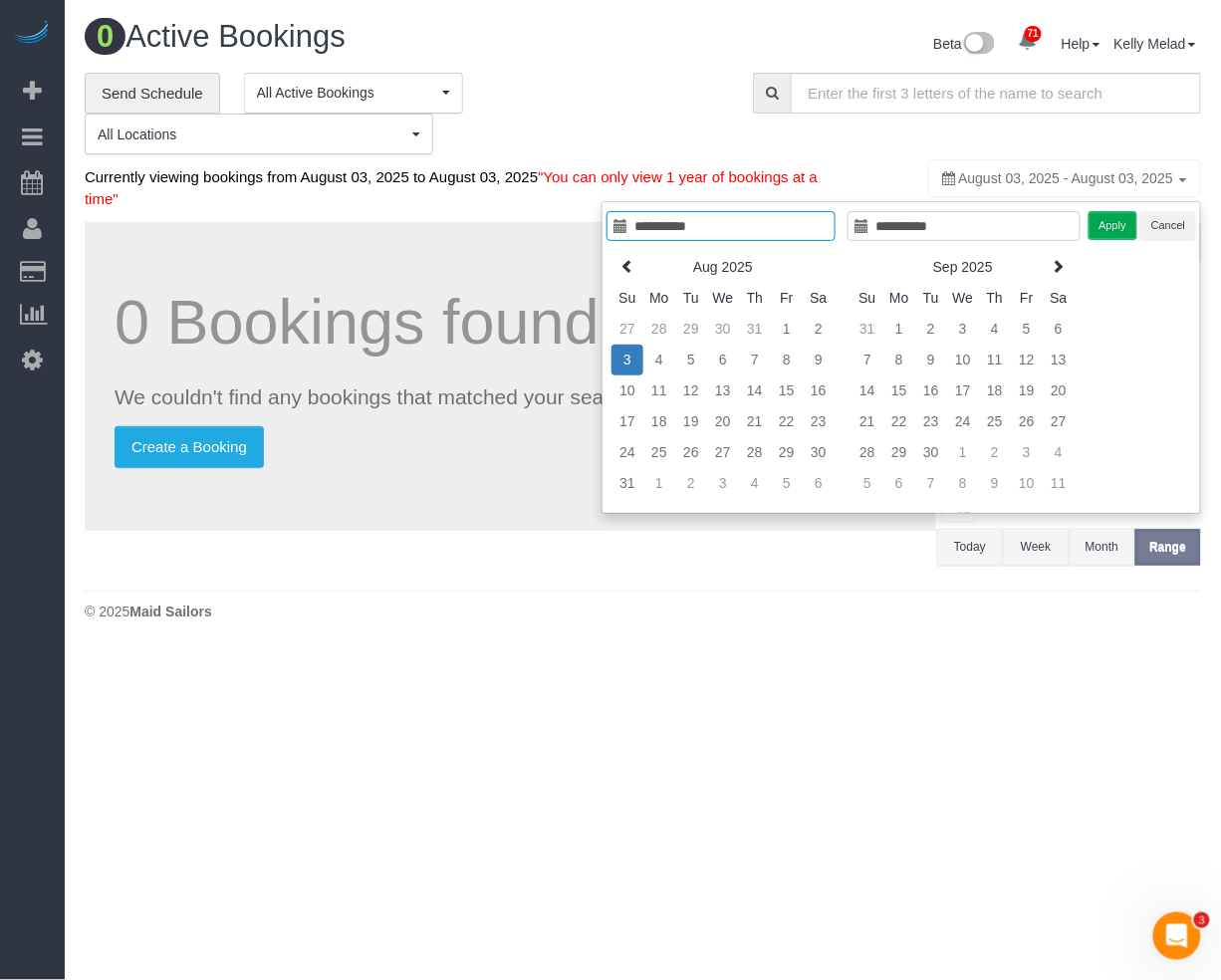 type on "**********" 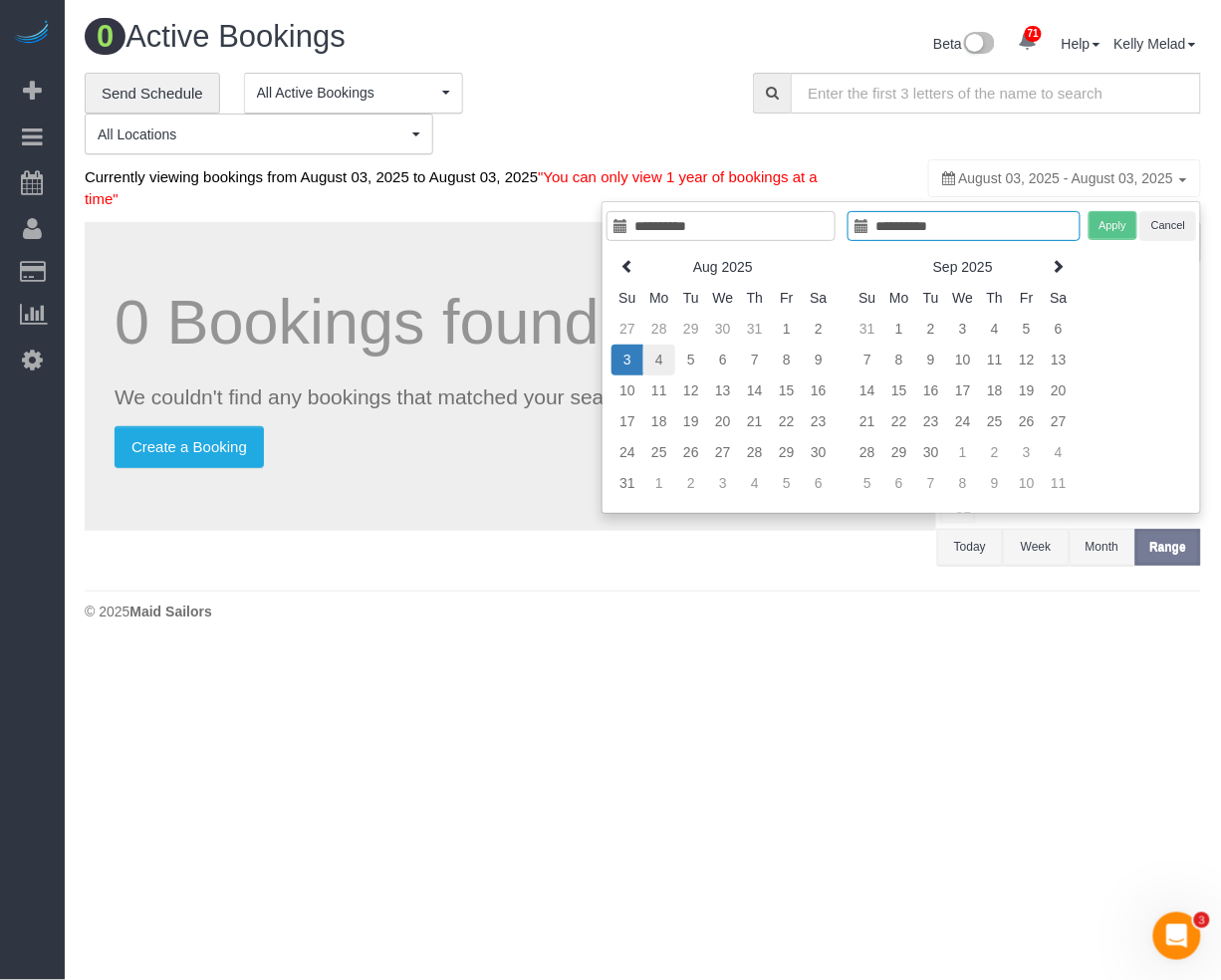 click on "4" at bounding box center (659, 360) 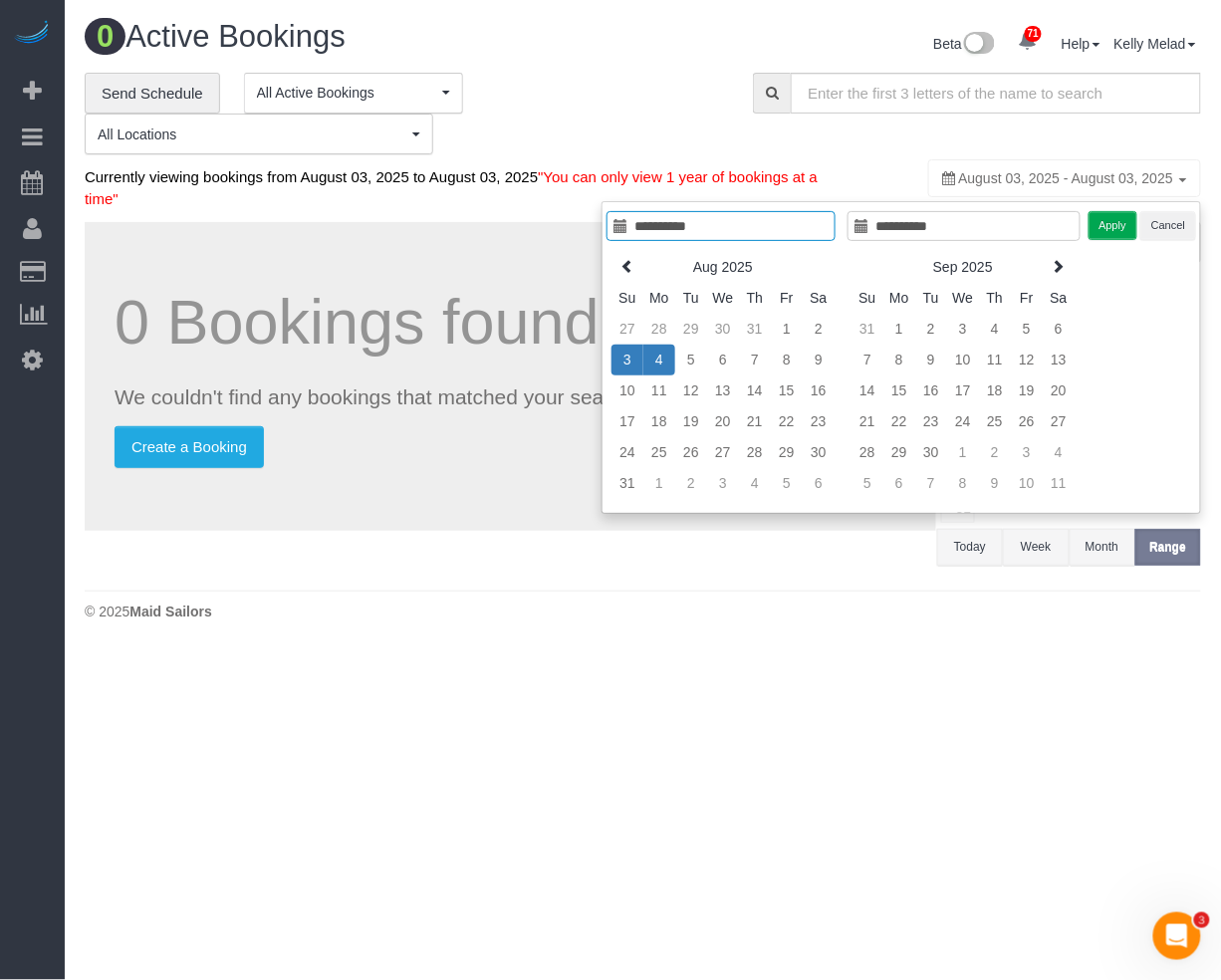 type on "**********" 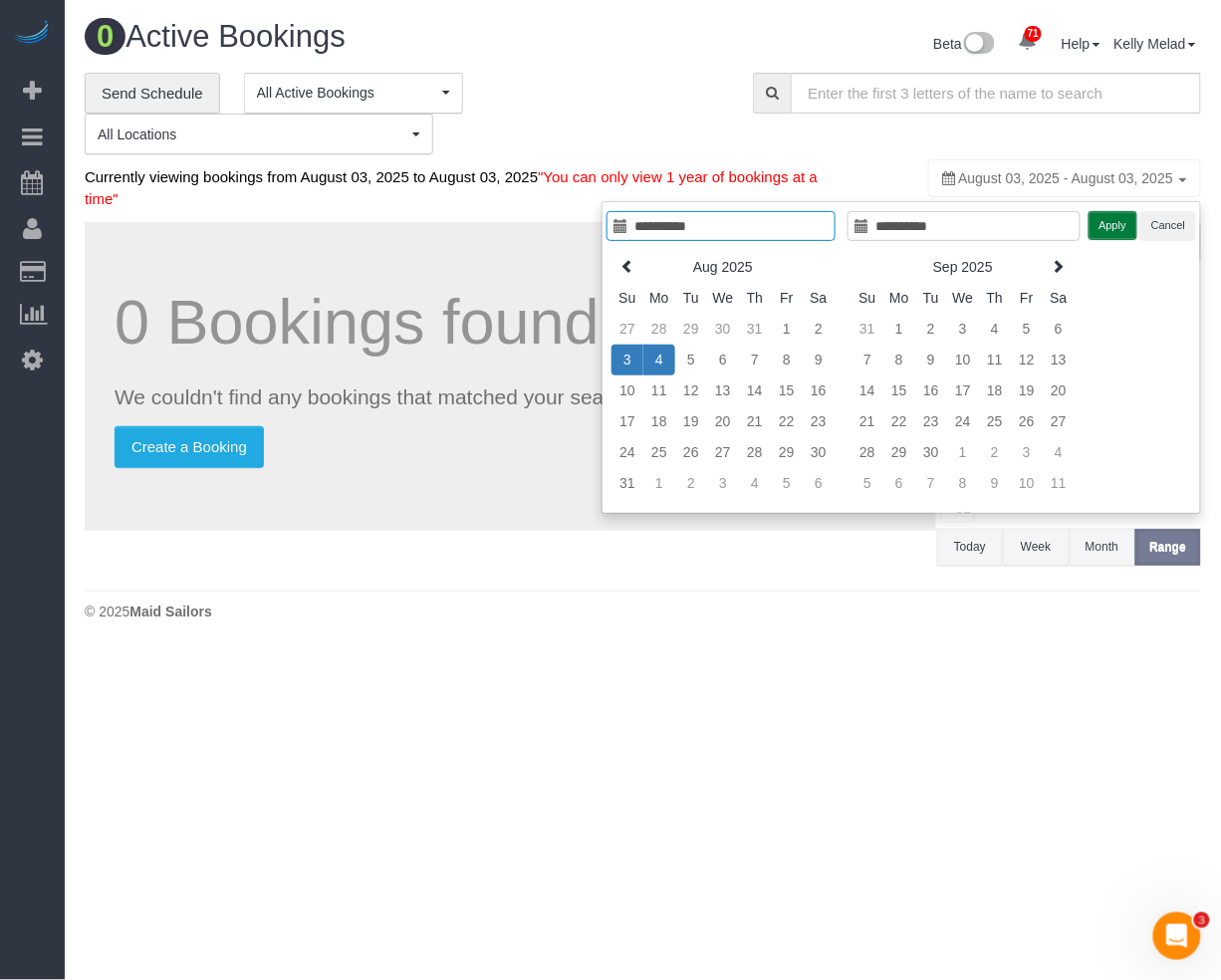 click on "Apply" at bounding box center (1113, 225) 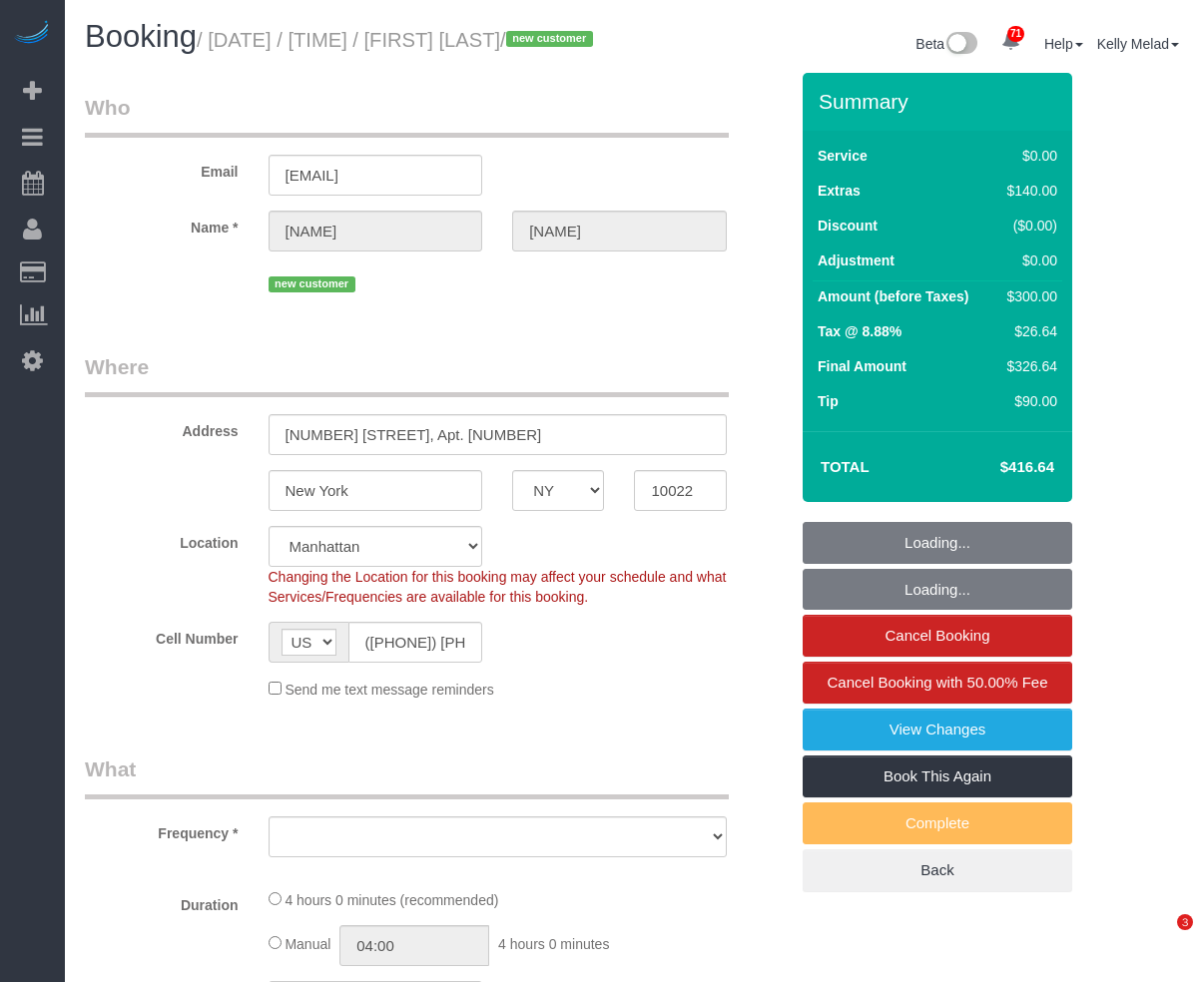 select on "NY" 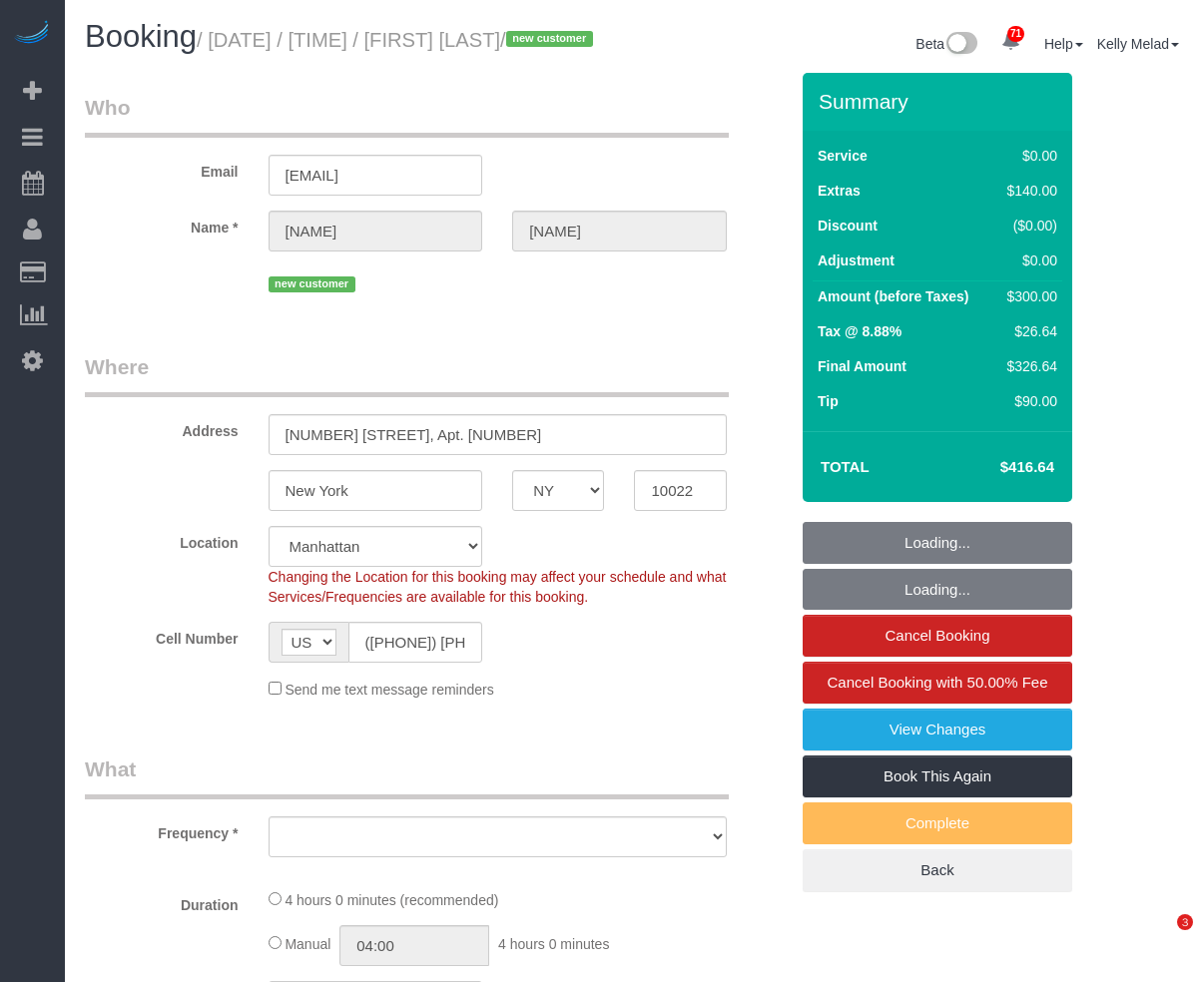 scroll, scrollTop: 0, scrollLeft: 0, axis: both 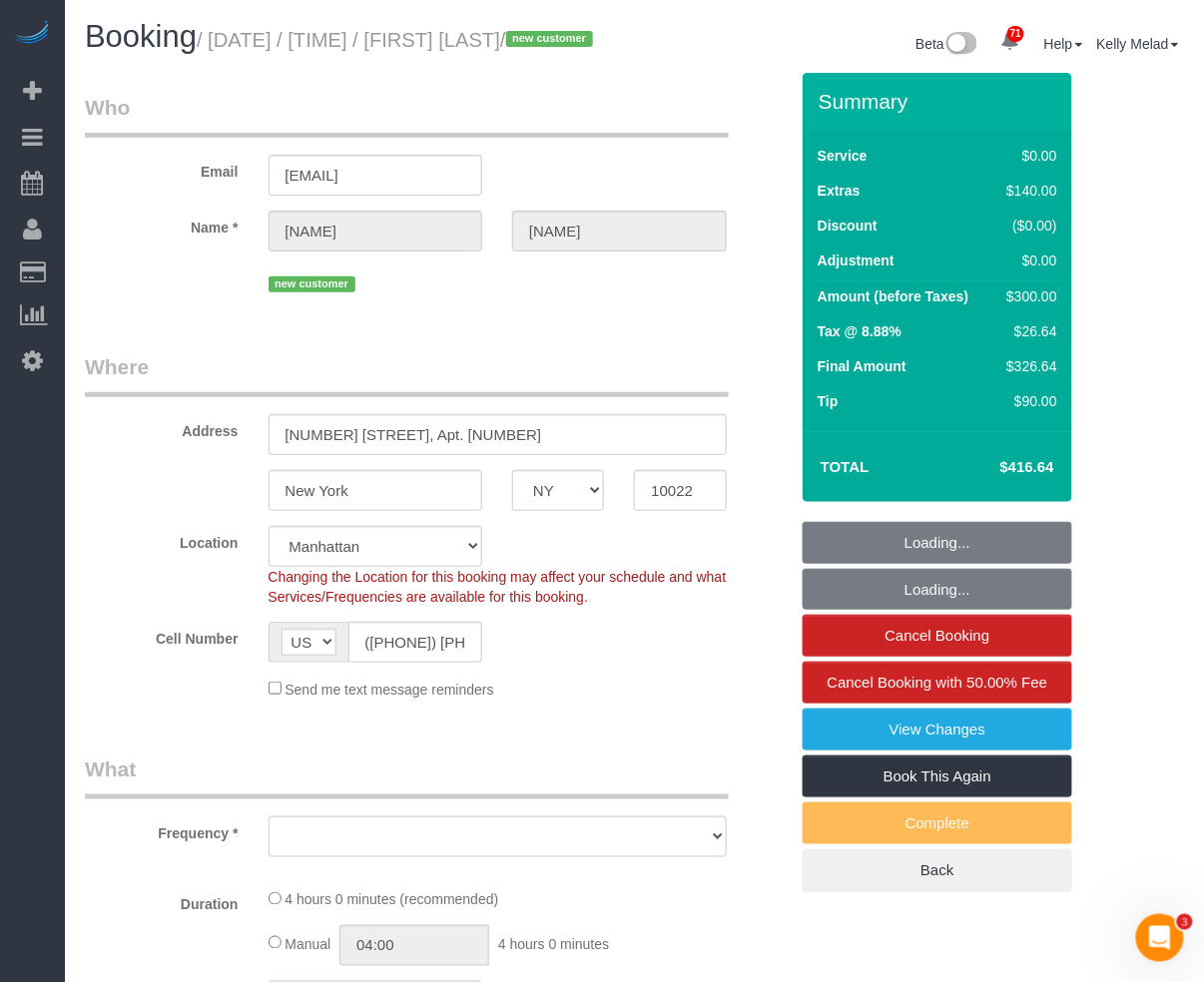 select on "object:821" 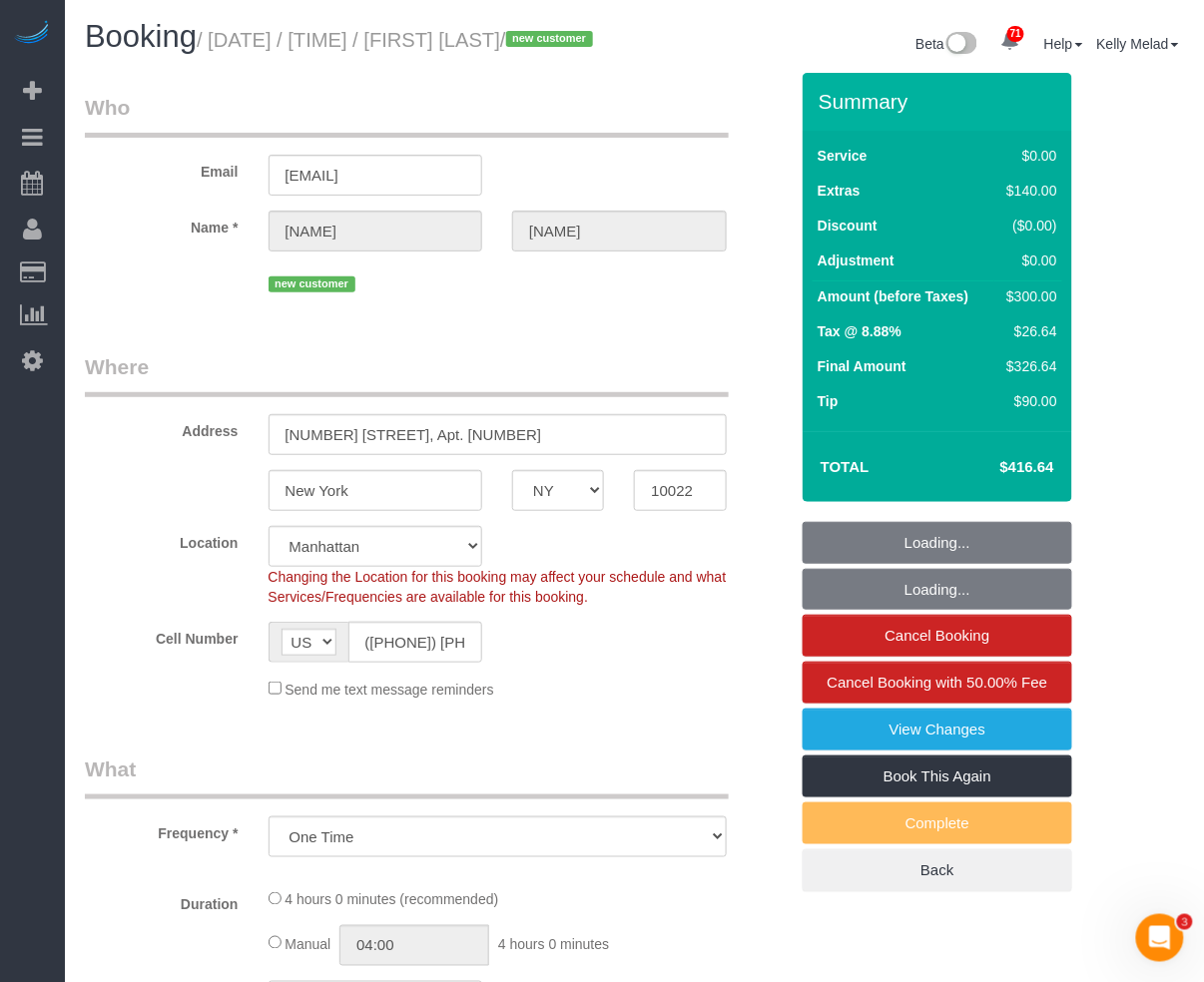 select on "object:1398" 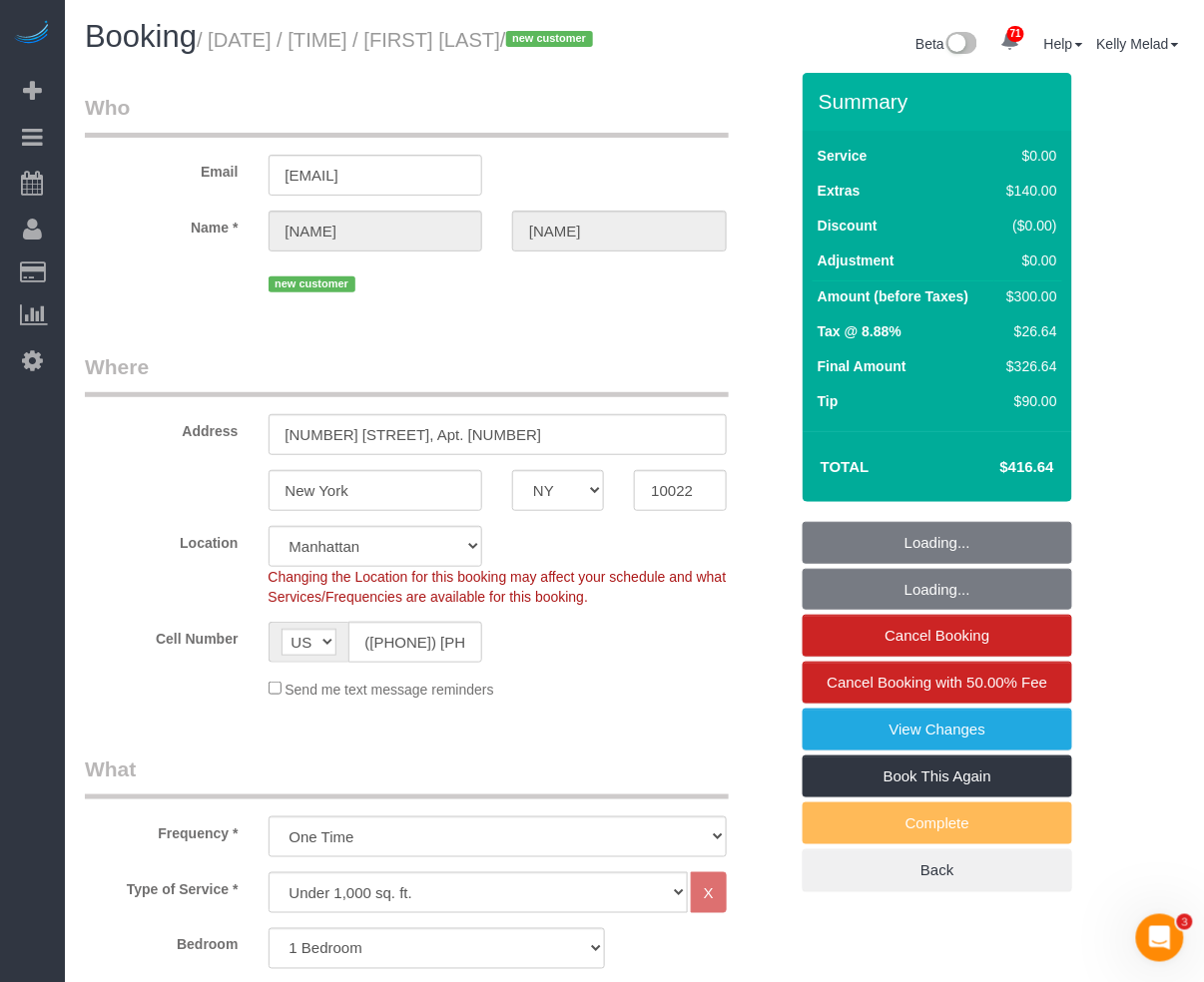 select on "1" 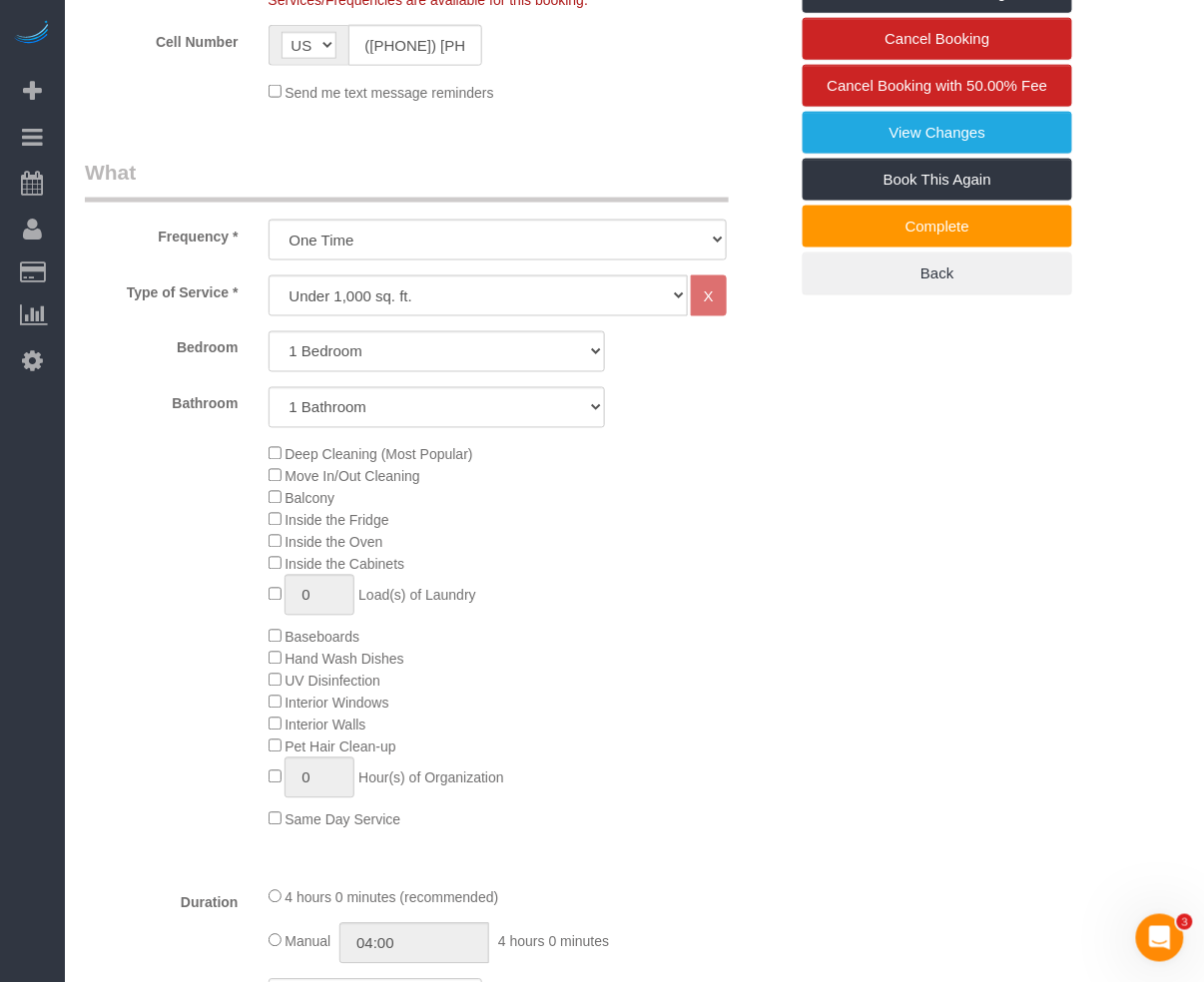 scroll, scrollTop: 665, scrollLeft: 0, axis: vertical 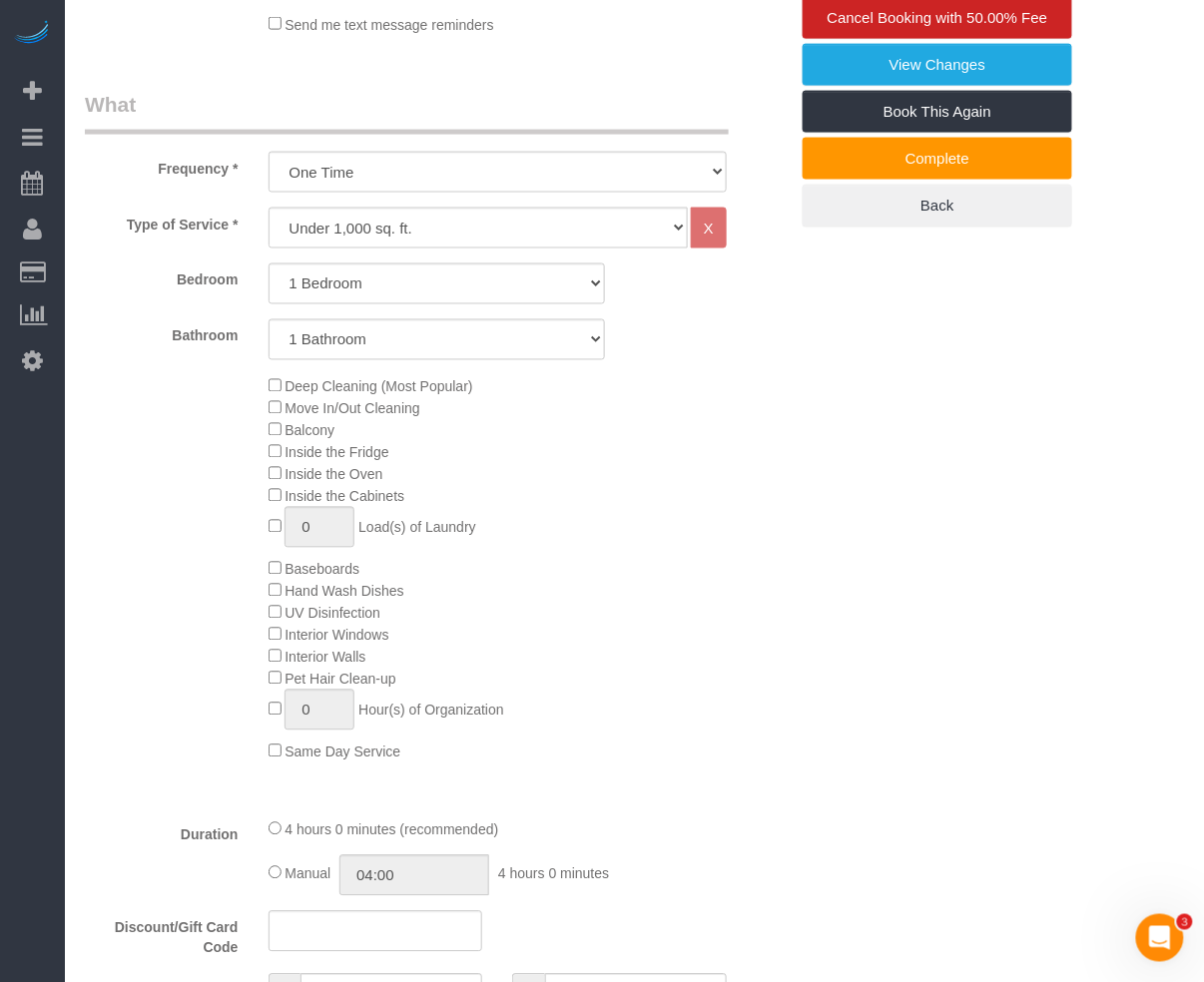 click on "340 East 52nd Street, Apt. 7H
New York
[STATE]
[STATE]
[STATE]
[STATE]
[STATE]
[STATE]
[STATE]
[STATE]
[STATE]
[STATE]
[STATE]
[STATE]
[STATE]
[STATE]
[STATE]
[STATE]
[STATE]
[STATE]
[STATE]
[STATE]
[STATE]
[STATE]
[STATE]
[STATE]
[STATE]
[STATE]
[STATE]
[STATE]
[STATE]" at bounding box center (634, 1105) 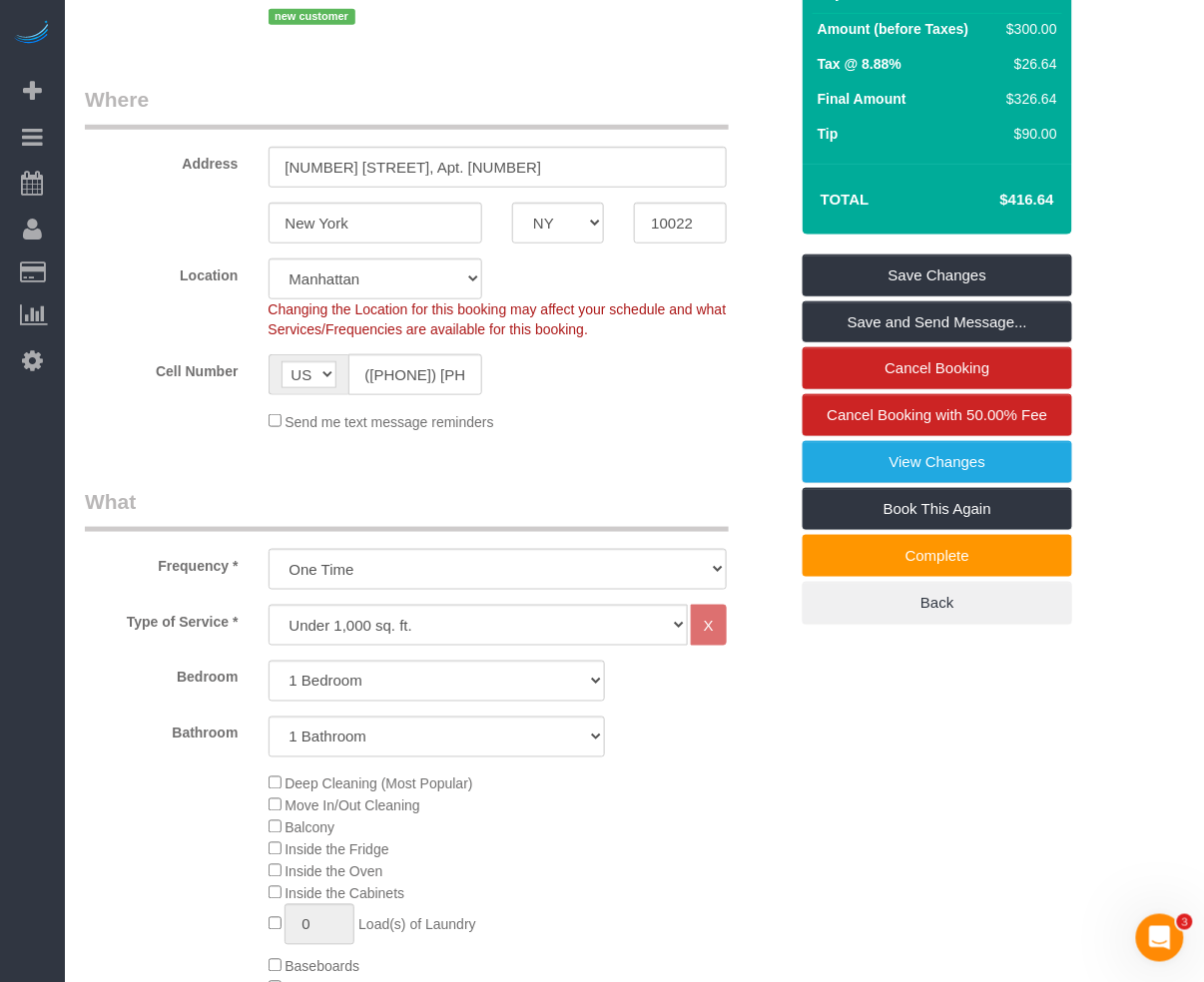 scroll, scrollTop: 265, scrollLeft: 0, axis: vertical 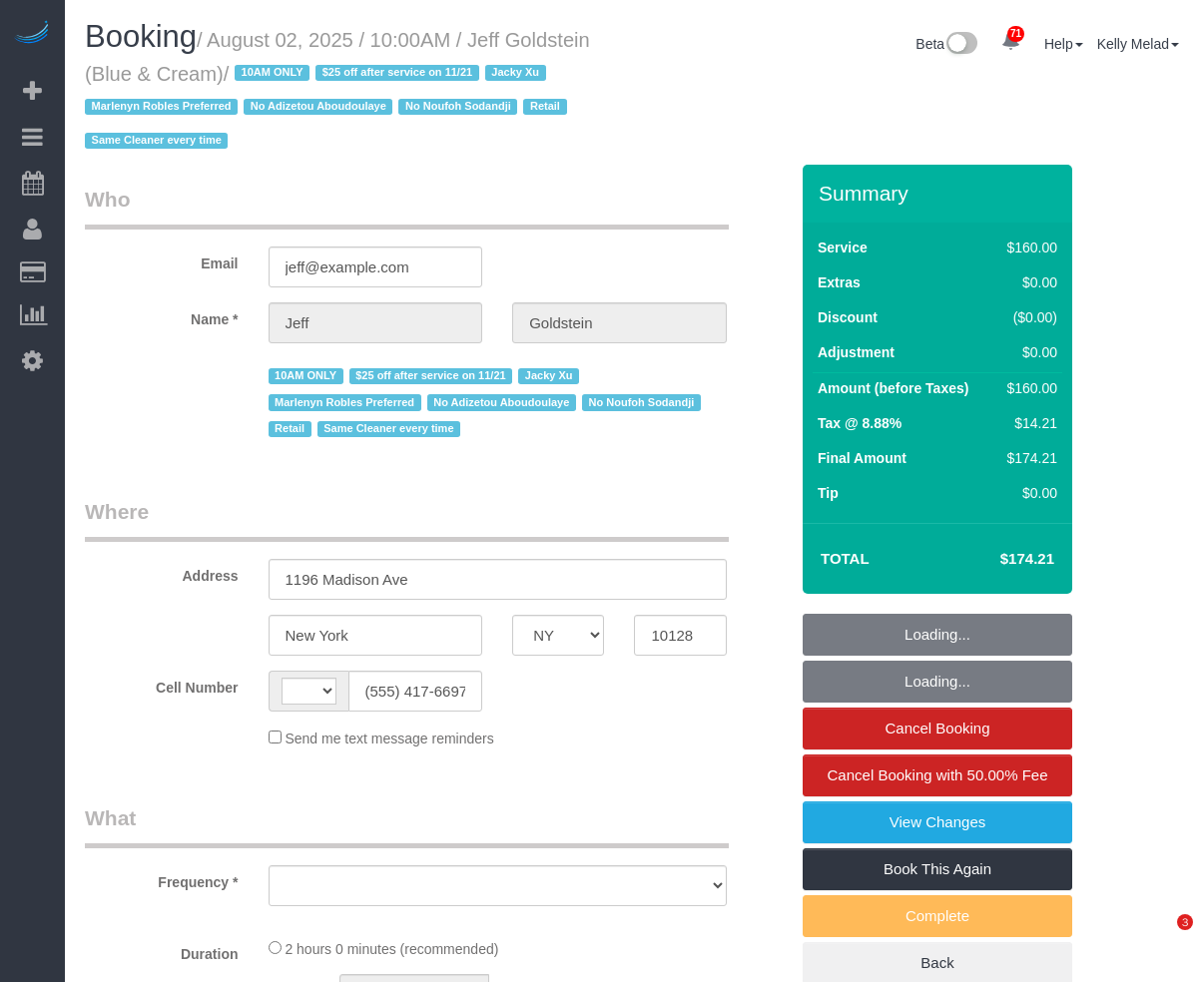 select on "NY" 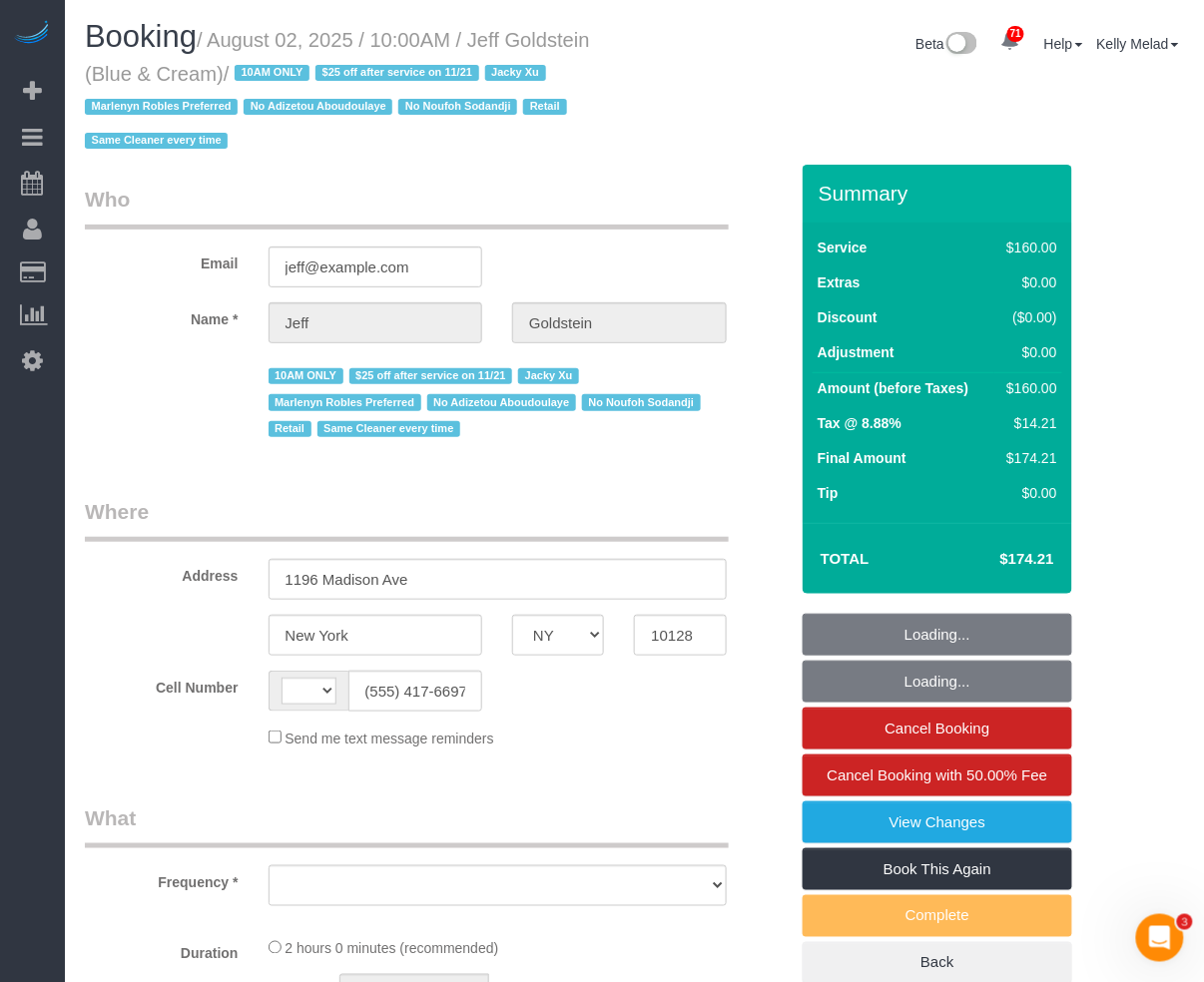 scroll, scrollTop: 0, scrollLeft: 0, axis: both 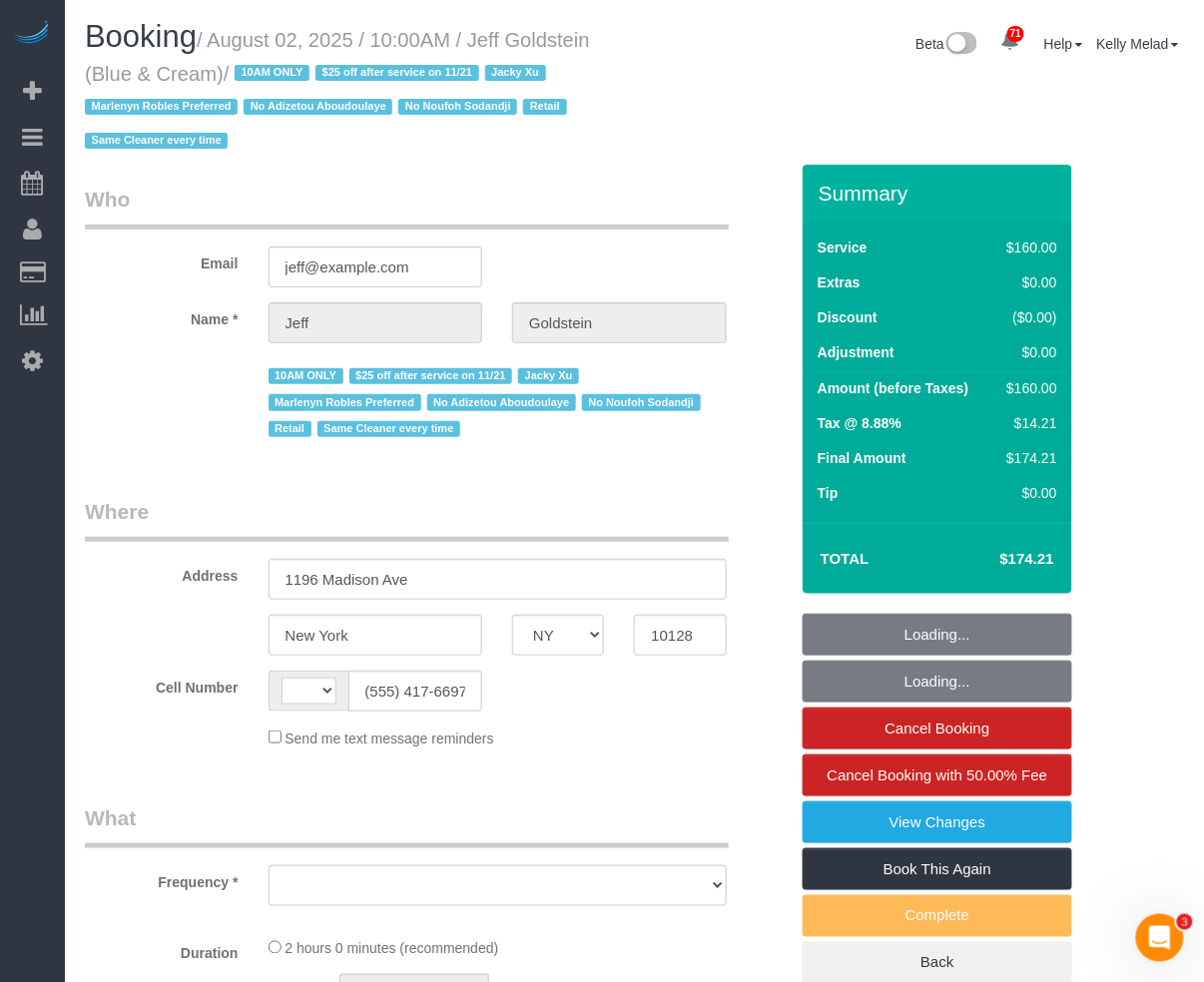 select on "object:525" 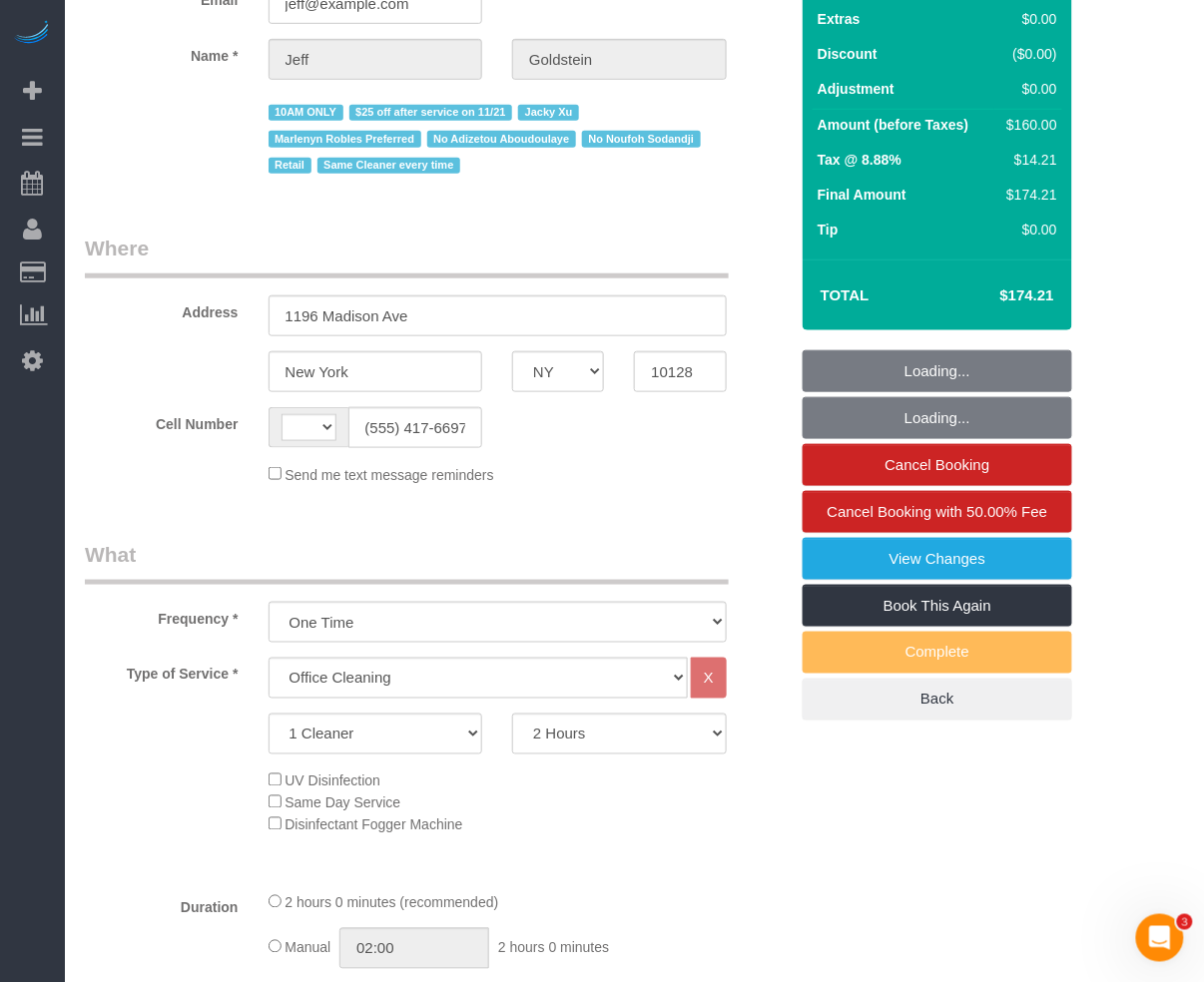 select on "string:US" 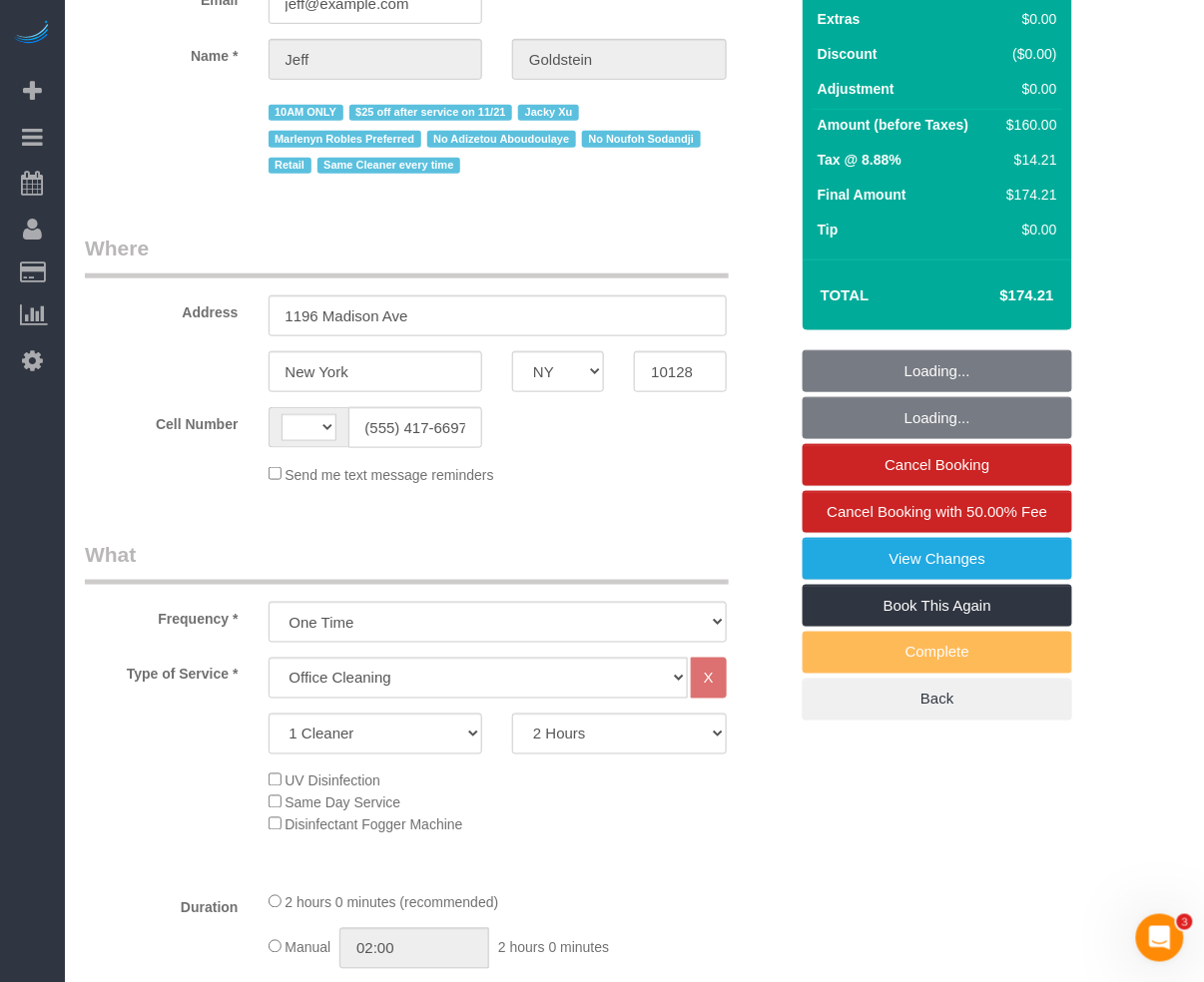 select on "string:stripe-pm_1RrPad4VGloSiKo7K45zcC9I" 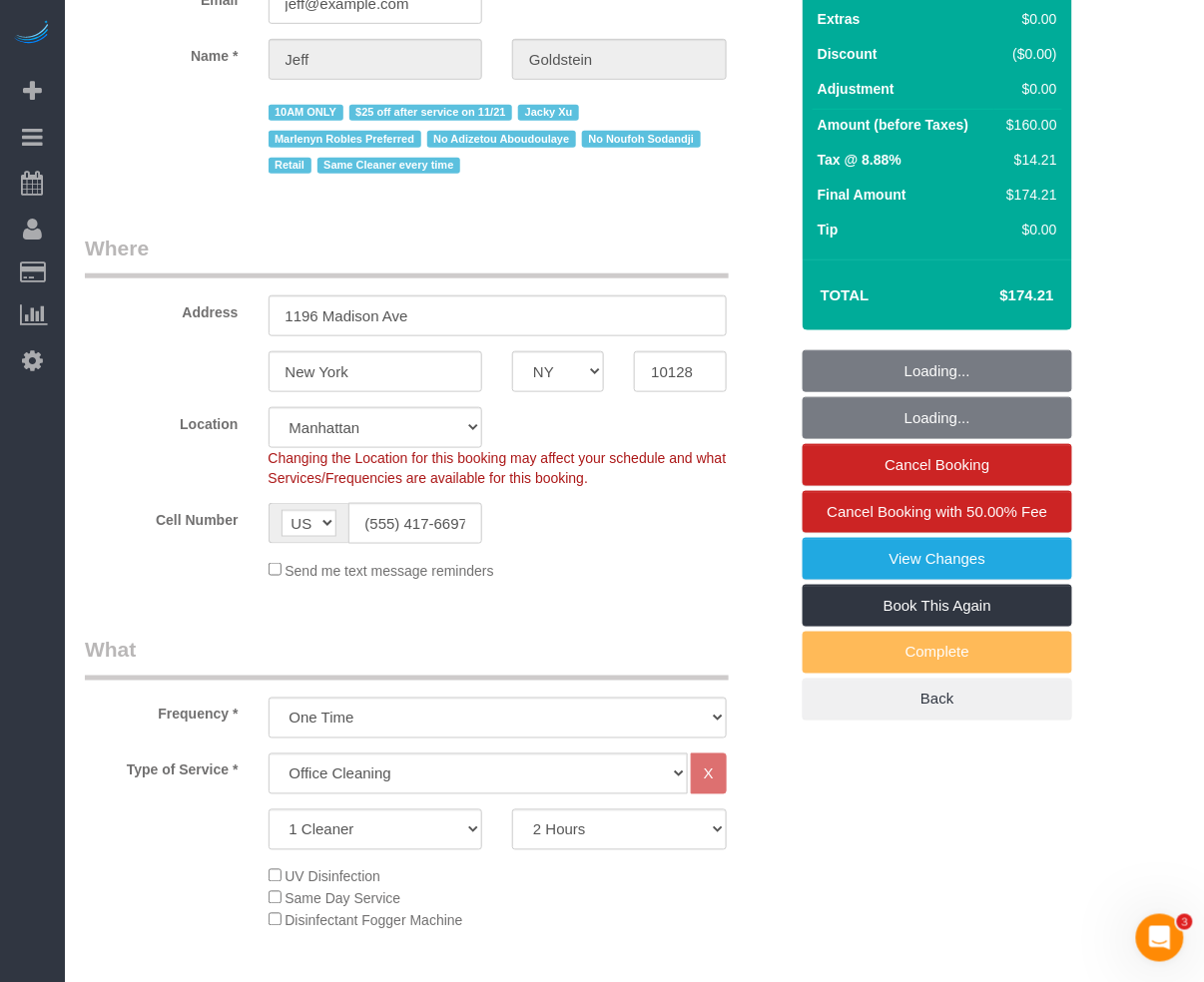 scroll, scrollTop: 265, scrollLeft: 0, axis: vertical 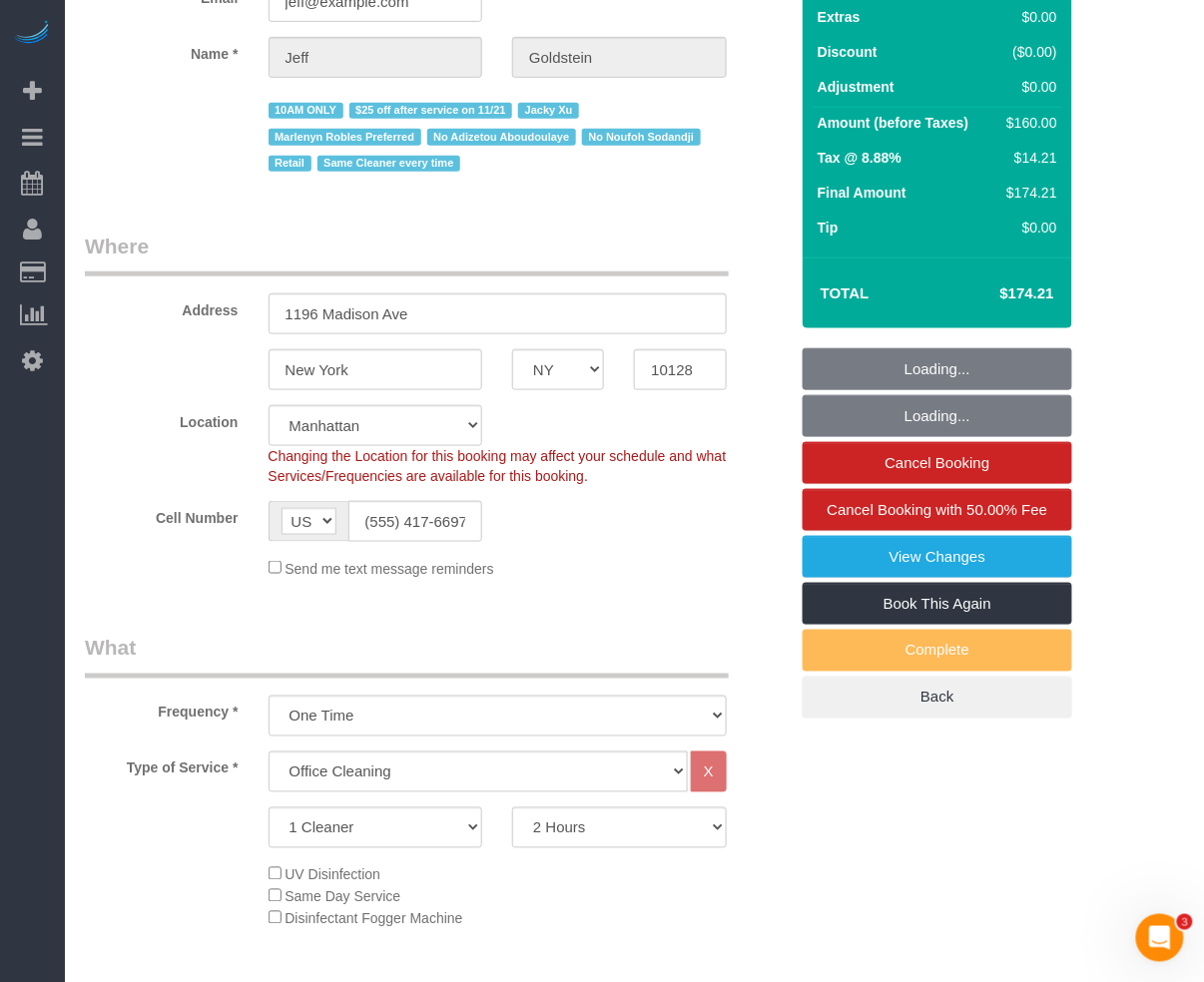 select on "object:1087" 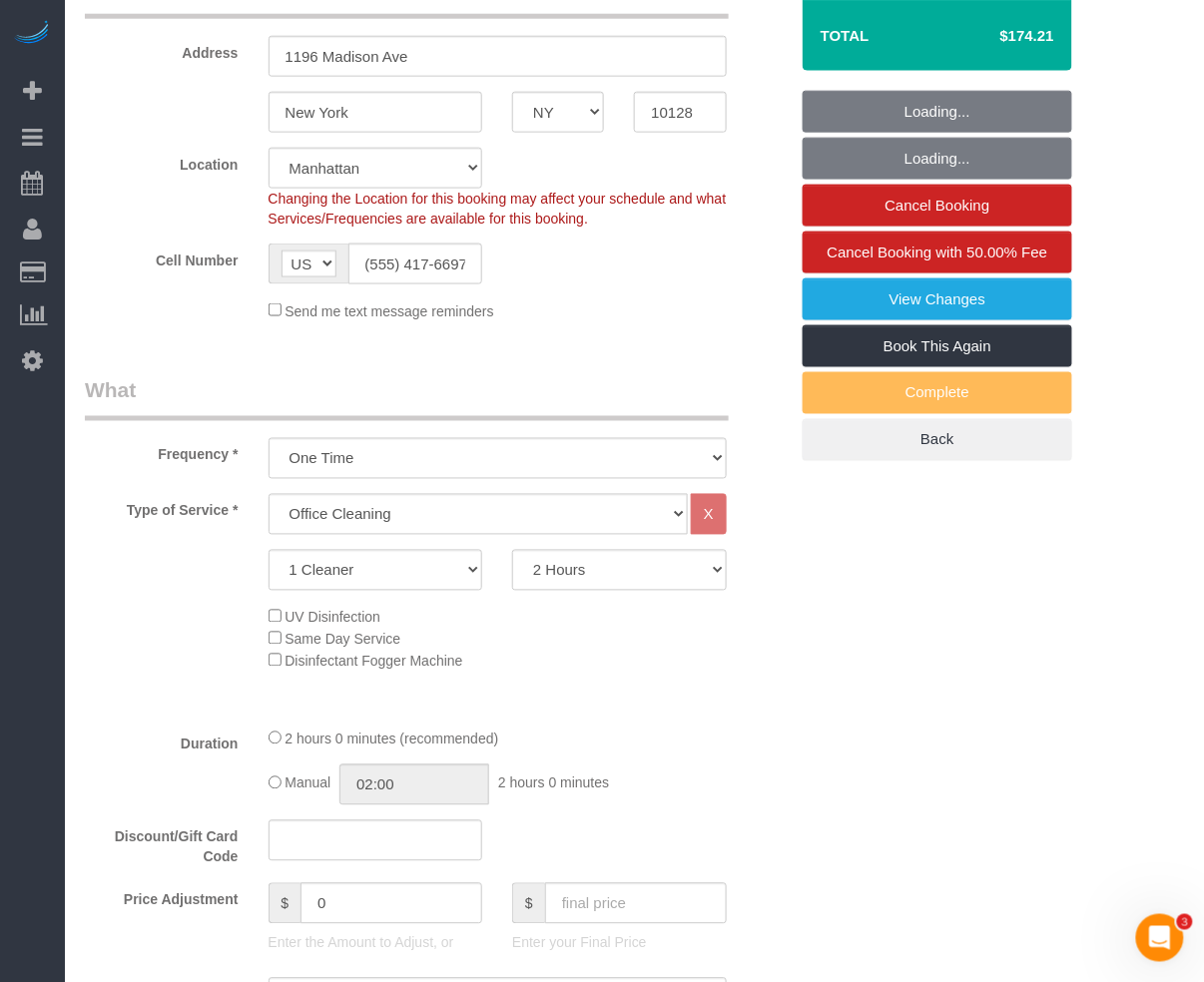 scroll, scrollTop: 532, scrollLeft: 0, axis: vertical 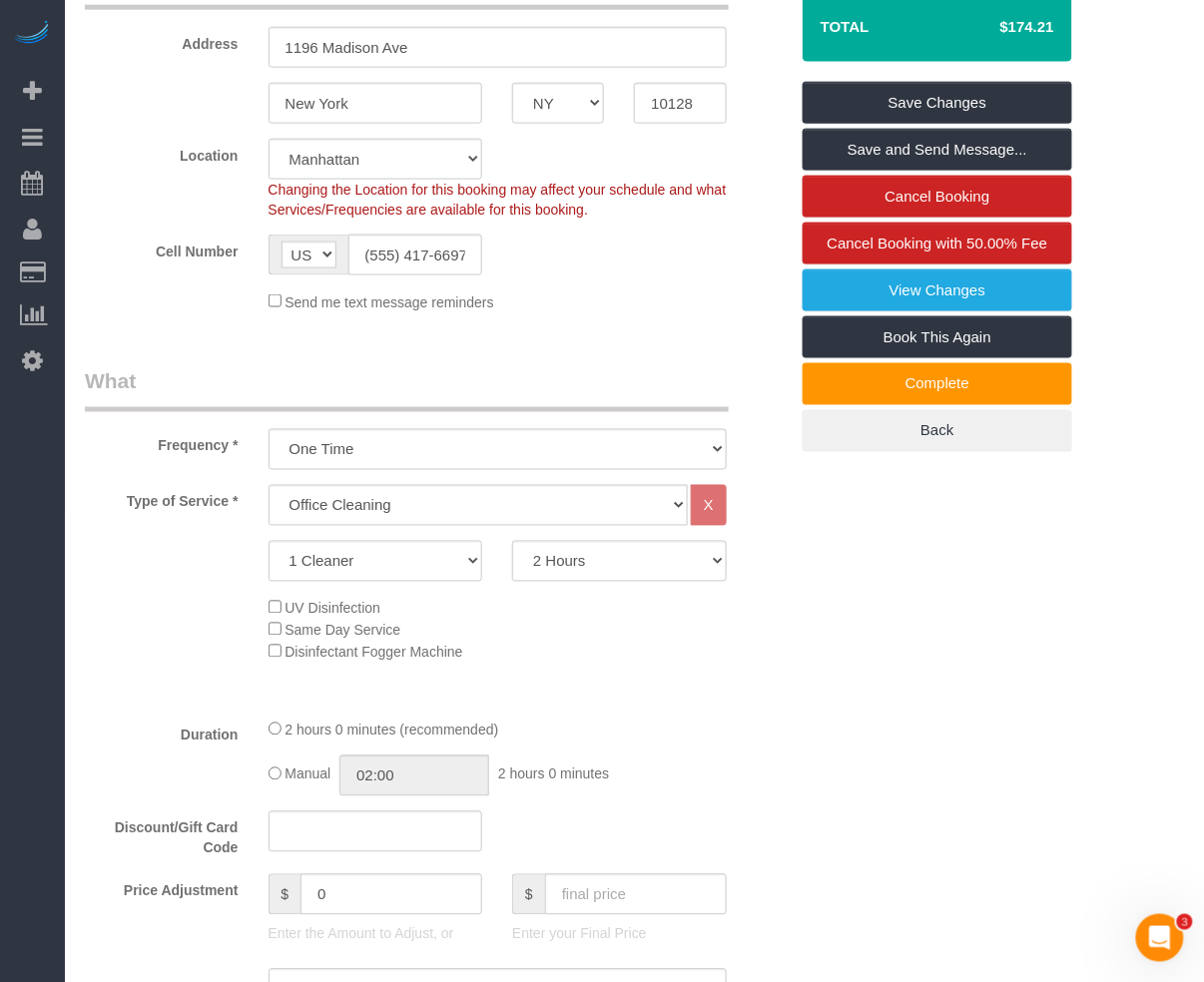 click on "Who
Email
jeff@blueandcream.com
Name *
Jeff
Goldstein
10AM ONLY
$25 off after service on 11/21
Jacky Xu
Marlenyn Robles Preferred
No Adizetou Aboudoulaye
No Noufoh Sodandji
Retail
Same Cleaner every time
Where
Address
1196 Madison Ave
New York
AK
AL
AR
AZ
CA
CO
CT
DC
DE
FL
GA
HI
IA
ID
IL
IN" at bounding box center (634, 1152) 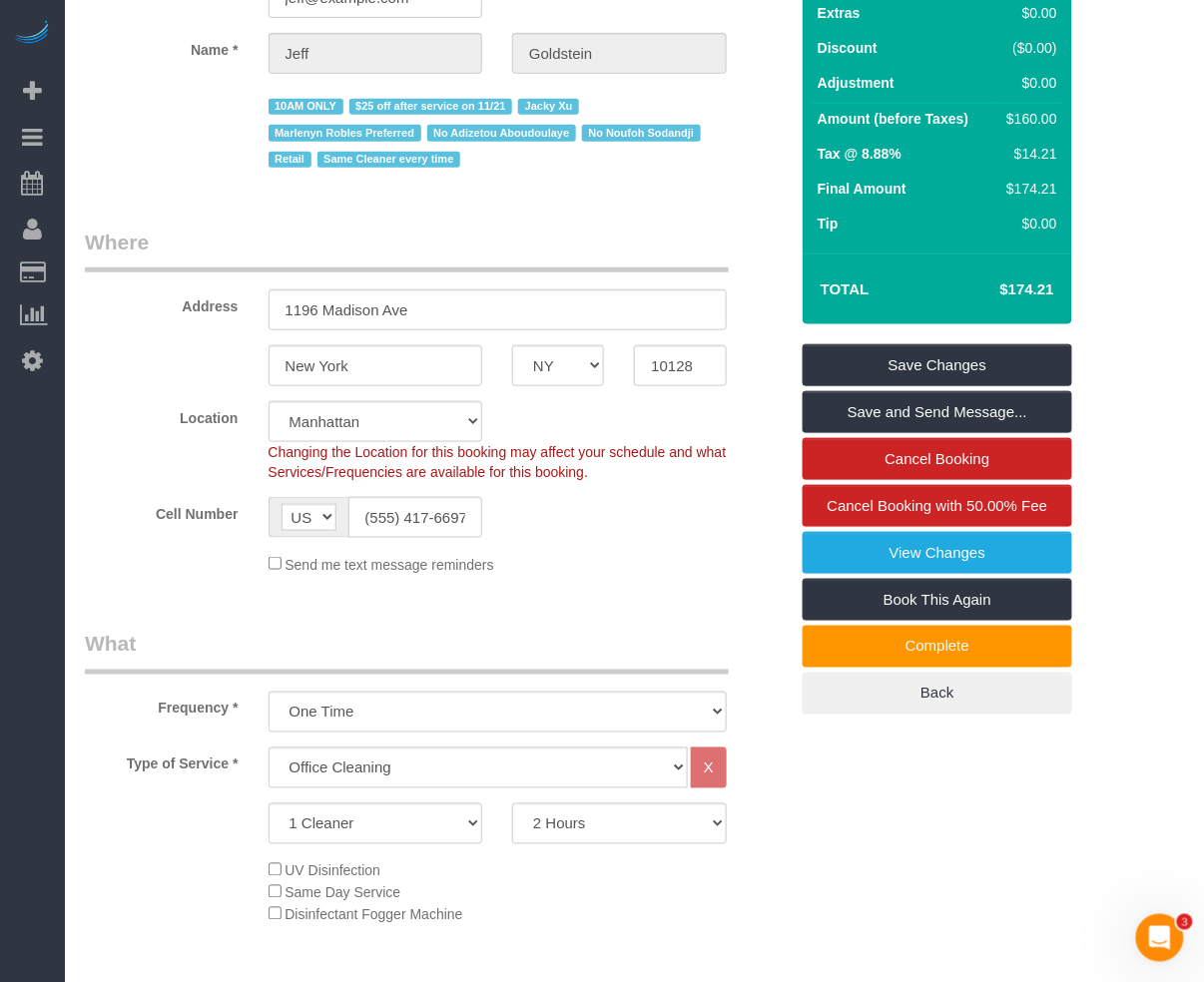scroll, scrollTop: 0, scrollLeft: 0, axis: both 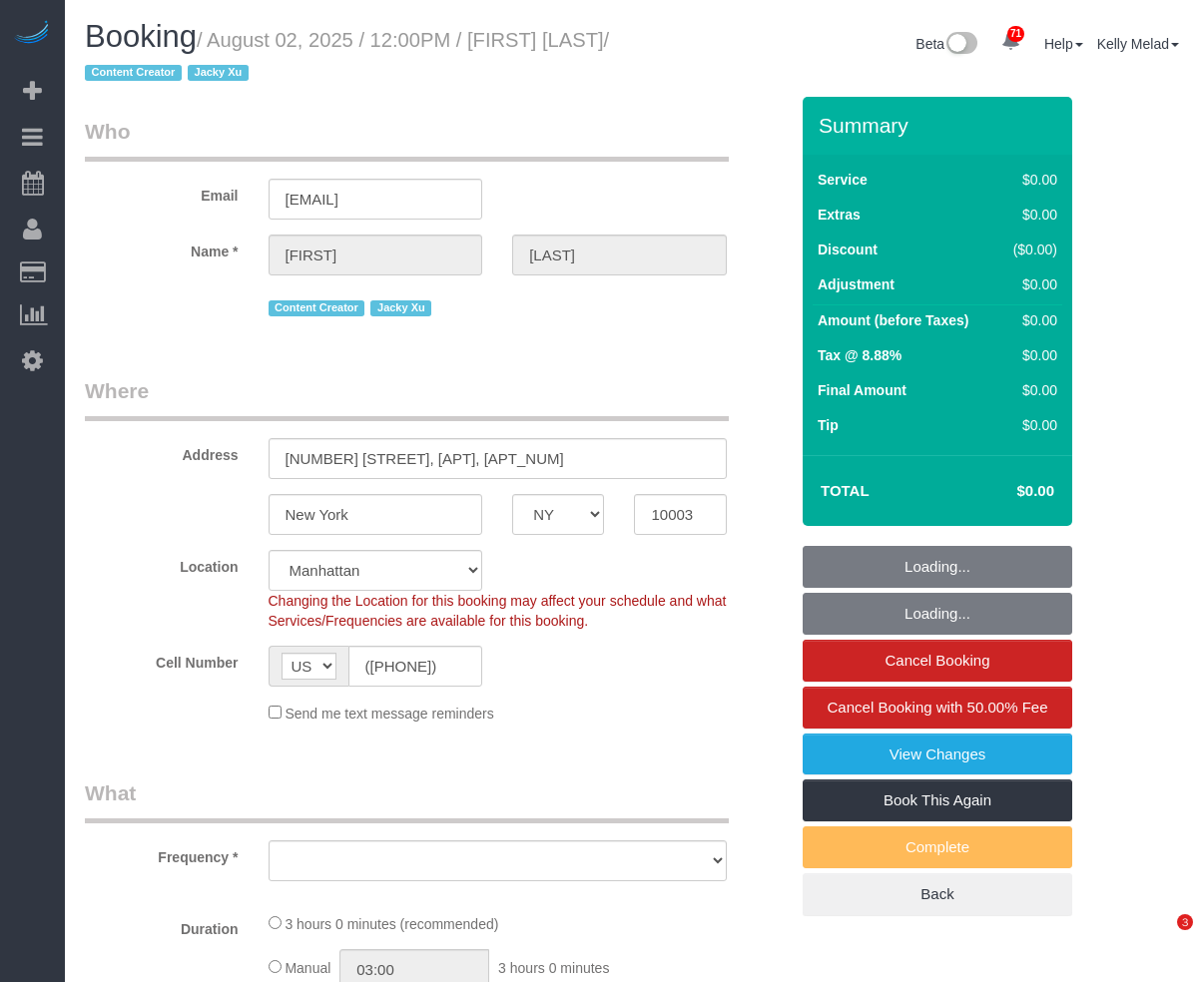 select on "NY" 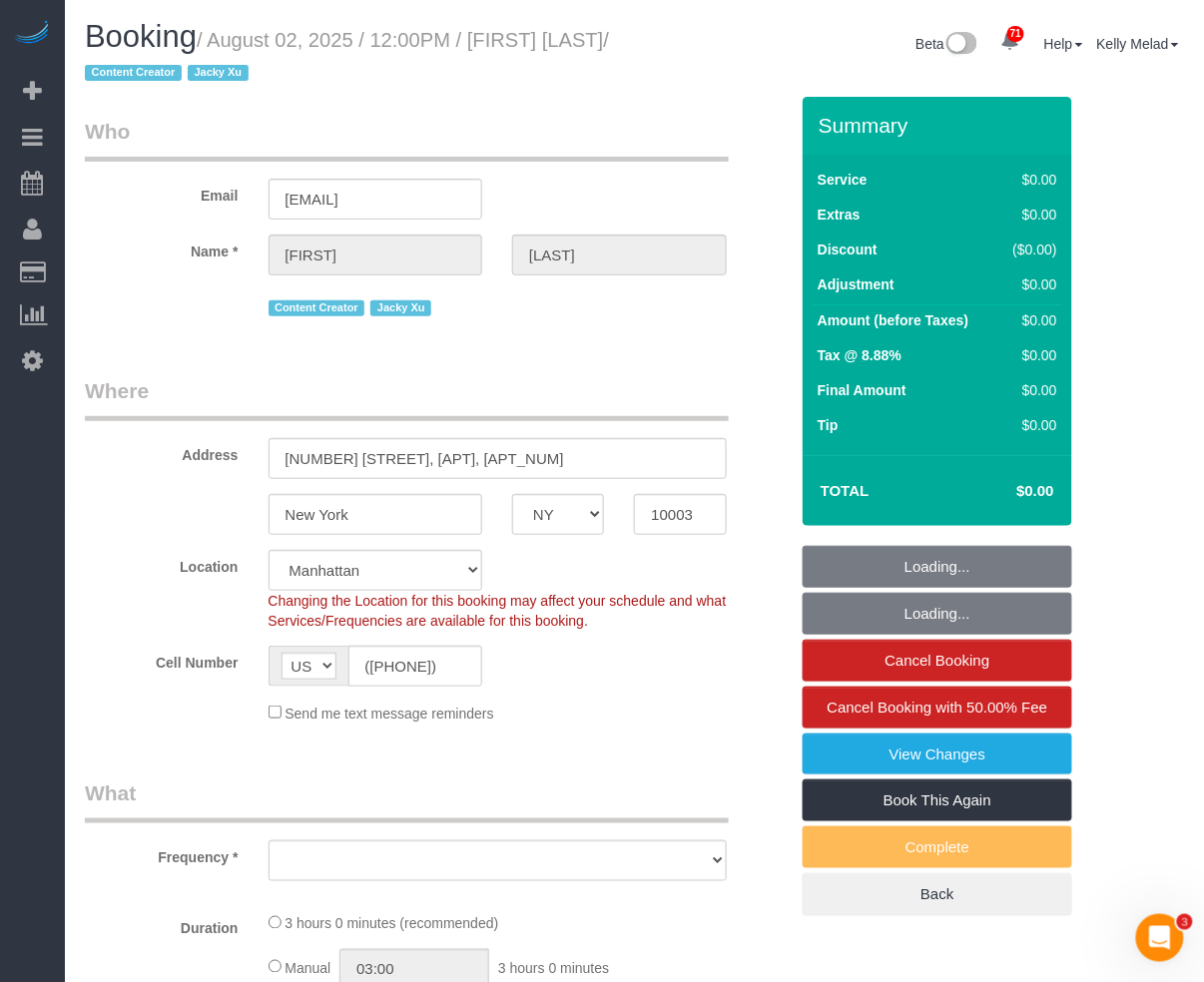 scroll, scrollTop: 0, scrollLeft: 0, axis: both 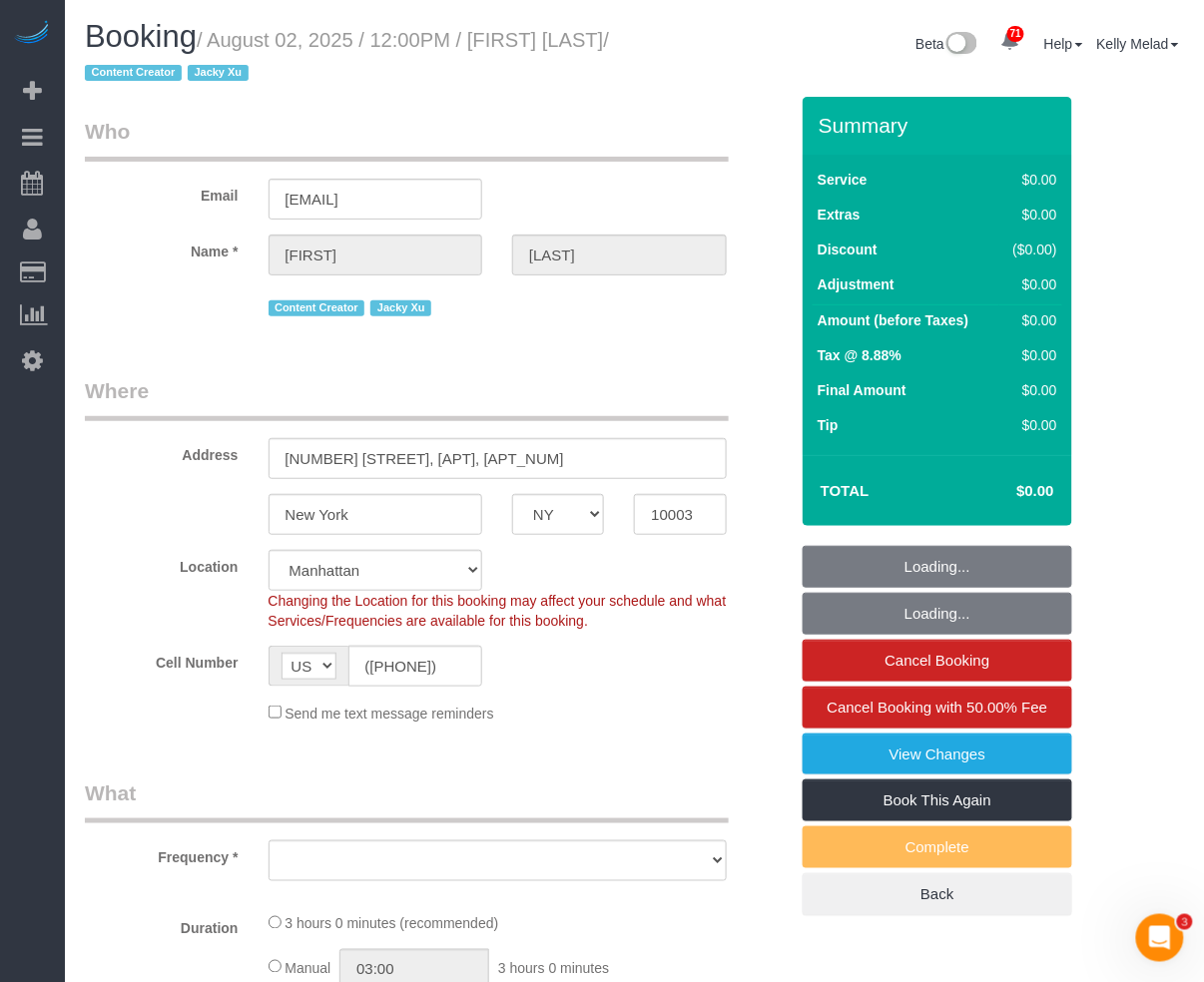 select on "string:stripe-pm_1RRcr24VGloSiKo7kf75DeKj" 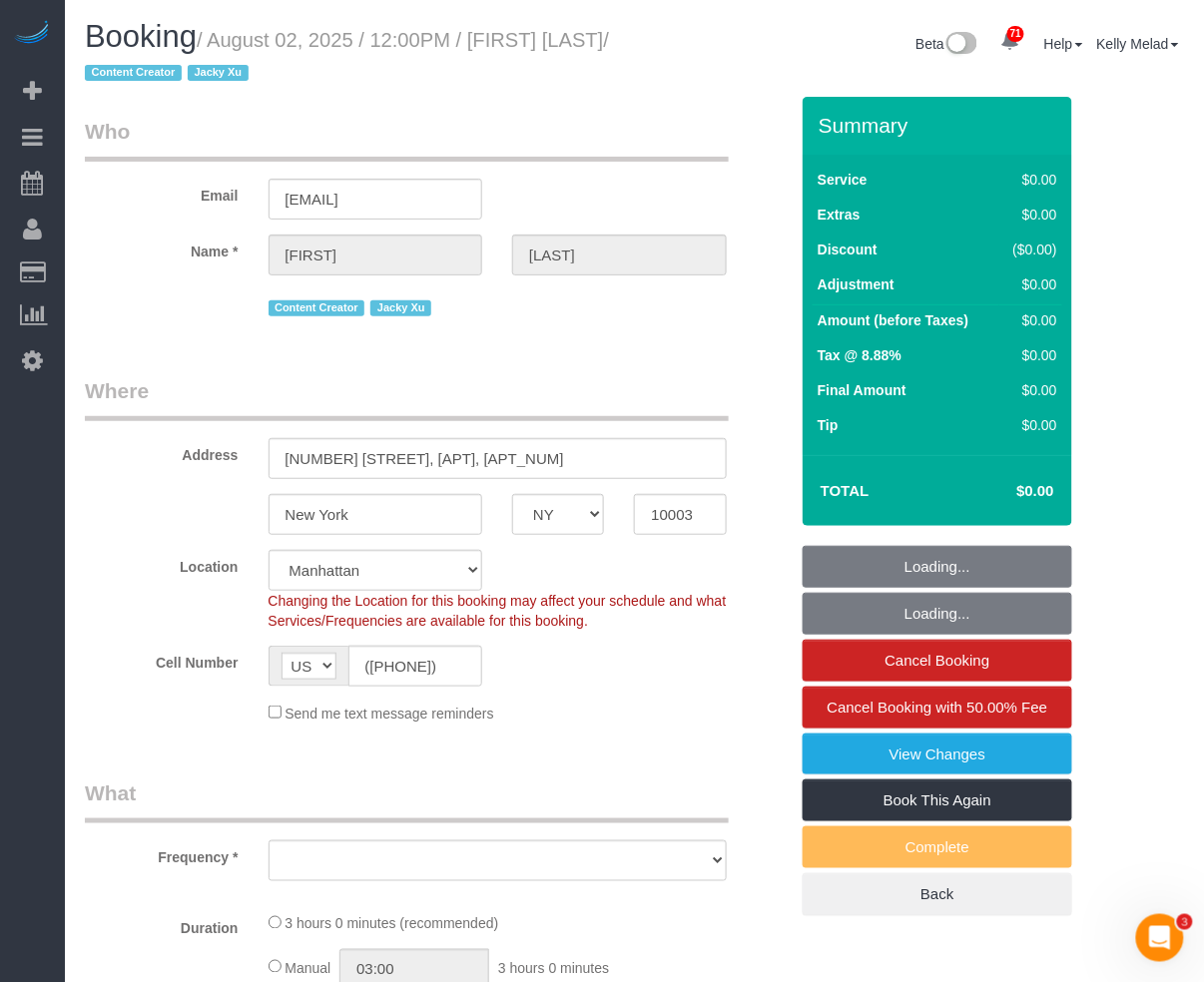 select on "object:829" 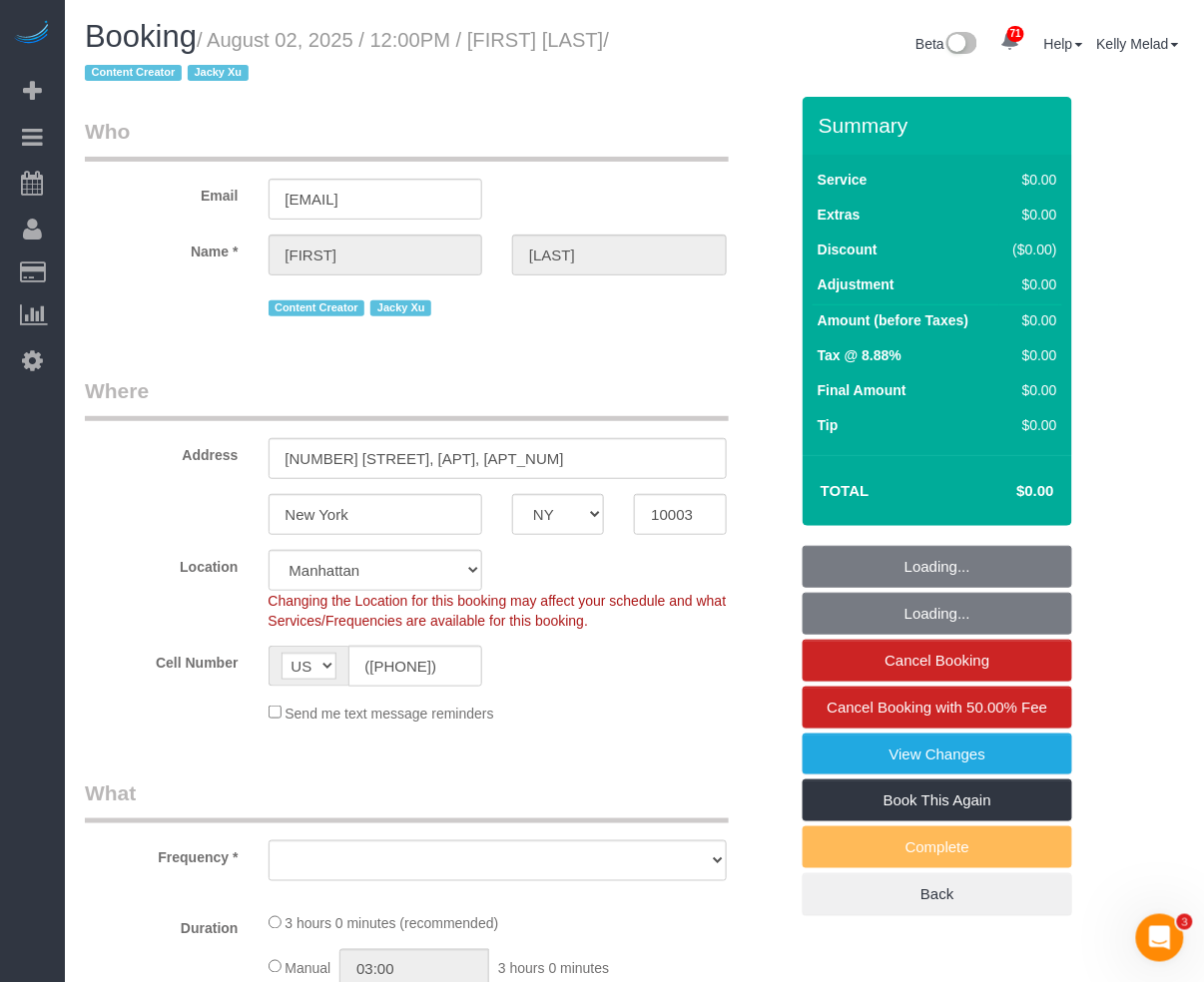 select on "number:89" 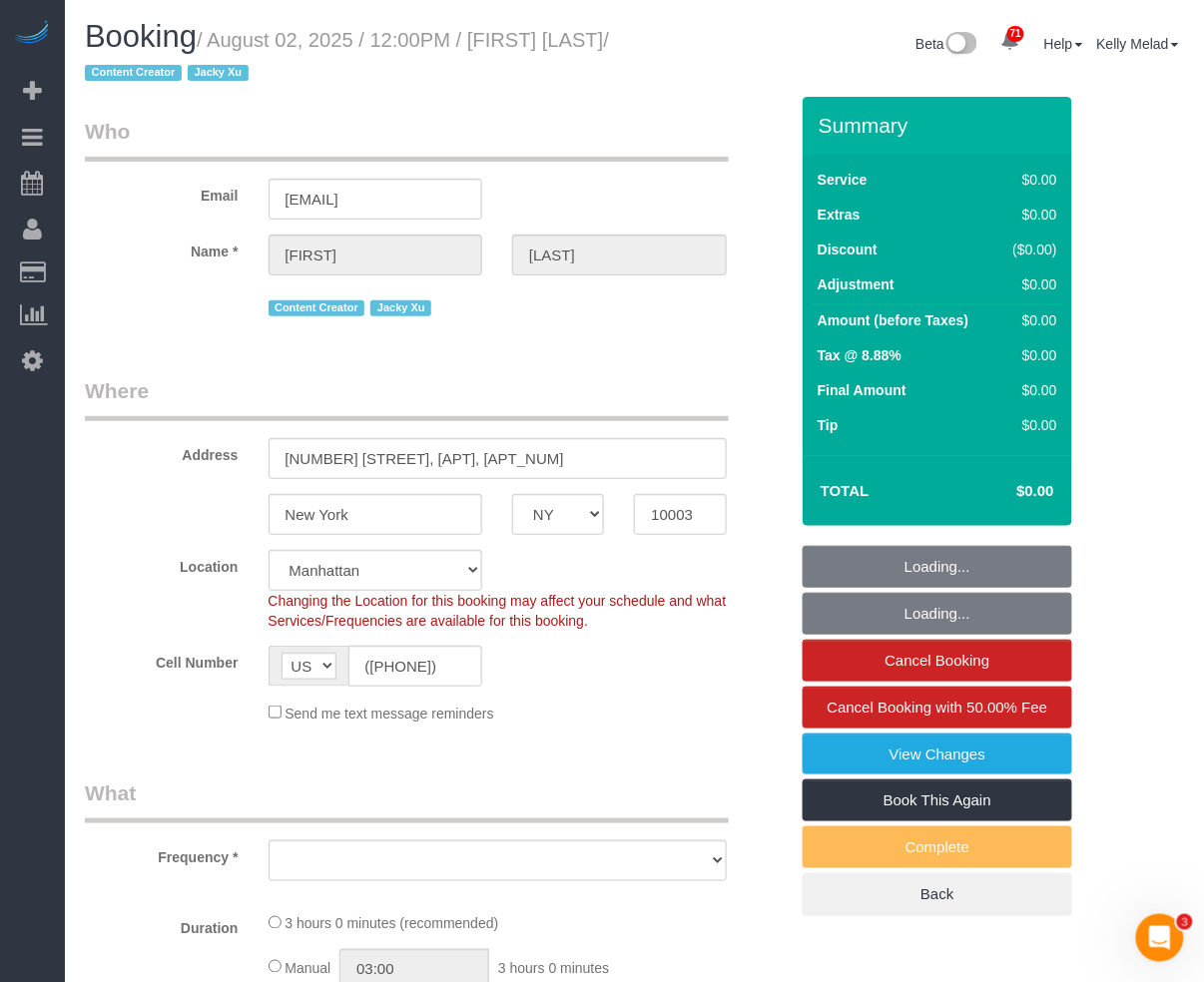 select on "number:5" 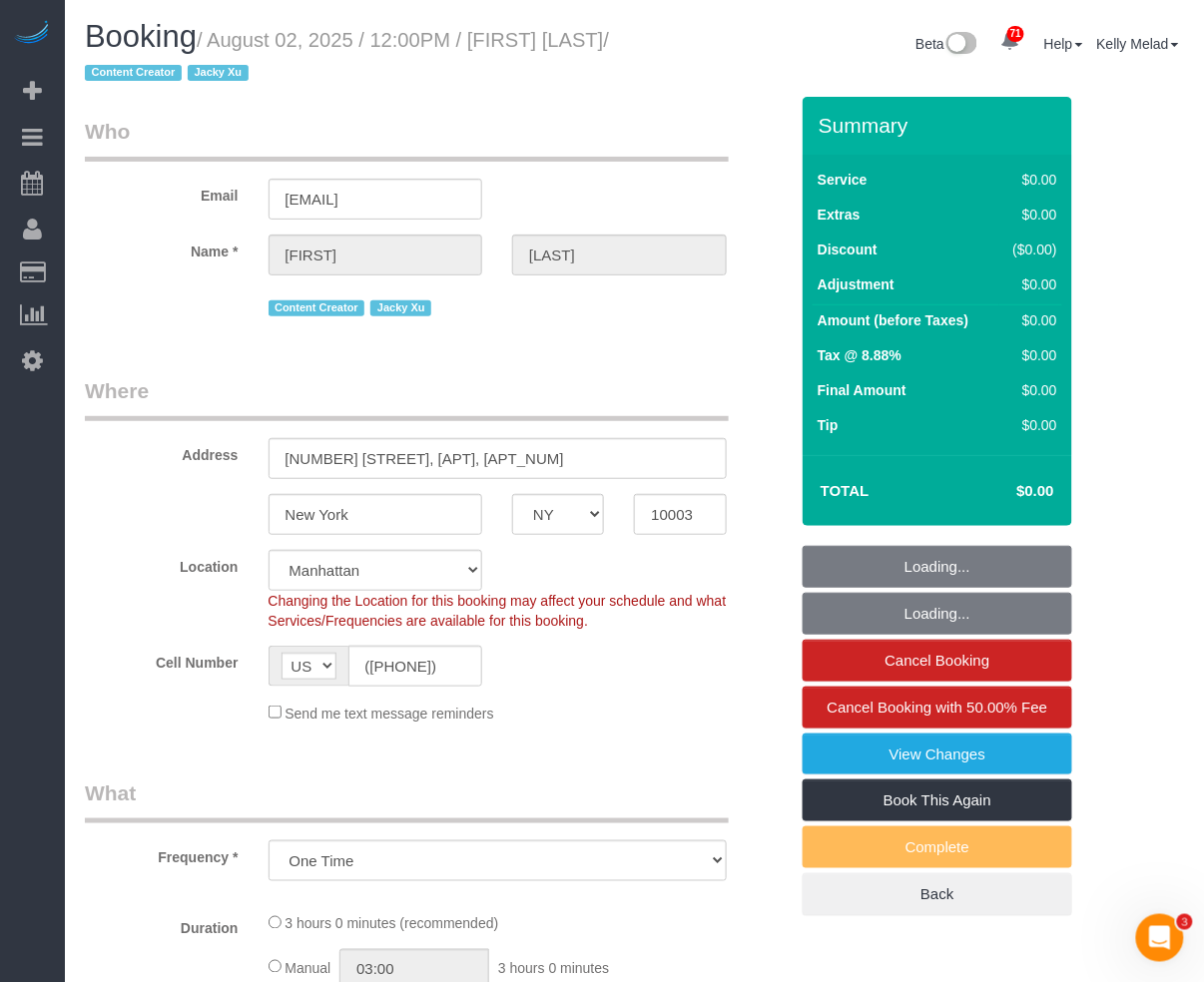 select on "object:983" 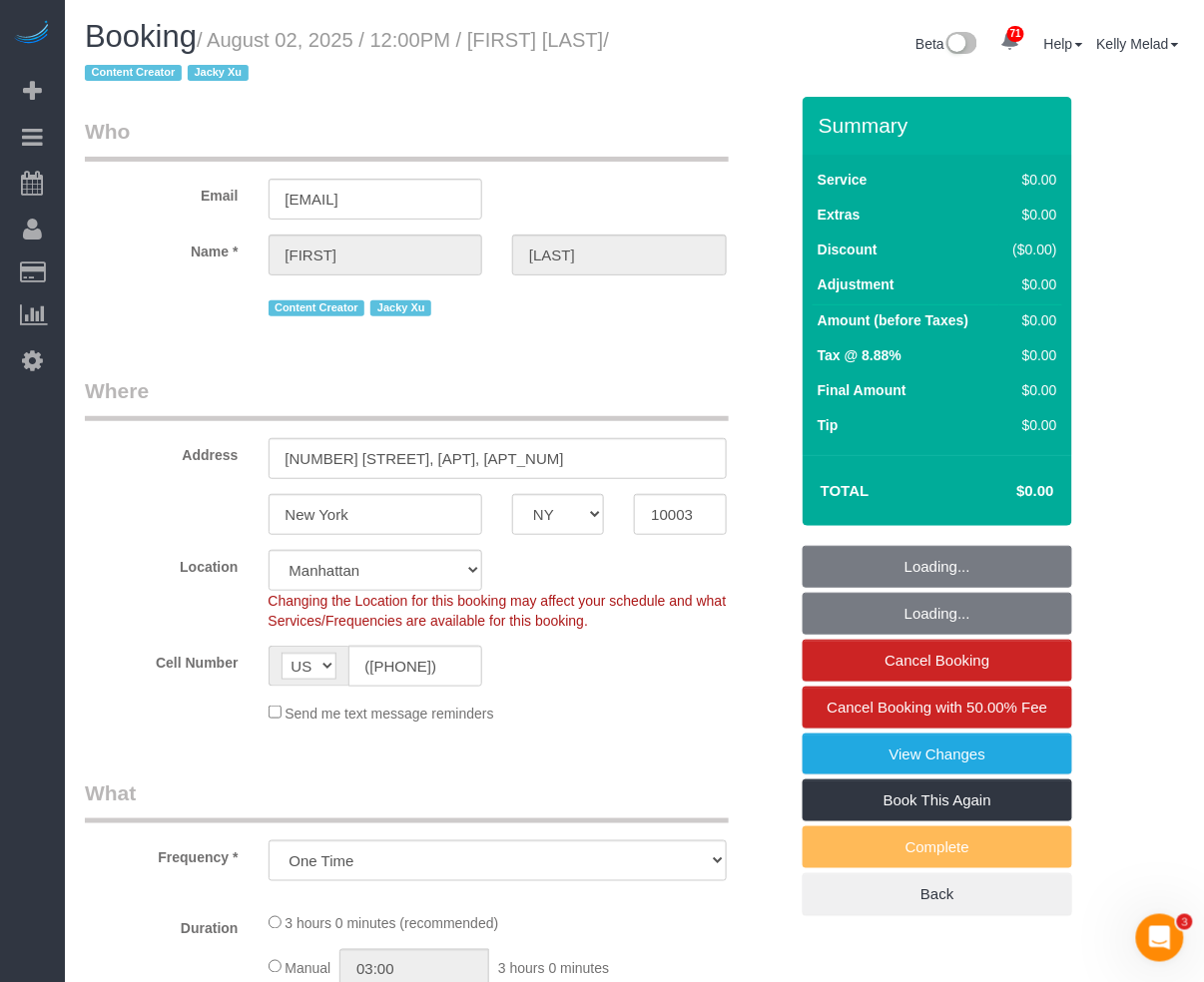 select on "2" 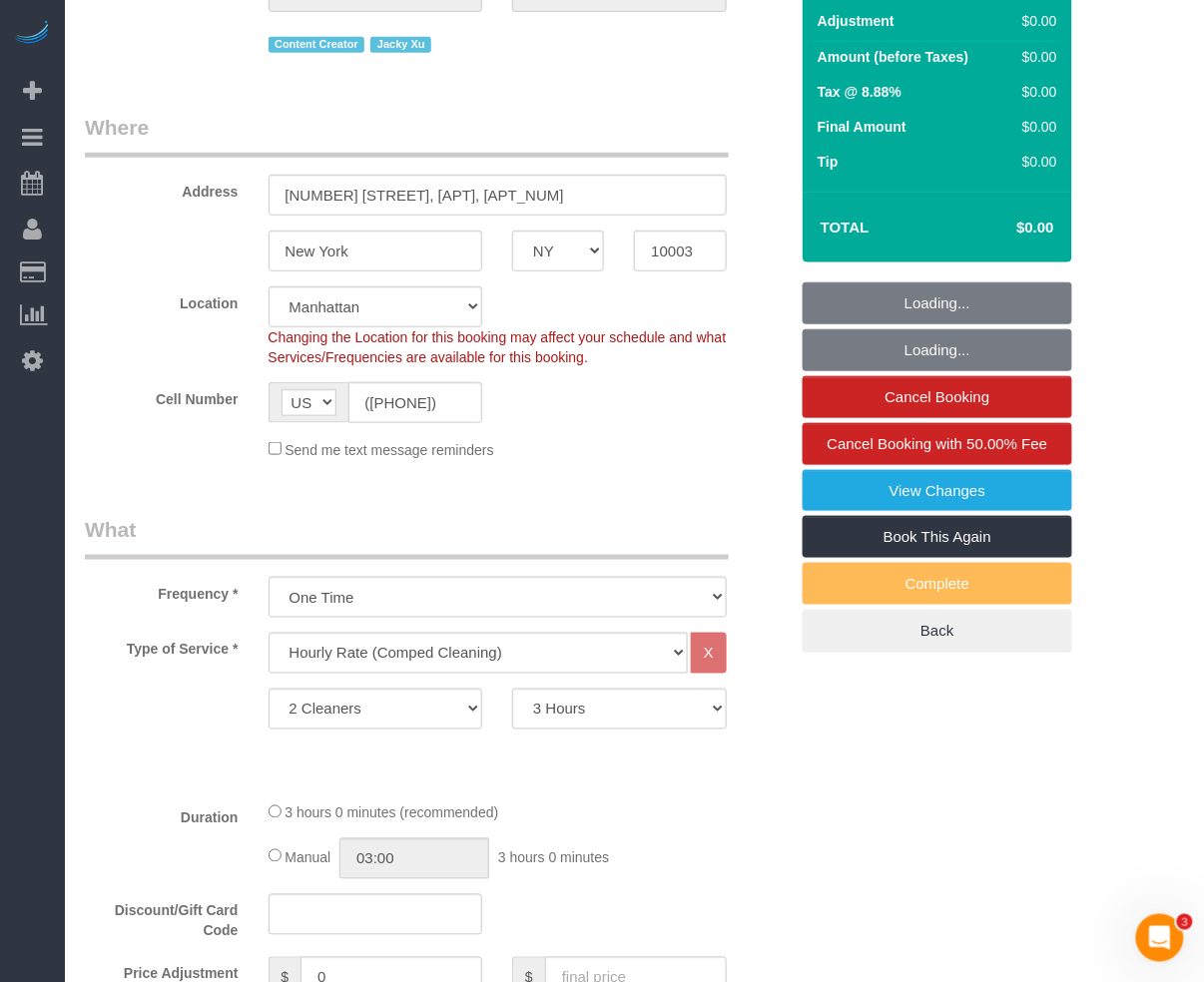 scroll, scrollTop: 265, scrollLeft: 0, axis: vertical 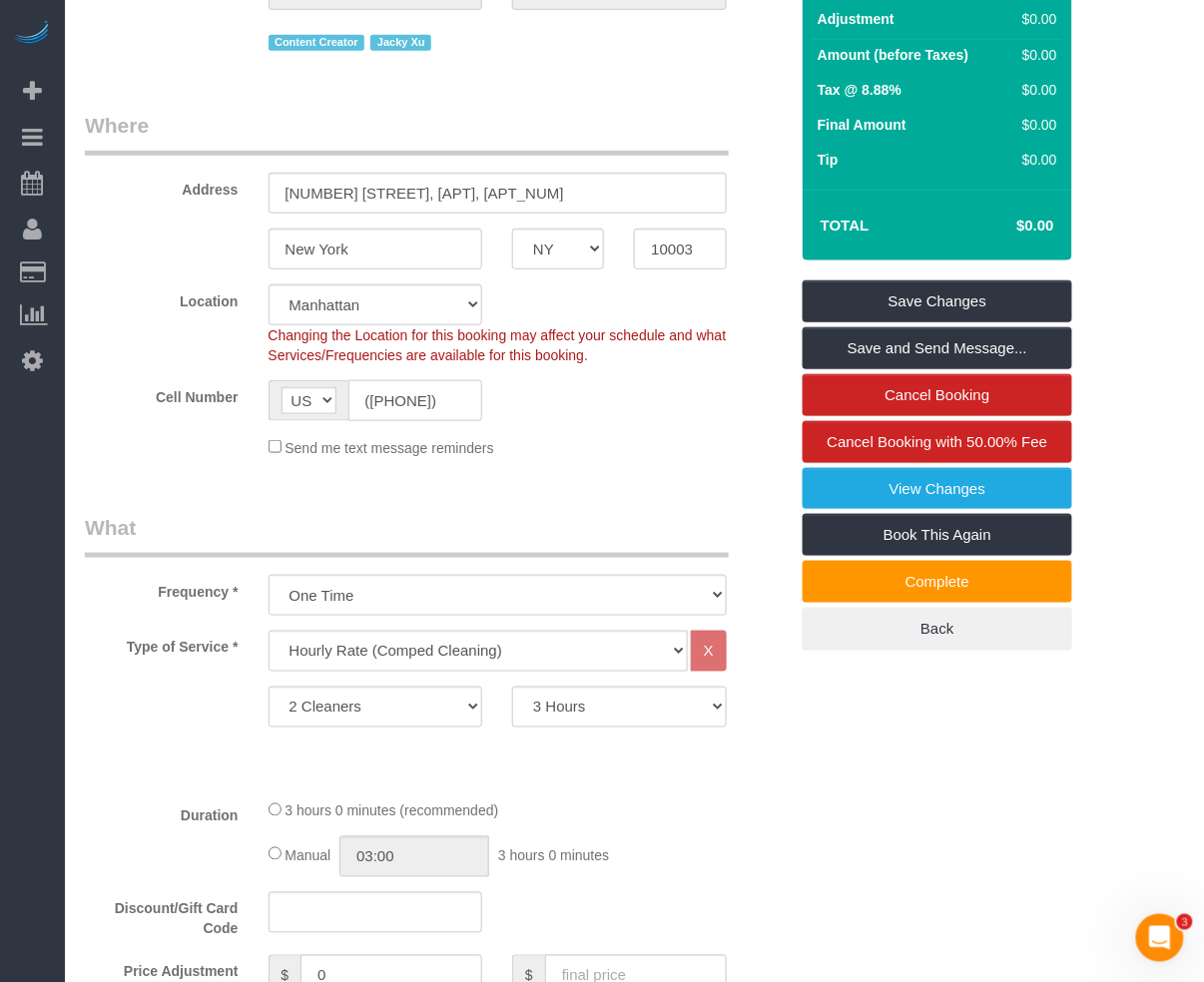 drag, startPoint x: 359, startPoint y: 403, endPoint x: 527, endPoint y: 403, distance: 168 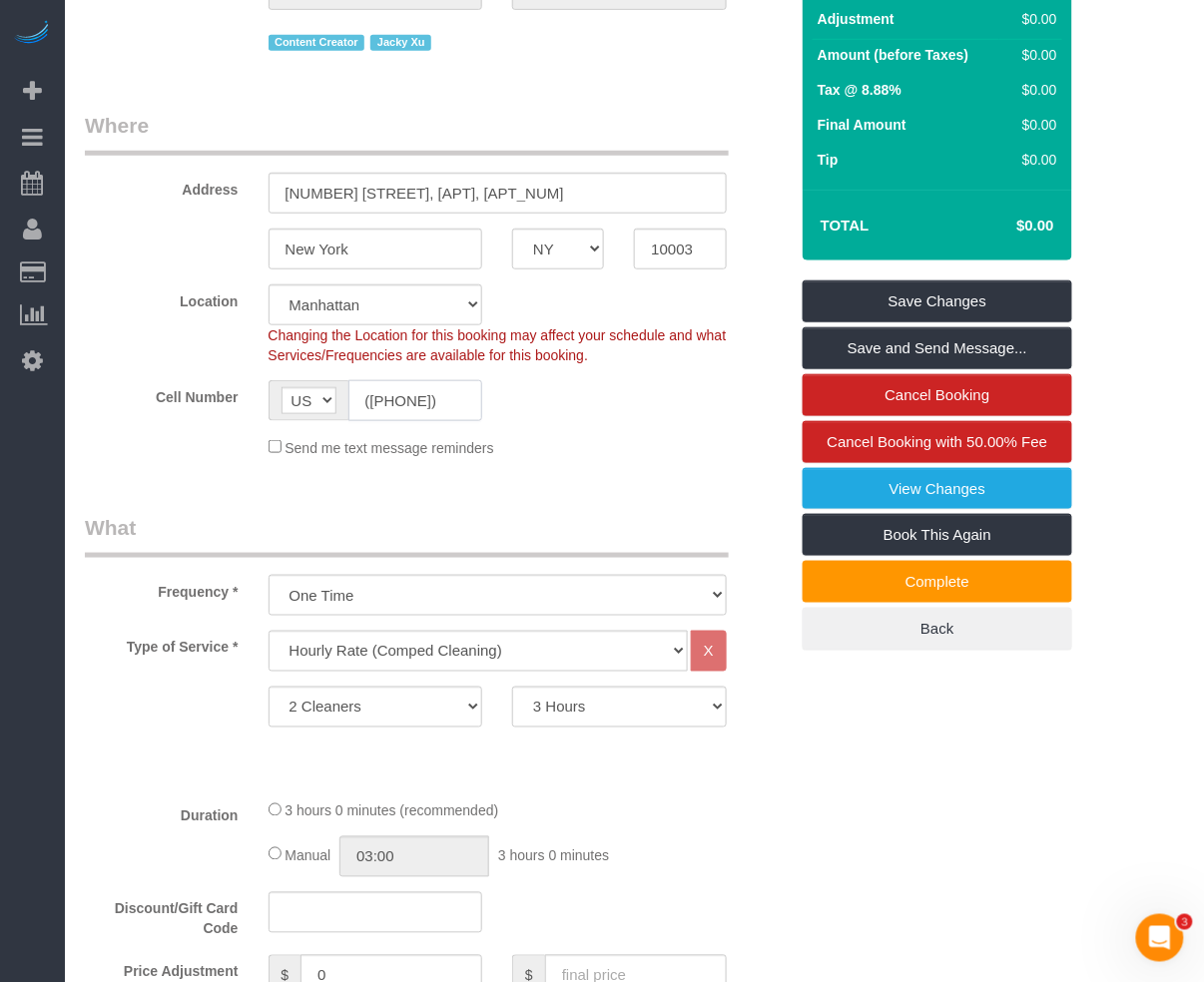 click on "Cell Number
AF AL DZ AD AO AI AQ AG AR AM AW AU AT AZ BS BH BD BB BY BE BZ BJ BM BT BO BA BW BR GB IO BN BG BF BI KH CM CA CV BQ KY CF TD CL CN CX CC CO KM CD CG CK CR HR CU CW CY CZ CI DK DJ DM DO TL EC EG SV GQ ER EE ET FK FO FJ FI FR GF PF TF GA GM GE DE GH GI GR GL GD GP GU GT GG GN GW GY HT HN HK HU IS IN ID IR IQ IE IM IL IT JM JP JE JO KZ KE KI KP KR KW KG LA LV LB LS LR LY LI LT LU MO MK MG MW MY MV ML MT MH MQ MR MU YT MX FM MD MC MN ME MS MA MZ MM NA NR NP NL NC NZ NI NE NG NU NF MP NO OM PK PW PS PA PG PY PE PH PN PL PT PR QA RO RU RW RE AS WS SM ST SA SN RS SC SL SG SK SI SB SO ZA GS SS ES LK BL SH KN LC SX MF PM VC SD SR SJ SZ SE CH SY TW TJ TZ TH TG TK TO TT TN TR TM TC TV UM UG UA AE US UY UZ VU VA VE VN VG VI WF EH YE ZM ZW AX
(646) 206-1548" 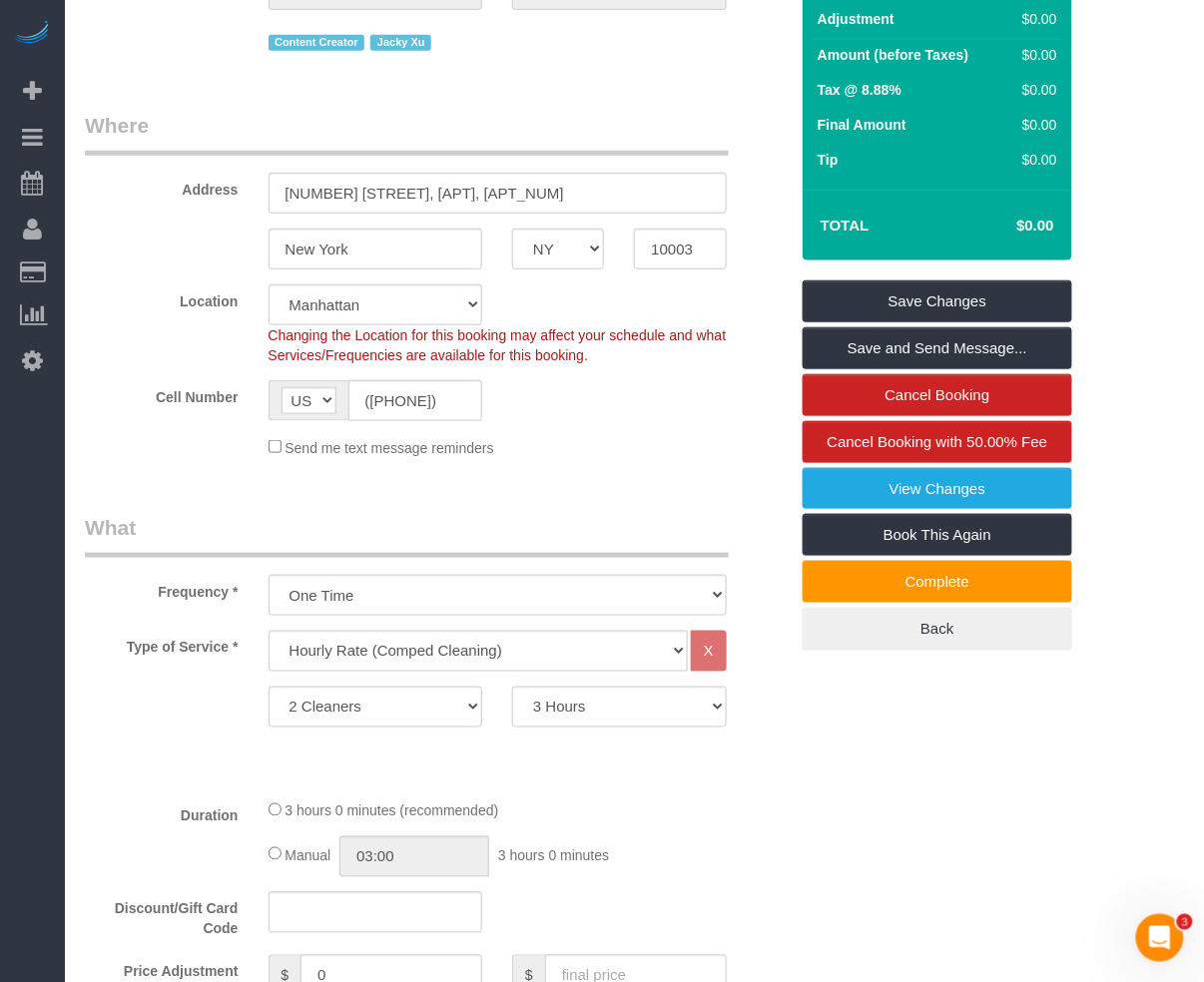 scroll, scrollTop: 0, scrollLeft: 0, axis: both 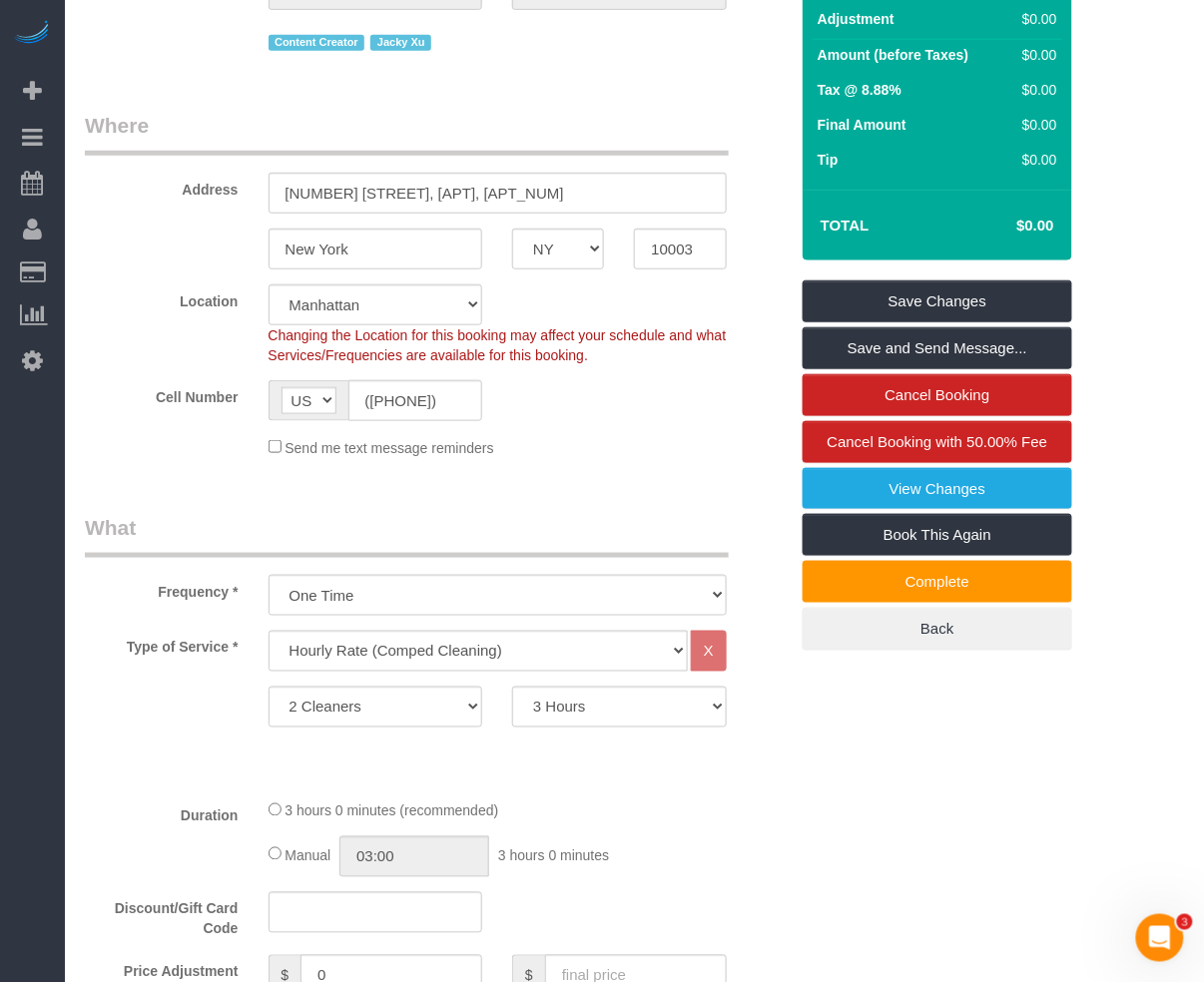 click on "Who
Email
abigailryu1@gmail.com
Name *
Abigail
Ryu
Content Creator
Jacky Xu
Where
Address
1 Astor Place, Apt. 6E
New York
AK
AL
AR
AZ
CA
CO
CT
DC
DE
FL
GA
HI
IA
ID
IL
IN
KS
KY
LA
MA
MD
ME
MI
MN
MO
MS
MT" at bounding box center (634, 1291) 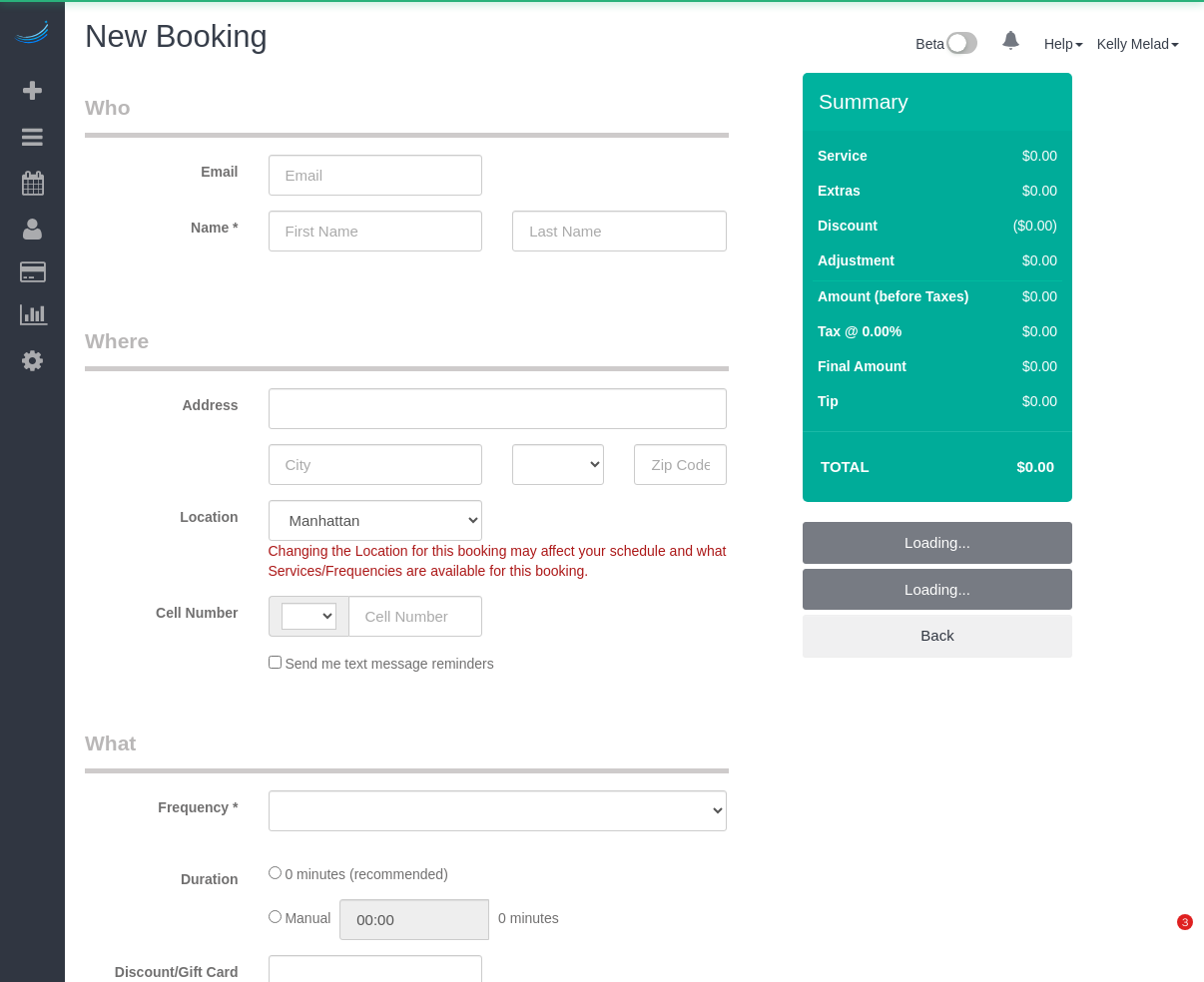 select on "number:89" 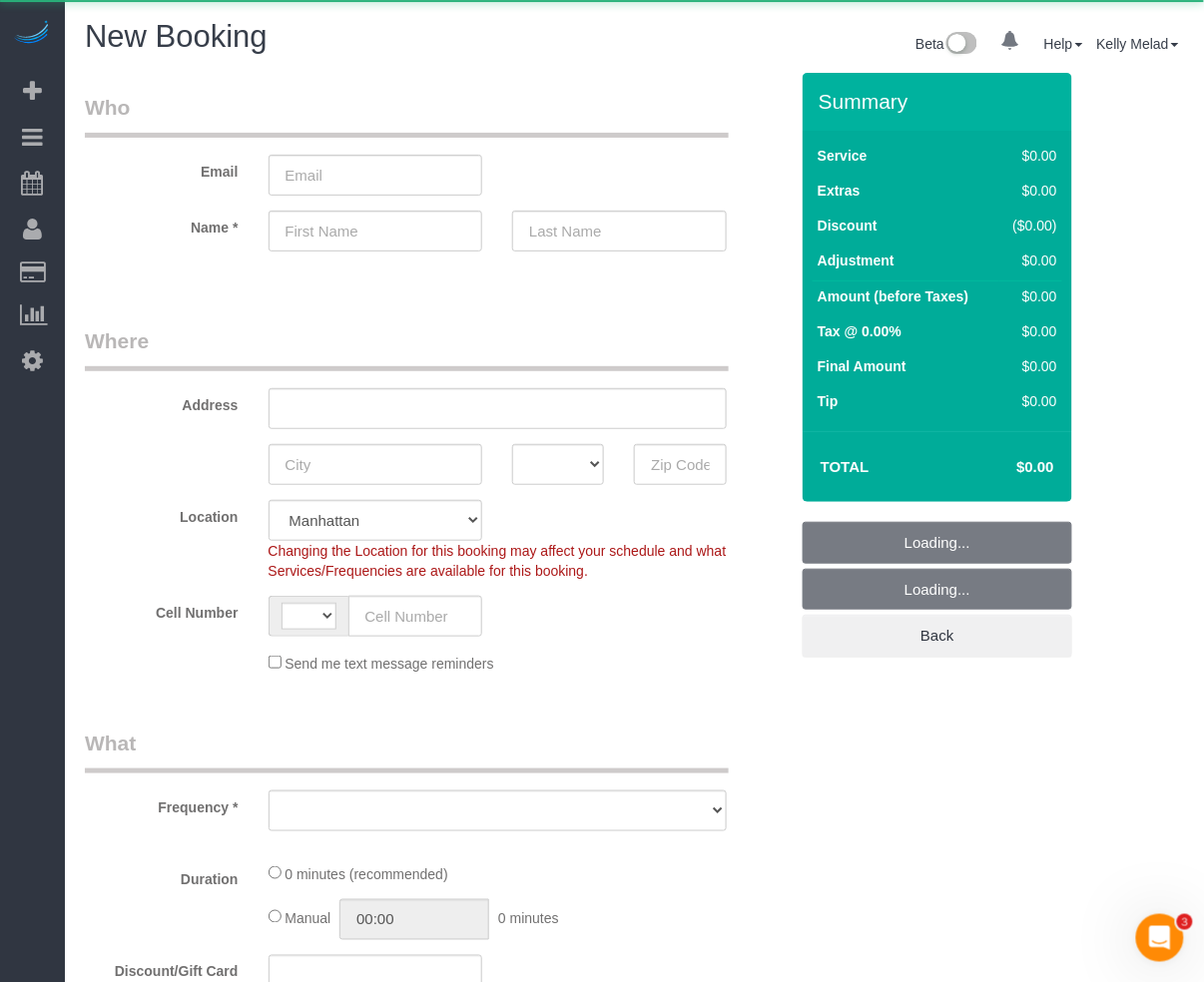 scroll, scrollTop: 0, scrollLeft: 0, axis: both 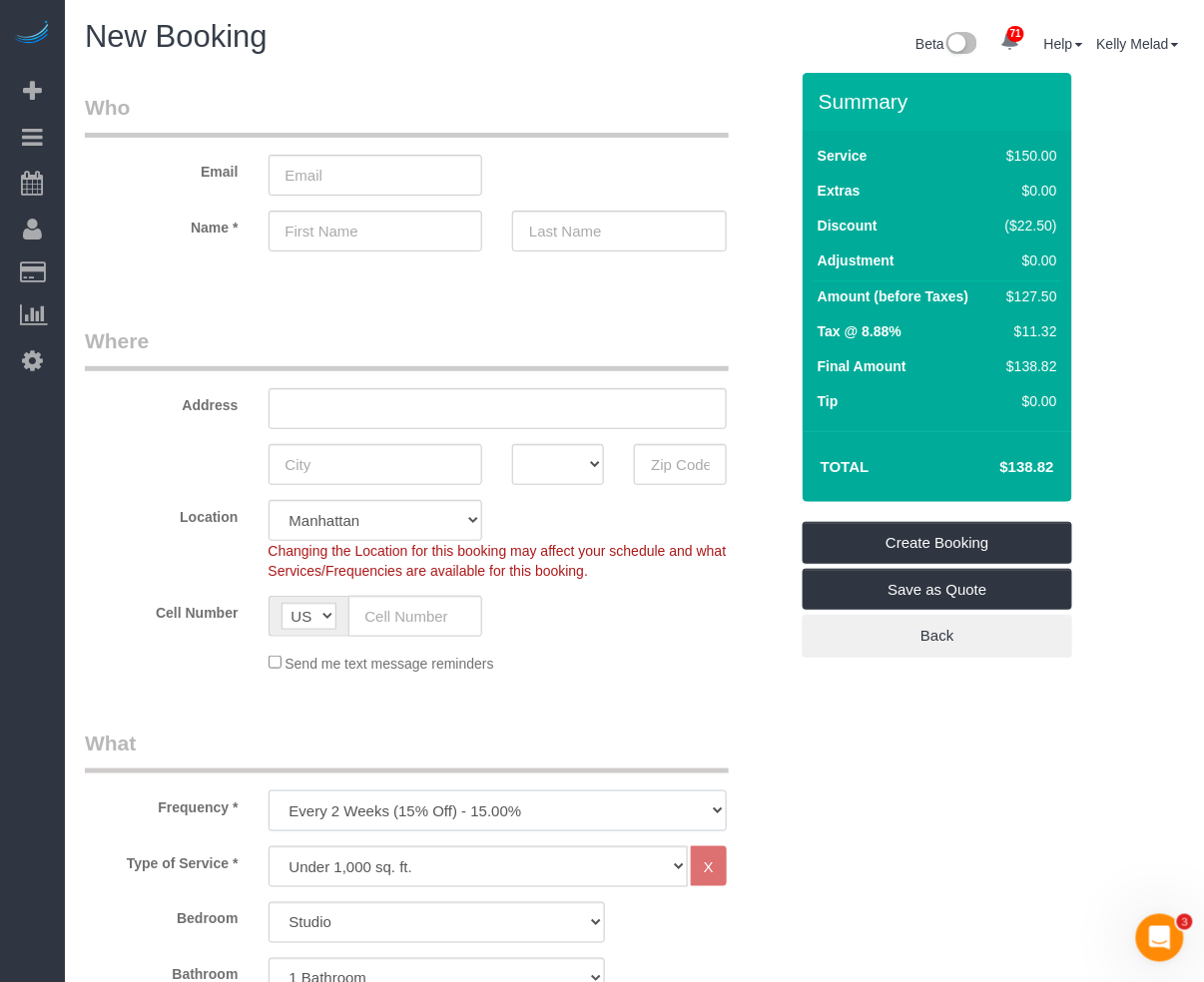 drag, startPoint x: 544, startPoint y: 820, endPoint x: 552, endPoint y: 810, distance: 12.806248 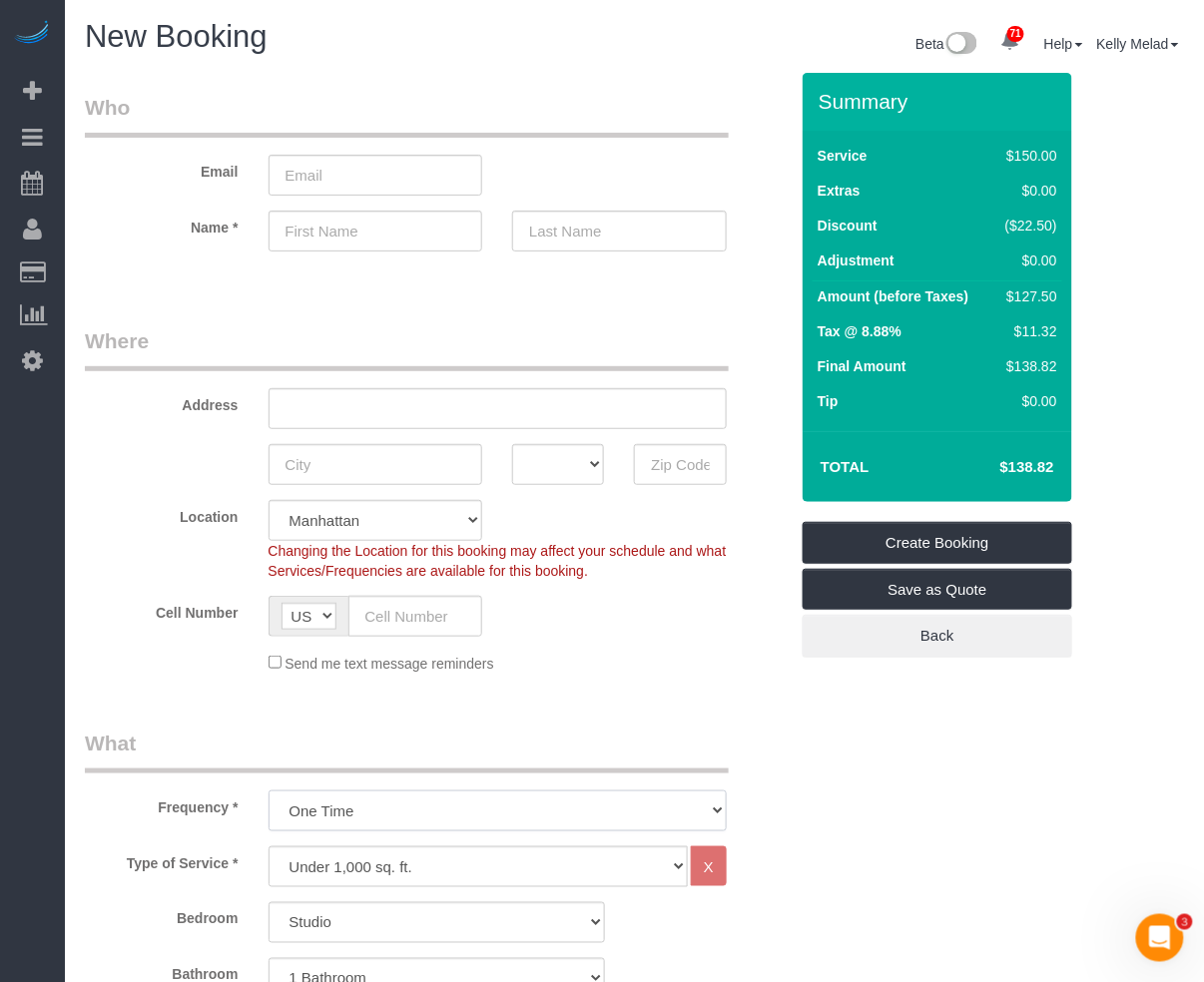 click on "One Time Weekly (20% Off) - 20.00% Every 2 Weeks (15% Off) - 15.00% Every 4 Weeks (10% Off) - 10.00%" at bounding box center [497, 810] 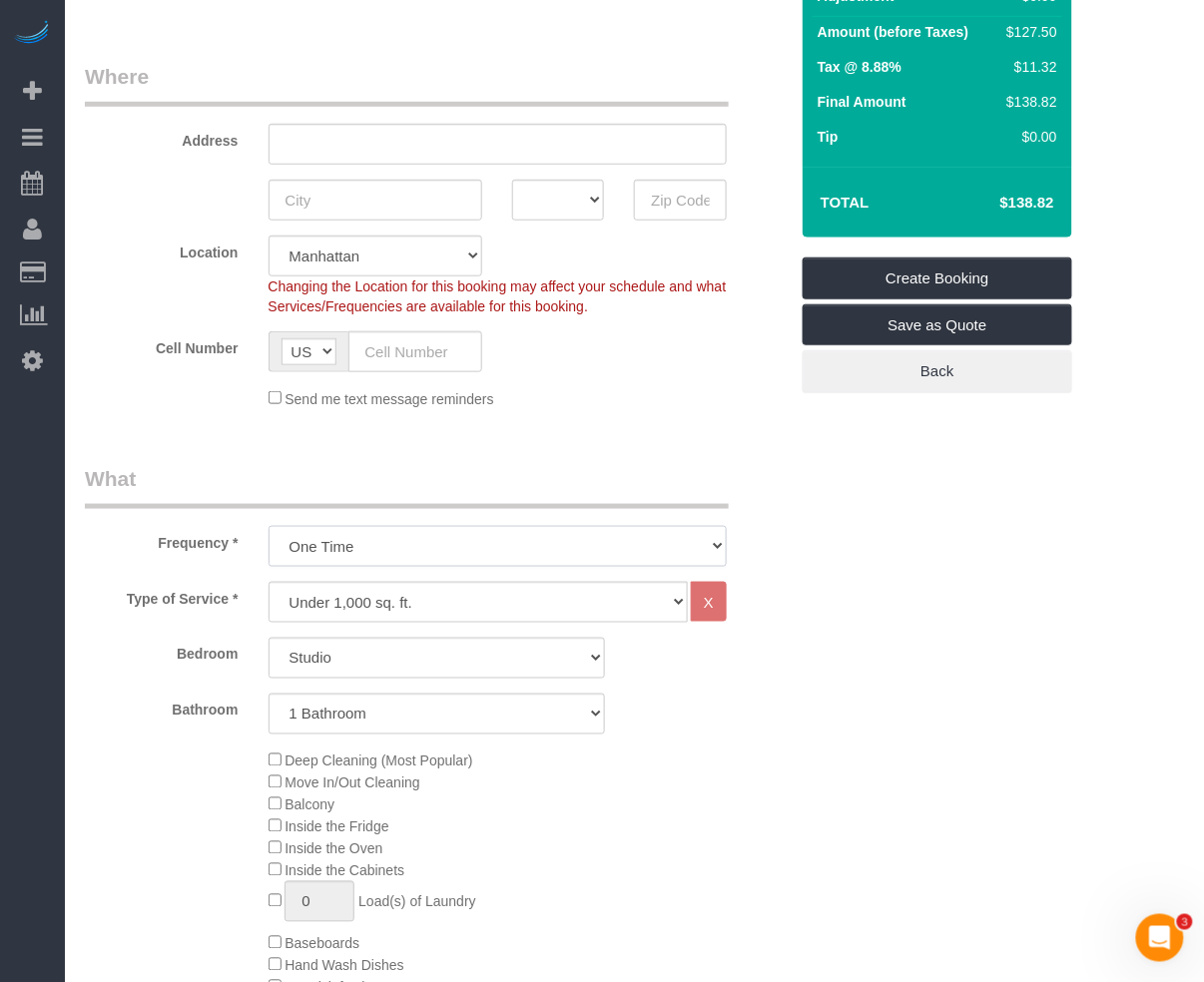 scroll, scrollTop: 265, scrollLeft: 0, axis: vertical 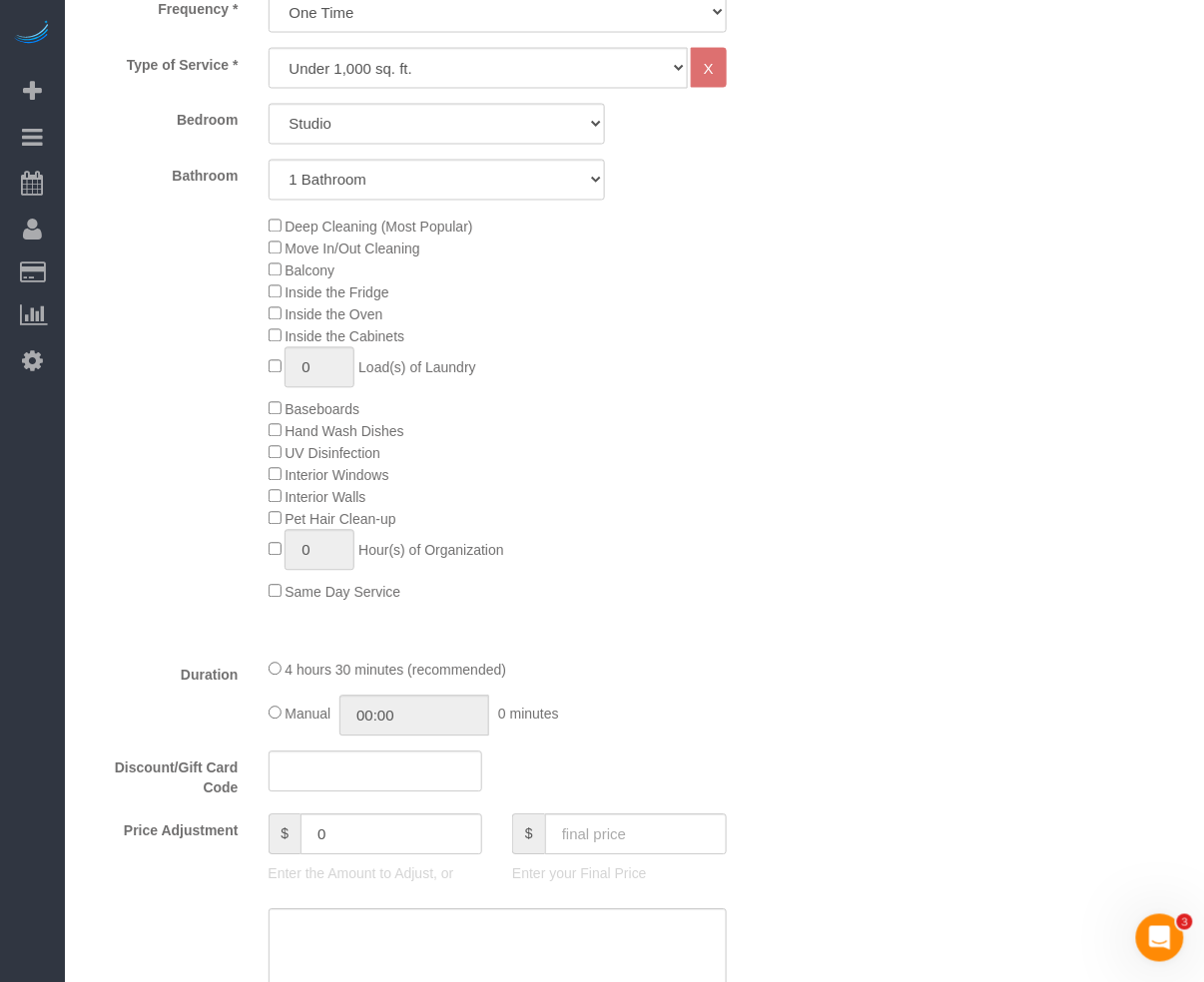 click on "Who
Email
Name *
Where
Address
[STATE]
[STATE]
[STATE]
[STATE]
[STATE]
[STATE]
[STATE]
[STATE]
[STATE]
[STATE]
[STATE]
[STATE]
[STATE]
[STATE]
[STATE]
[STATE]
[STATE]
[STATE]
[STATE]
[STATE]
[STATE]
[STATE]
[STATE]
[STATE]
[STATE]
[STATE]
[STATE]
[STATE]
[STATE]
[STATE]
[STATE]" at bounding box center [634, 917] 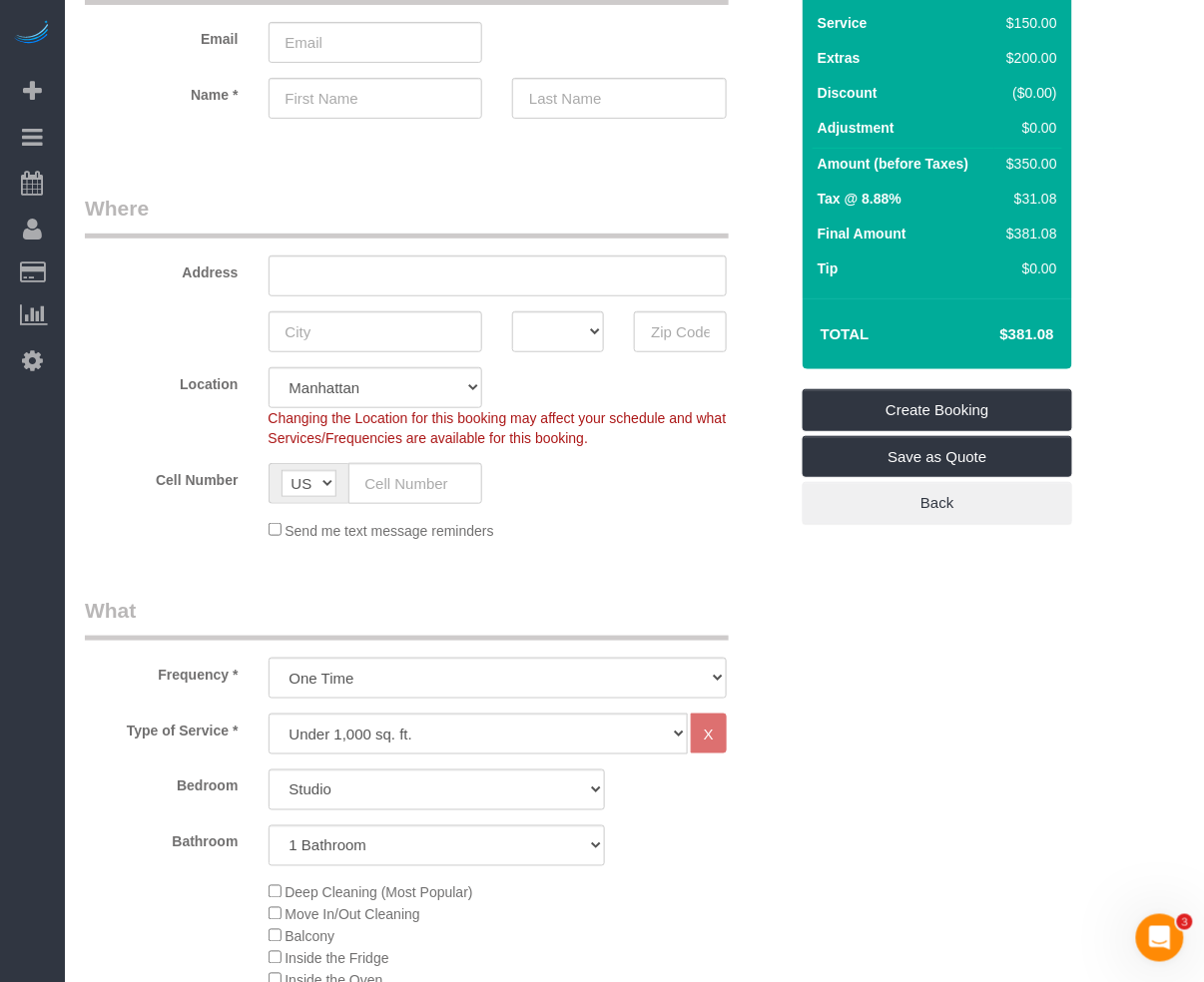 scroll, scrollTop: 0, scrollLeft: 0, axis: both 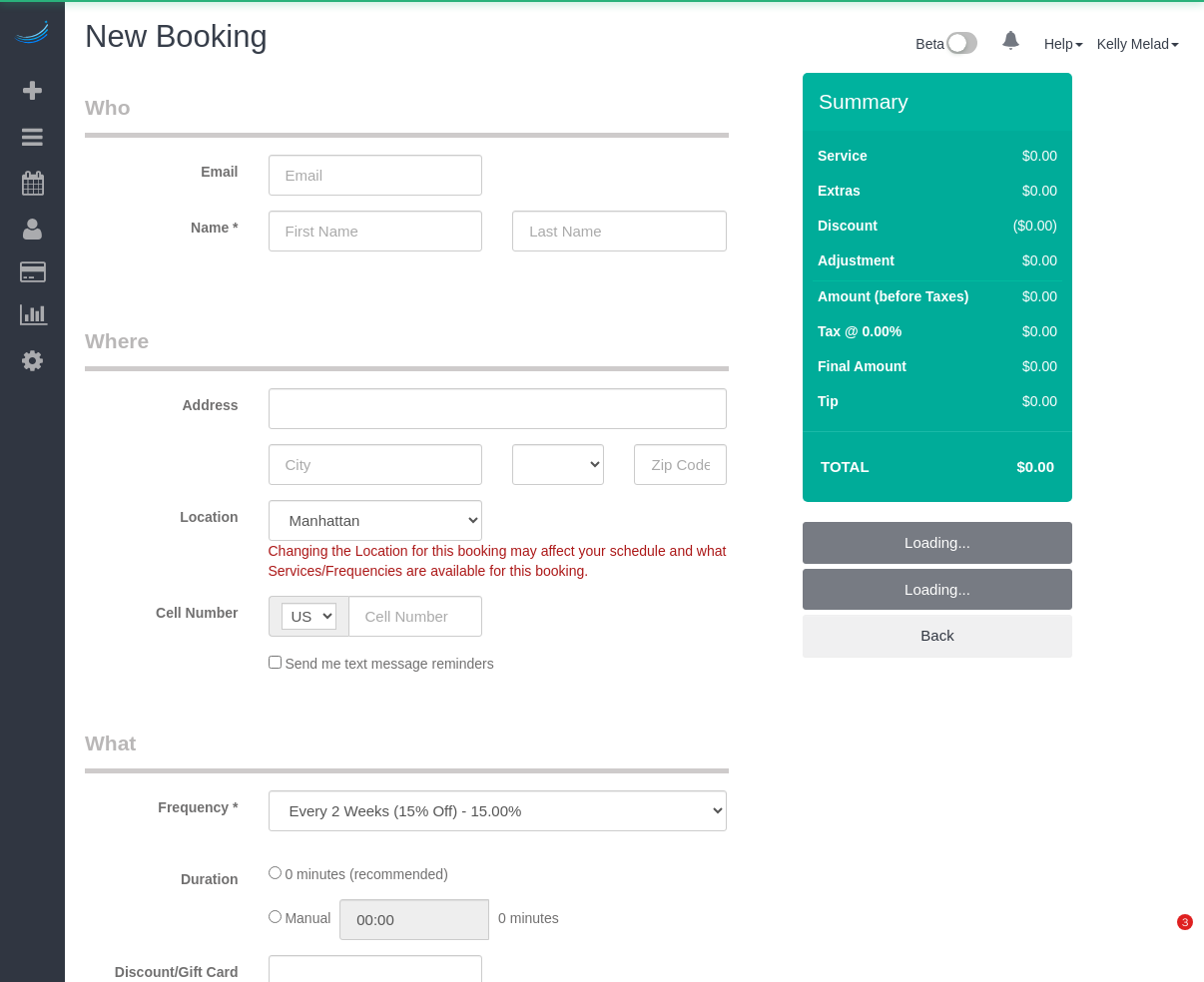 select on "number:89" 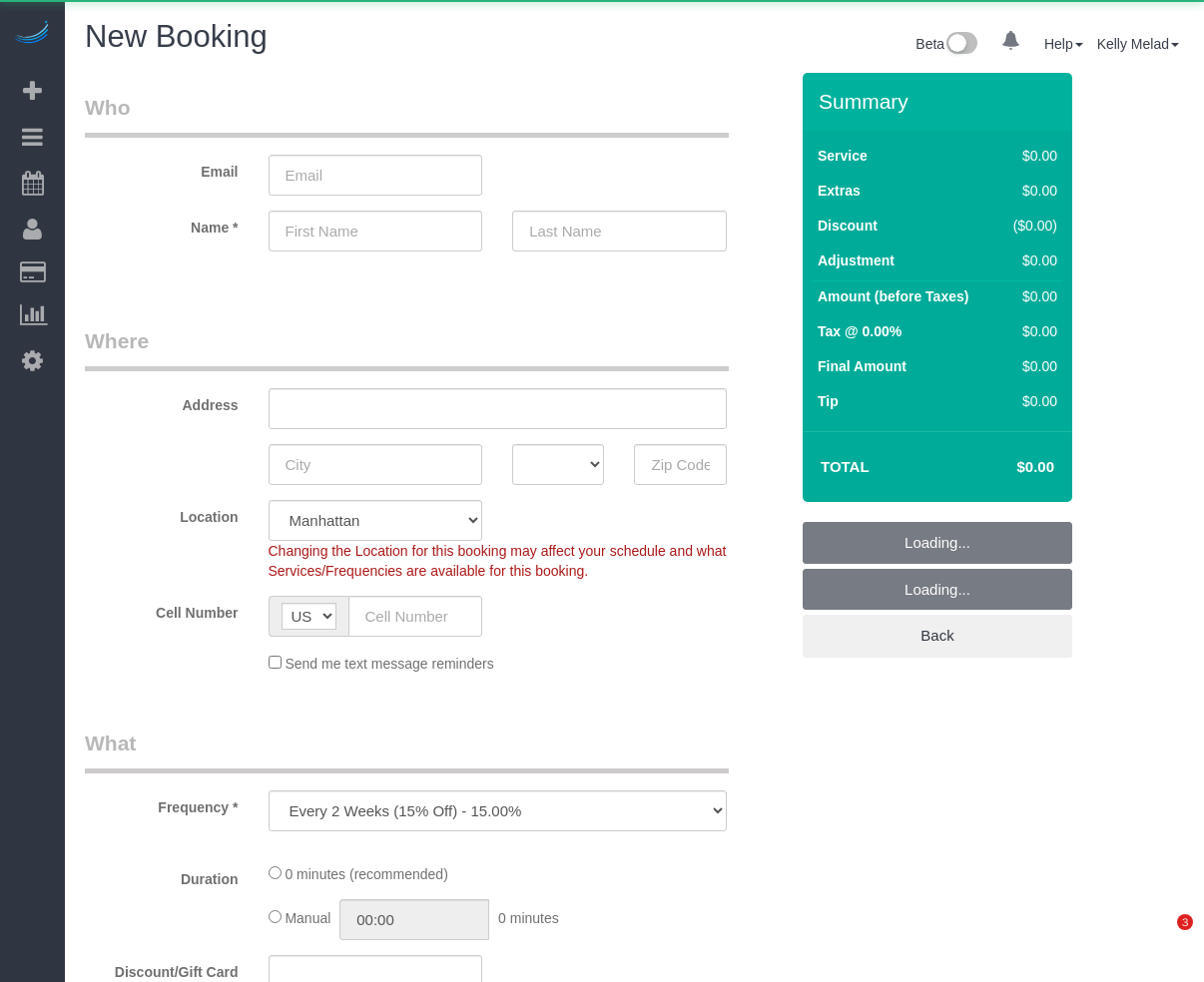 scroll, scrollTop: 0, scrollLeft: 0, axis: both 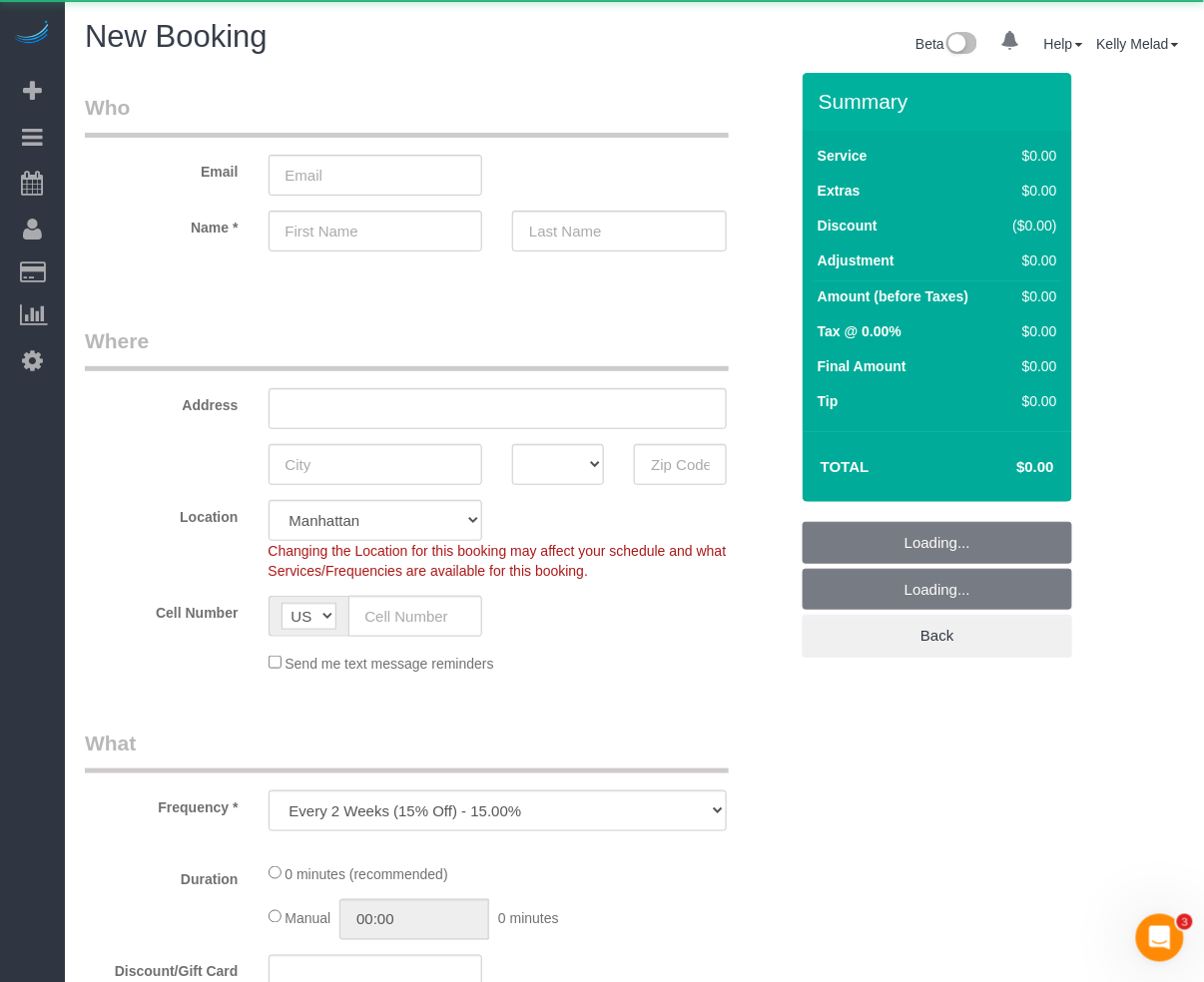 select on "object:833" 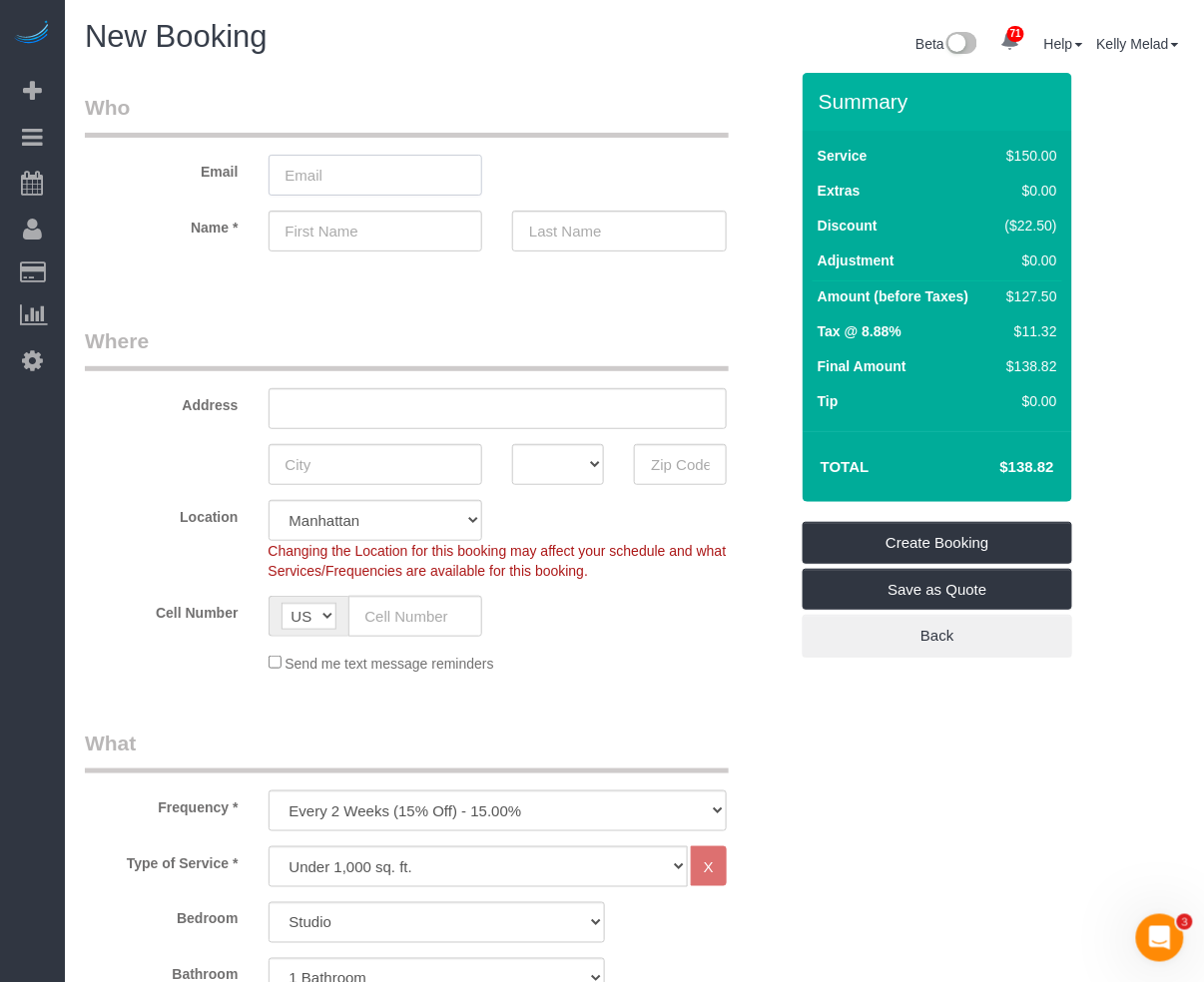 click at bounding box center [375, 175] 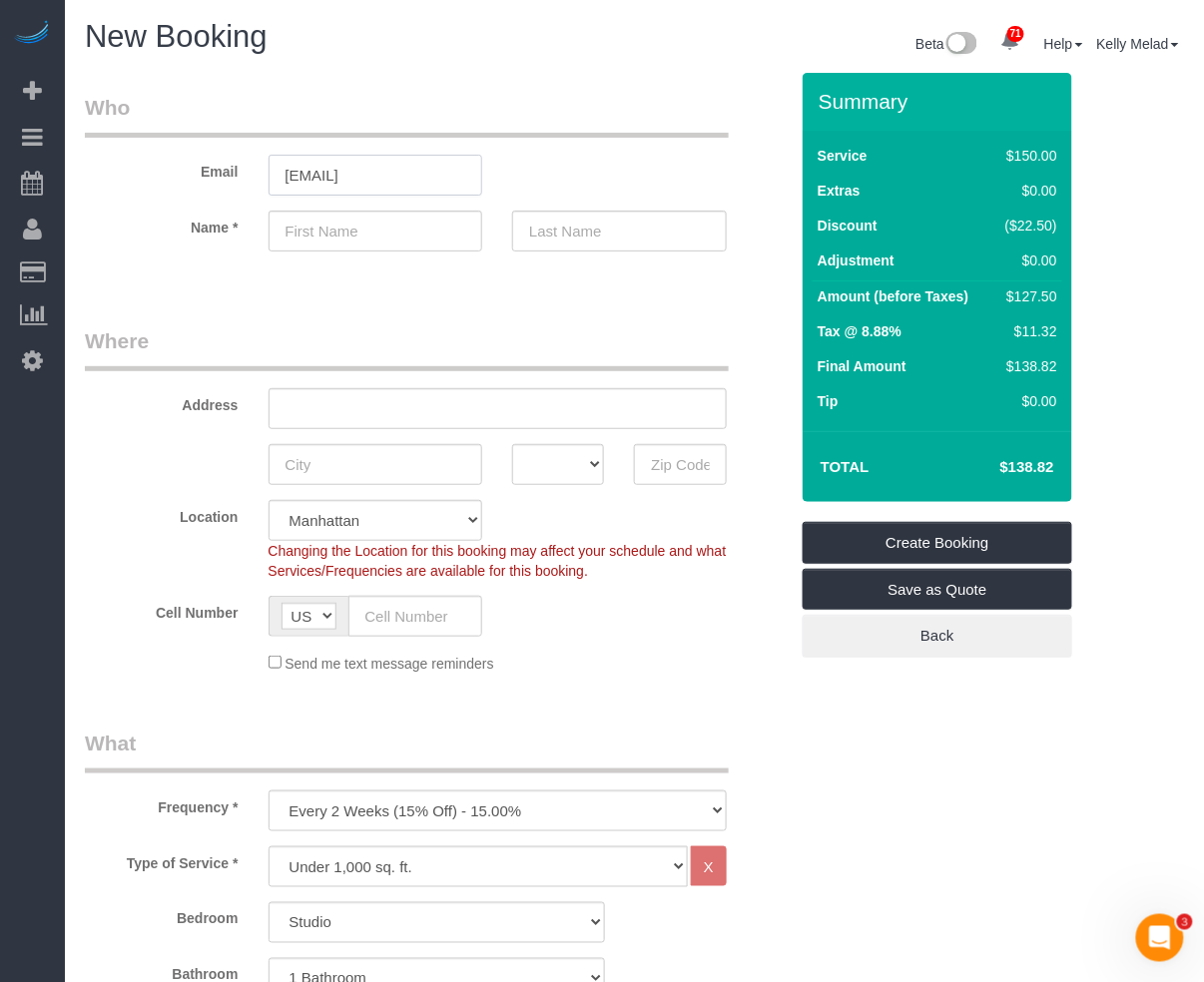 type on "[EMAIL]" 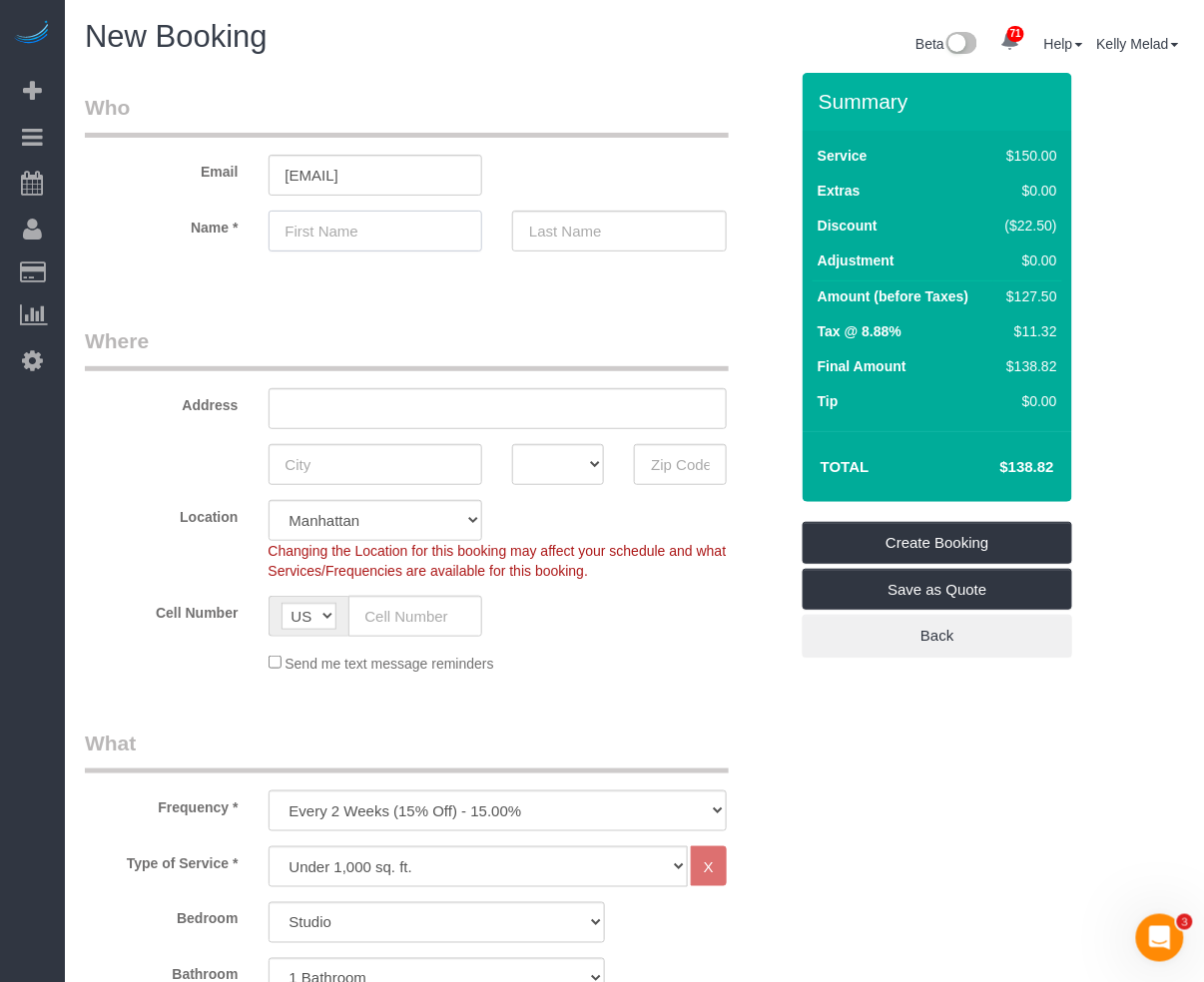 click at bounding box center [375, 231] 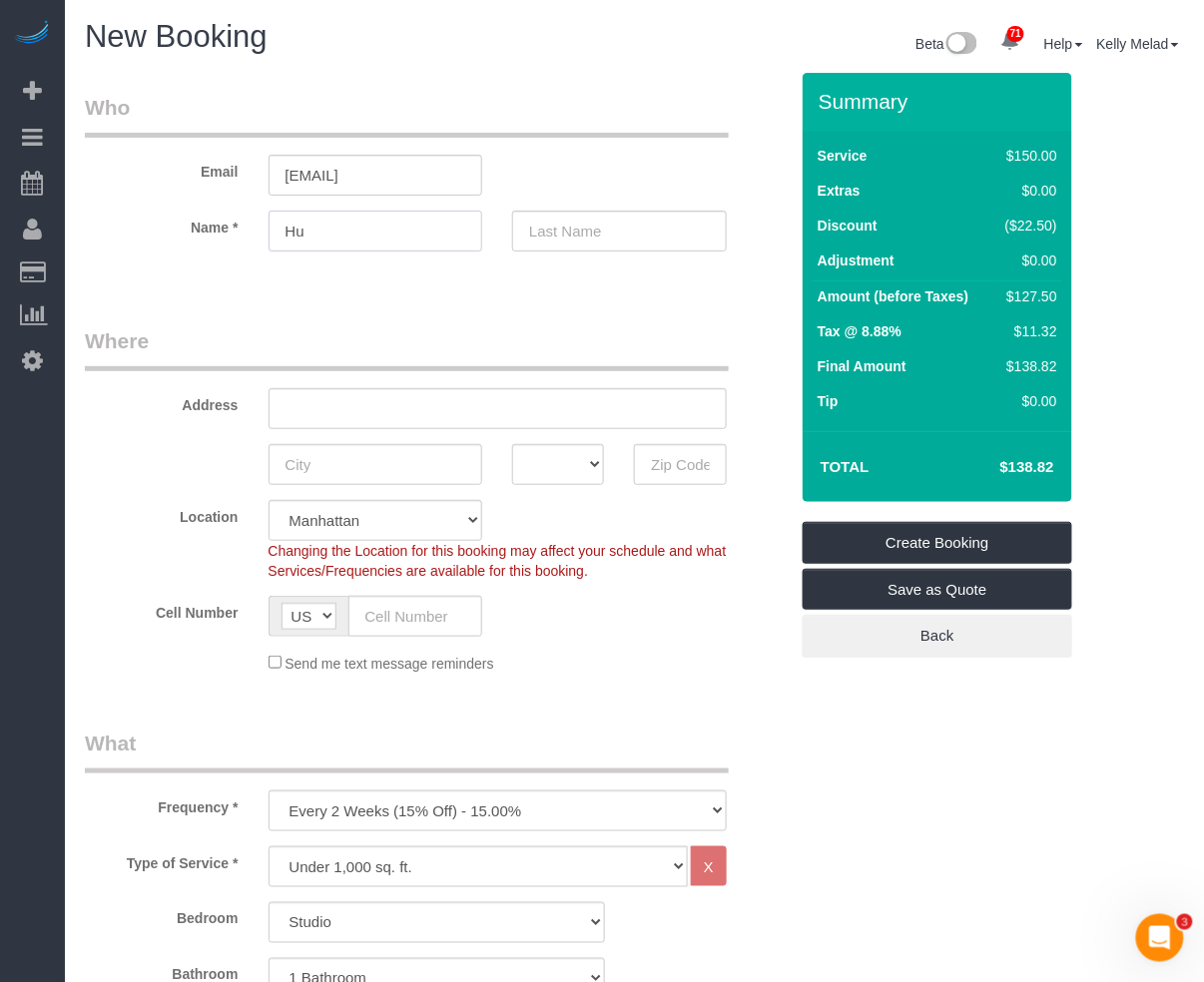 type on "Hu" 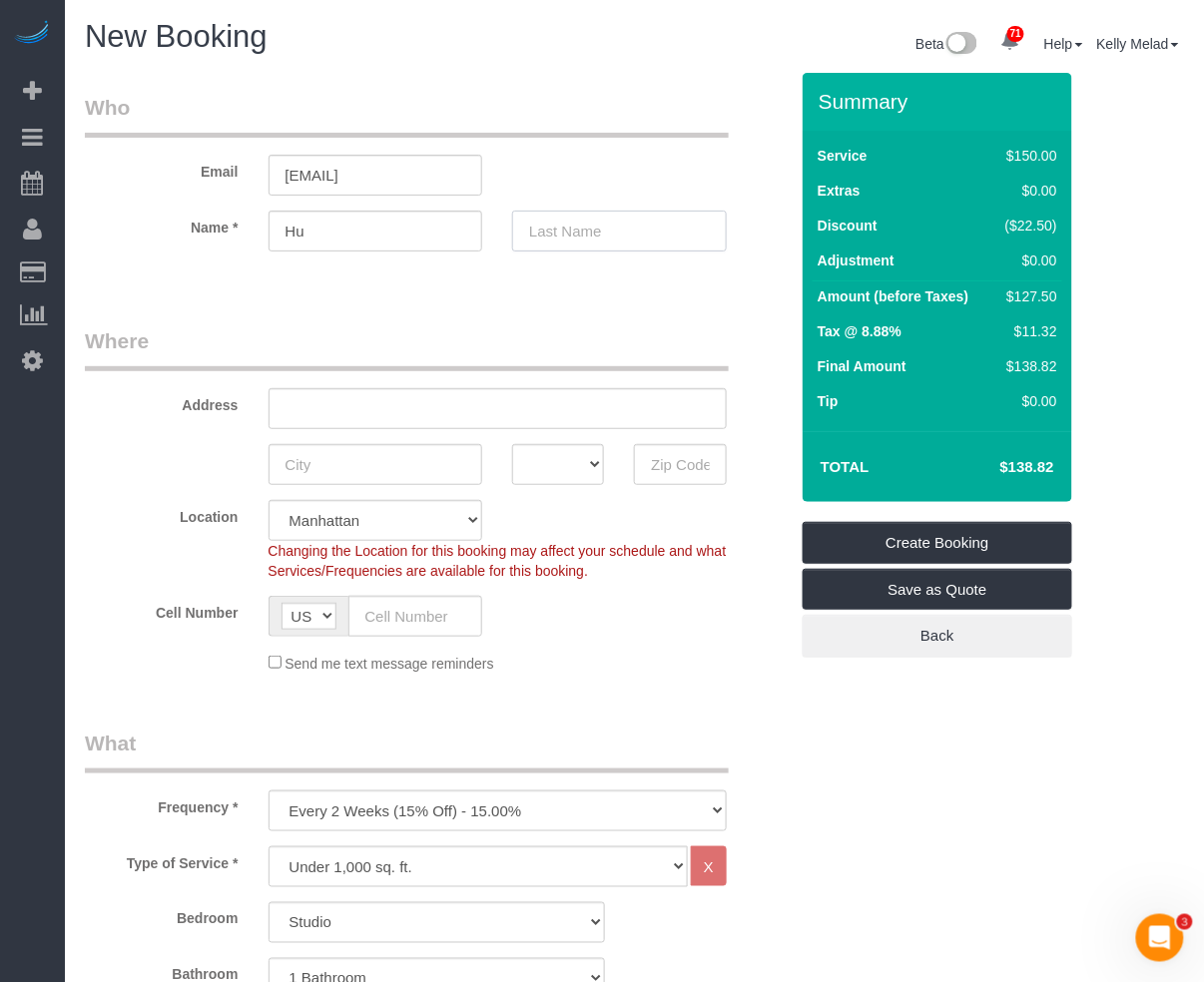 click at bounding box center [619, 231] 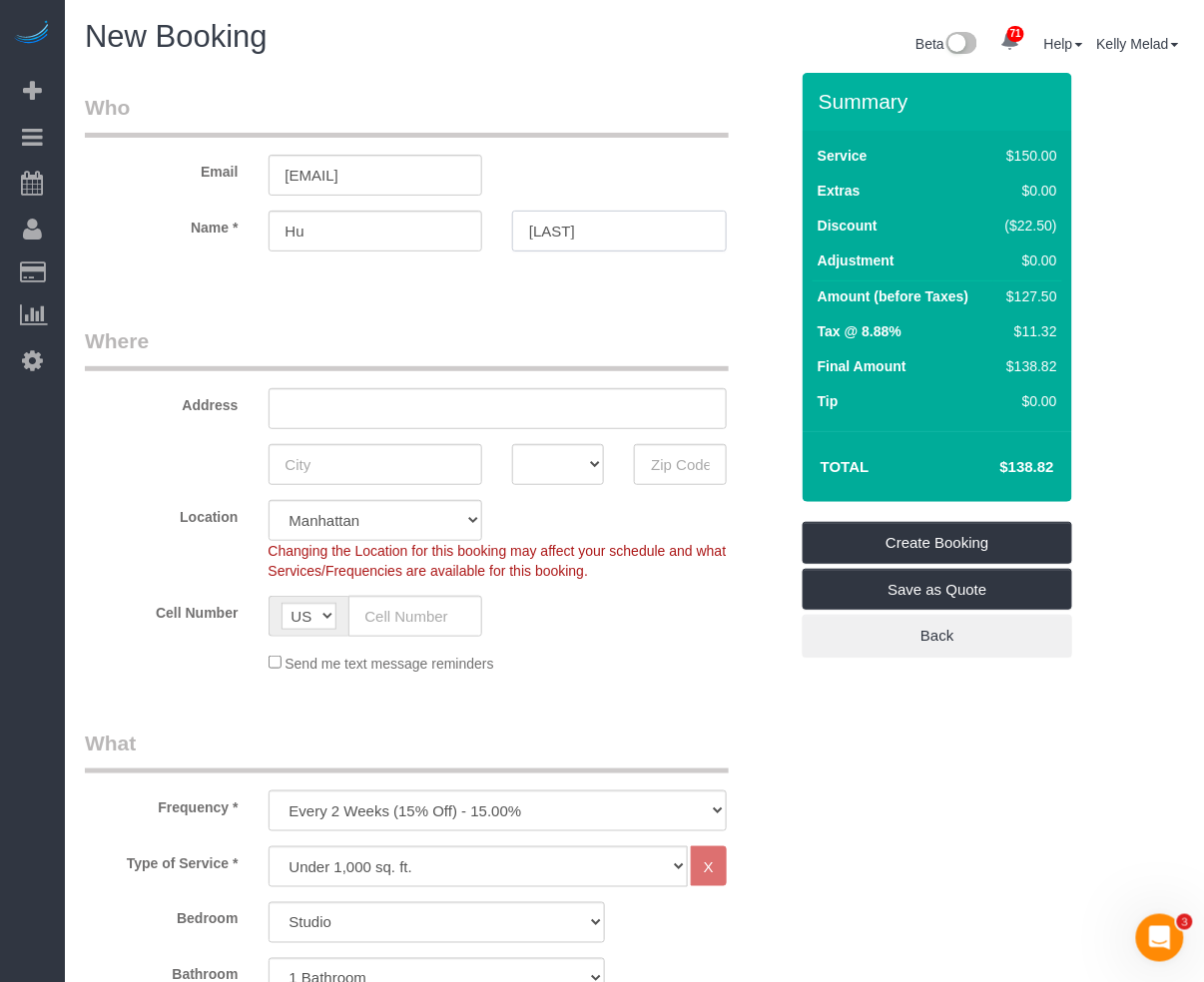 type on "[LAST]" 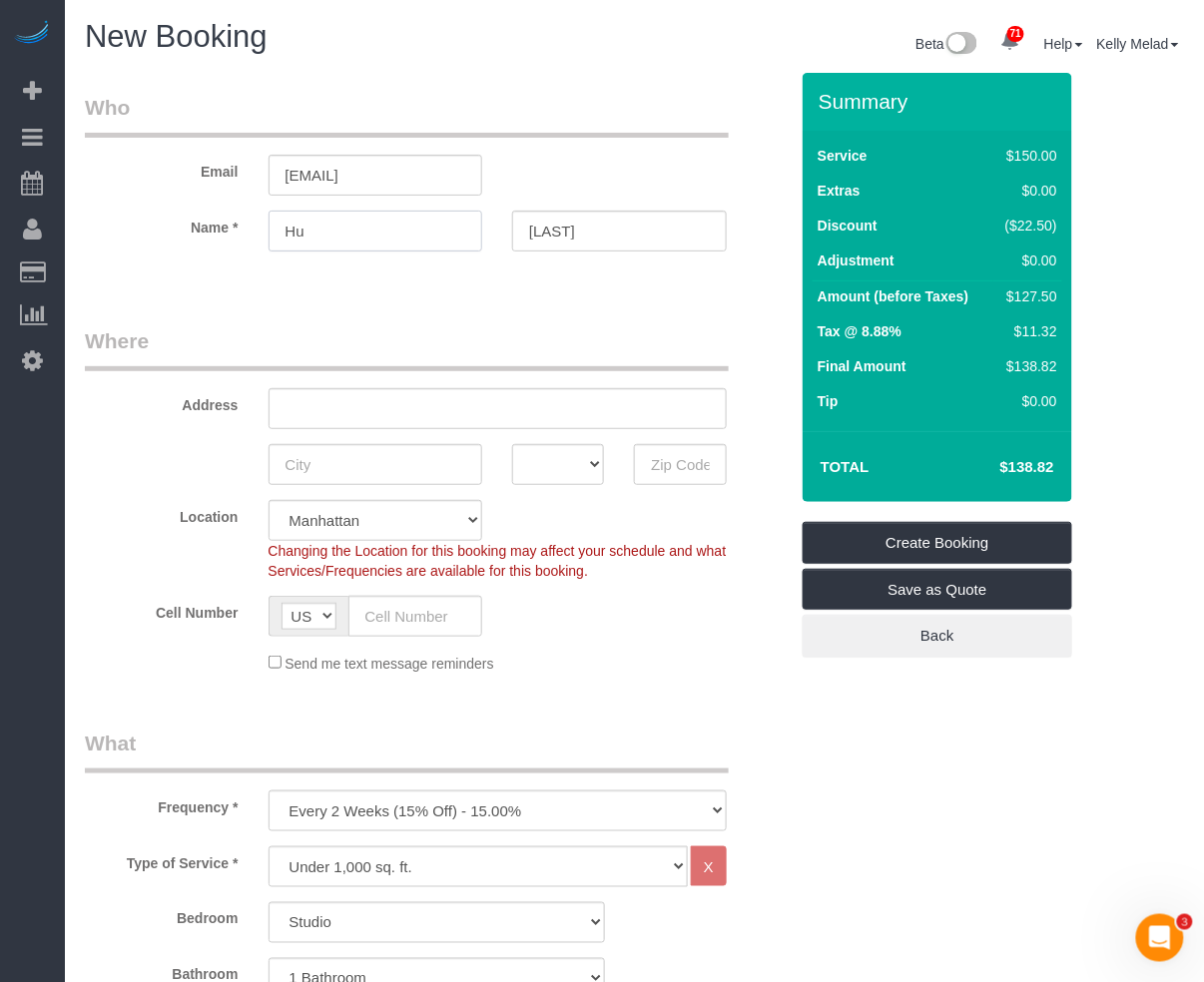click on "Hu" at bounding box center (375, 231) 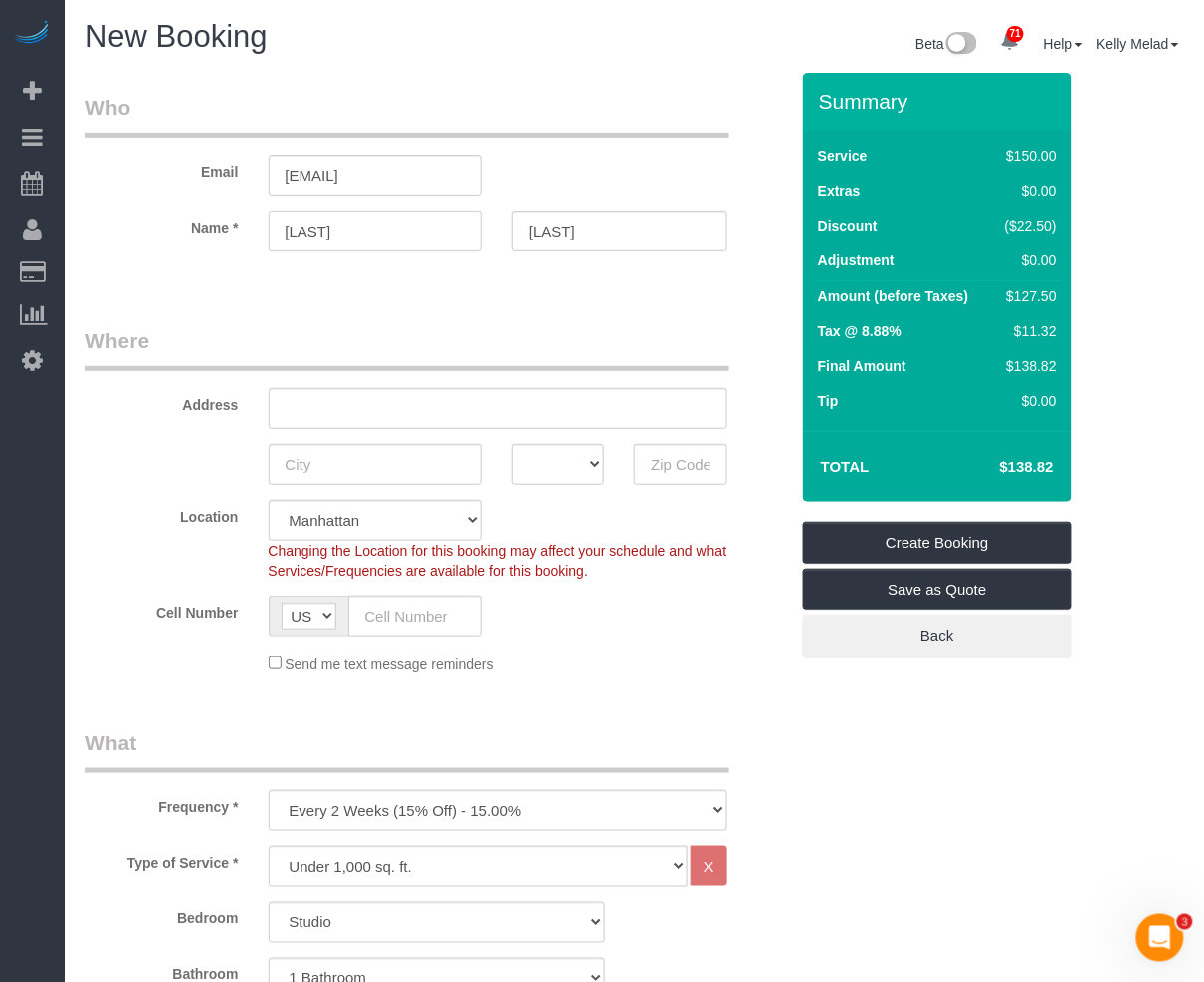 type on "[FIRST]" 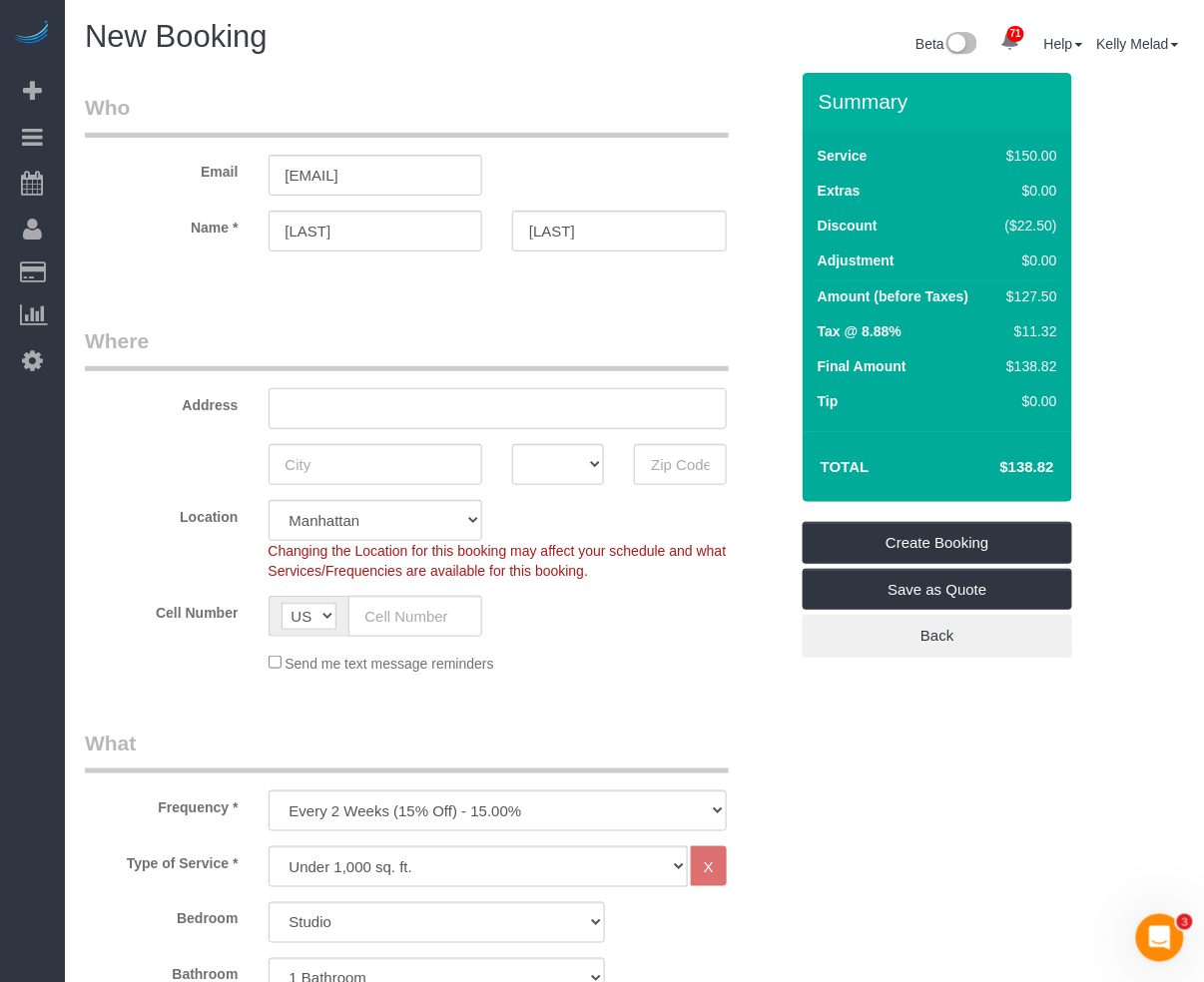 click at bounding box center [497, 408] 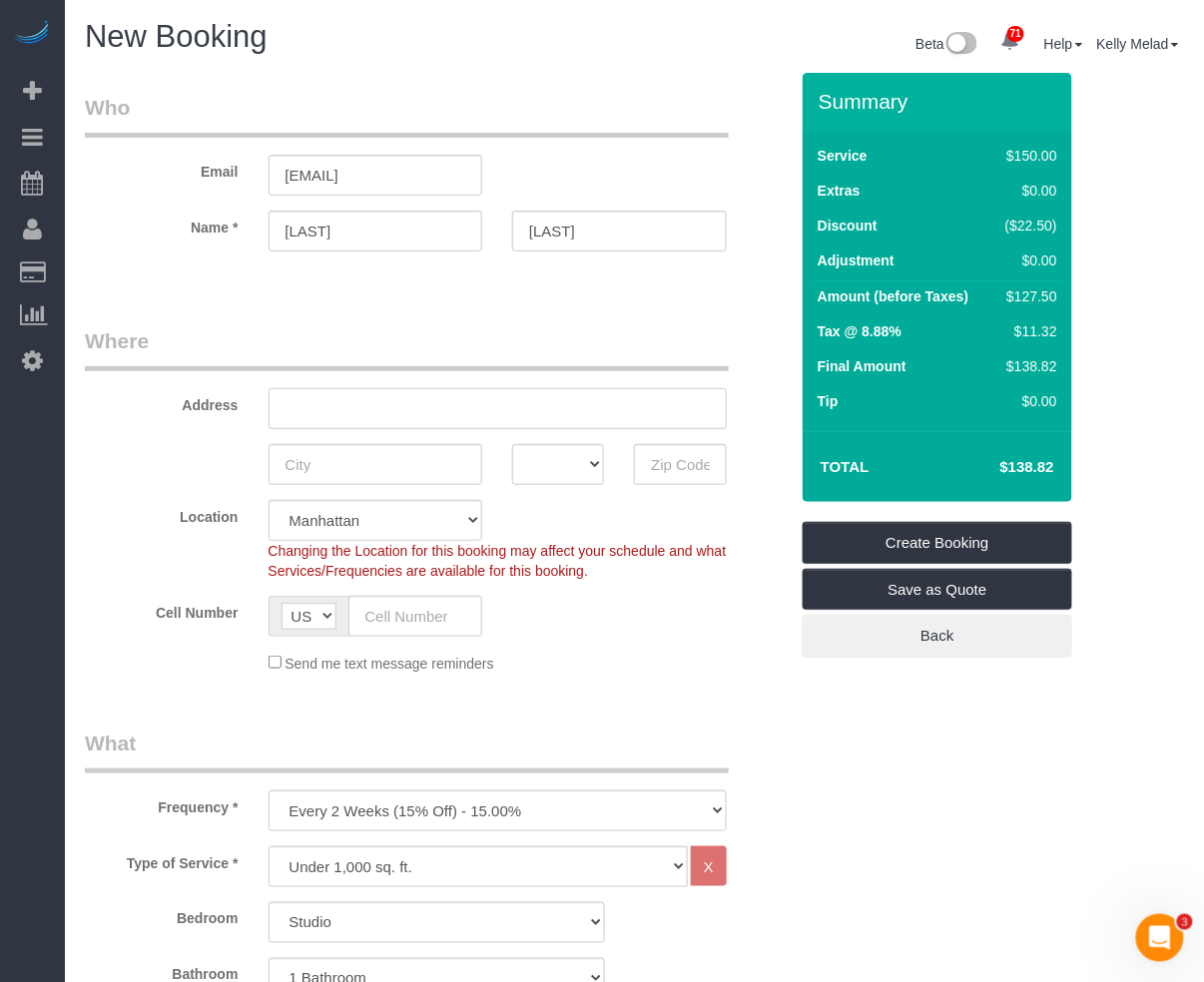 click at bounding box center (497, 408) 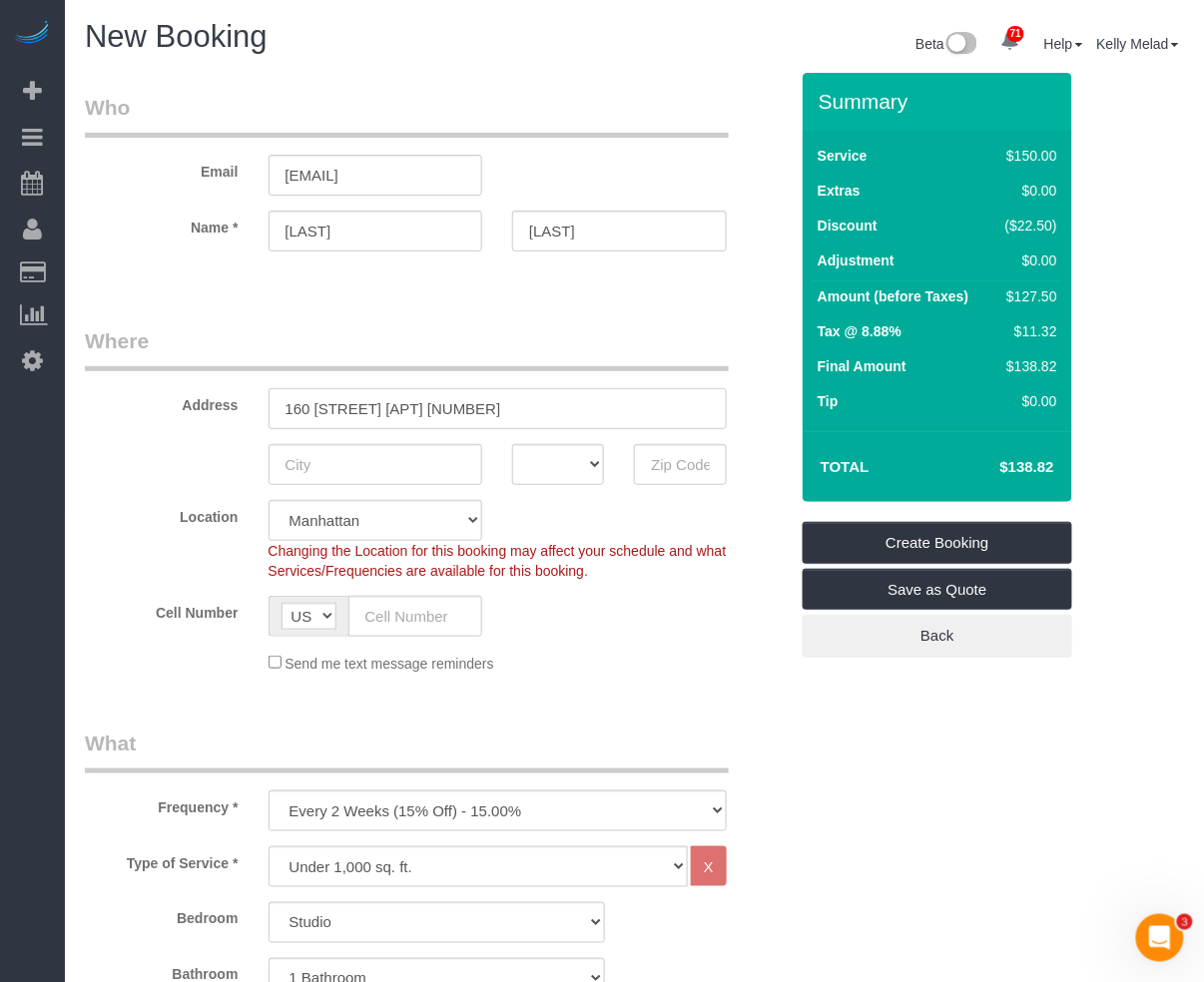 type on "[NUMBER] [STREET] Apt [LETTER][LETTER]" 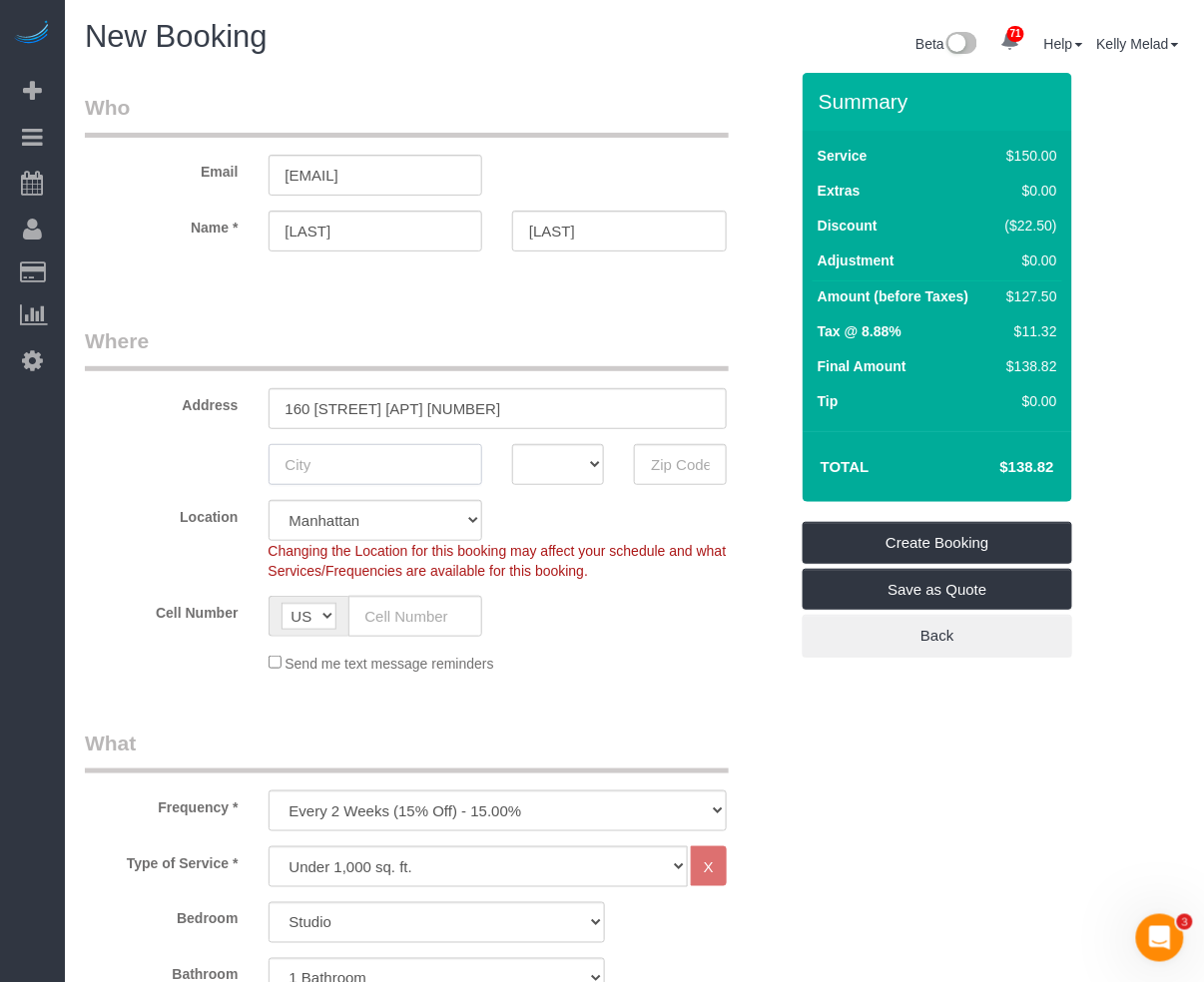 click at bounding box center [375, 464] 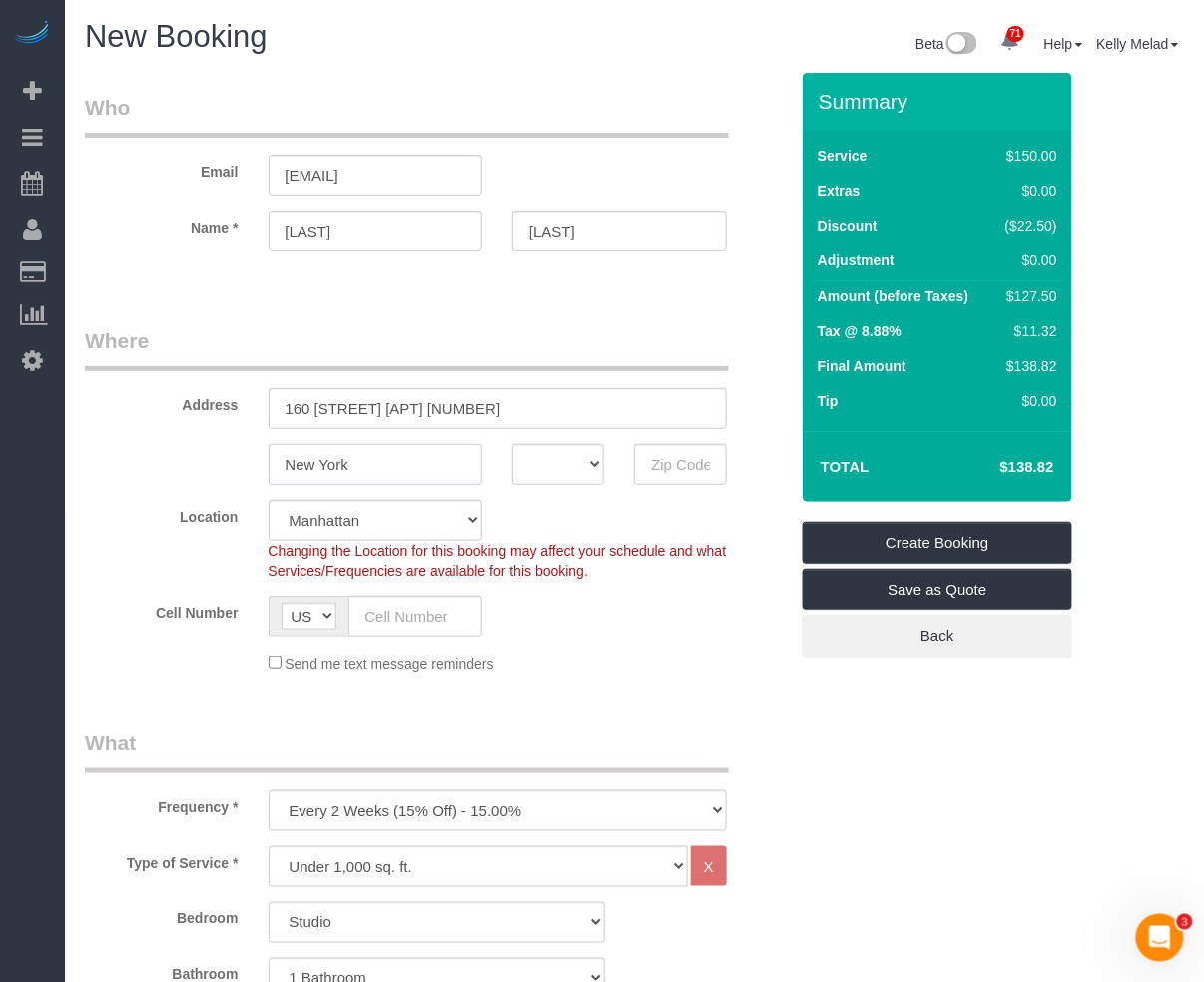 type on "New York" 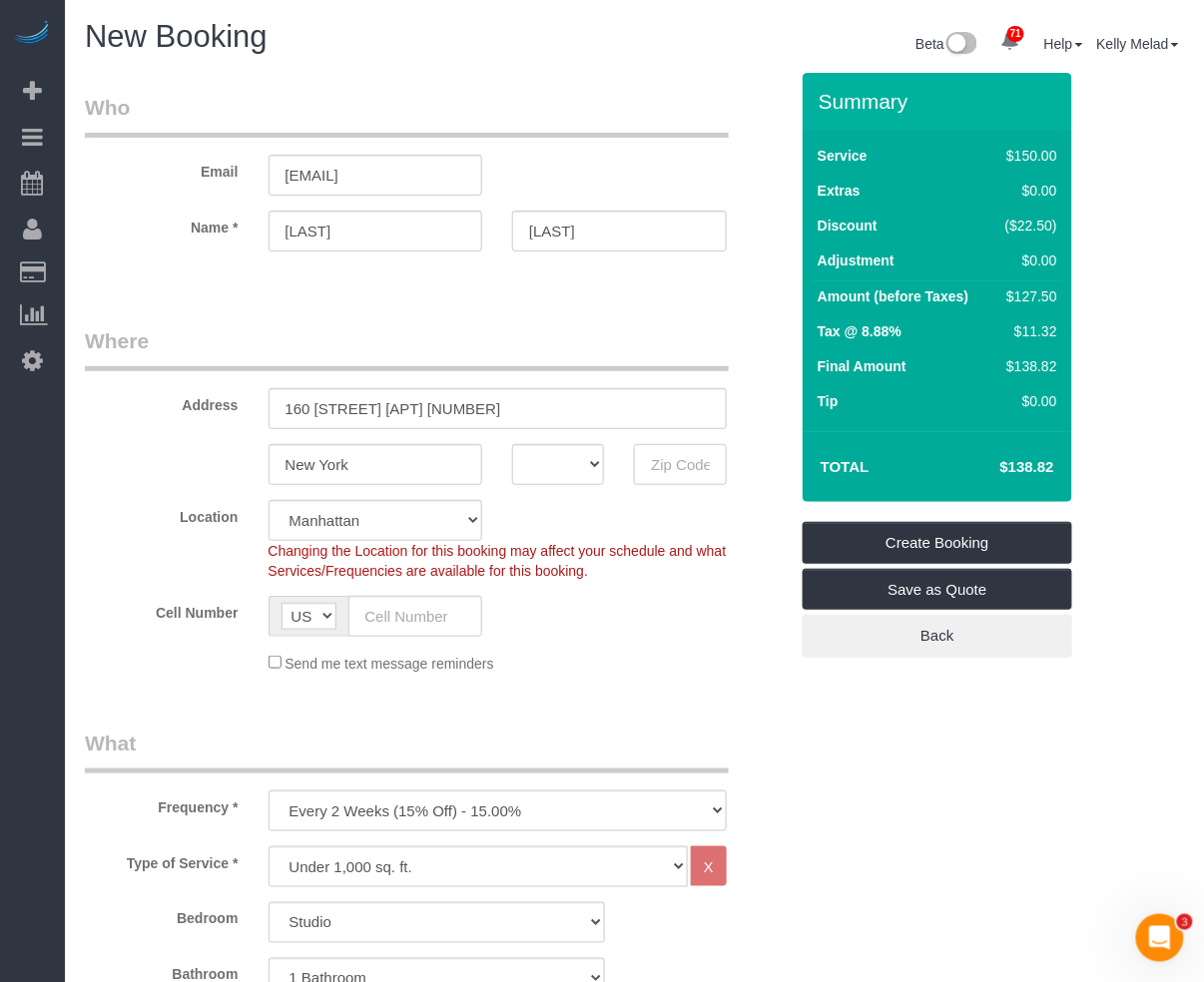 click at bounding box center (680, 464) 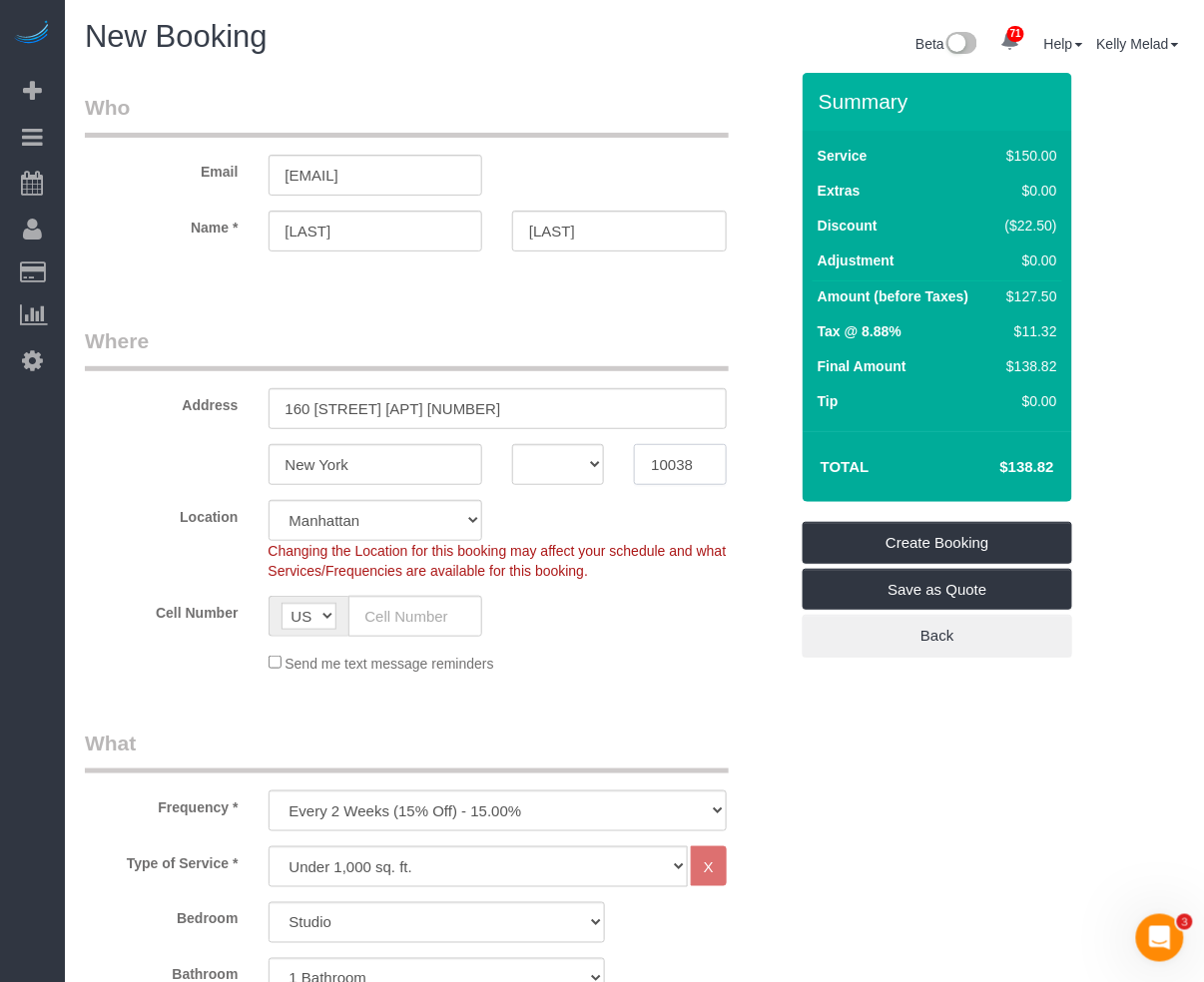 type on "10038" 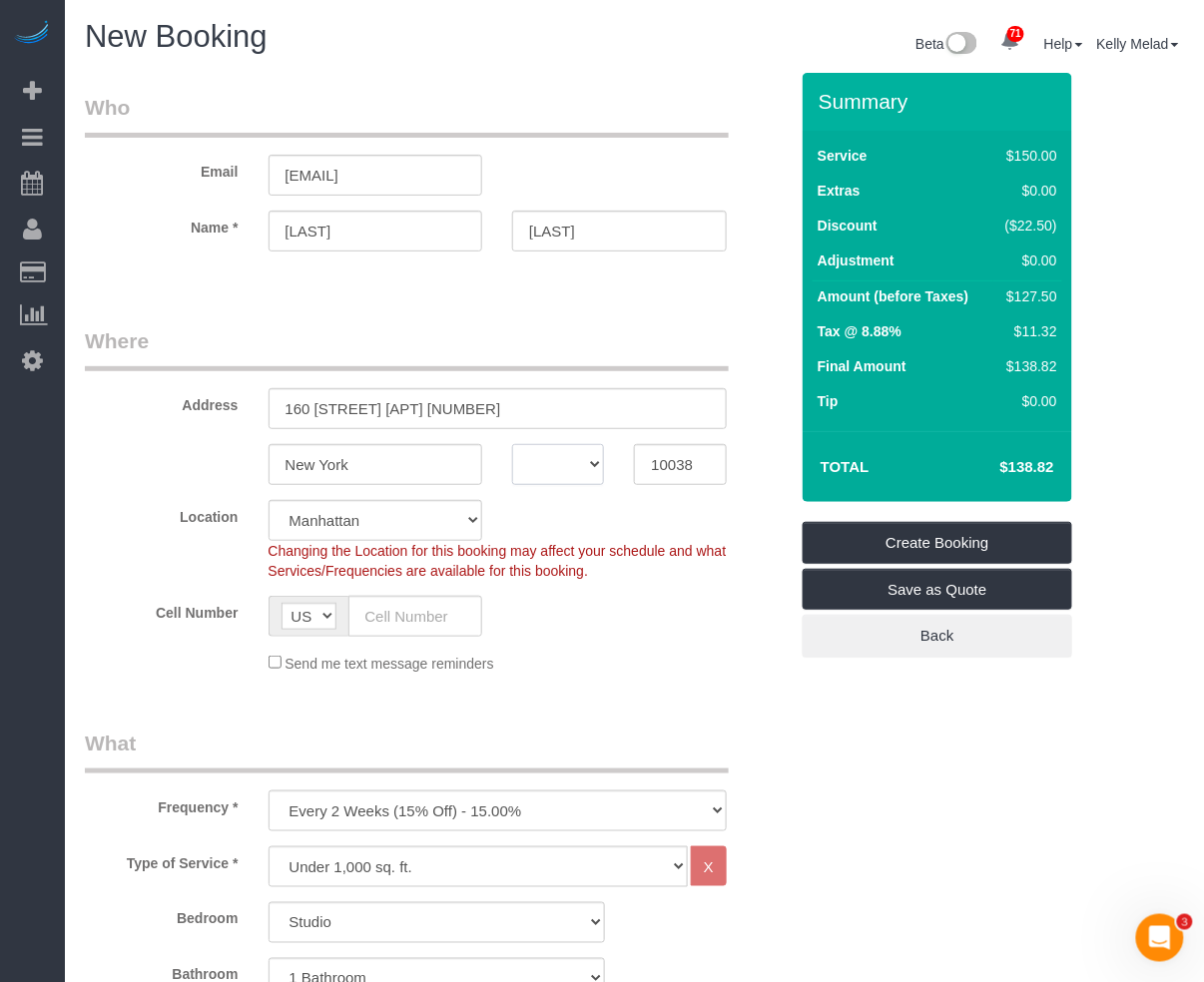 click on "AK
AL
AR
AZ
CA
CO
CT
DC
DE
FL
GA
HI
IA
ID
IL
IN
KS
KY
LA
MA
MD
ME
MI
MN
MO
MS
MT
NC
ND
NE
NH
NJ
NM
NV
NY
OH
OK
OR
PA
RI
SC
SD
TN
TX
UT
VA
VT
WA
WI
WV
WY" at bounding box center [558, 464] 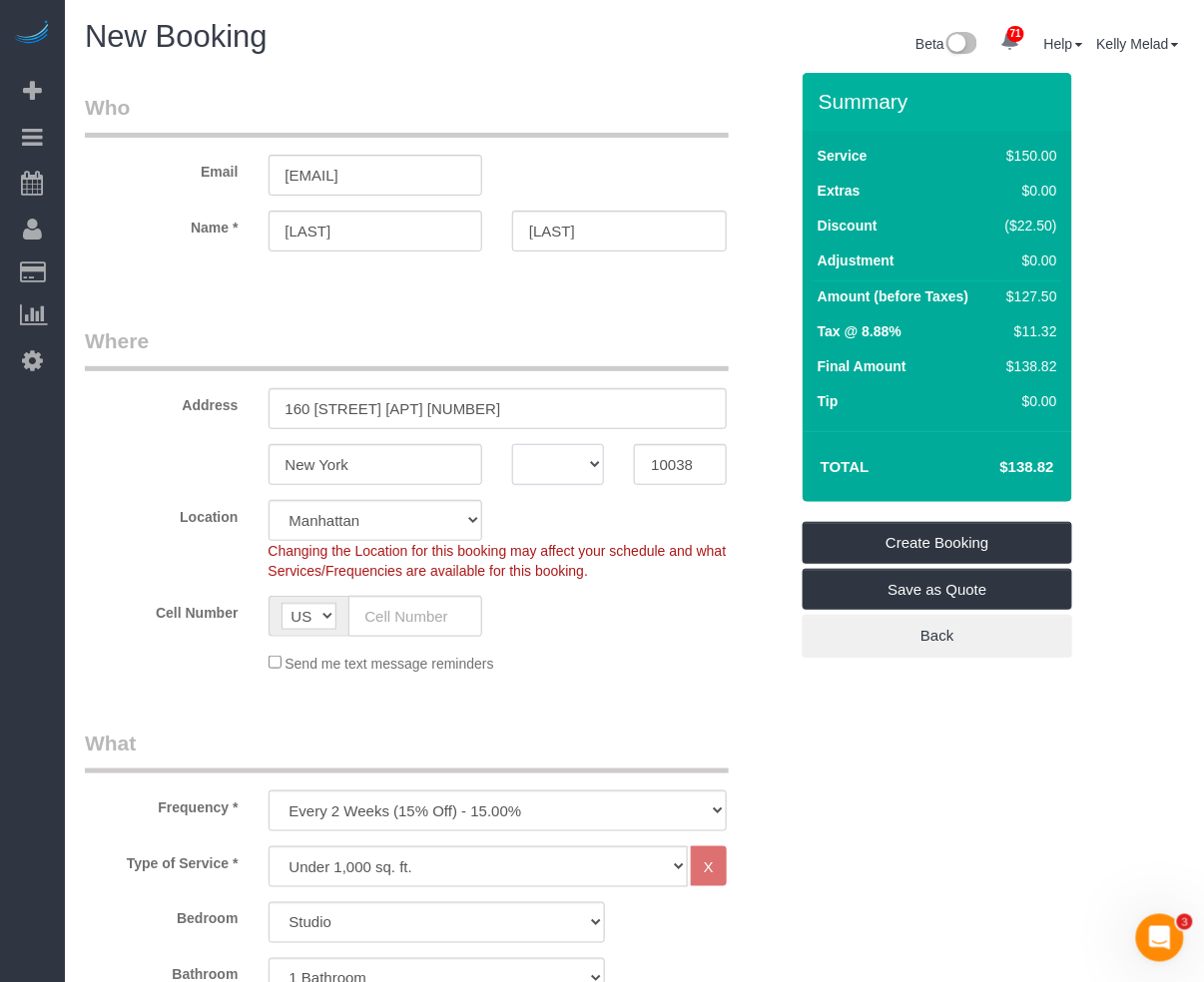 select on "NY" 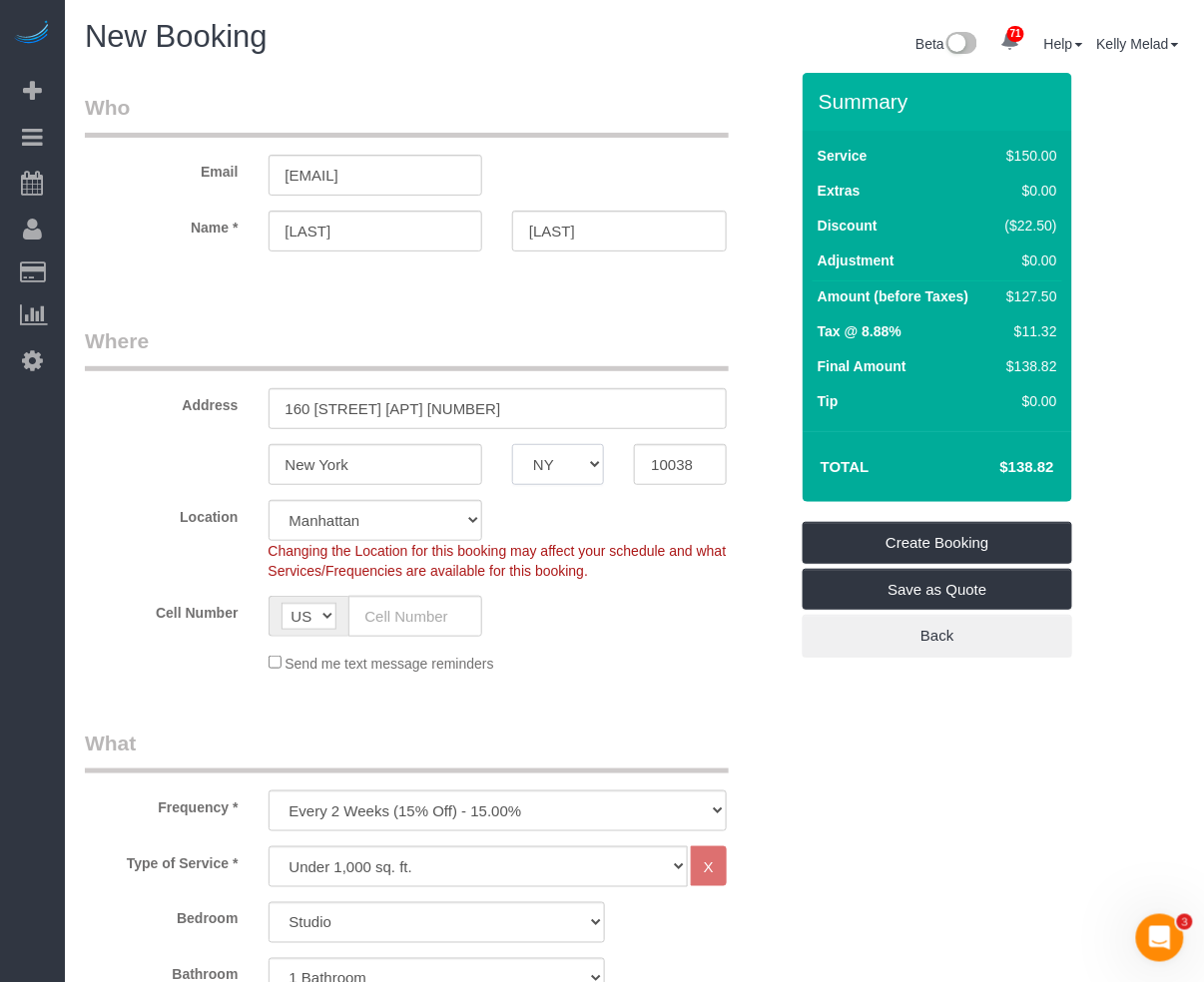 click on "AK
AL
AR
AZ
CA
CO
CT
DC
DE
FL
GA
HI
IA
ID
IL
IN
KS
KY
LA
MA
MD
ME
MI
MN
MO
MS
MT
NC
ND
NE
NH
NJ
NM
NV
NY
OH
OK
OR
PA
RI
SC
SD
TN
TX
UT
VA
VT
WA
WI
WV
WY" at bounding box center (558, 464) 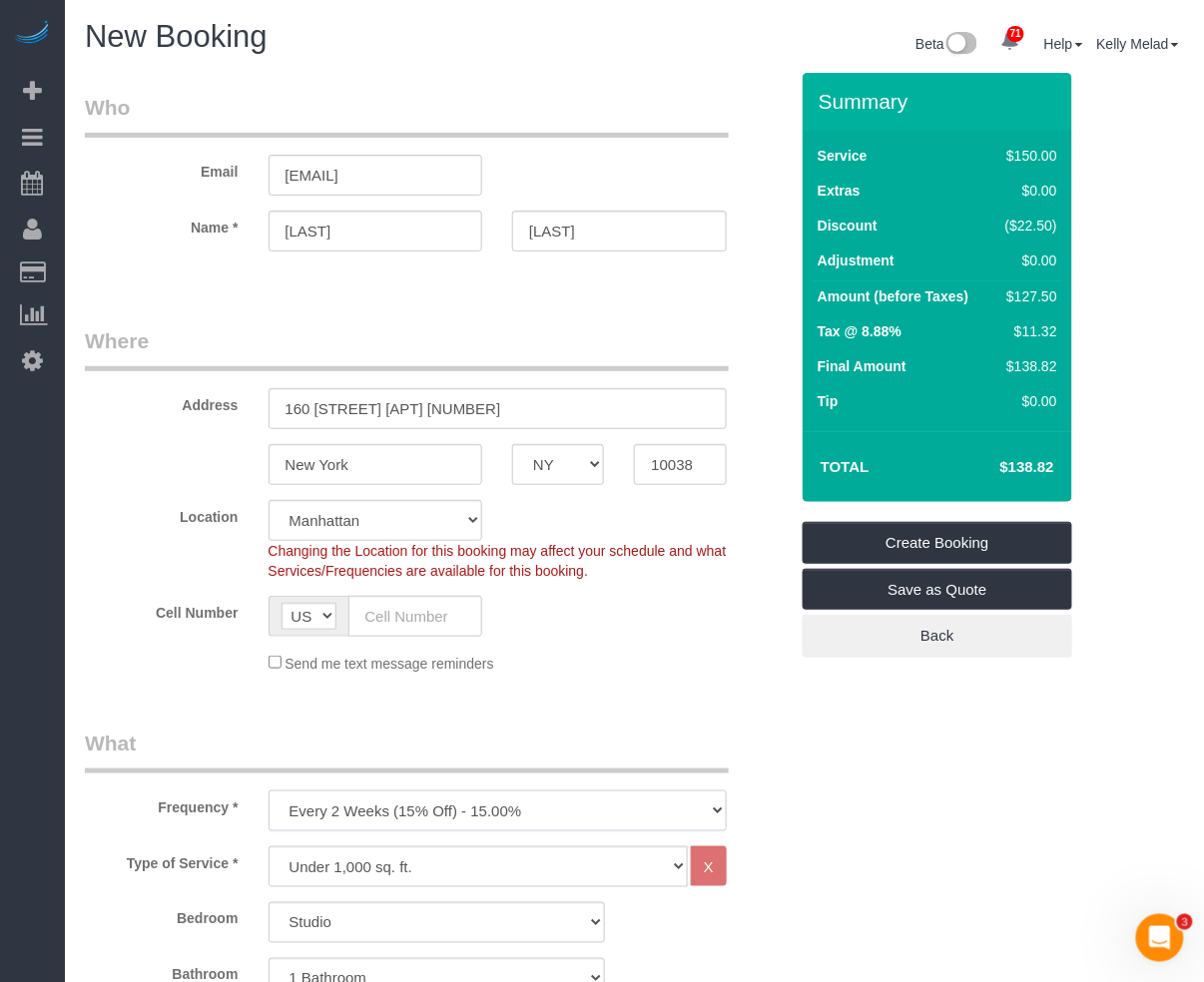 click on "One Time Weekly (20% Off) - 20.00% Every 2 Weeks (15% Off) - 15.00% Every 4 Weeks (10% Off) - 10.00%" at bounding box center (497, 810) 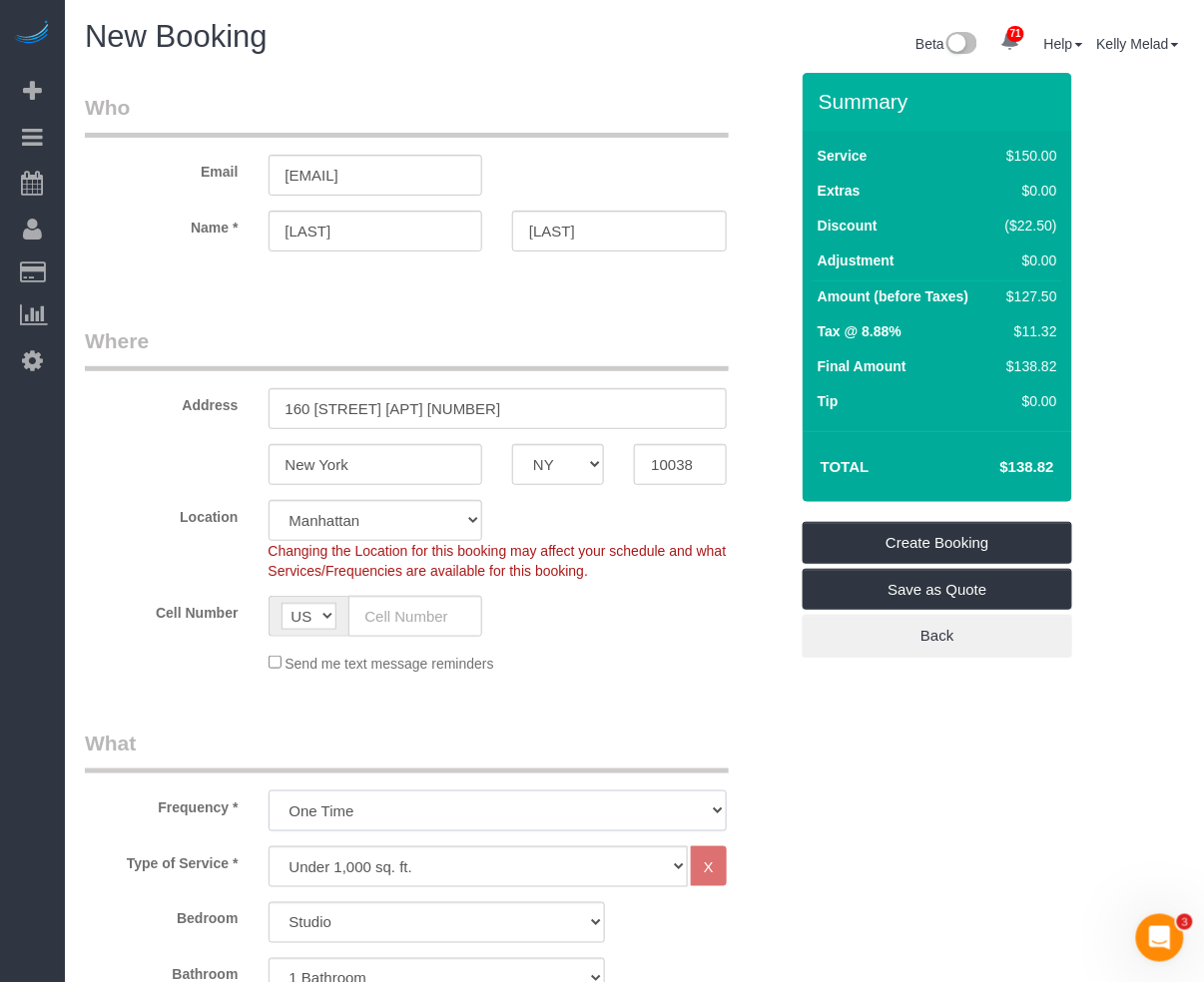 click on "One Time Weekly (20% Off) - 20.00% Every 2 Weeks (15% Off) - 15.00% Every 4 Weeks (10% Off) - 10.00%" at bounding box center (497, 810) 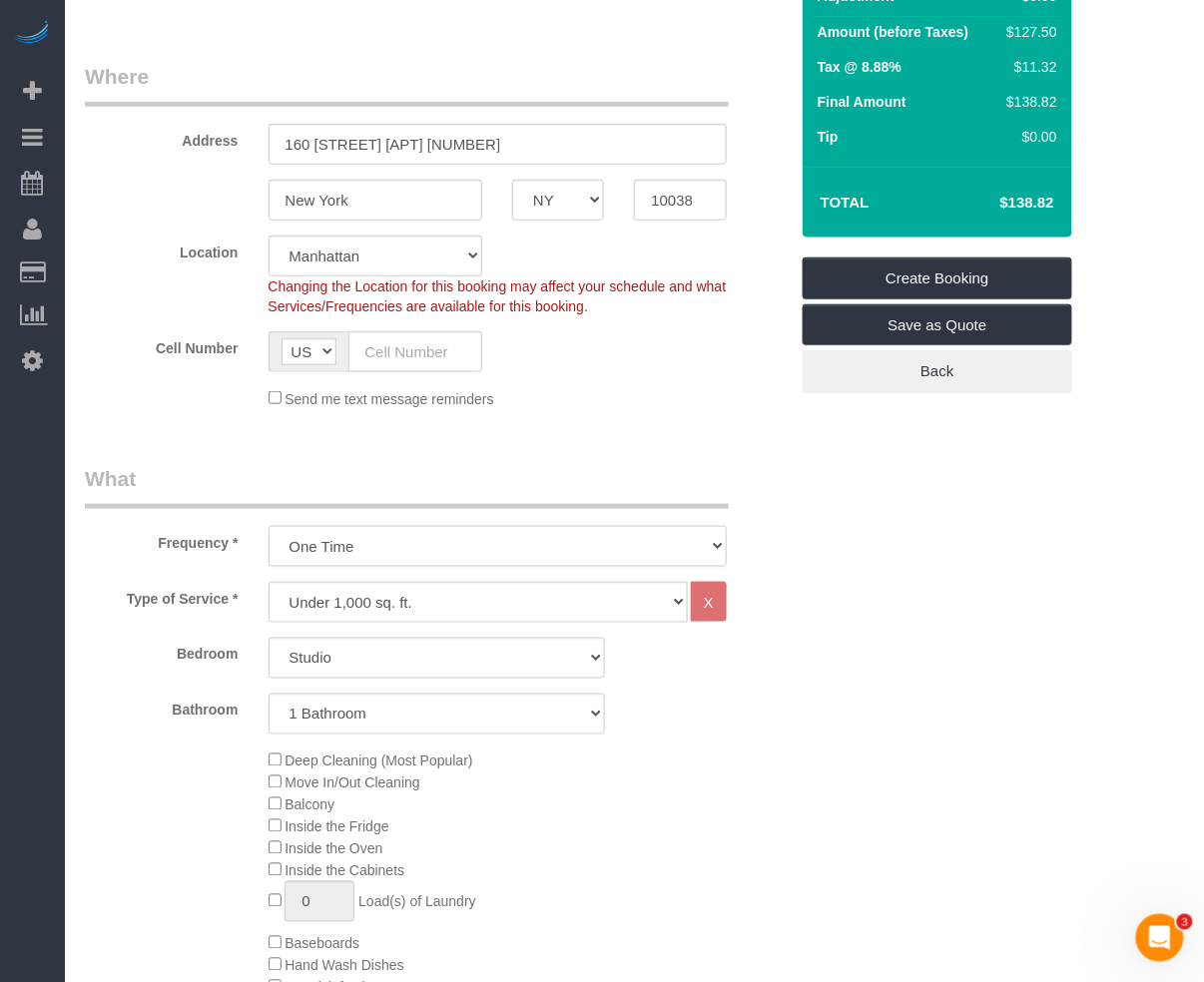 scroll, scrollTop: 265, scrollLeft: 0, axis: vertical 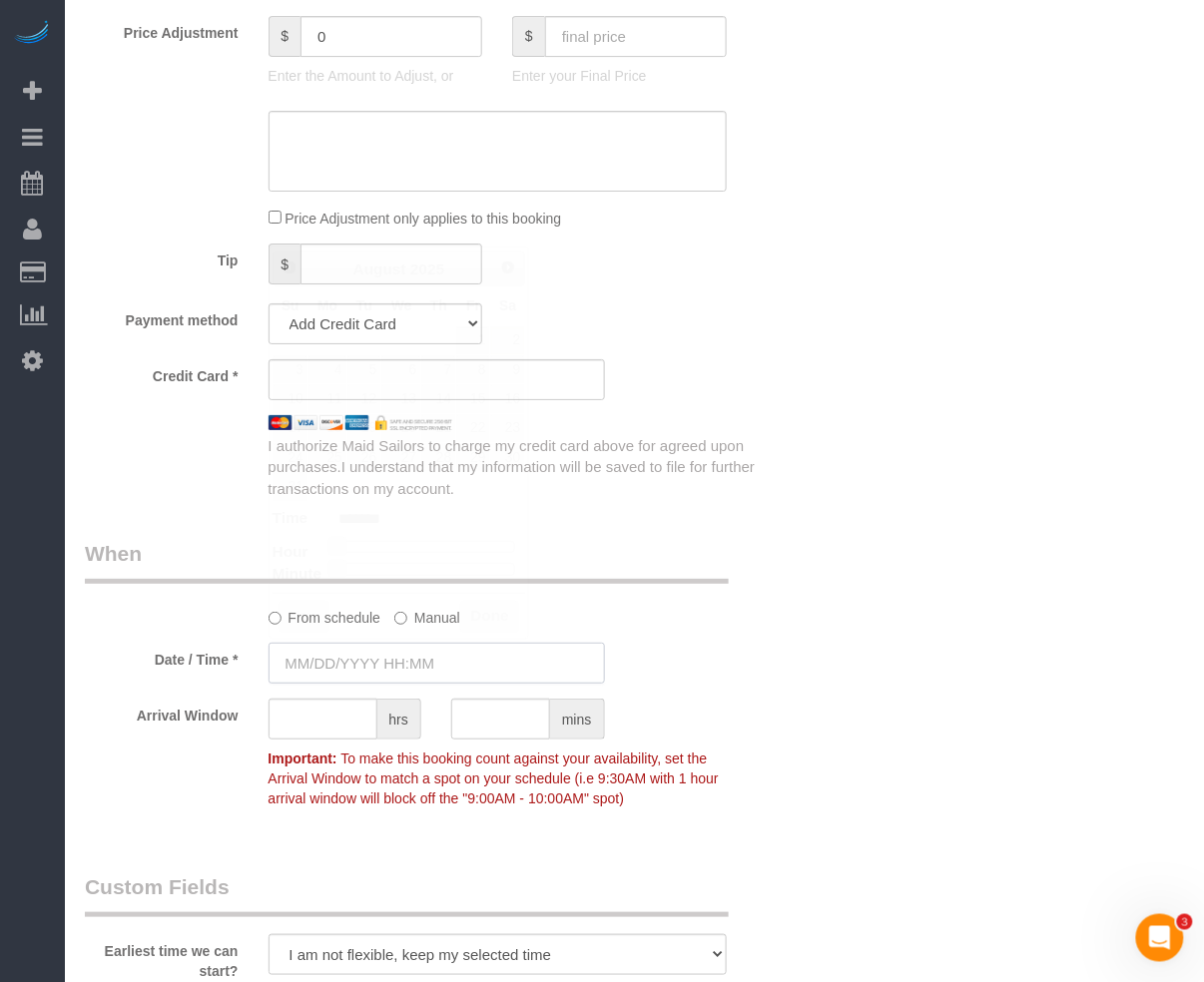 click at bounding box center [436, 663] 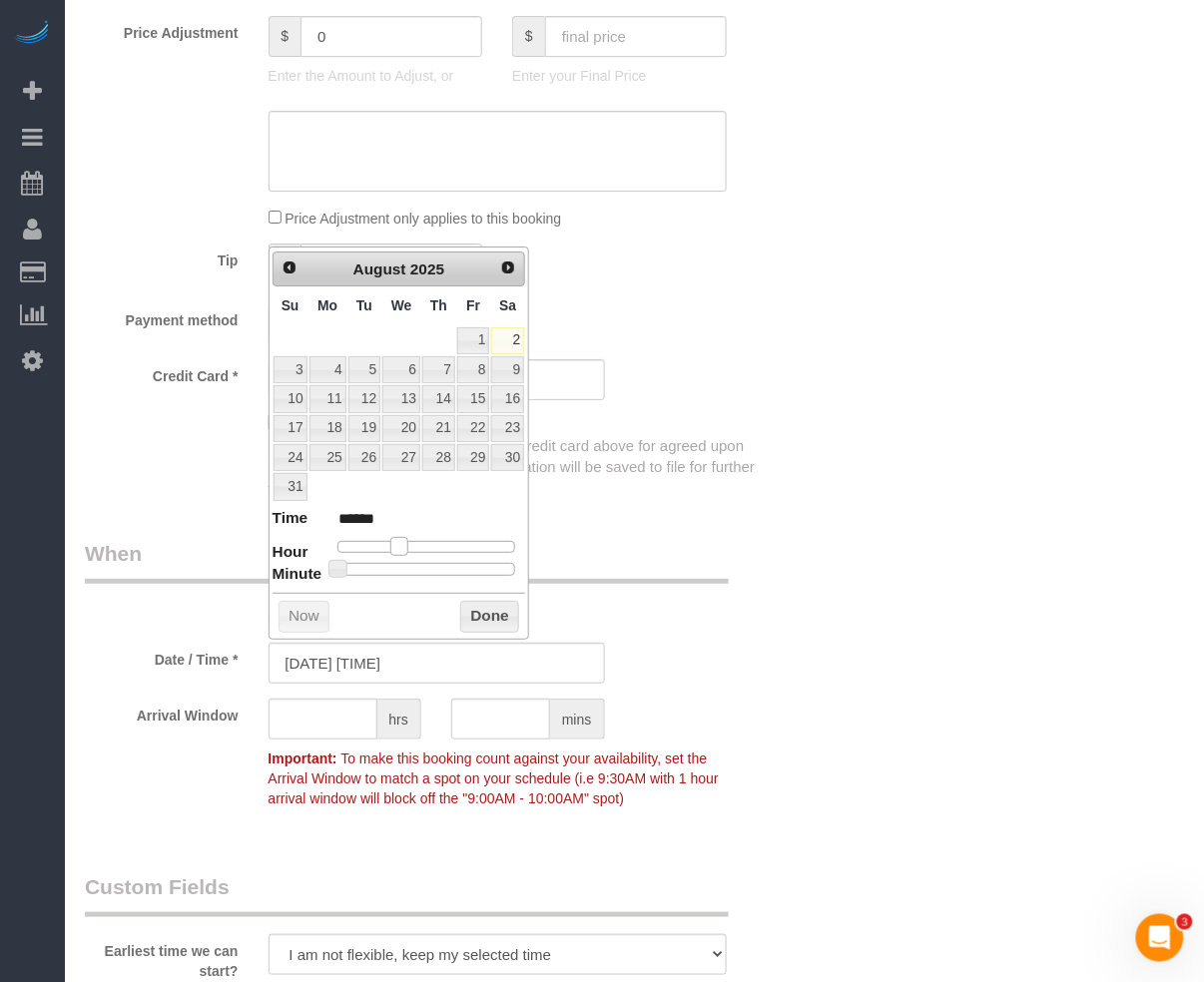 type on "08/02/2025 9:00AM" 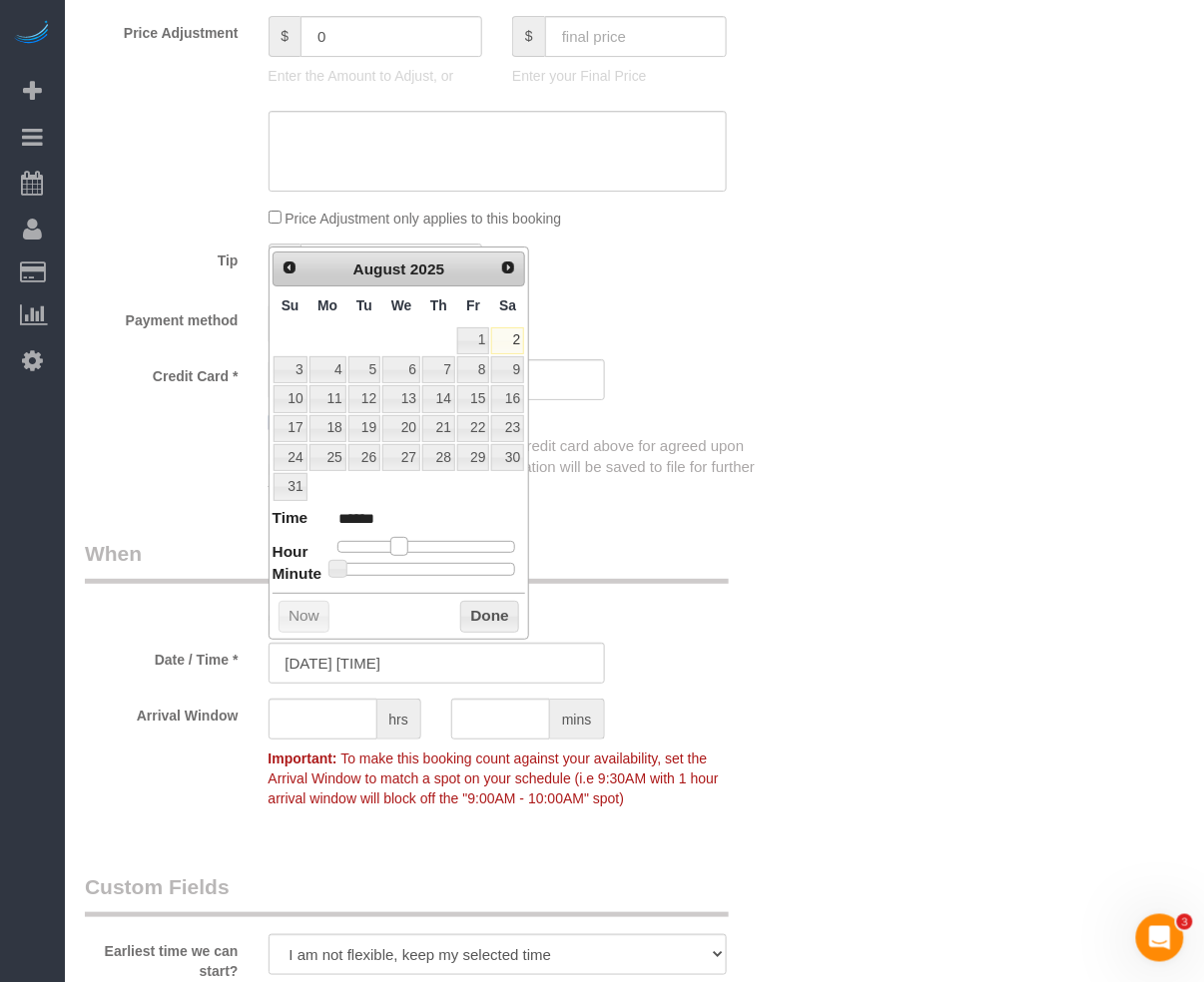 type on "******" 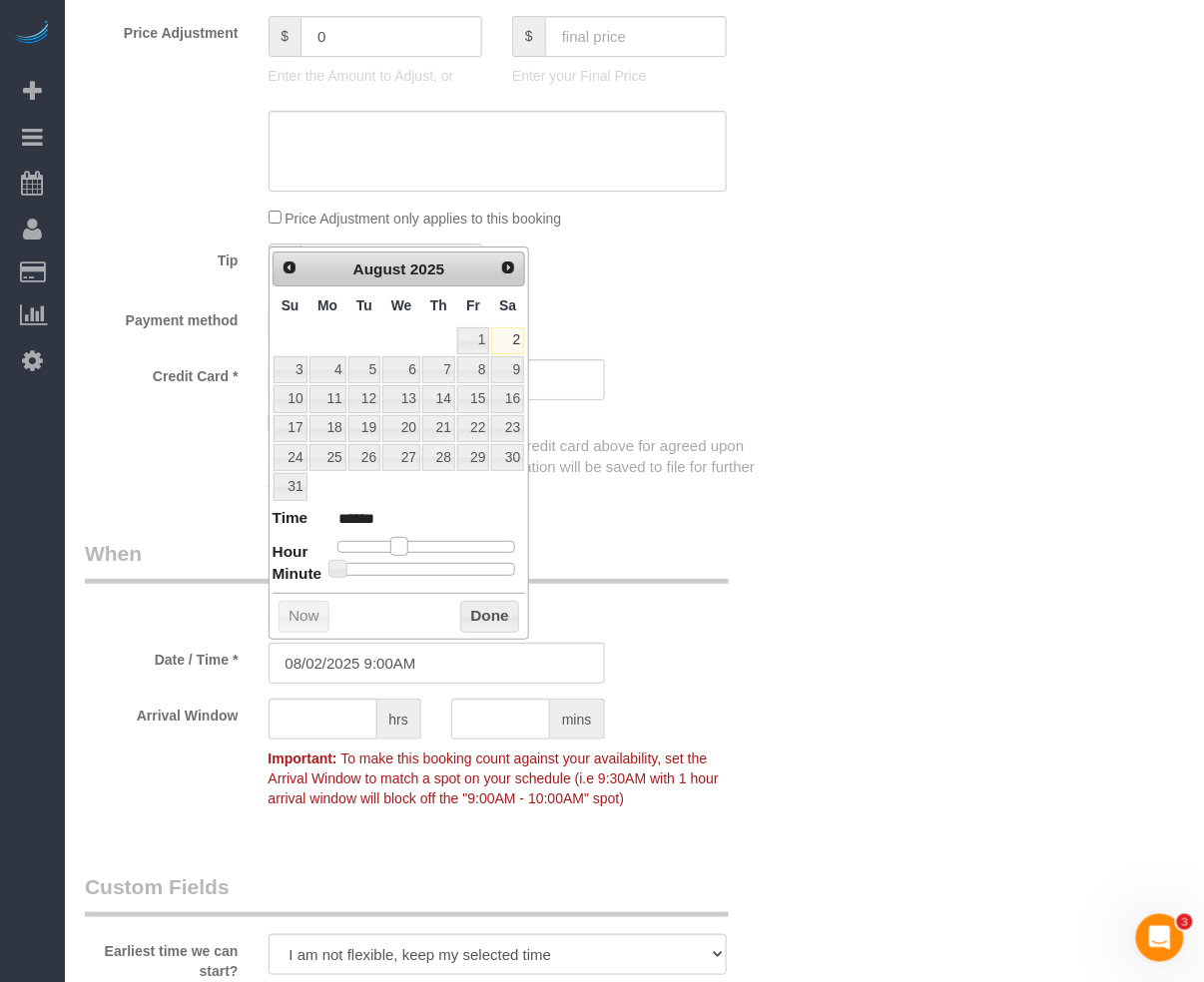 type on "08/02/2025 10:00AM" 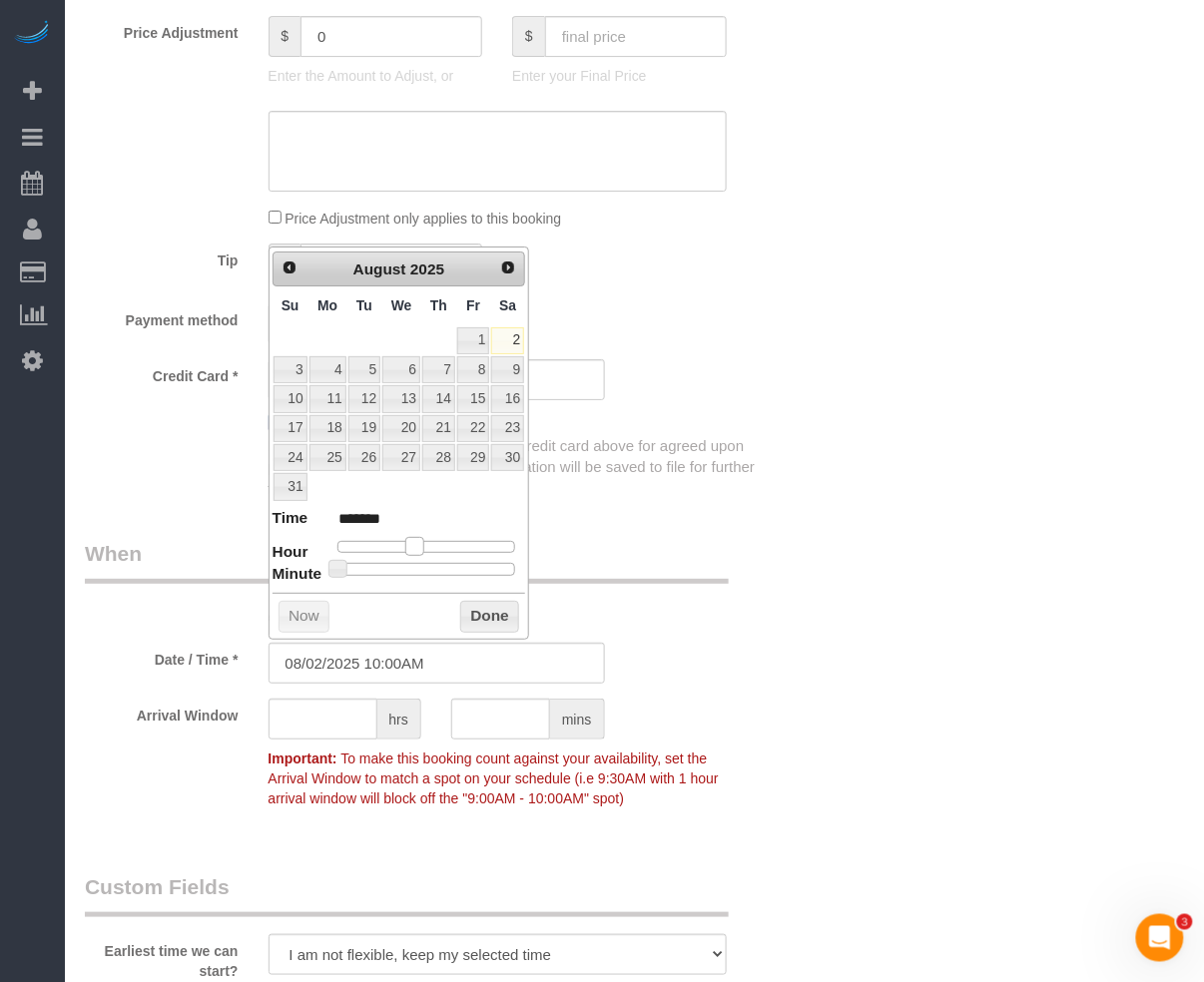 type on "08/02/2025 11:00AM" 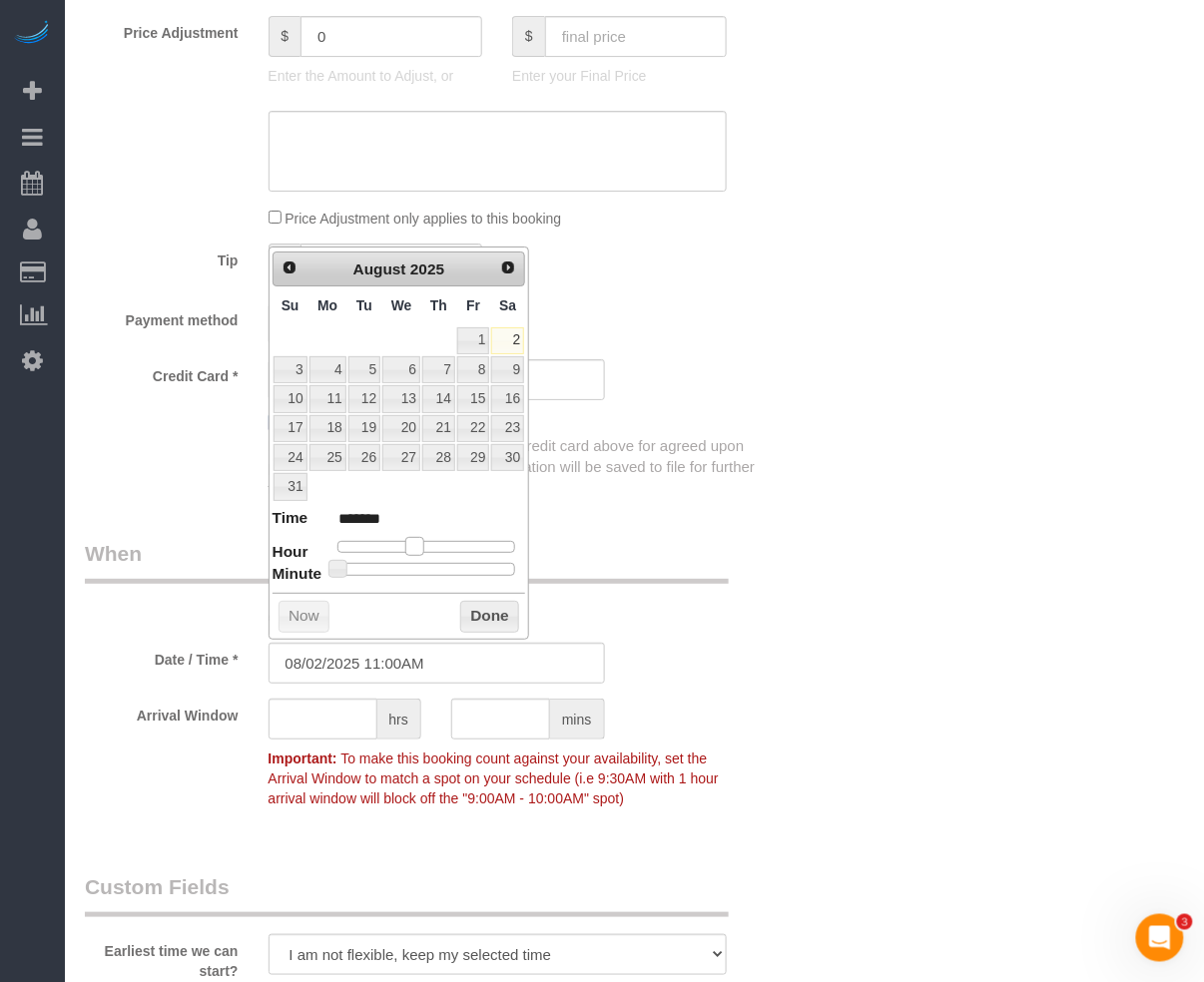 type on "08/02/2025 12:00PM" 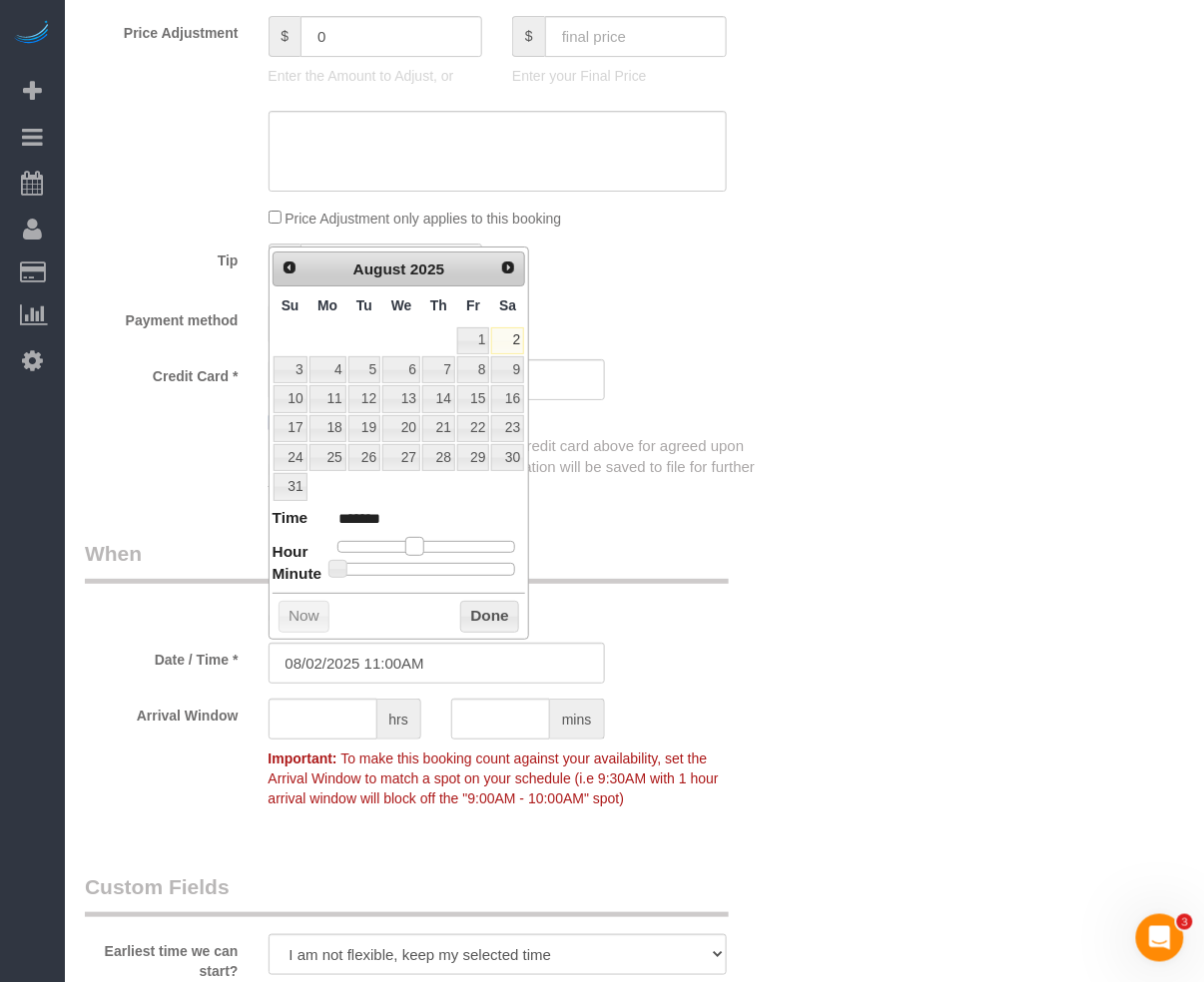 type on "*******" 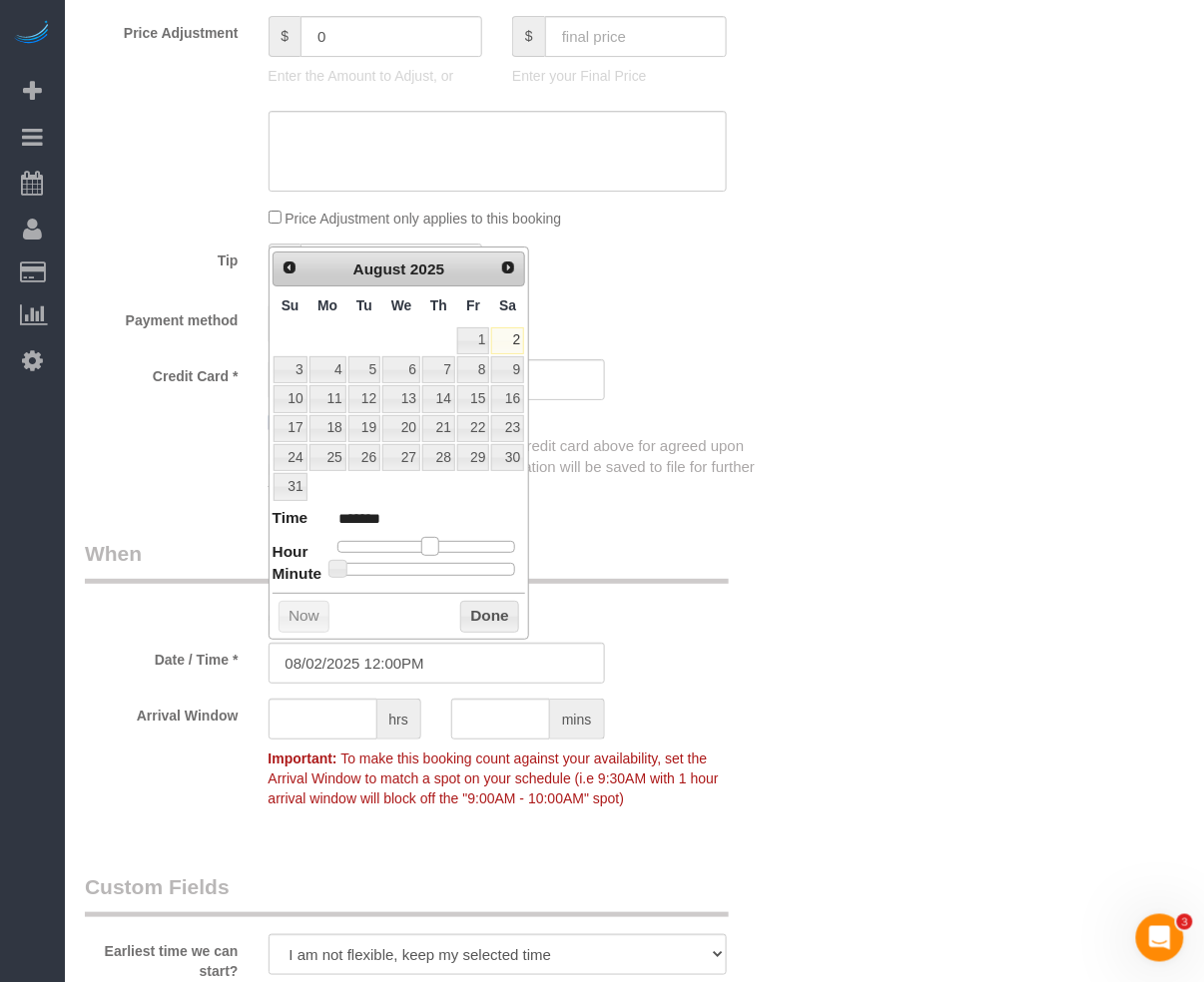 type on "[DATE] [TIME]" 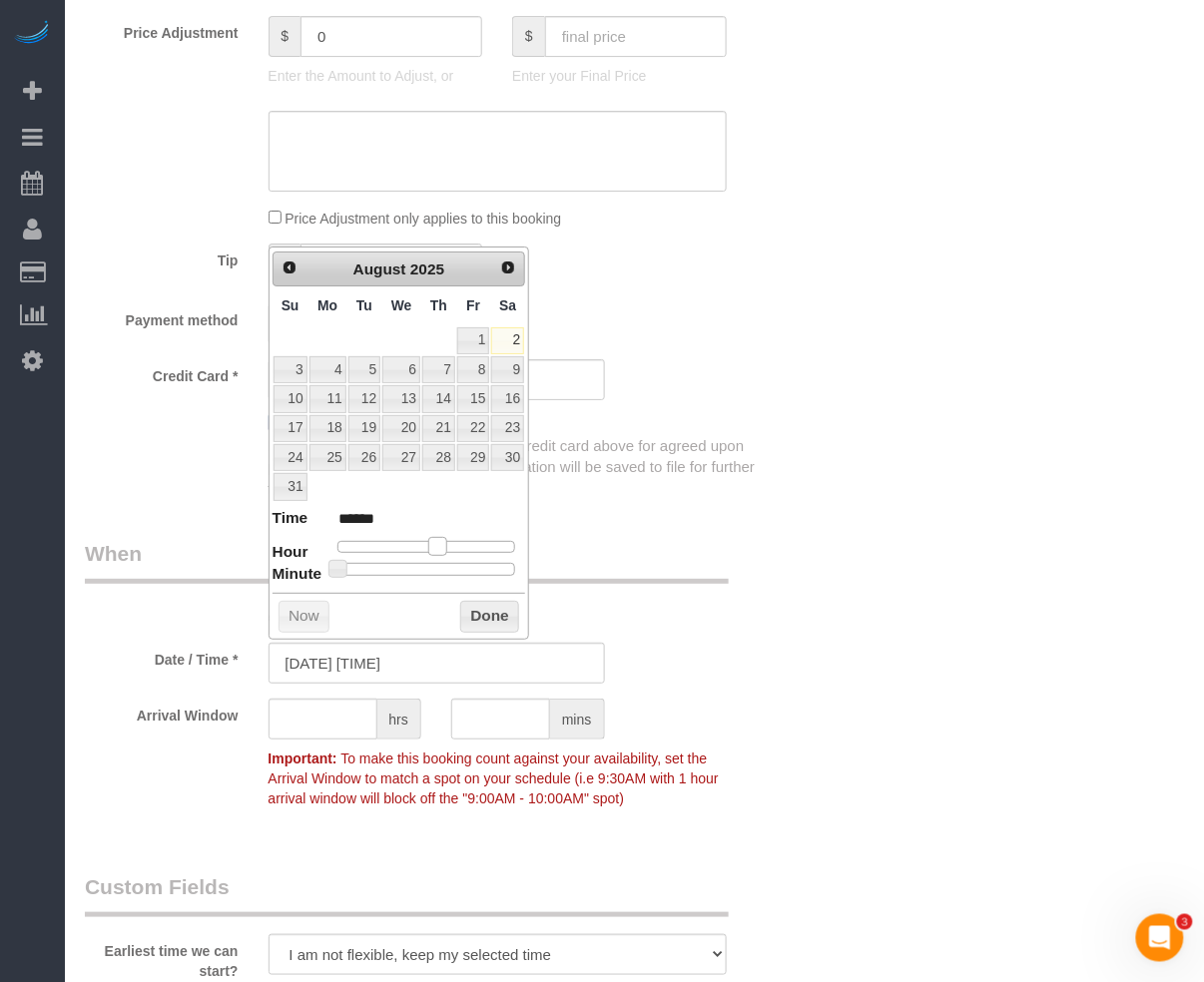 type on "[DATE] [TIME]" 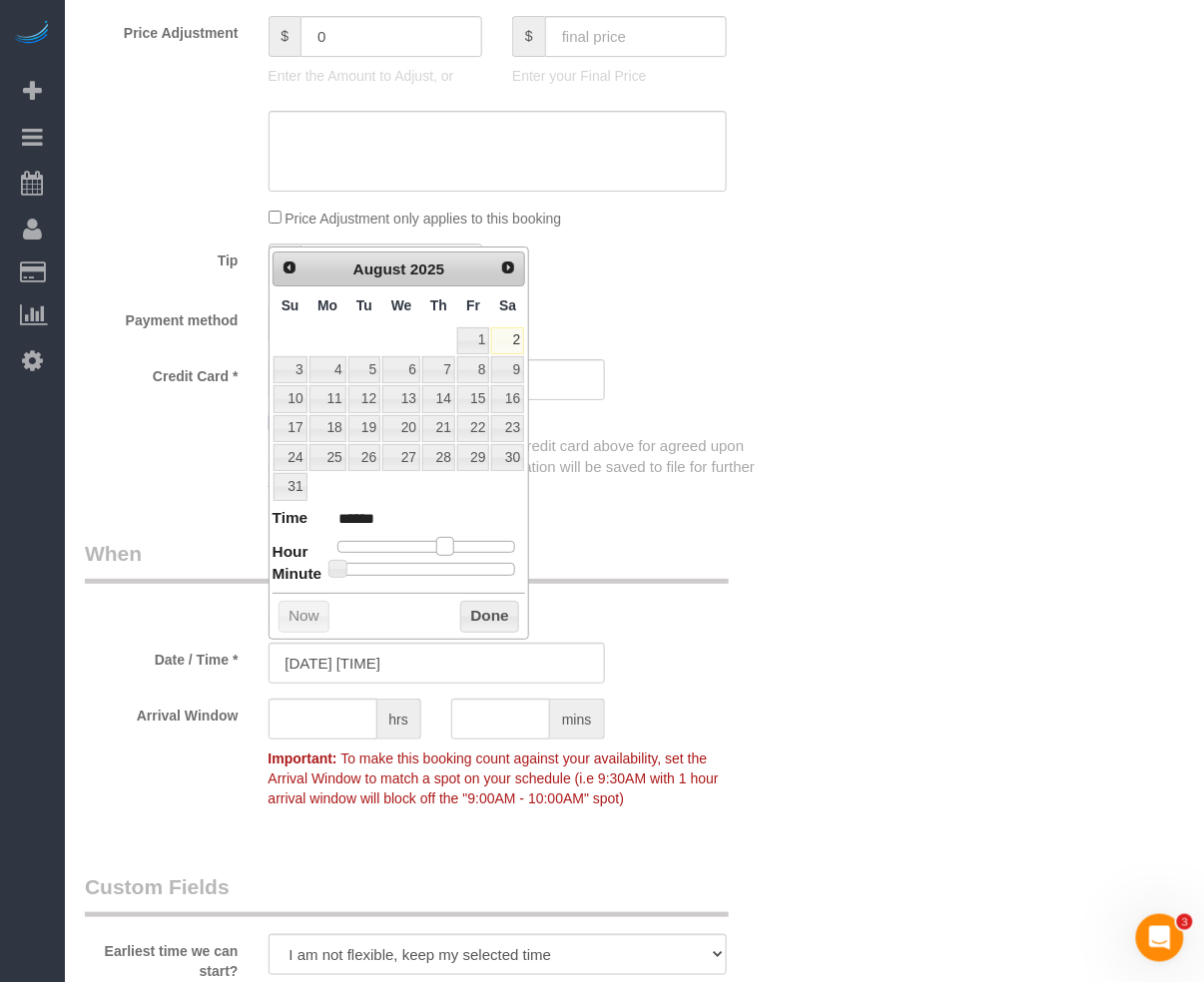 drag, startPoint x: 395, startPoint y: 549, endPoint x: 440, endPoint y: 551, distance: 45.044423 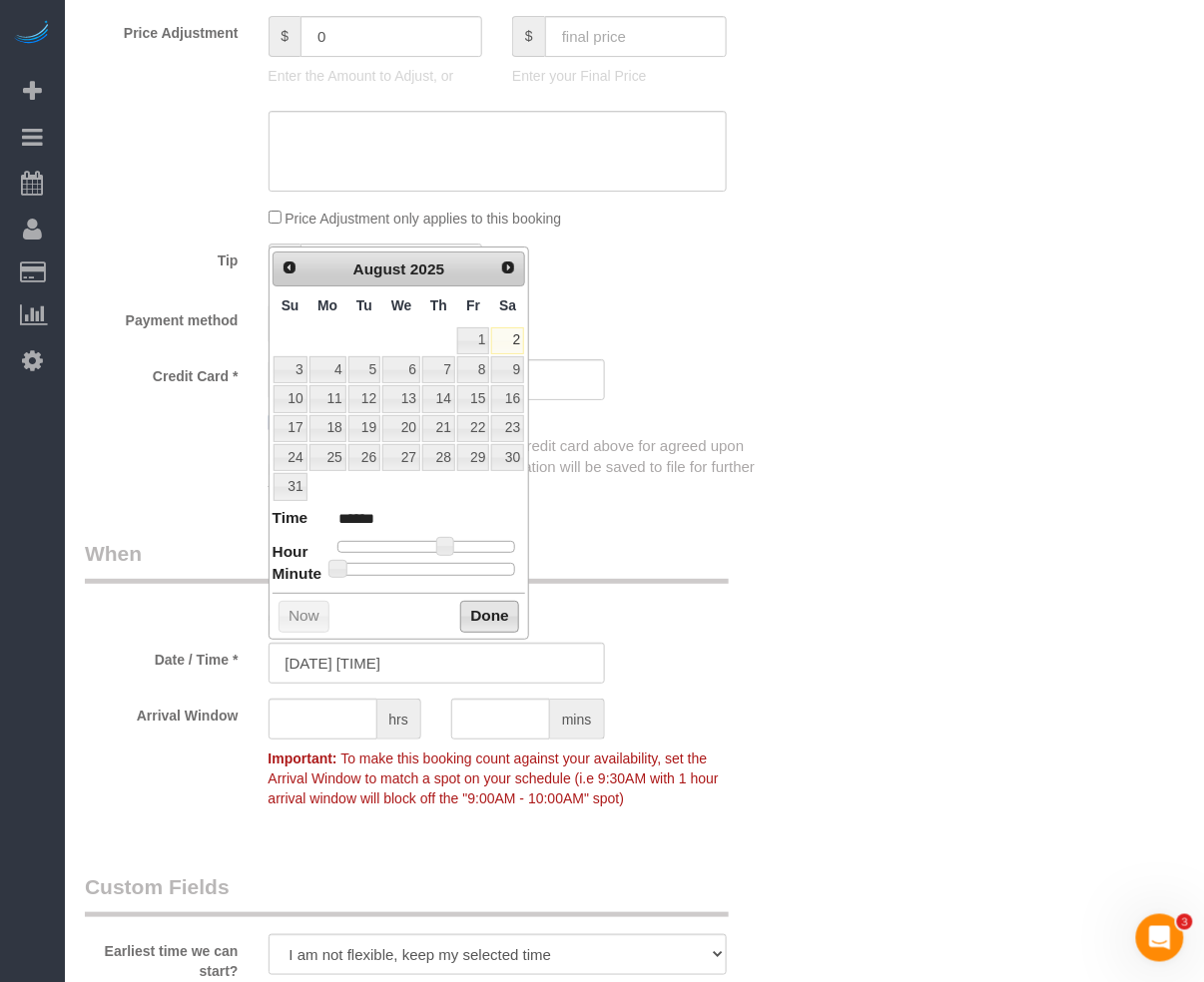 click on "Done" at bounding box center (489, 617) 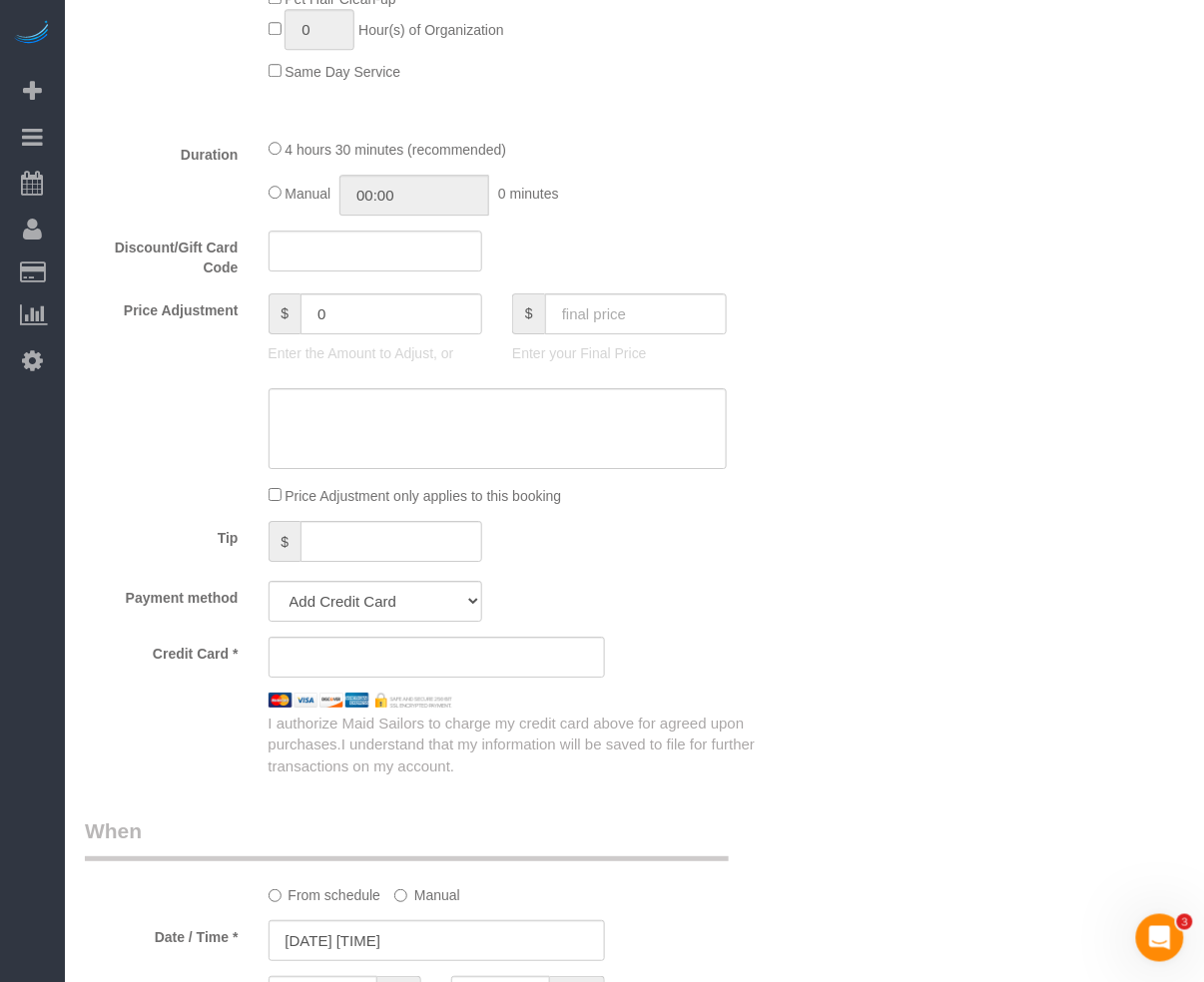 scroll, scrollTop: 1330, scrollLeft: 0, axis: vertical 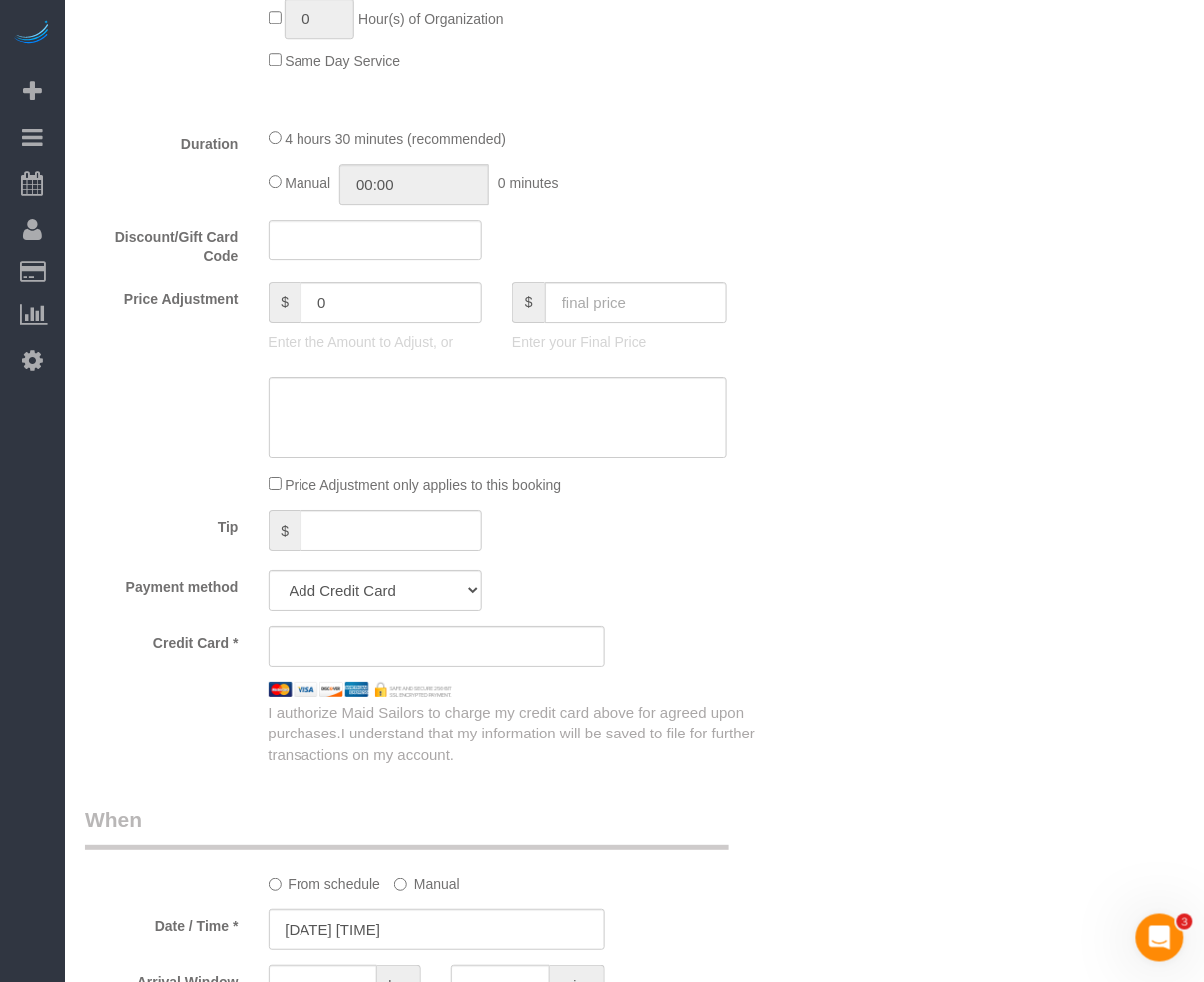 click on "What
Frequency *
One Time Weekly (20% Off) - 20.00% Every 2 Weeks (15% Off) - 15.00% Every 4 Weeks (10% Off) - 10.00%
Type of Service *
Under 1,000 sq. ft. 1,001 - 1,500 sq. ft. 1,500+ sq. ft. Custom Cleaning Office Cleaning Airbnb Cleaning Post Construction Cleaning RE-CLEAN Hourly Rate - 8.0 Hourly Rate - 7.5 Late Cancellation - Invoice Purposes Hourly Rate (30% OFF) Bungalow Living Hello Alfred - Standard Cleaning Hello Alfred - Hourly Rate TULU - Standard Cleaning TULU - Hourly Rate Hourly Rate (15% OFF) Hourly Rate (20% OFF) Hourly Rate (25% OFF) Hourly Rate (22.5% OFF) Charity Clean Outsite - Hourly Rate Floor Cleaning 100/hr 140/hr Upholstery Cleaning Hourly Rate (Comped Cleaning) Power Washing Carpet/Rug Cleaning Floor Cleaning - 25% OFF Couch Cleaning Partnership Flat Rate Pricing Partnership Hourly Rate Staff Office Hours" at bounding box center (436, 82) 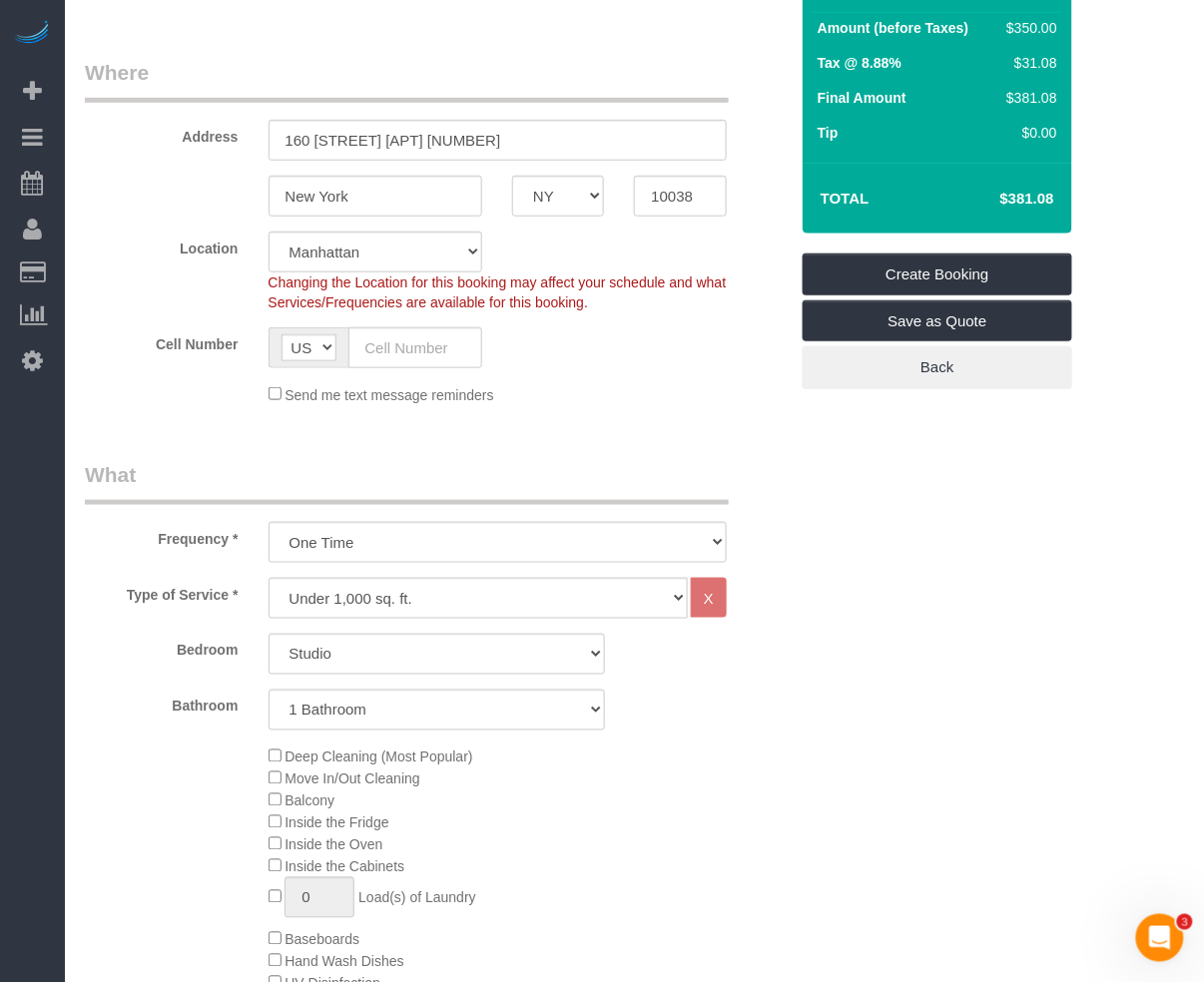 scroll, scrollTop: 265, scrollLeft: 0, axis: vertical 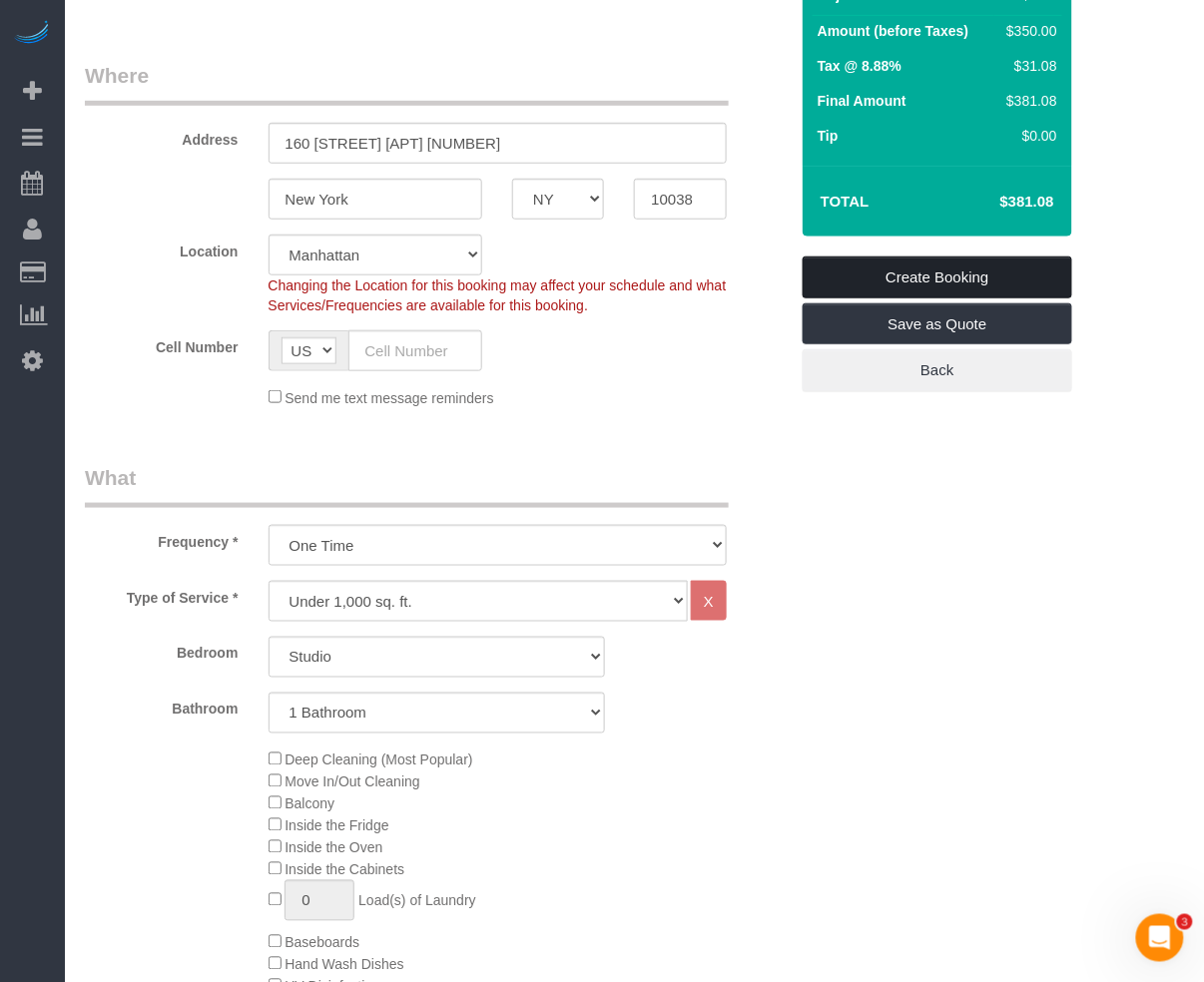click on "Create Booking" at bounding box center (937, 277) 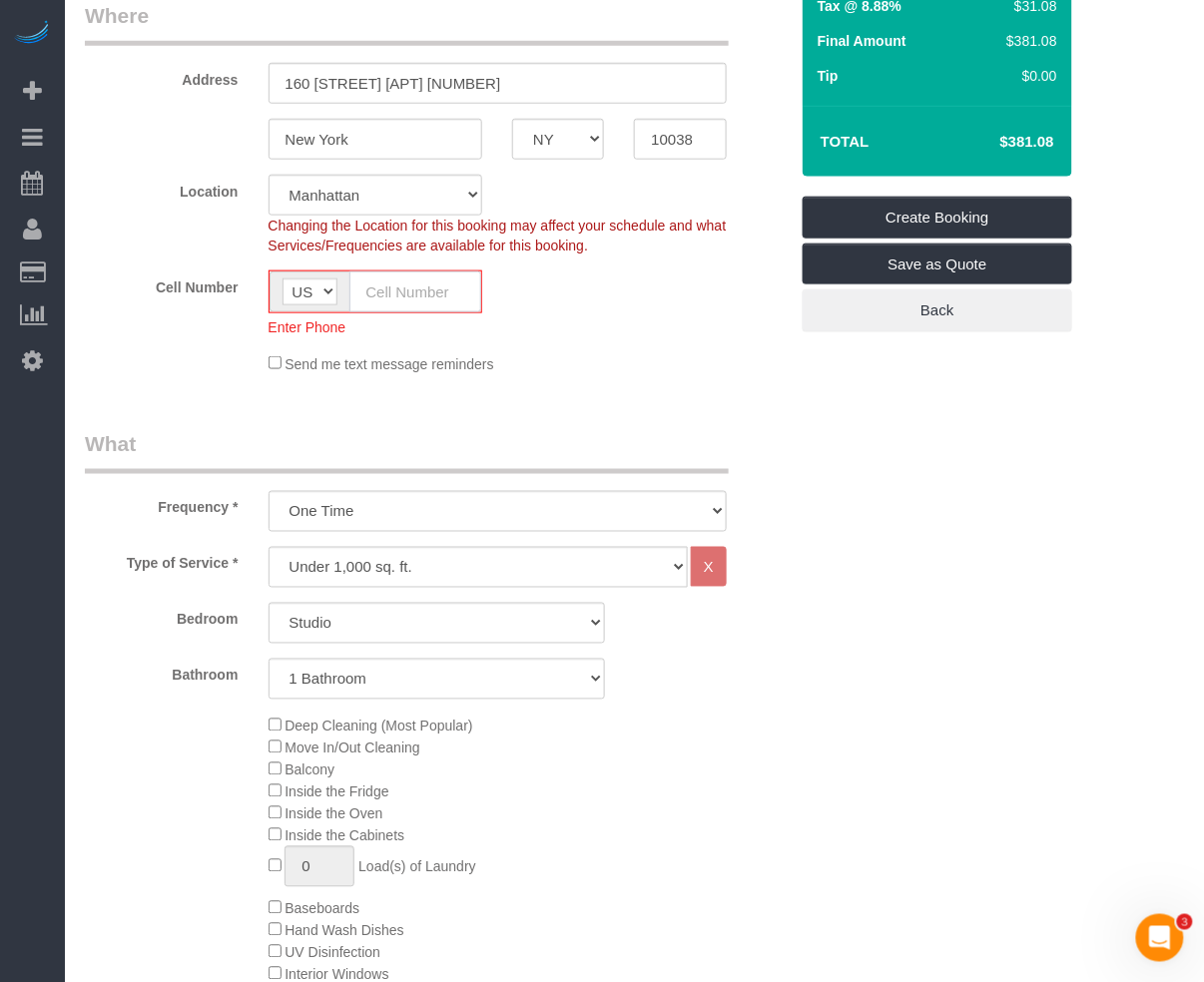 click 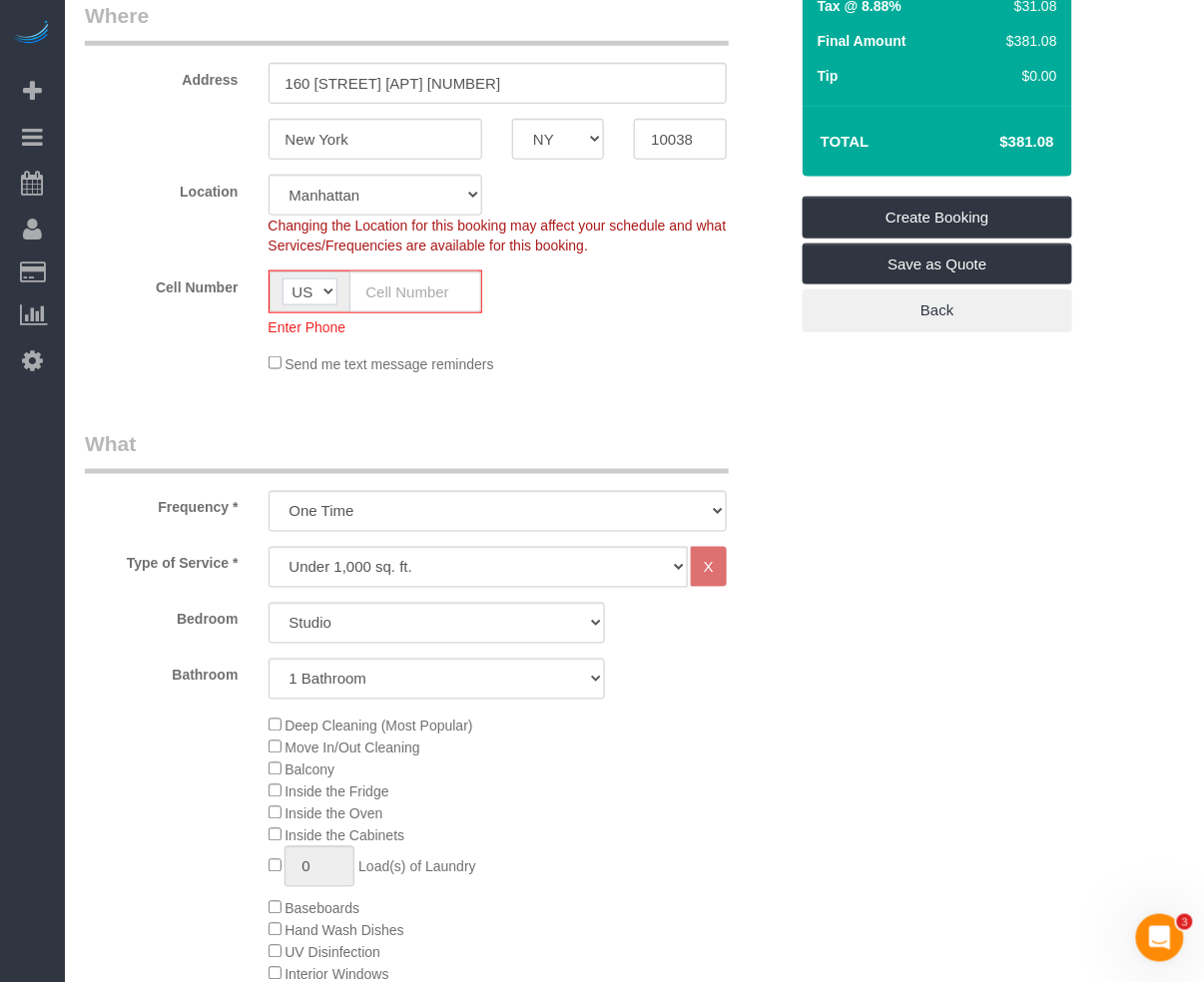 click on "AF AL DZ AD AO AI AQ AG AR AM AW AU AT AZ BS BH BD BB BY BE BZ BJ BM BT BO BA BW BR GB IO BN BG BF BI KH CM CA CV BQ KY CF TD CL CN CX CC CO KM CD CG CK CR HR CU CW CY CZ CI DK DJ DM DO TL EC EG SV GQ ER EE ET FK FO FJ FI FR GF PF TF GA GM GE DE GH GI GR GL GD GP GU GT GG GN GW GY HT HN HK HU IS IN ID IR IQ IE IM IL IT JM JP JE JO KZ KE KI KP KR KW KG LA LV LB LS LR LY LI LT LU MO MK MG MW MY MV ML MT MH MQ MR MU YT MX FM MD MC MN ME MS MA MZ MM NA NR NP NL NC NZ NI NE NG NU NF MP NO OM PK PW PS PA PG PY PE PH PN PL PT PR QA RO RU RW RE AS WS SM ST SA SN RS SC SL SG SK SI SB SO ZA GS SS ES LK BL SH KN LC SX MF PM VC SD SR SJ SZ SE CH SY TW TJ TZ TH TG TK TO TT TN TR TM TC TV UM UG UA AE US UY UZ VU VA VE VN VG VI WF EH YE ZM ZW AX" 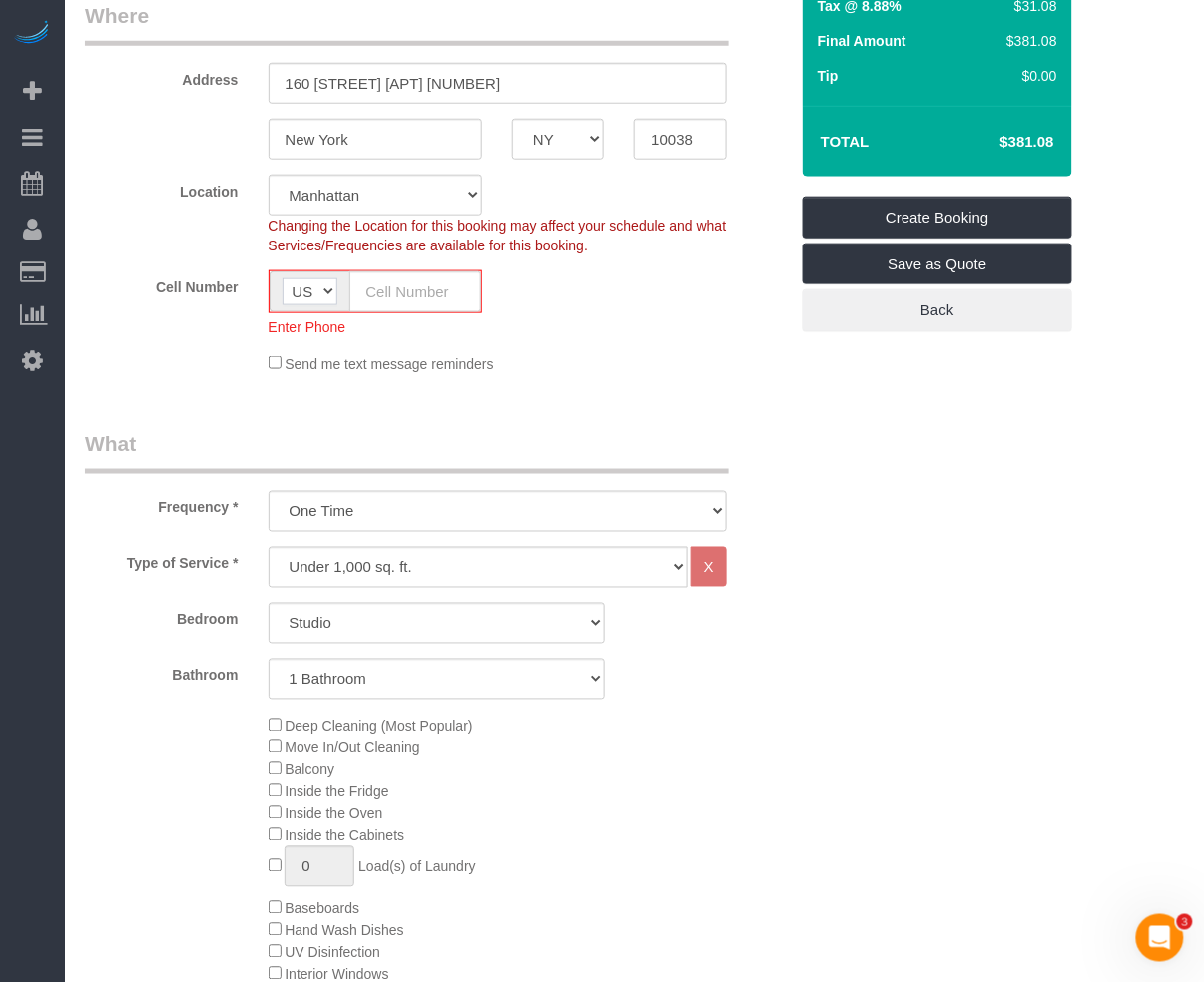 click on "AF AL DZ AD AO AI AQ AG AR AM AW AU AT AZ BS BH BD BB BY BE BZ BJ BM BT BO BA BW BR GB IO BN BG BF BI KH CM CA CV BQ KY CF TD CL CN CX CC CO KM CD CG CK CR HR CU CW CY CZ CI DK DJ DM DO TL EC EG SV GQ ER EE ET FK FO FJ FI FR GF PF TF GA GM GE DE GH GI GR GL GD GP GU GT GG GN GW GY HT HN HK HU IS IN ID IR IQ IE IM IL IT JM JP JE JO KZ KE KI KP KR KW KG LA LV LB LS LR LY LI LT LU MO MK MG MW MY MV ML MT MH MQ MR MU YT MX FM MD MC MN ME MS MA MZ MM NA NR NP NL NC NZ NI NE NG NU NF MP NO OM PK PW PS PA PG PY PE PH PN PL PT PR QA RO RU RW RE AS WS SM ST SA SN RS SC SL SG SK SI SB SO ZA GS SS ES LK BL SH KN LC SX MF PM VC SD SR SJ SZ SE CH SY TW TJ TZ TH TG TK TO TT TN TR TM TC TV UM UG UA AE US UY UZ VU VA VE VN VG VI WF EH YE ZM ZW AX" 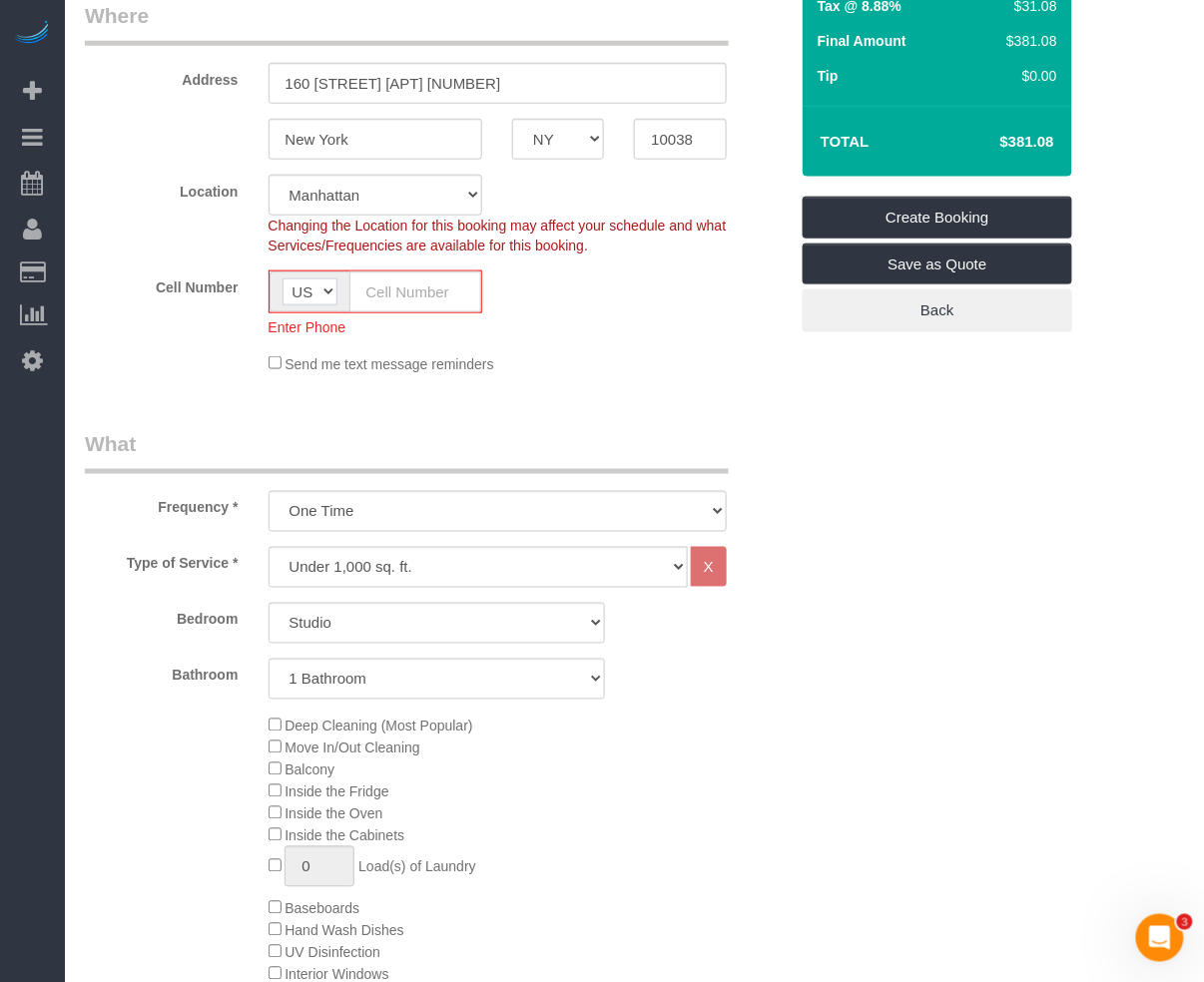 select on "string:KR" 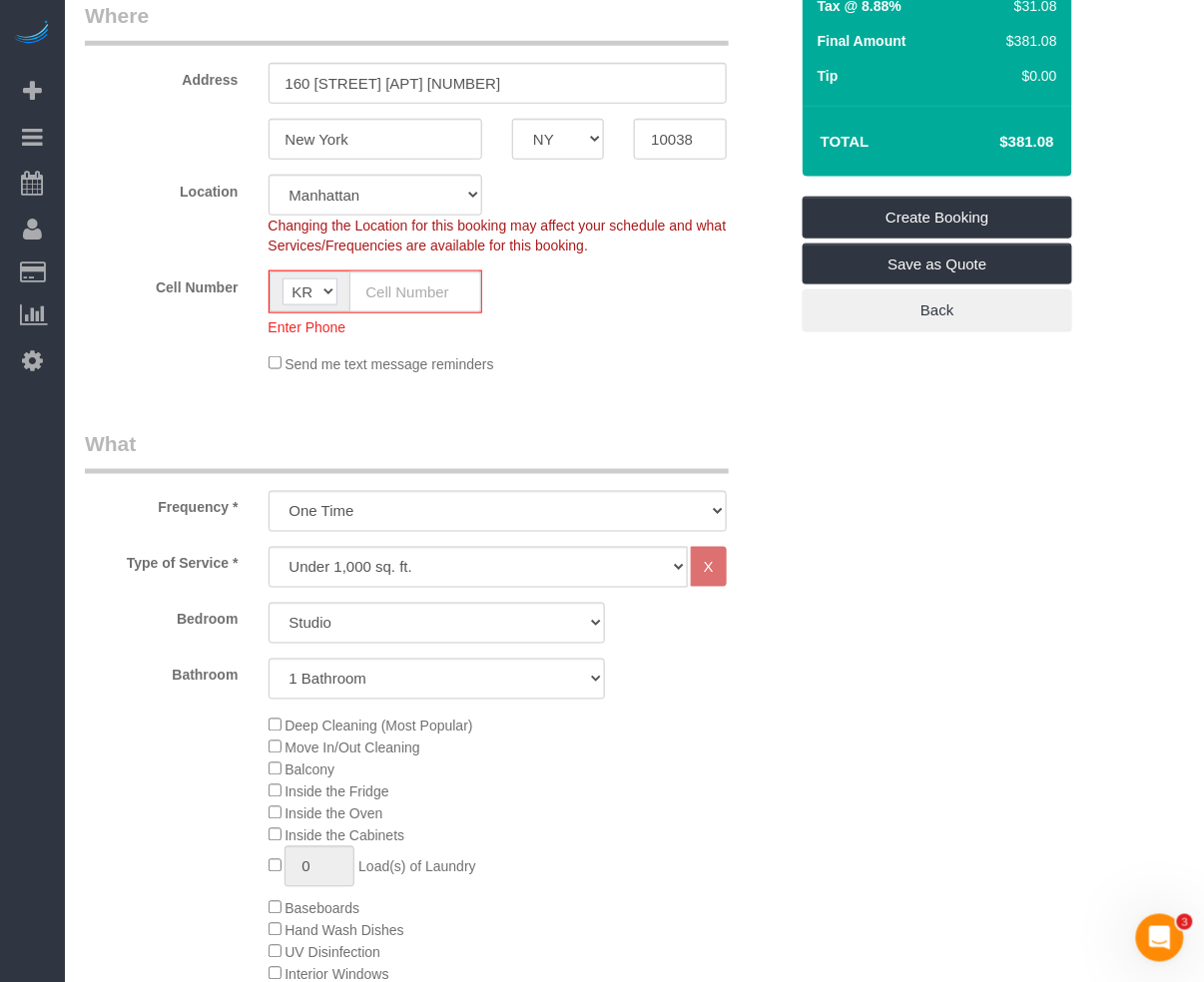click on "AF AL DZ AD AO AI AQ AG AR AM AW AU AT AZ BS BH BD BB BY BE BZ BJ BM BT BO BA BW BR GB IO BN BG BF BI KH CM CA CV BQ KY CF TD CL CN CX CC CO KM CD CG CK CR HR CU CW CY CZ CI DK DJ DM DO TL EC EG SV GQ ER EE ET FK FO FJ FI FR GF PF TF GA GM GE DE GH GI GR GL GD GP GU GT GG GN GW GY HT HN HK HU IS IN ID IR IQ IE IM IL IT JM JP JE JO KZ KE KI KP KR KW KG LA LV LB LS LR LY LI LT LU MO MK MG MW MY MV ML MT MH MQ MR MU YT MX FM MD MC MN ME MS MA MZ MM NA NR NP NL NC NZ NI NE NG NU NF MP NO OM PK PW PS PA PG PY PE PH PN PL PT PR QA RO RU RW RE AS WS SM ST SA SN RS SC SL SG SK SI SB SO ZA GS SS ES LK BL SH KN LC SX MF PM VC SD SR SJ SZ SE CH SY TW TJ TZ TH TG TK TO TT TN TR TM TC TV UM UG UA AE US UY UZ VU VA VE VN VG VI WF EH YE ZM ZW AX" 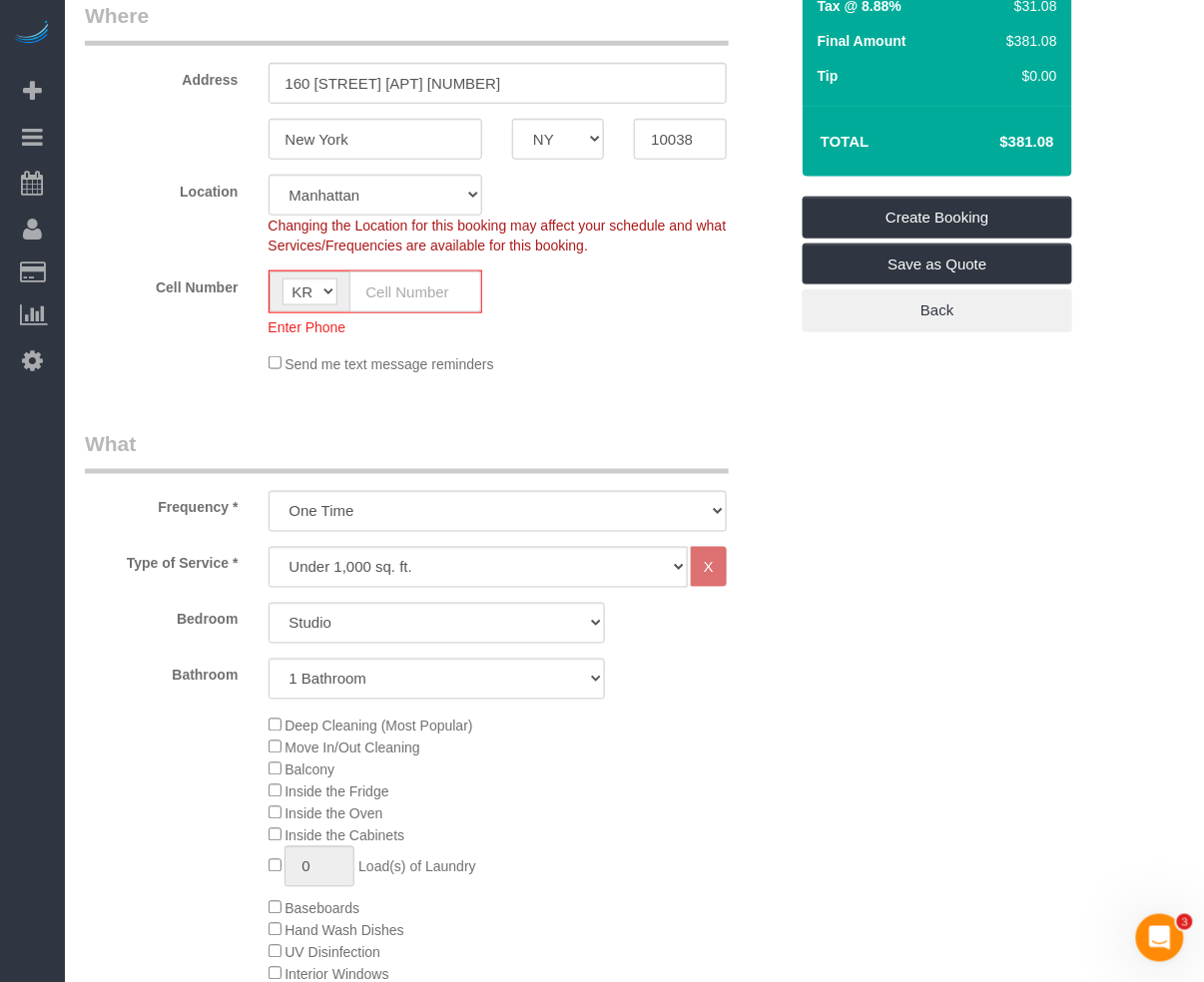 click 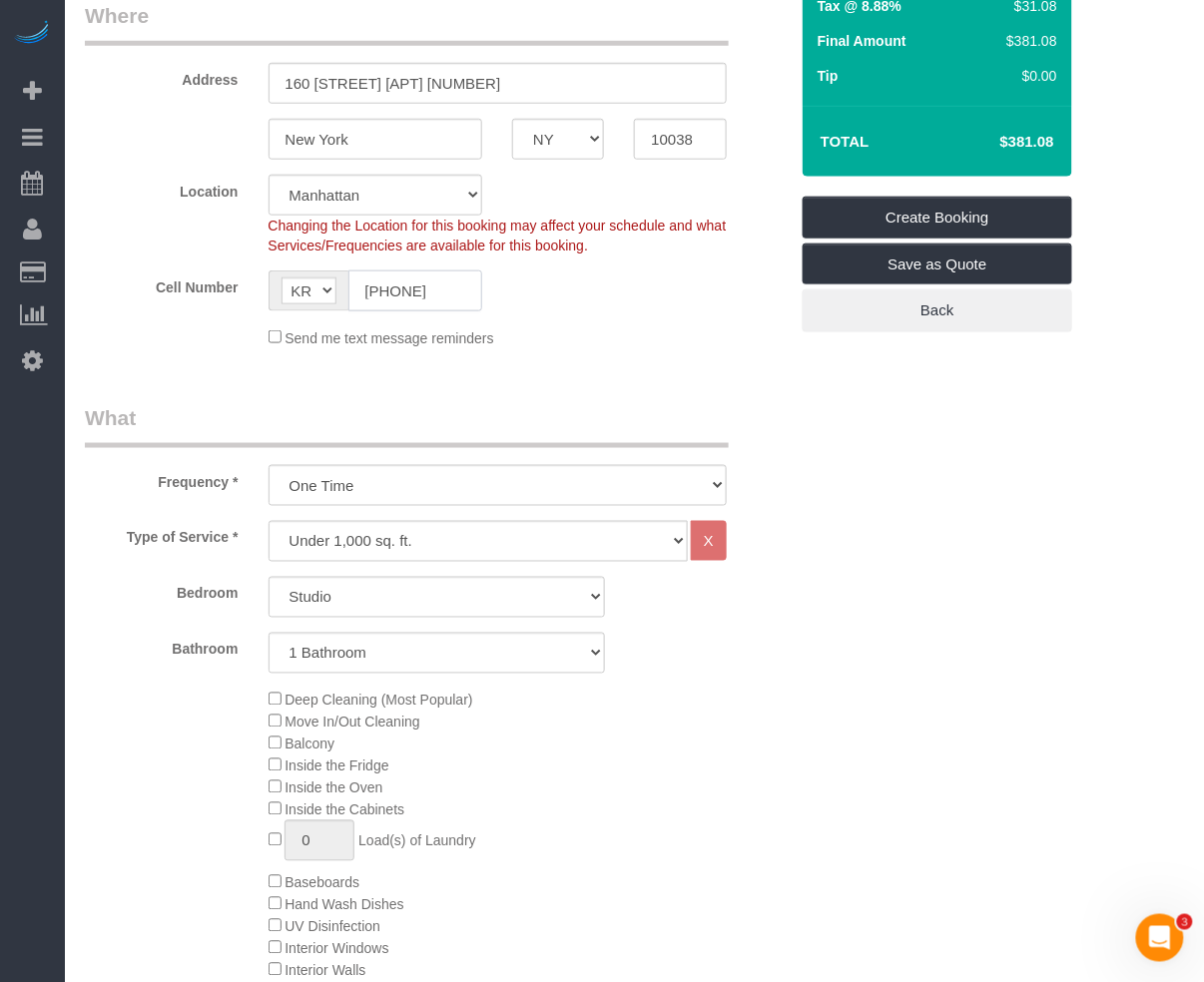 type on "[NUMBER]" 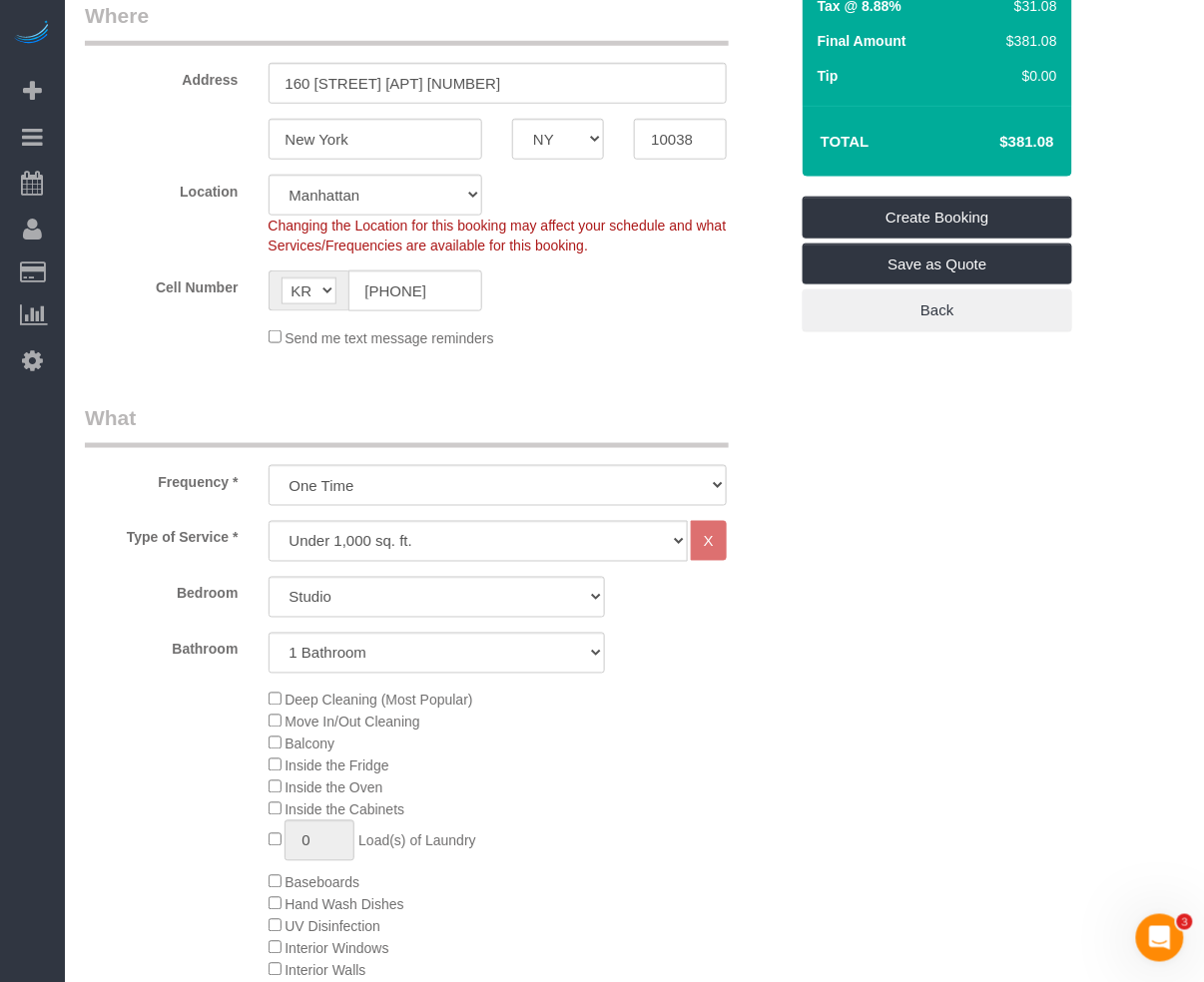 click on "Cell Number
AF AL DZ AD AO AI AQ AG AR AM AW AU AT AZ BS BH BD BB BY BE BZ BJ BM BT BO BA BW BR GB IO BN BG BF BI KH CM CA CV BQ KY CF TD CL CN CX CC CO KM CD CG CK CR HR CU CW CY CZ CI DK DJ DM DO TL EC EG SV GQ ER EE ET FK FO FJ FI FR GF PF TF GA GM GE DE GH GI GR GL GD GP GU GT GG GN GW GY HT HN HK HU IS IN ID IR IQ IE IM IL IT JM JP JE JO KZ KE KI KP KR KW KG LA LV LB LS LR LY LI LT LU MO MK MG MW MY MV ML MT MH MQ MR MU YT MX FM MD MC MN ME MS MA MZ MM NA NR NP NL NC NZ NI NE NG NU NF MP NO OM PK PW PS PA PG PY PE PH PN PL PT PR QA RO RU RW RE AS WS SM ST SA SN RS SC SL SG SK SI SB SO ZA GS SS ES LK BL SH KN LC SX MF PM VC SD SR SJ SZ SE CH SY TW TJ TZ TH TG TK TO TT TN TR TM TC TV UM UG UA AE US UY UZ VU VA VE VN VG VI WF EH YE ZM ZW AX
1093073098" 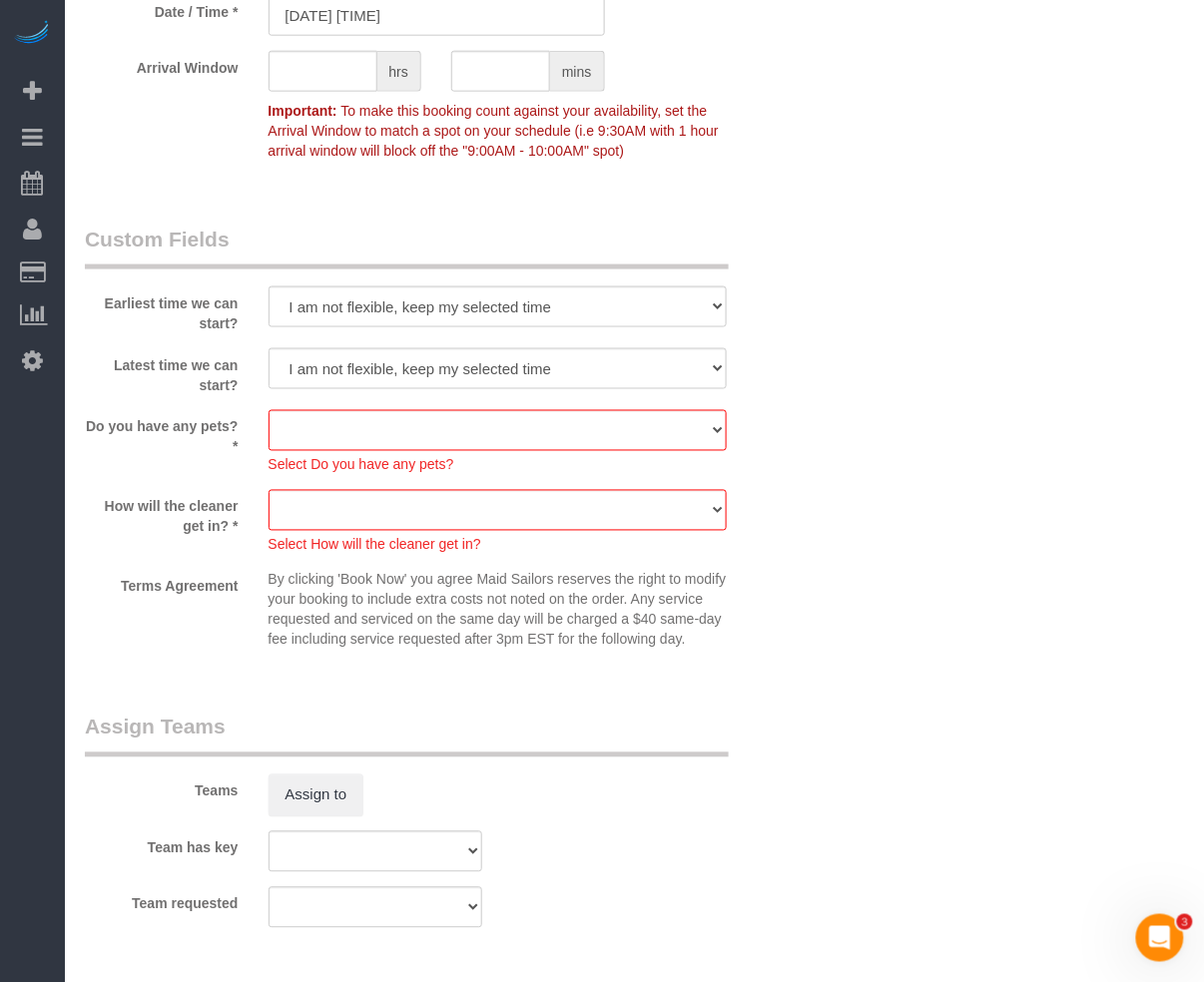 scroll, scrollTop: 2393, scrollLeft: 0, axis: vertical 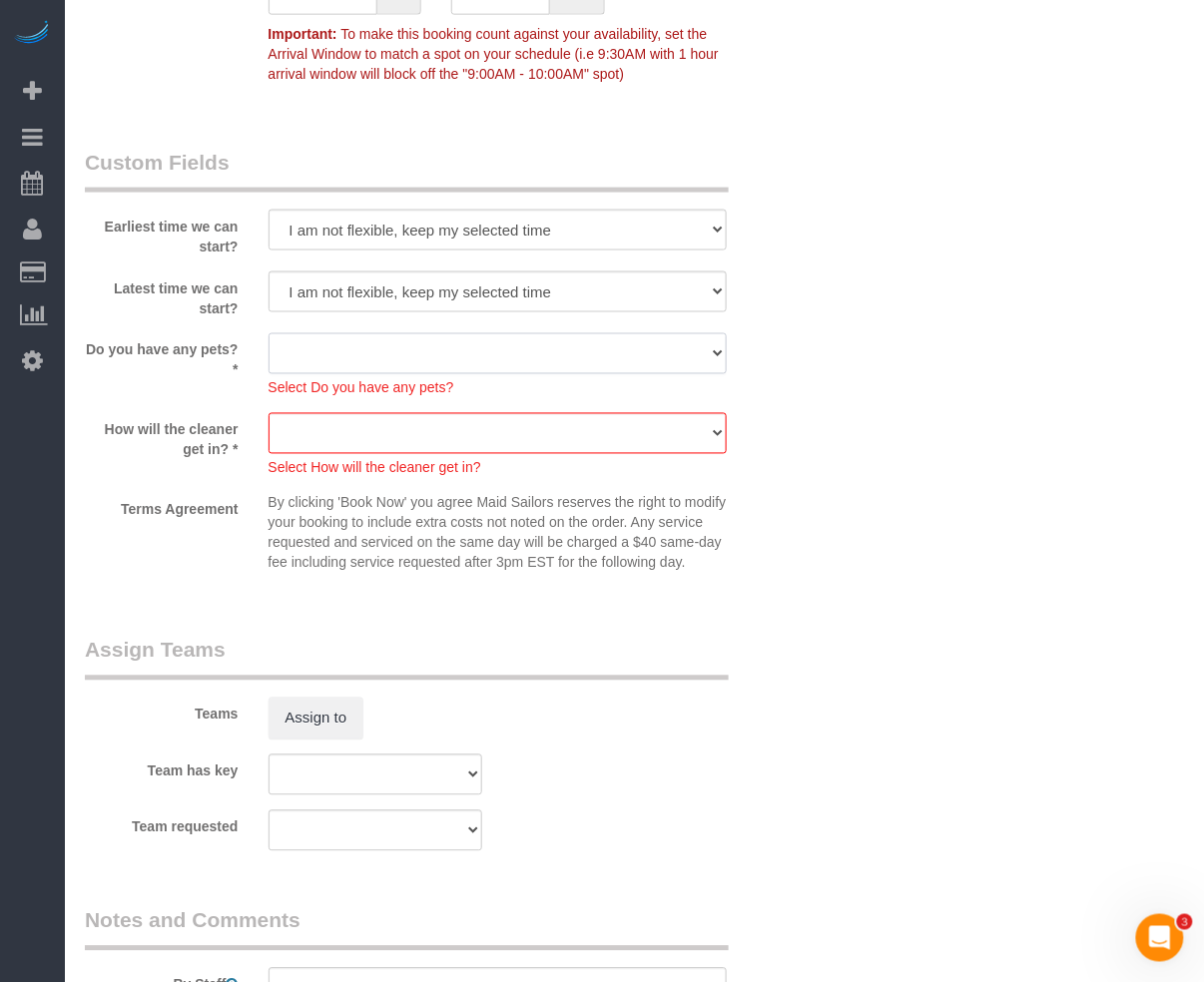 click on "Dog Cat None" at bounding box center [497, 353] 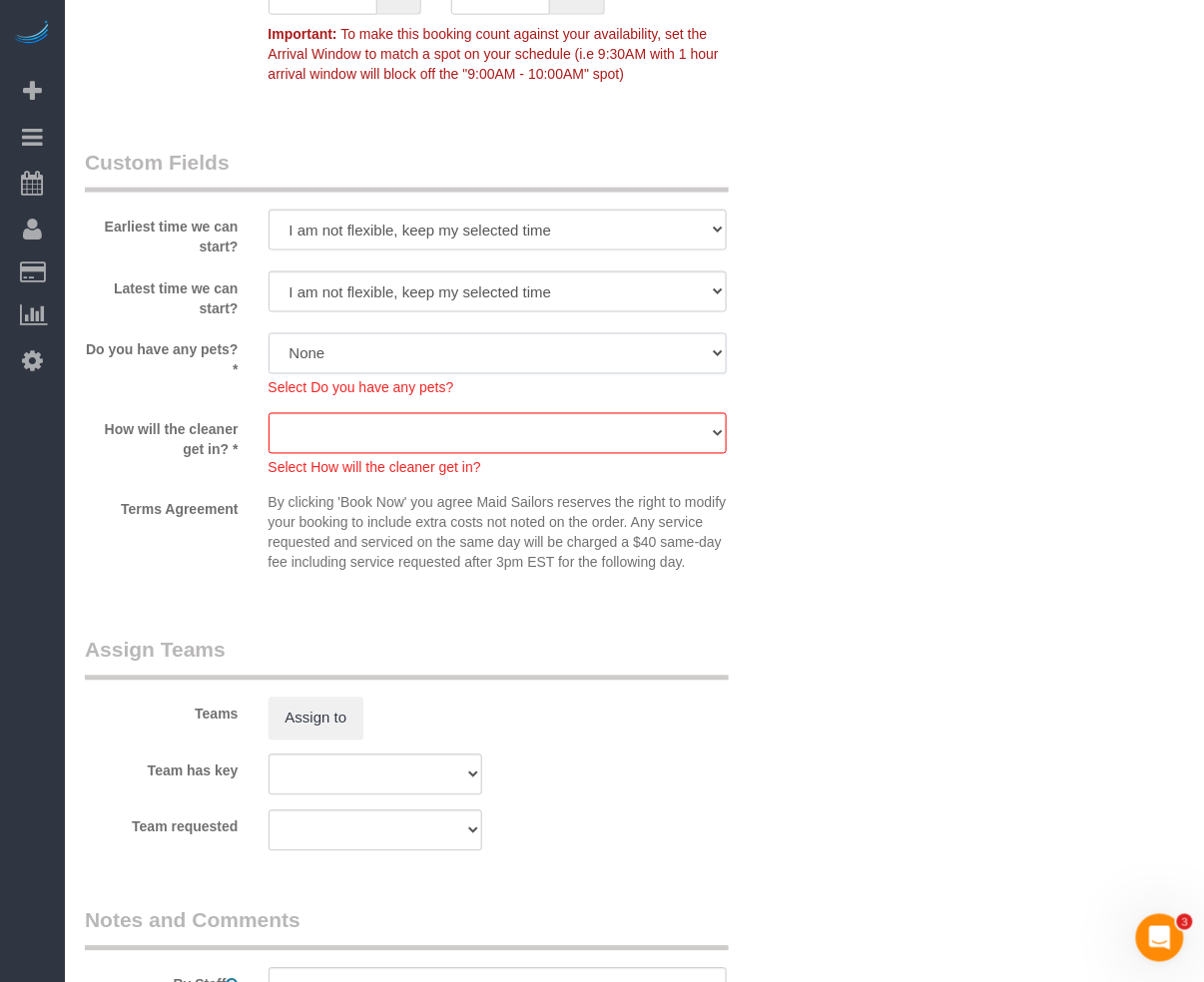 click on "Dog Cat None" at bounding box center (497, 353) 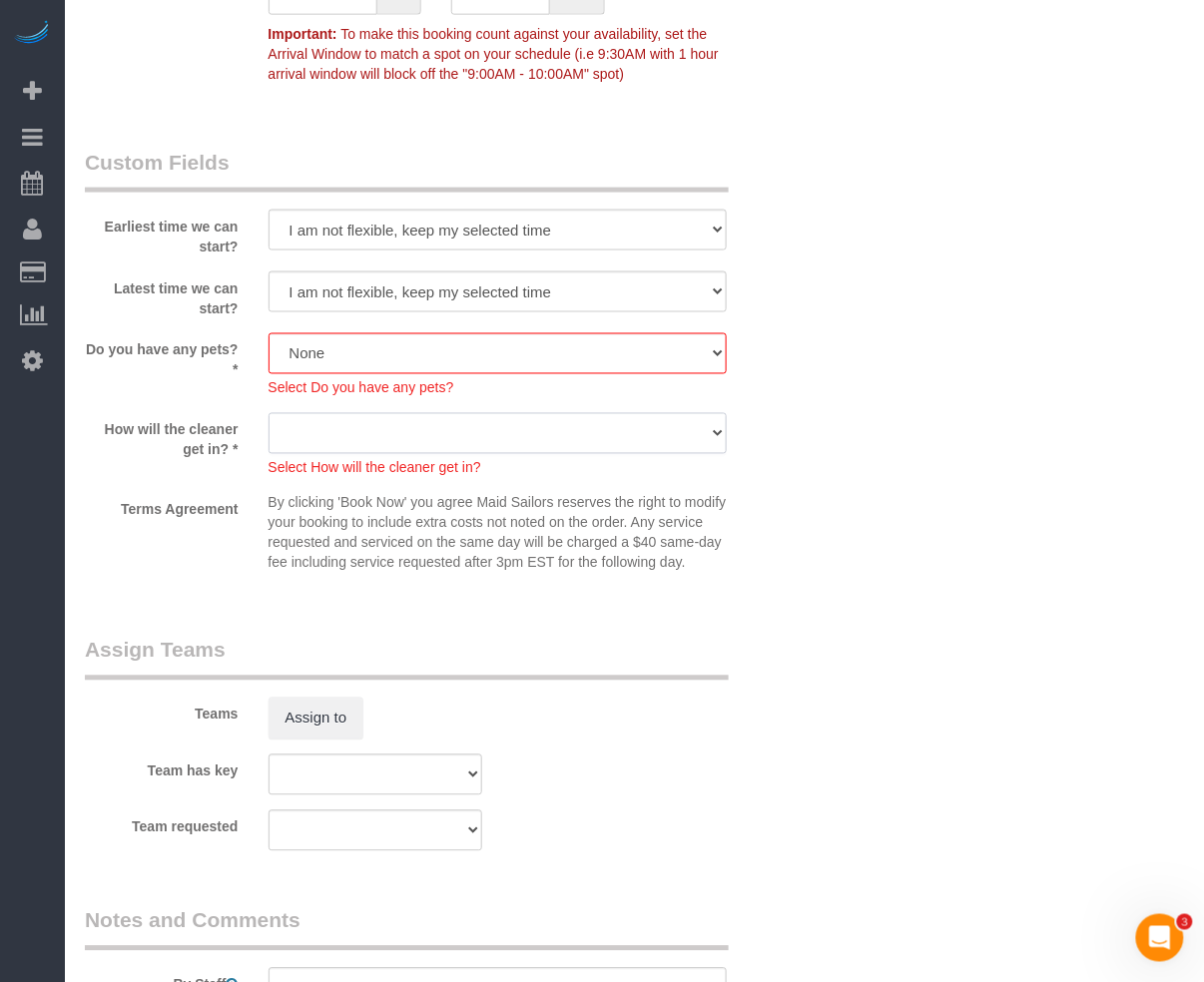 click on "We'll let you in. Doorman/Front Desk has the key. Other (Provide details)" at bounding box center [497, 433] 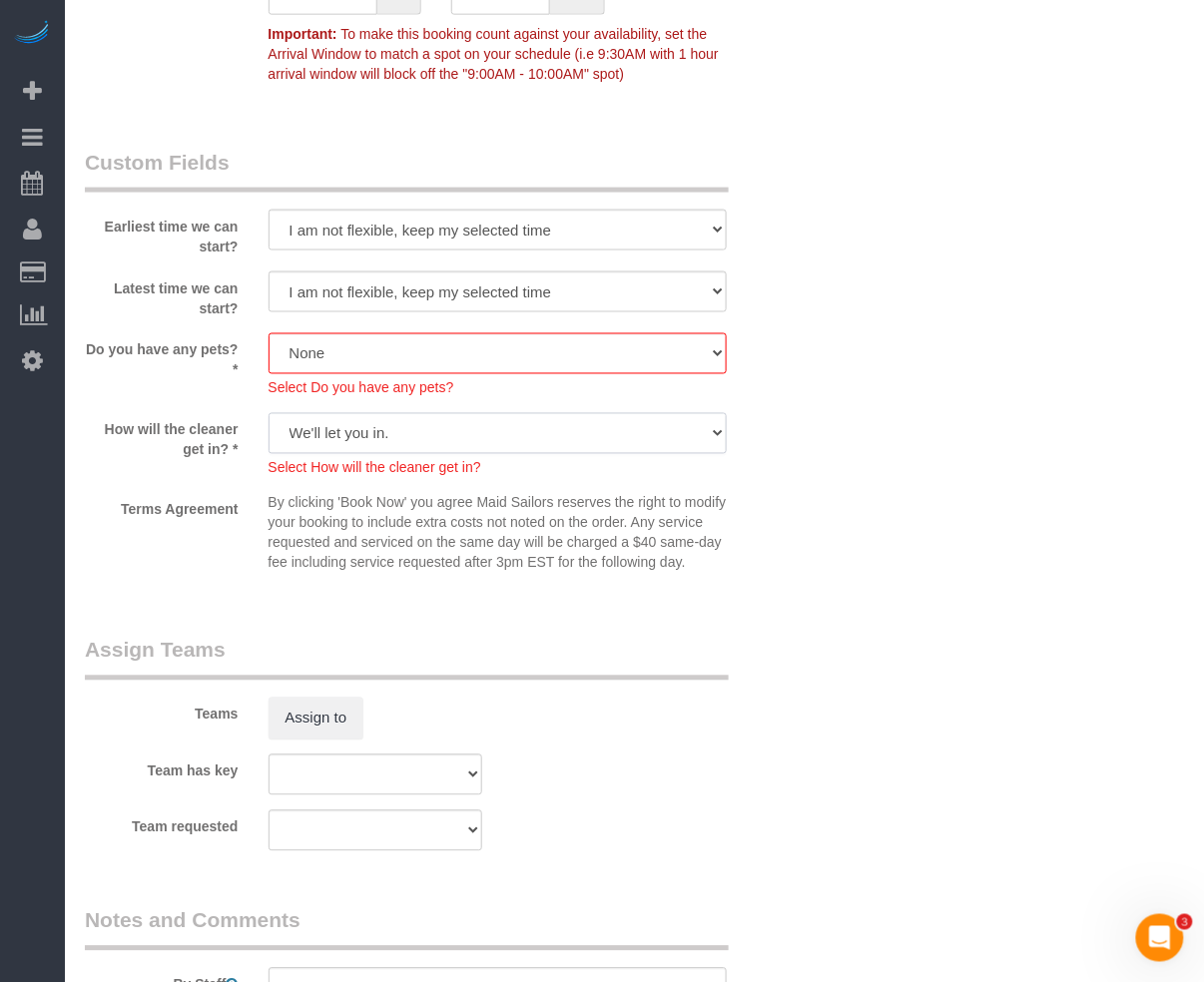 click on "We'll let you in. Doorman/Front Desk has the key. Other (Provide details)" at bounding box center [497, 433] 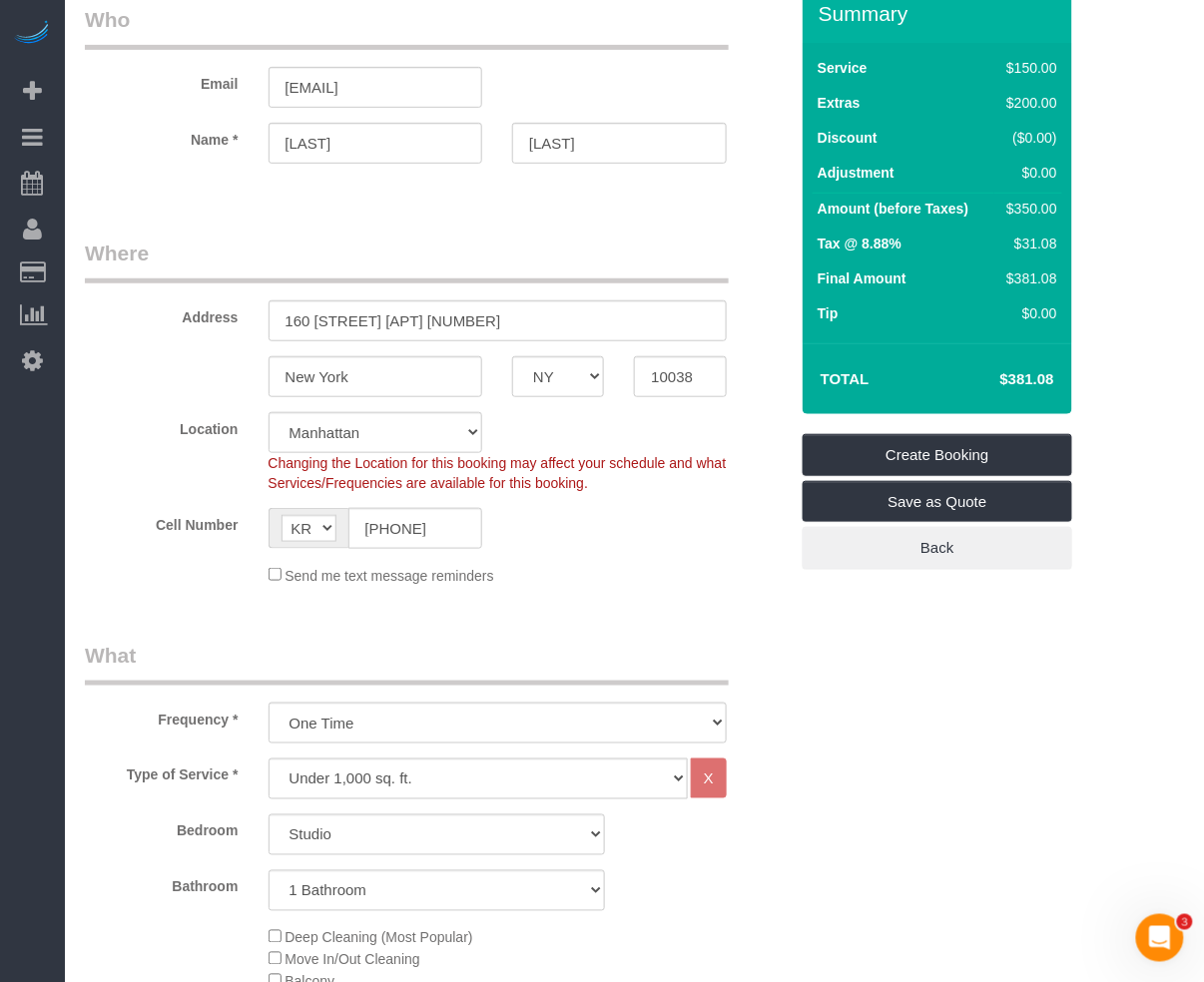 scroll, scrollTop: 157, scrollLeft: 0, axis: vertical 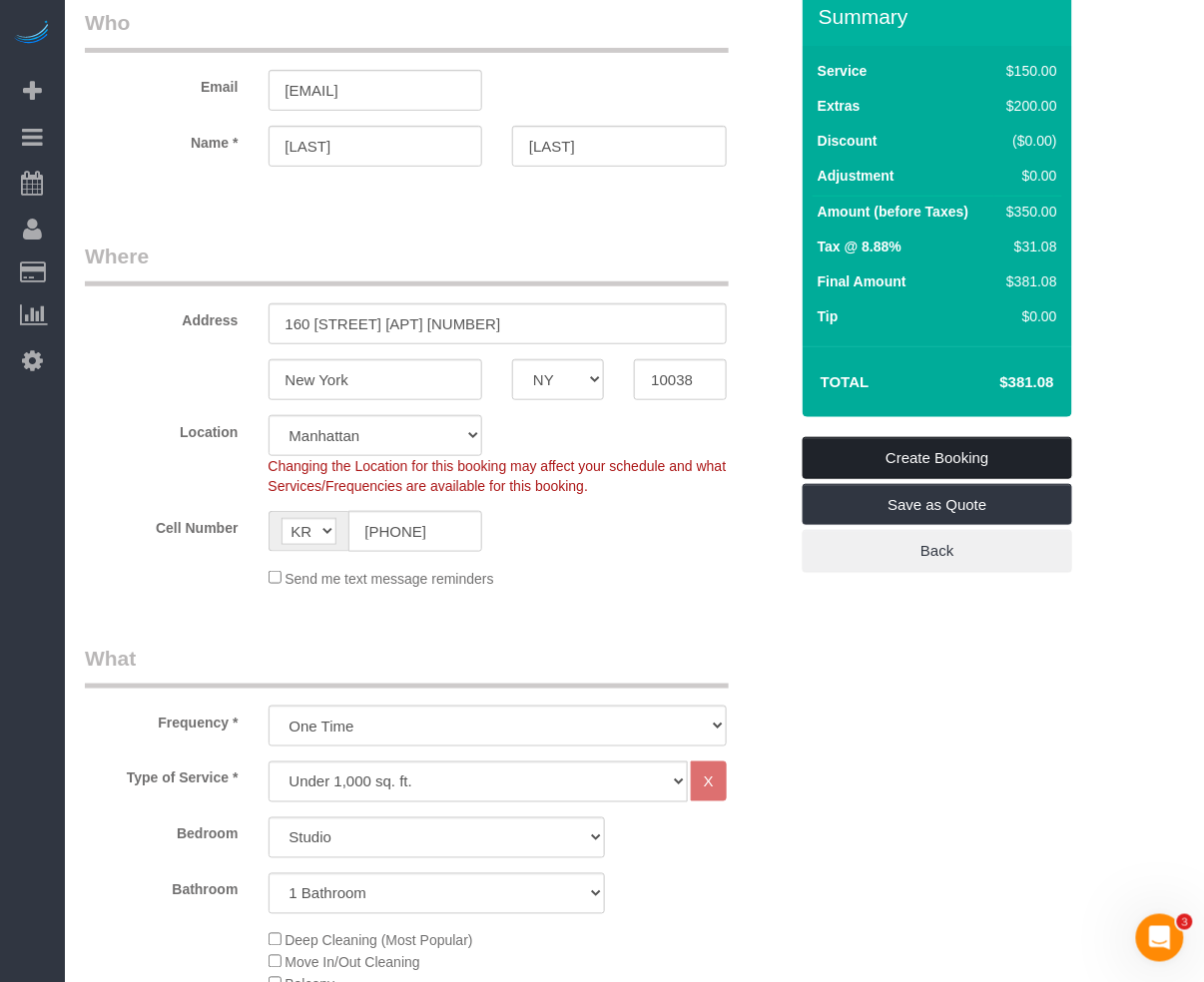 click on "Create Booking" at bounding box center (937, 458) 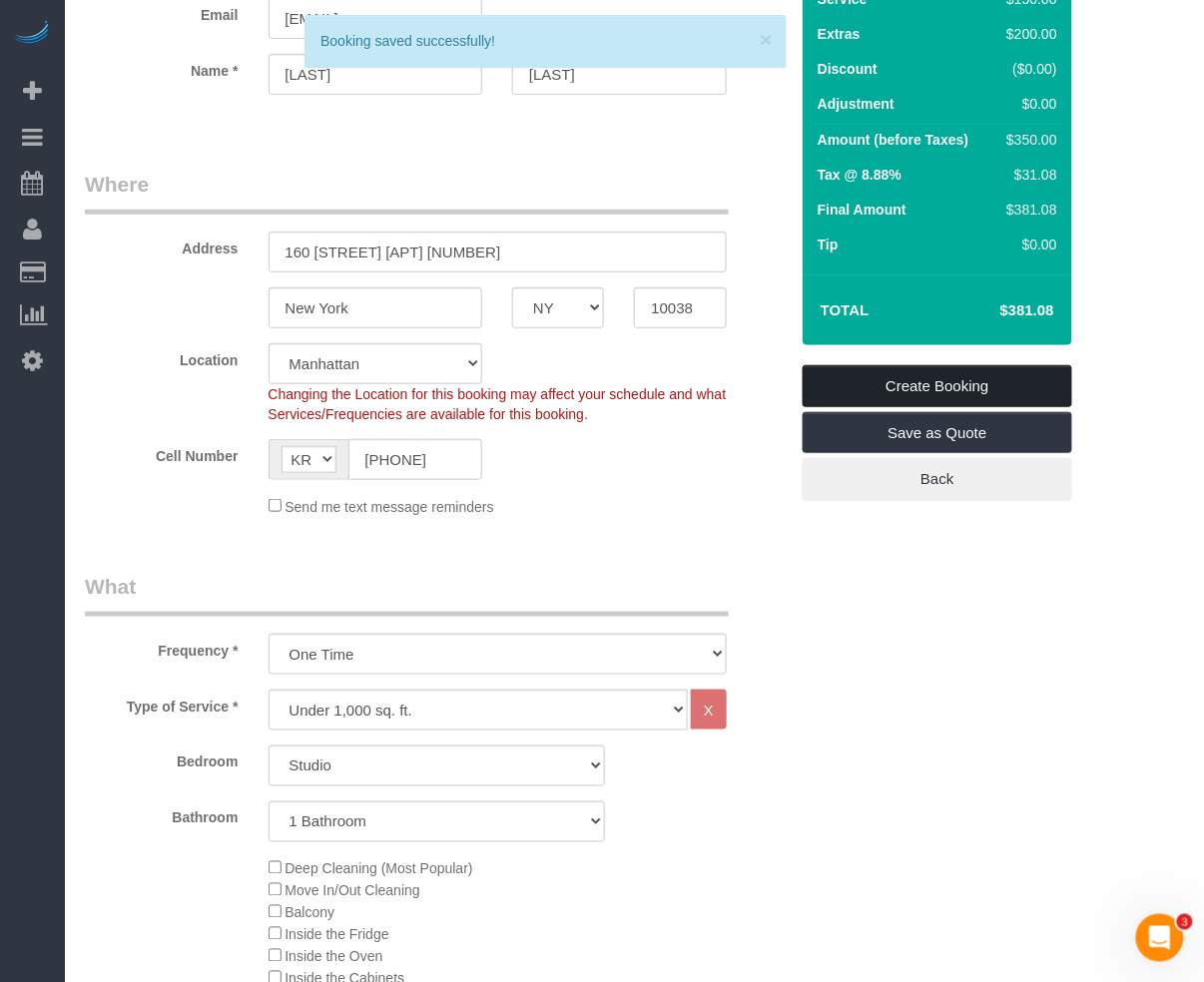 scroll, scrollTop: 84, scrollLeft: 0, axis: vertical 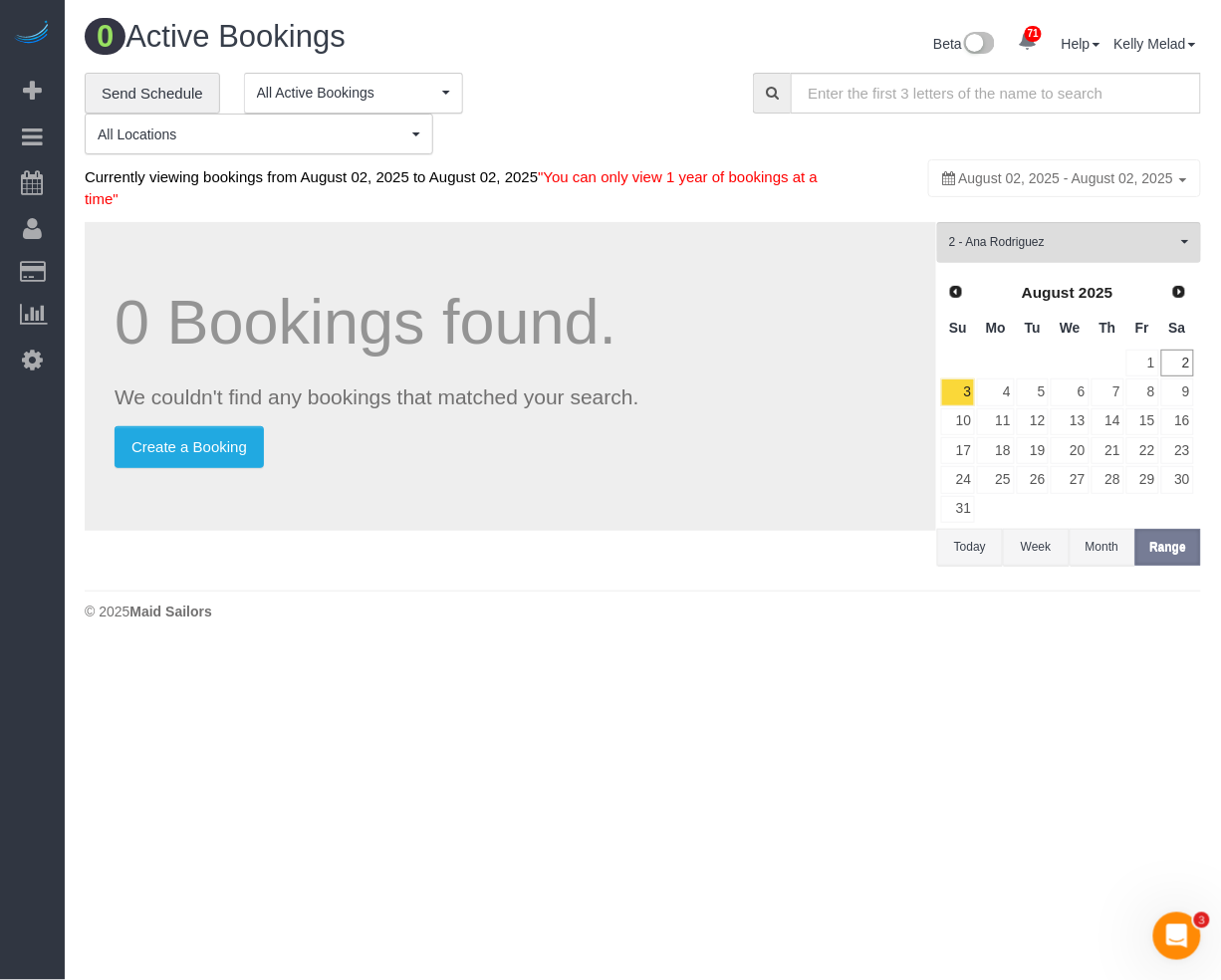 click on "71
Beta
Your Notifications
You have 0 alerts
×
You have 5  to charge for 08/01/2025
×
You have 1  to charge for 07/31/2025
×
You have 4  to charge for 07/30/2025
×" at bounding box center [610, 490] 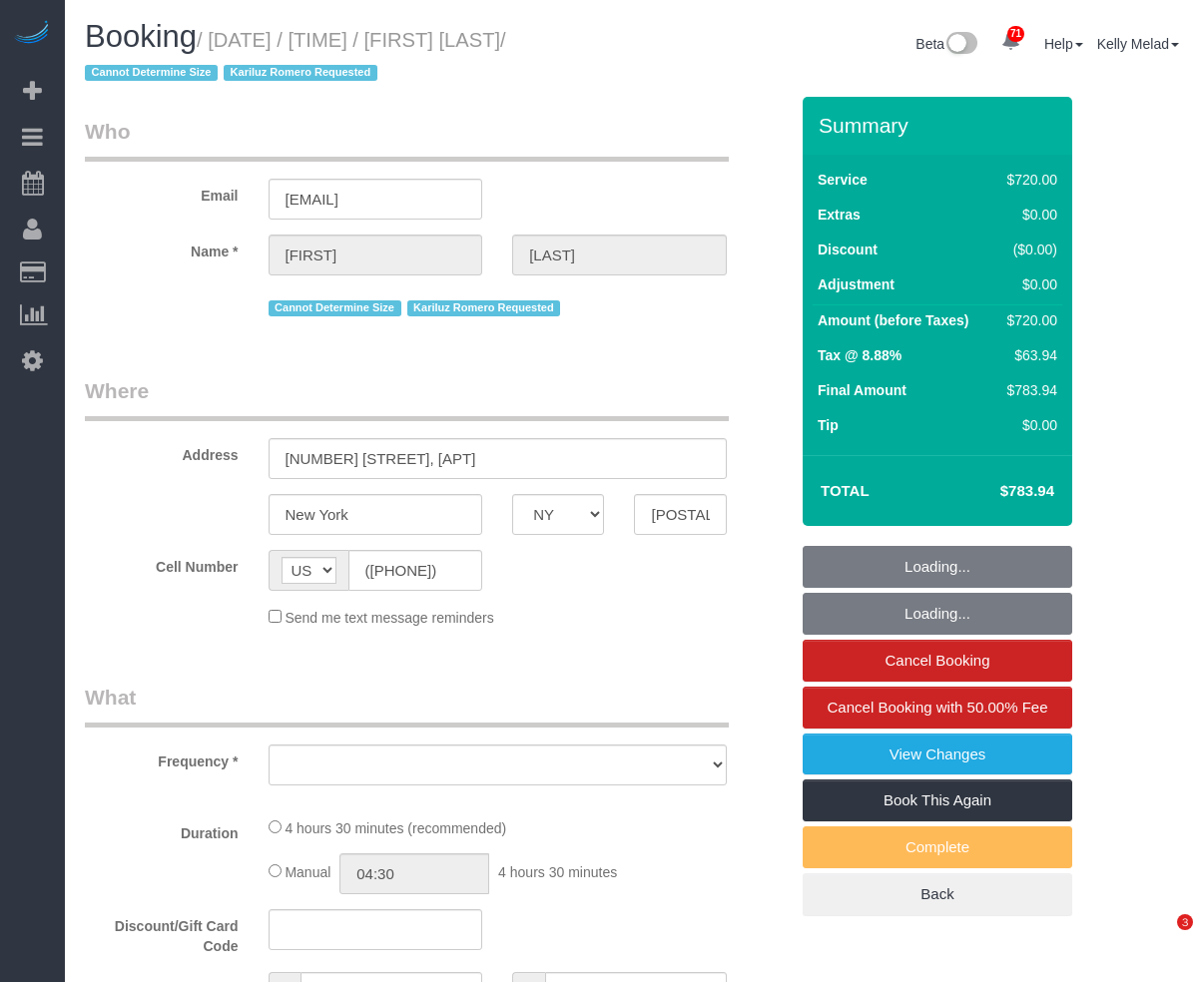 select on "NY" 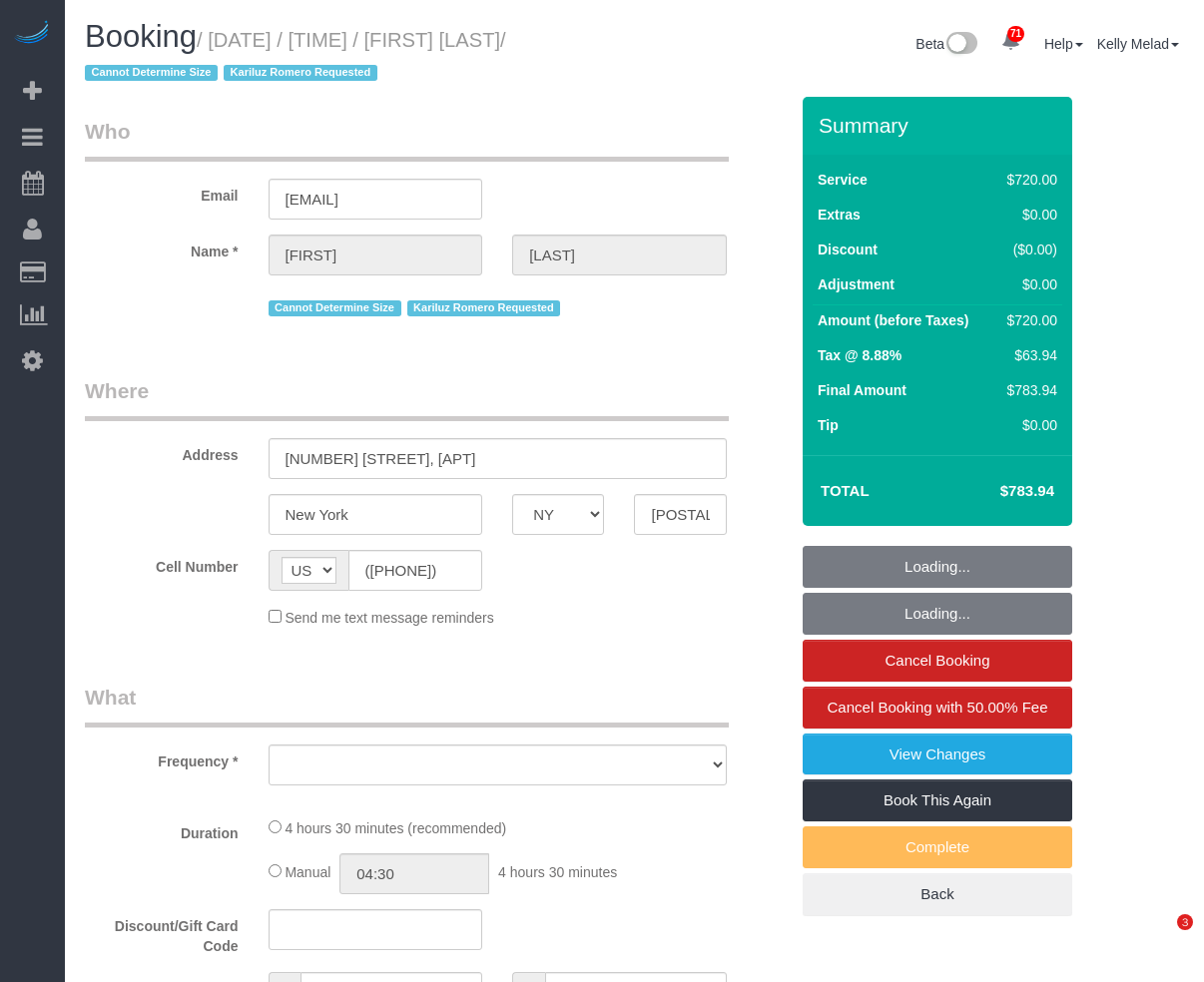 scroll, scrollTop: 0, scrollLeft: 0, axis: both 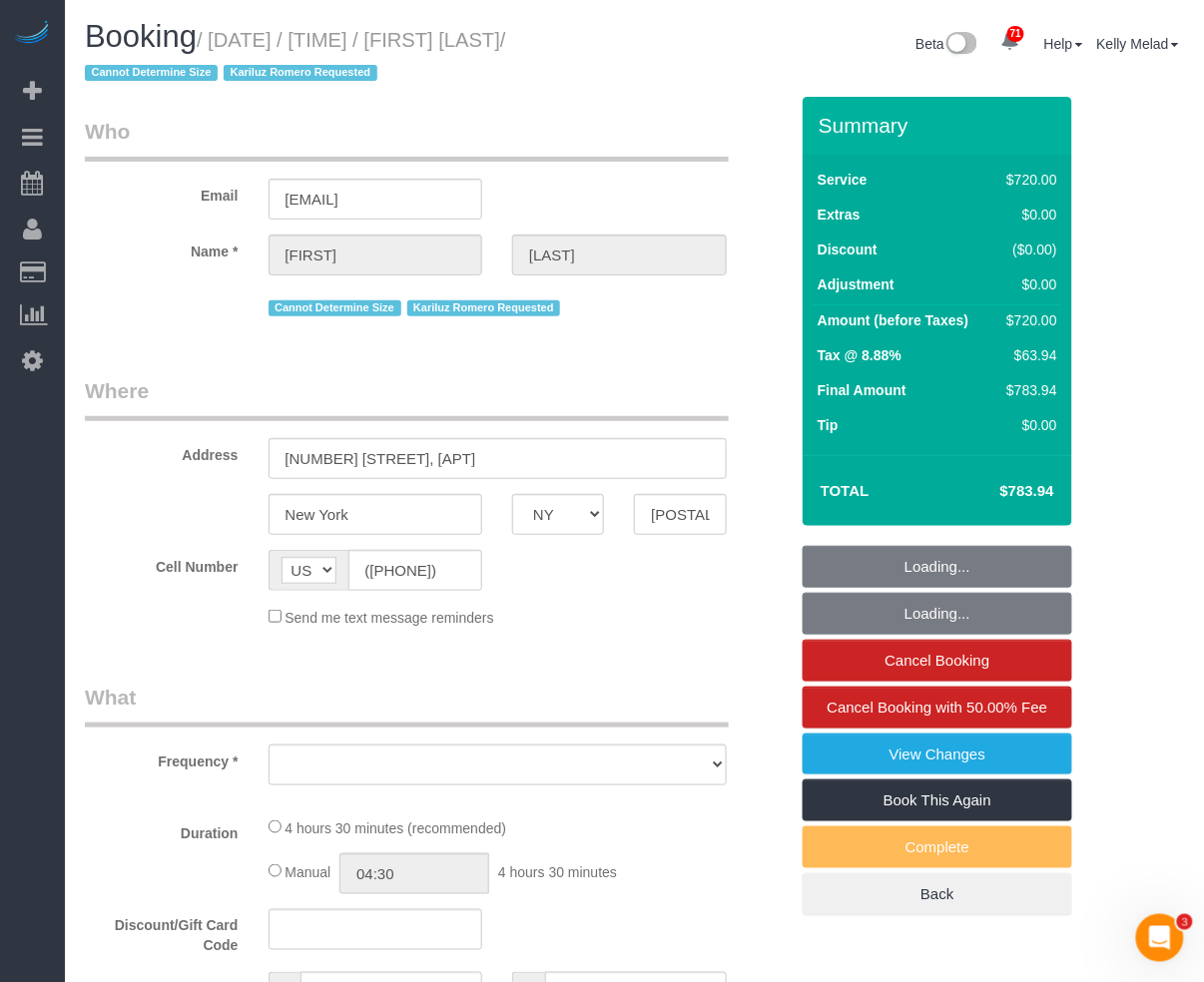 select on "string:stripe-pm_1QwnPv4VGloSiKo7hDaliMLM" 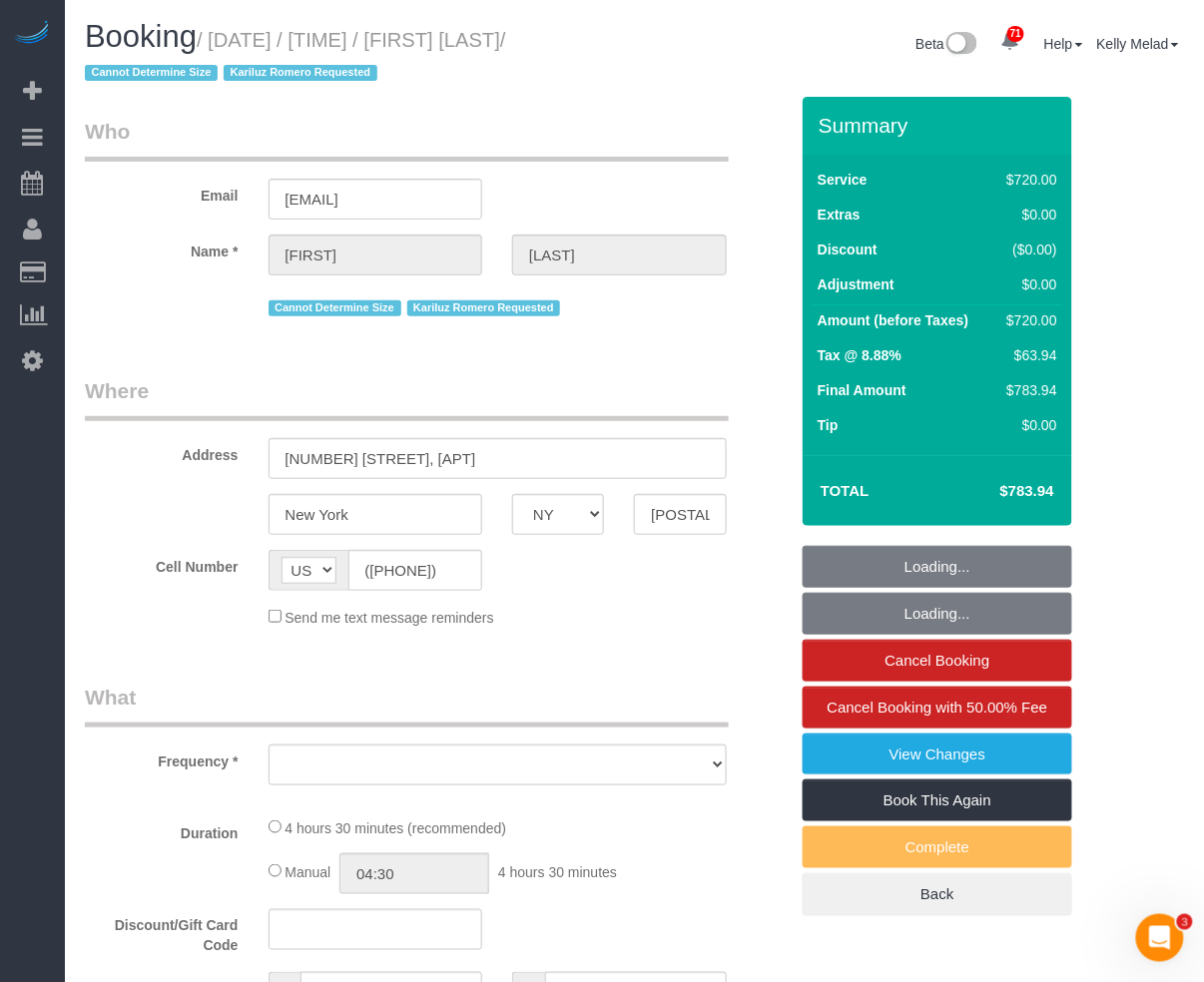 select on "object:970" 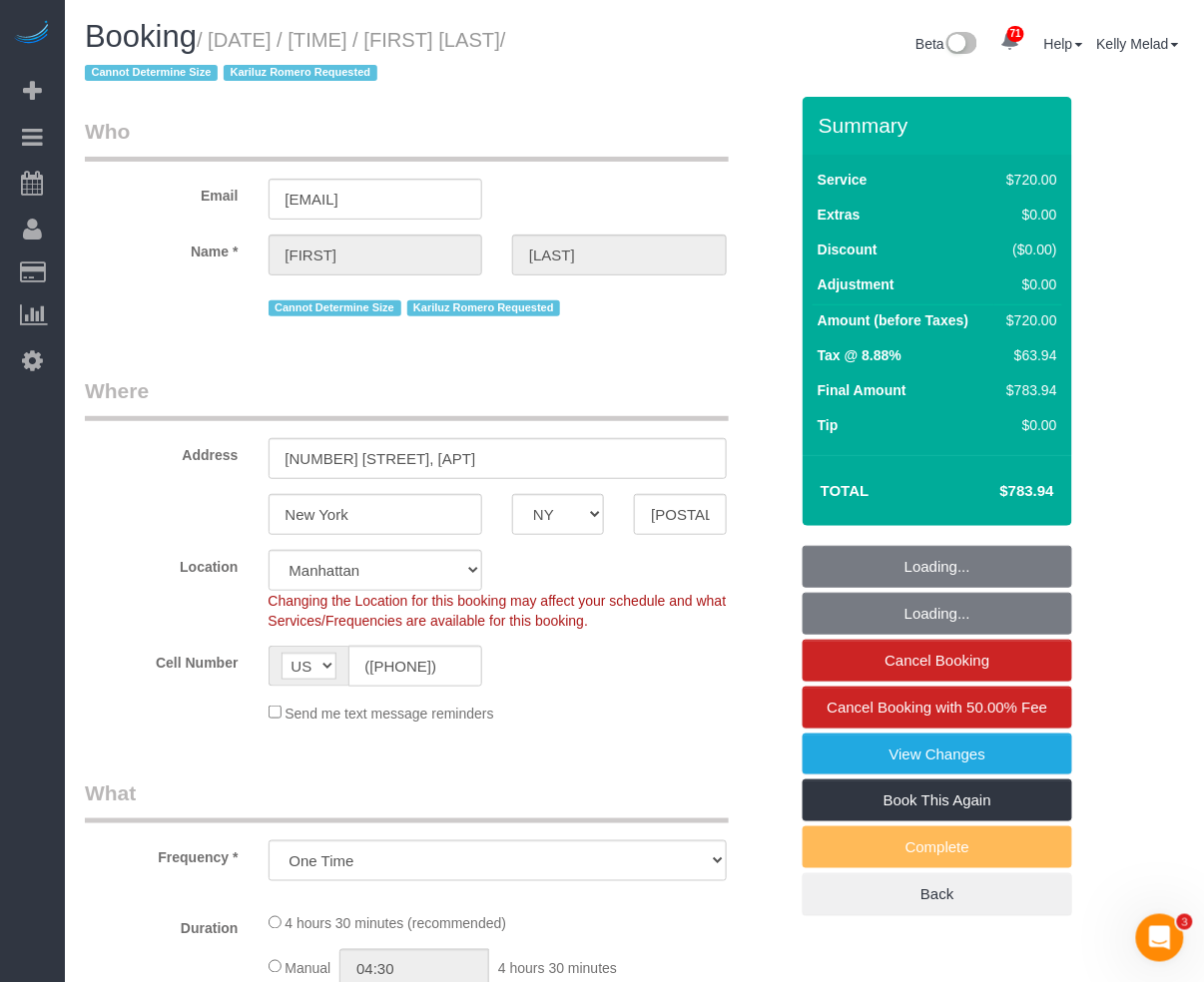 select on "270" 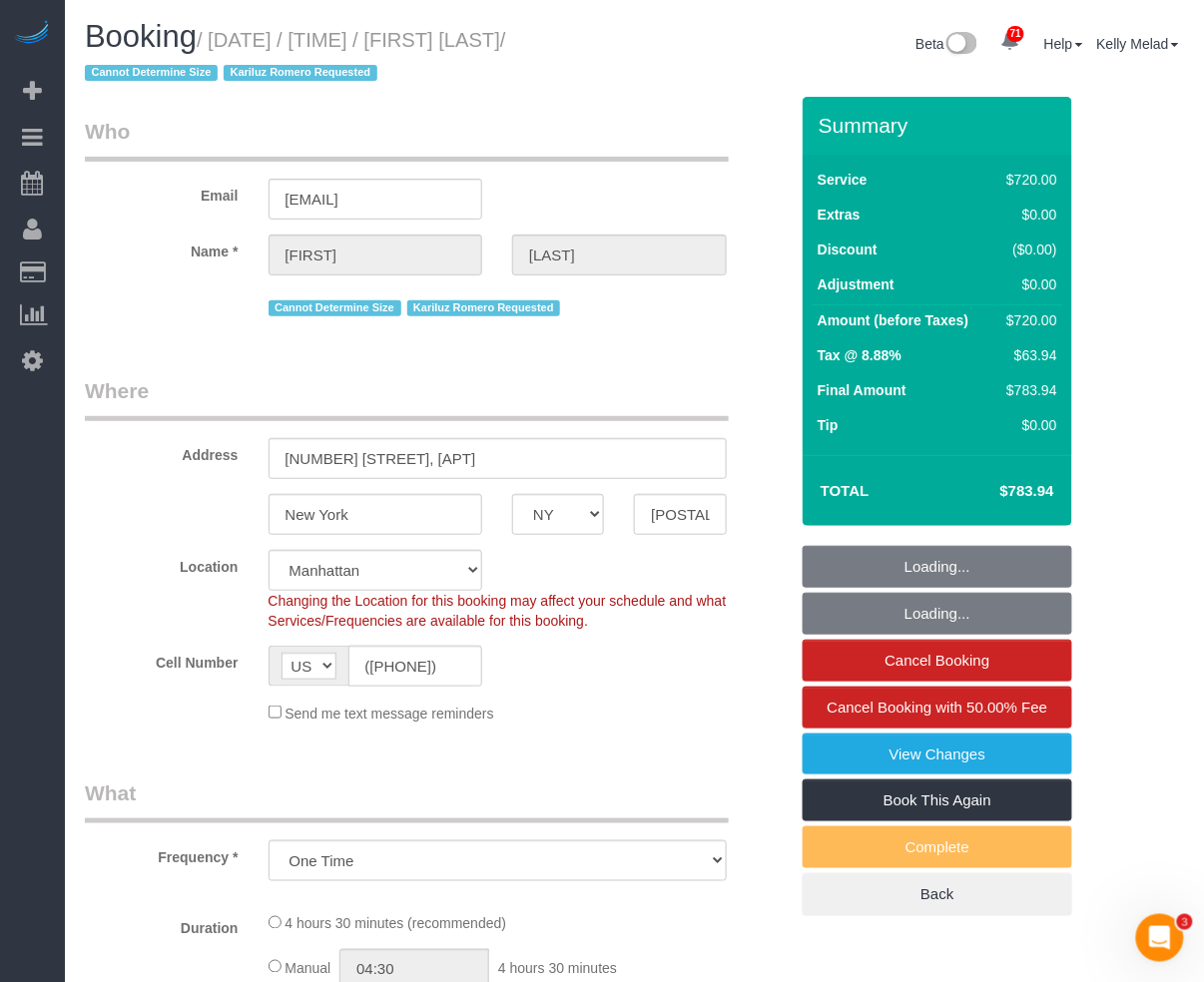 select on "spot1" 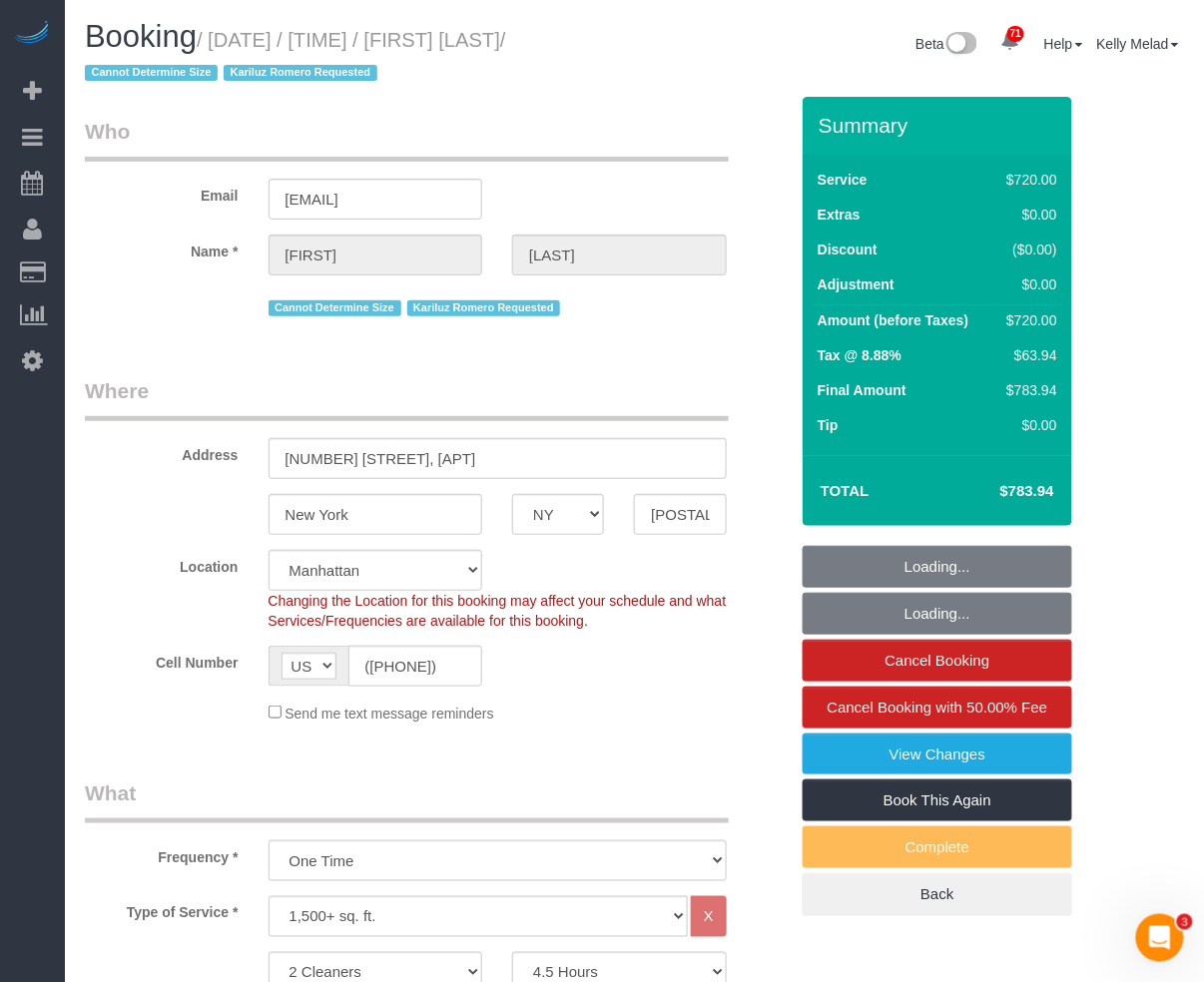 select on "object:1402" 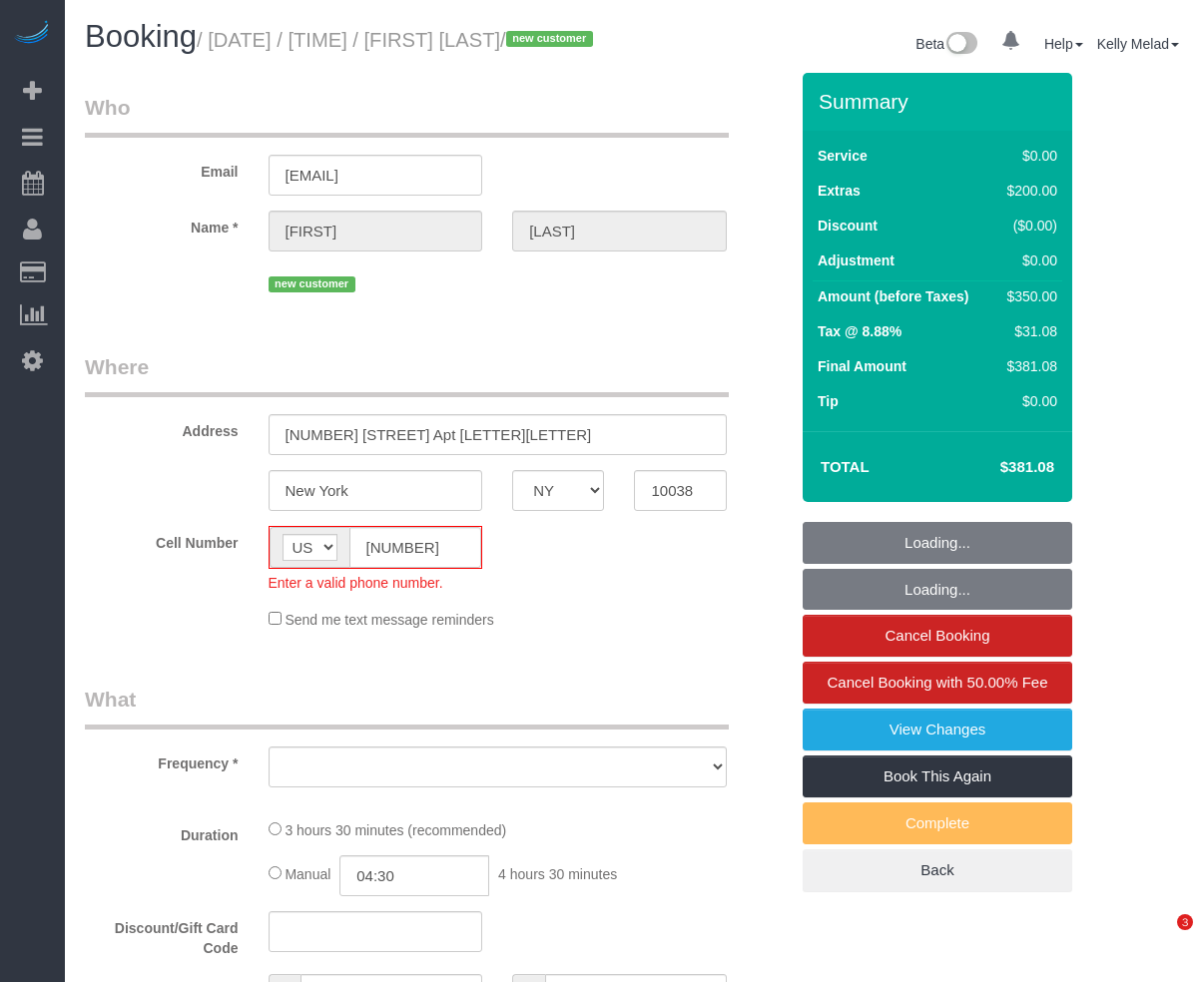 select on "NY" 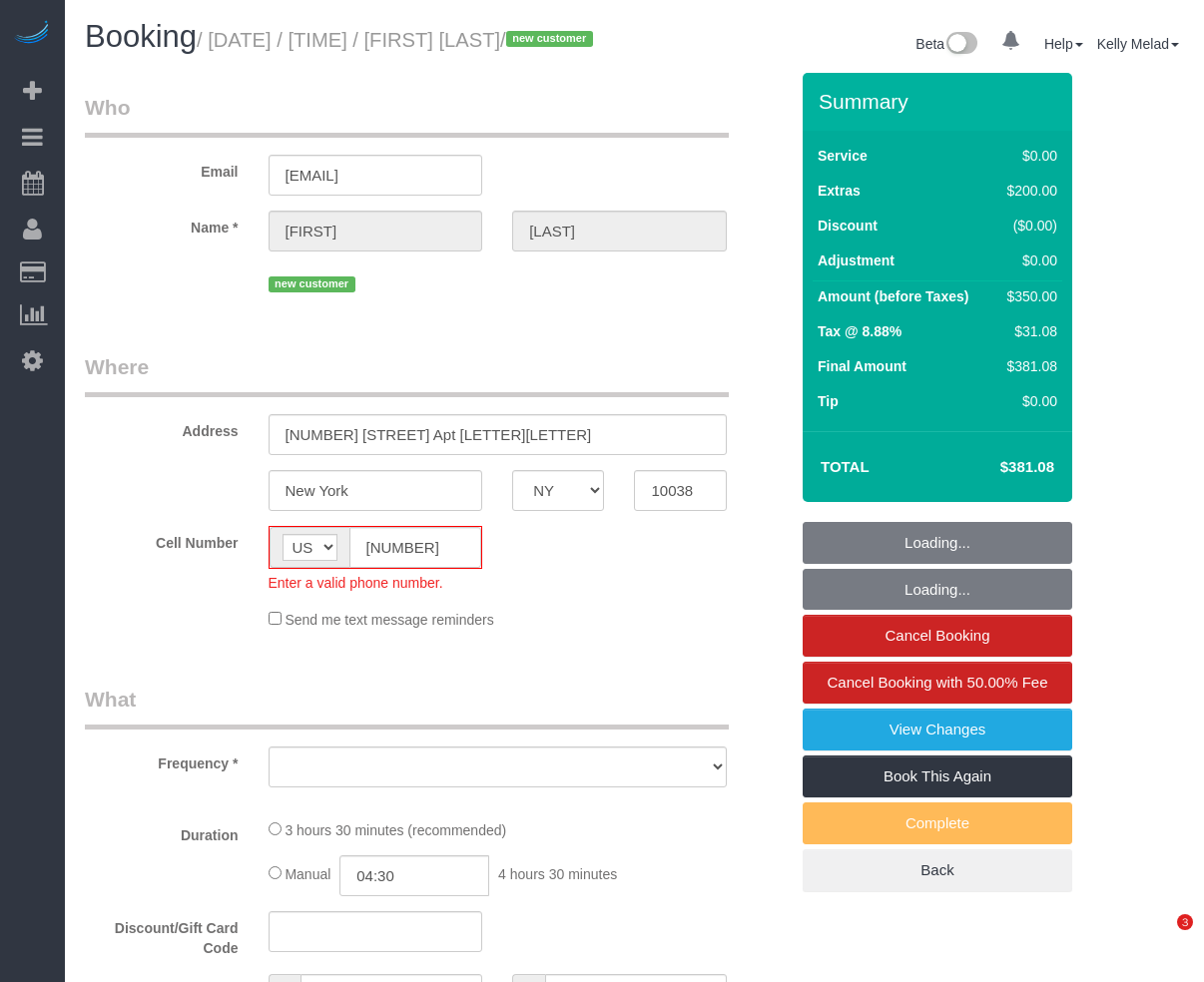 scroll, scrollTop: 0, scrollLeft: 0, axis: both 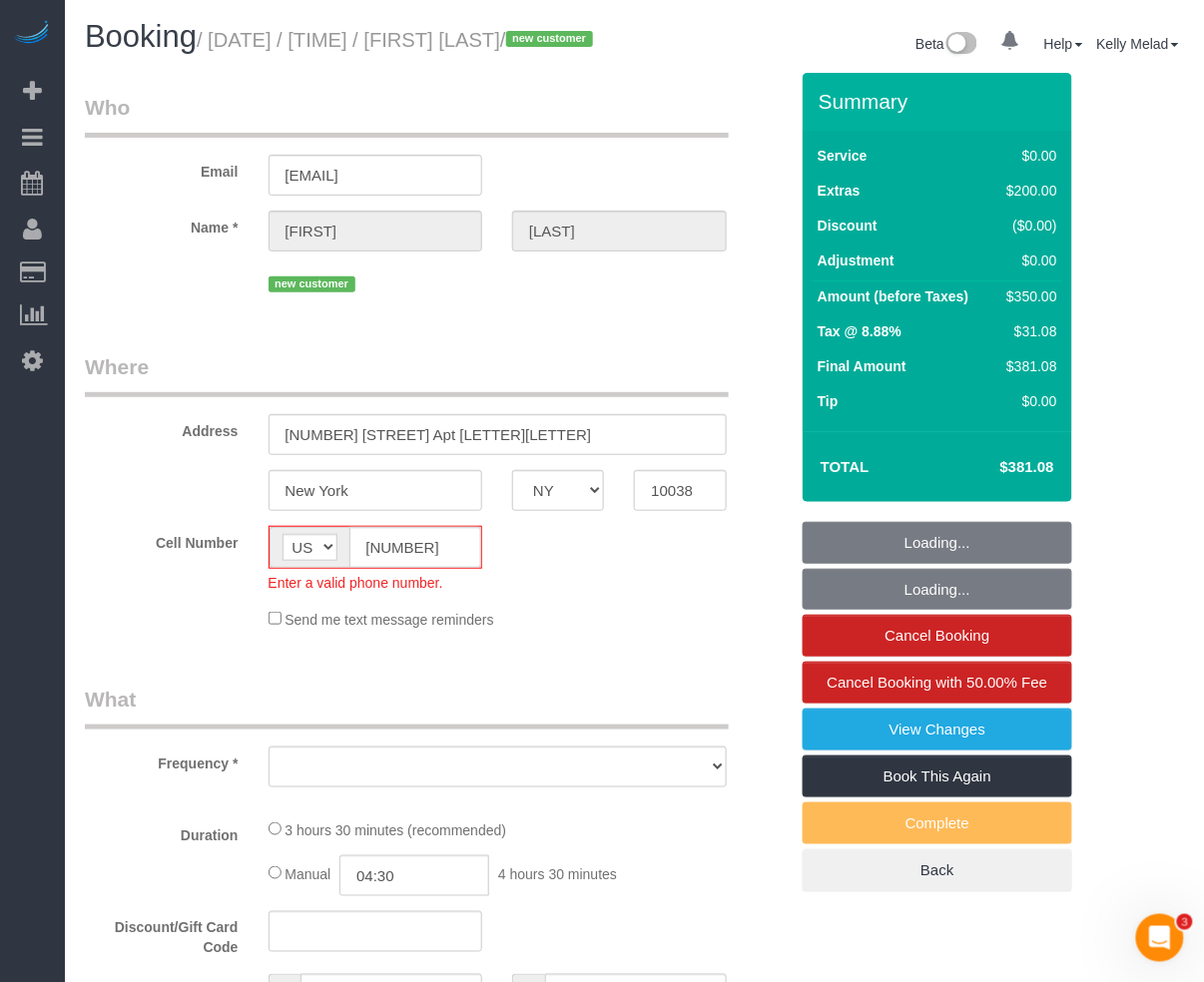 select on "string:stripe-pm_1Rrirh4VGloSiKo7ae3s4Xjc" 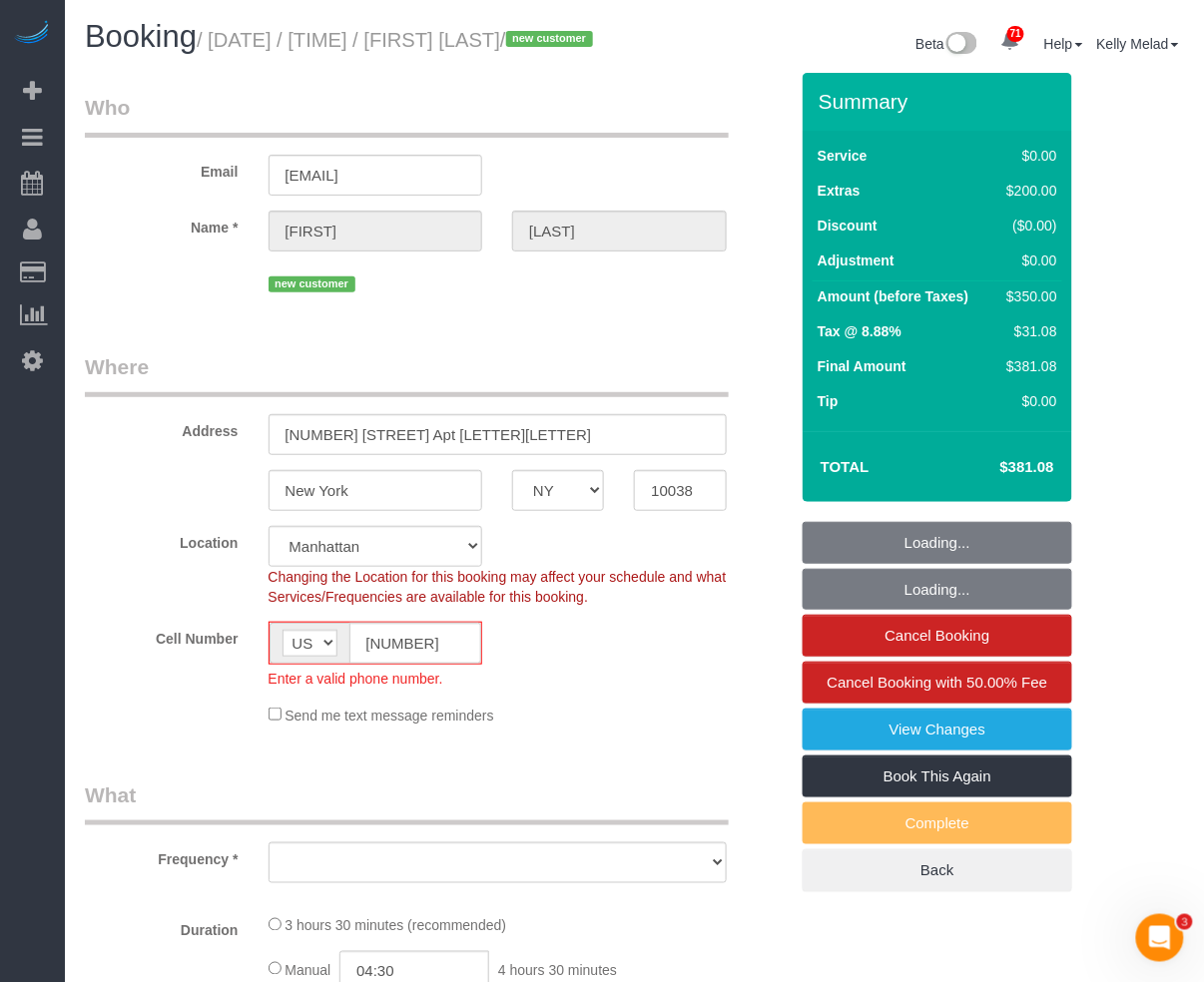 select on "object:960" 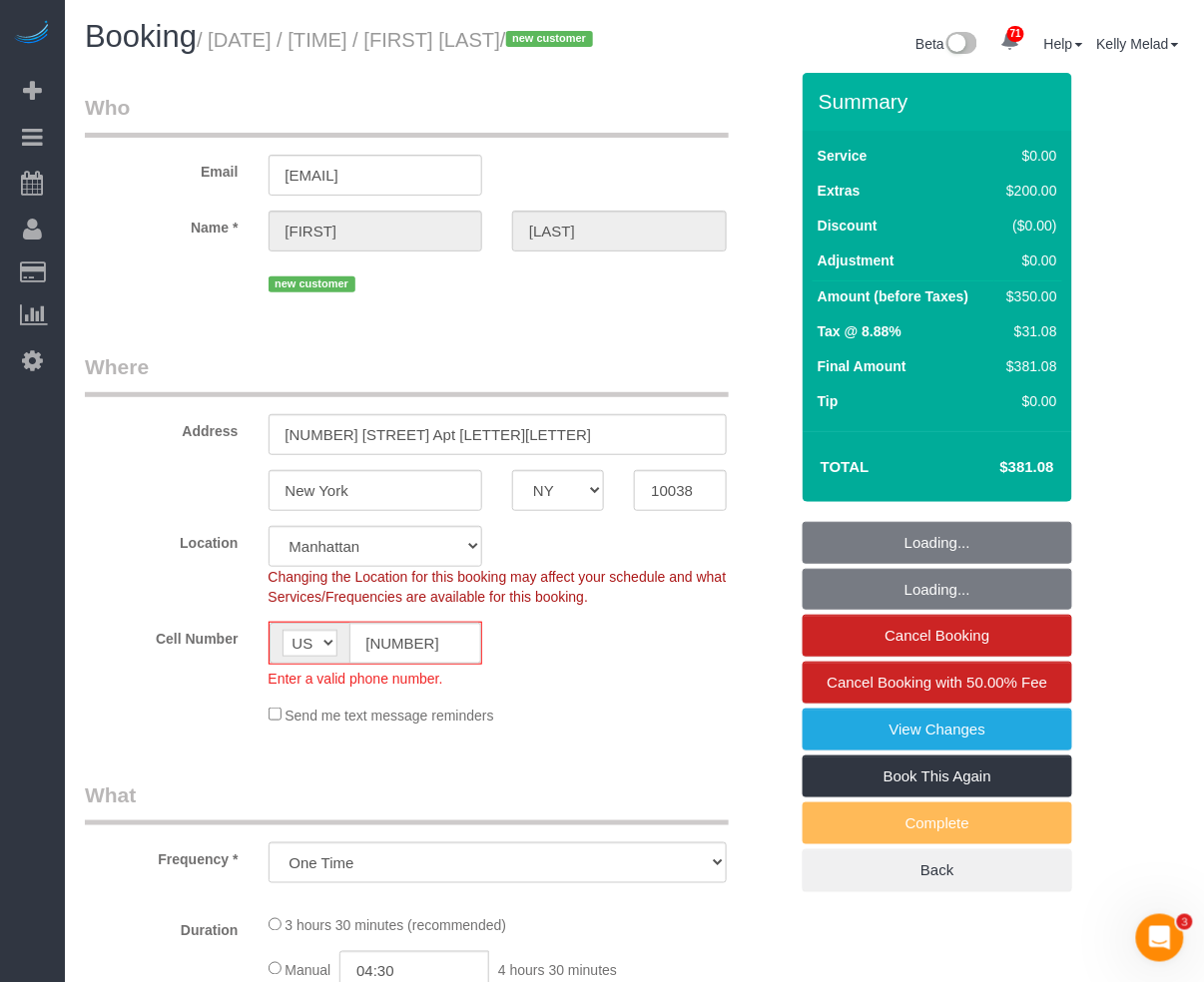 select on "spot1" 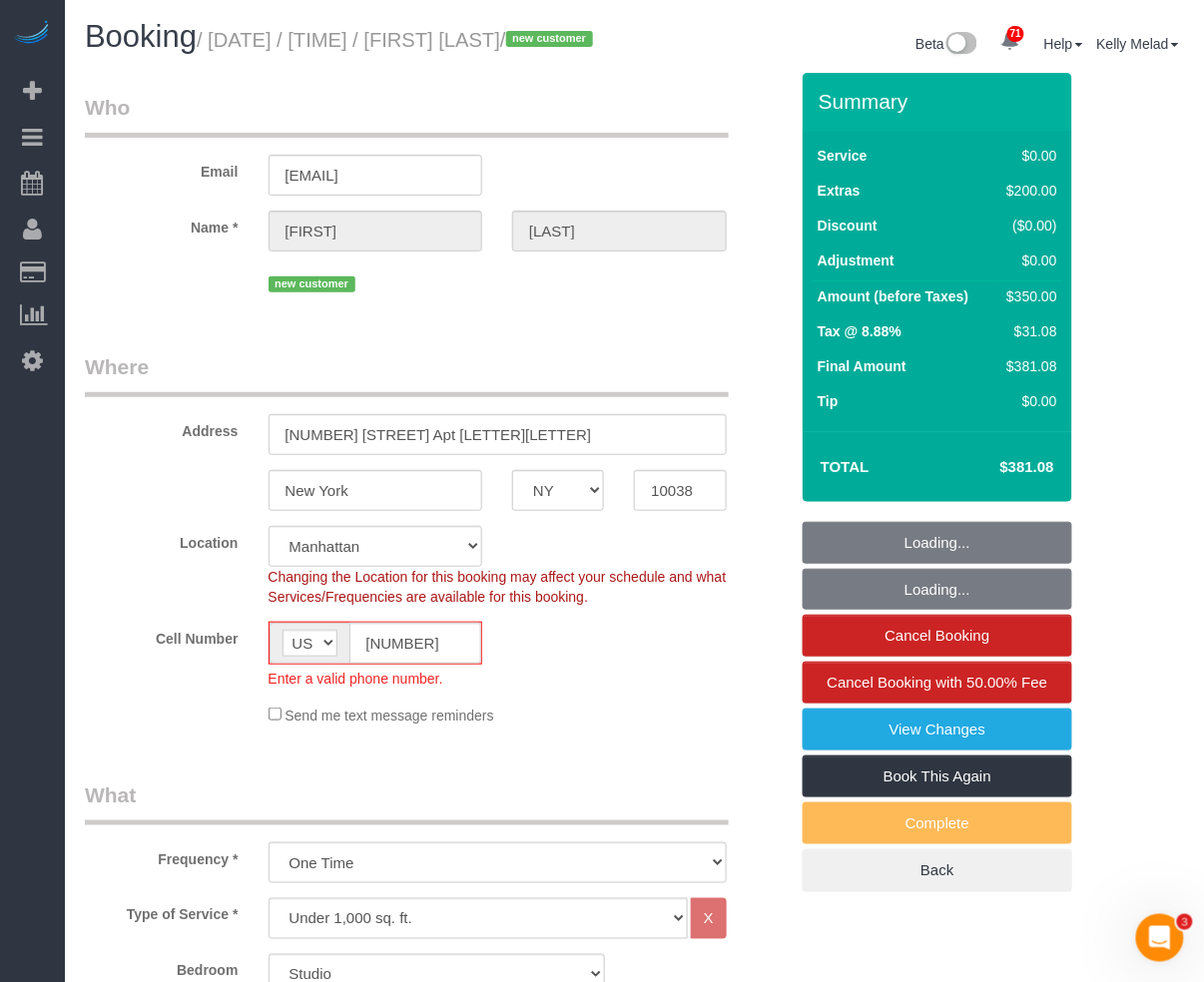 select on "object:1493" 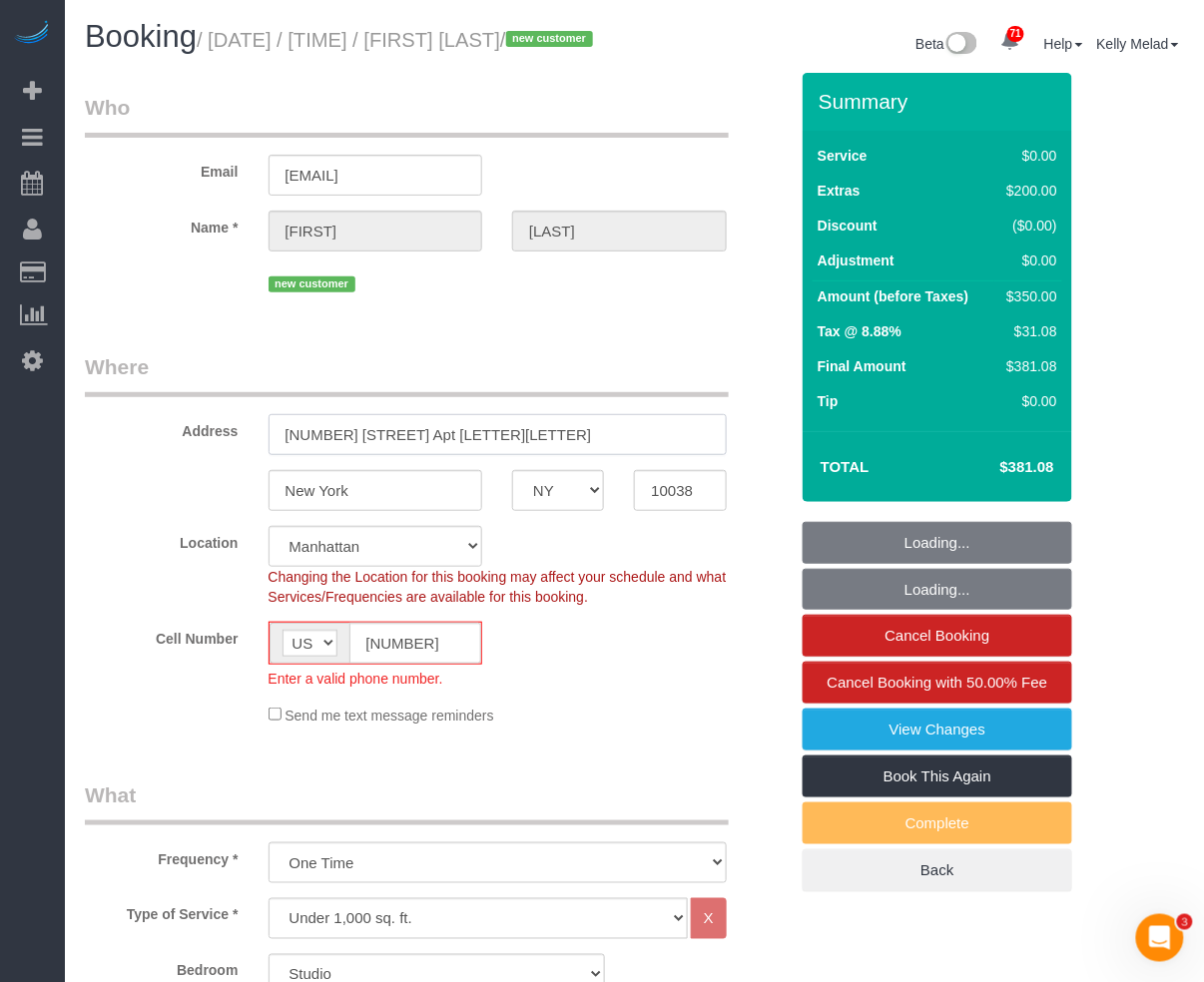 drag, startPoint x: 495, startPoint y: 449, endPoint x: 217, endPoint y: 449, distance: 278 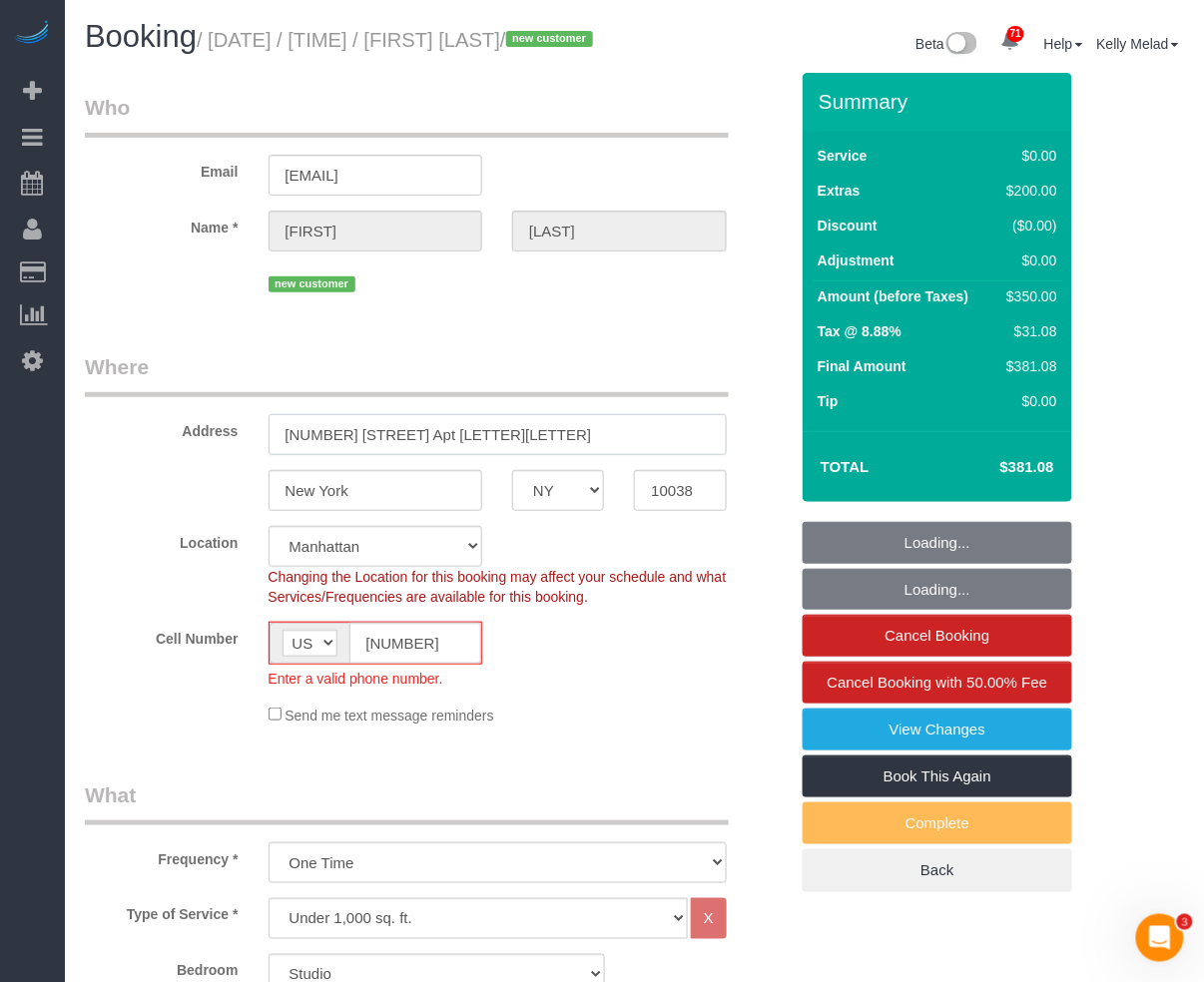 click on "Address
[NUMBER] [STREET] Apt [LETTER][LETTER]" at bounding box center [436, 403] 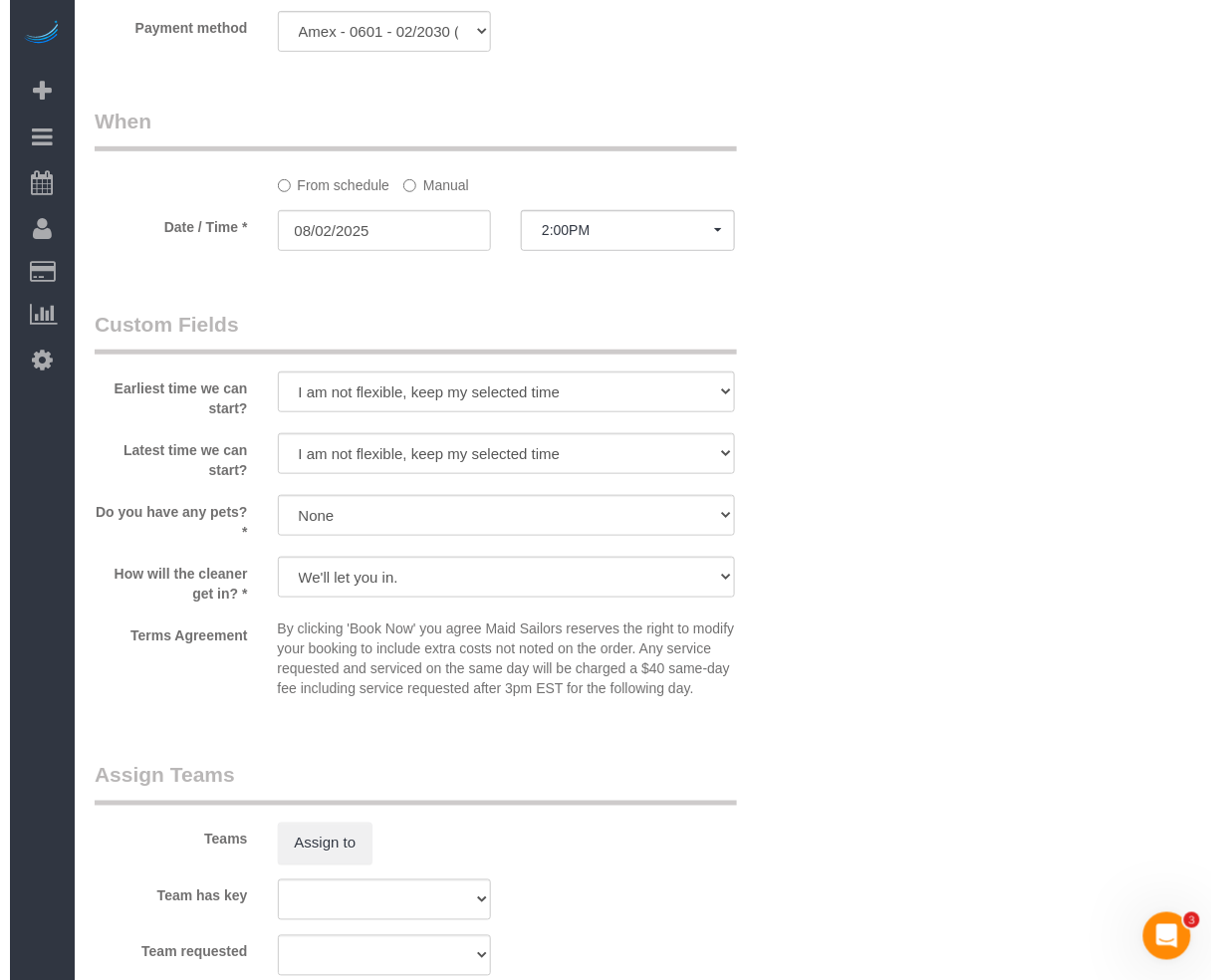 scroll, scrollTop: 1992, scrollLeft: 0, axis: vertical 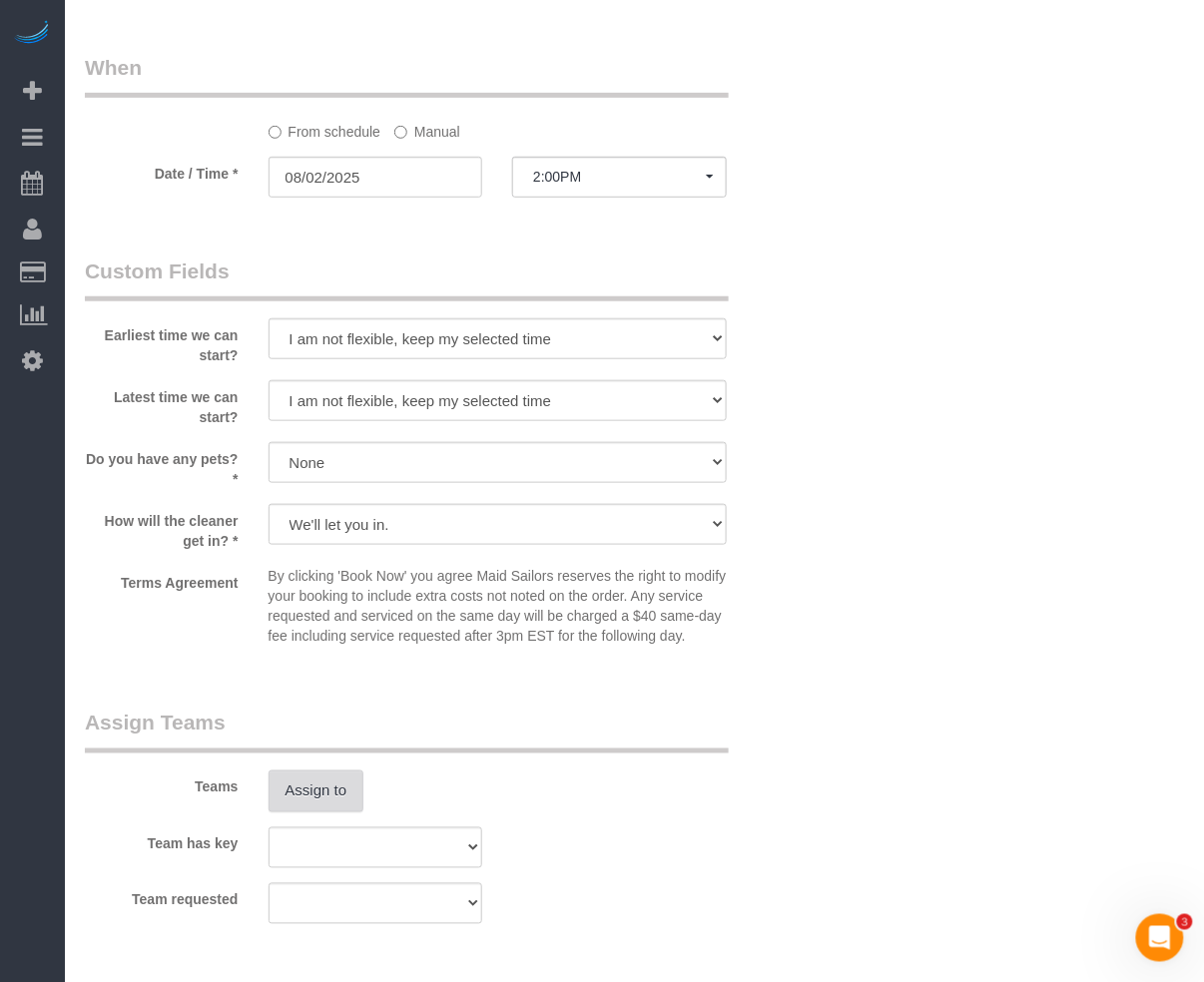 click on "Assign to" at bounding box center (316, 791) 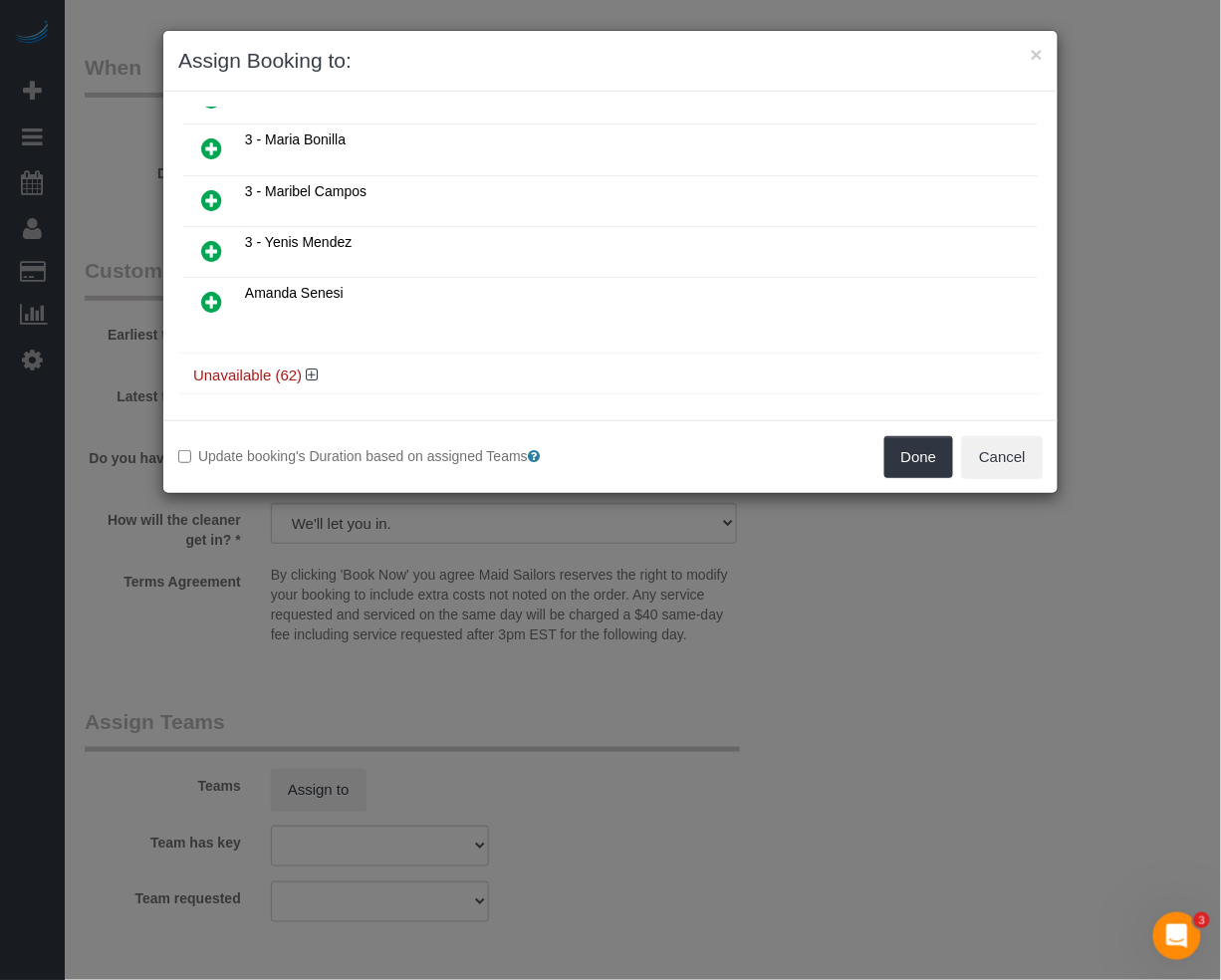scroll, scrollTop: 966, scrollLeft: 0, axis: vertical 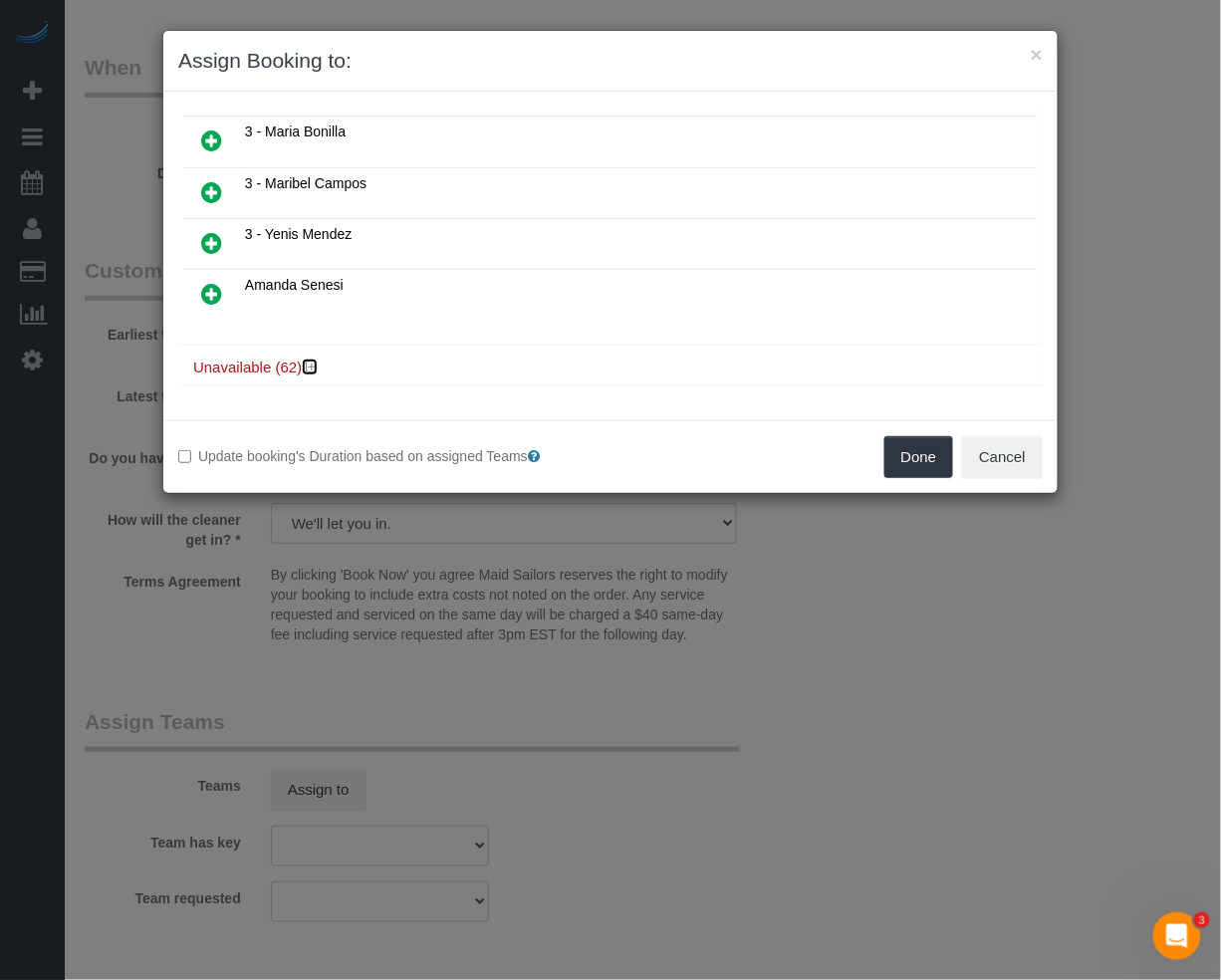 click at bounding box center [312, 367] 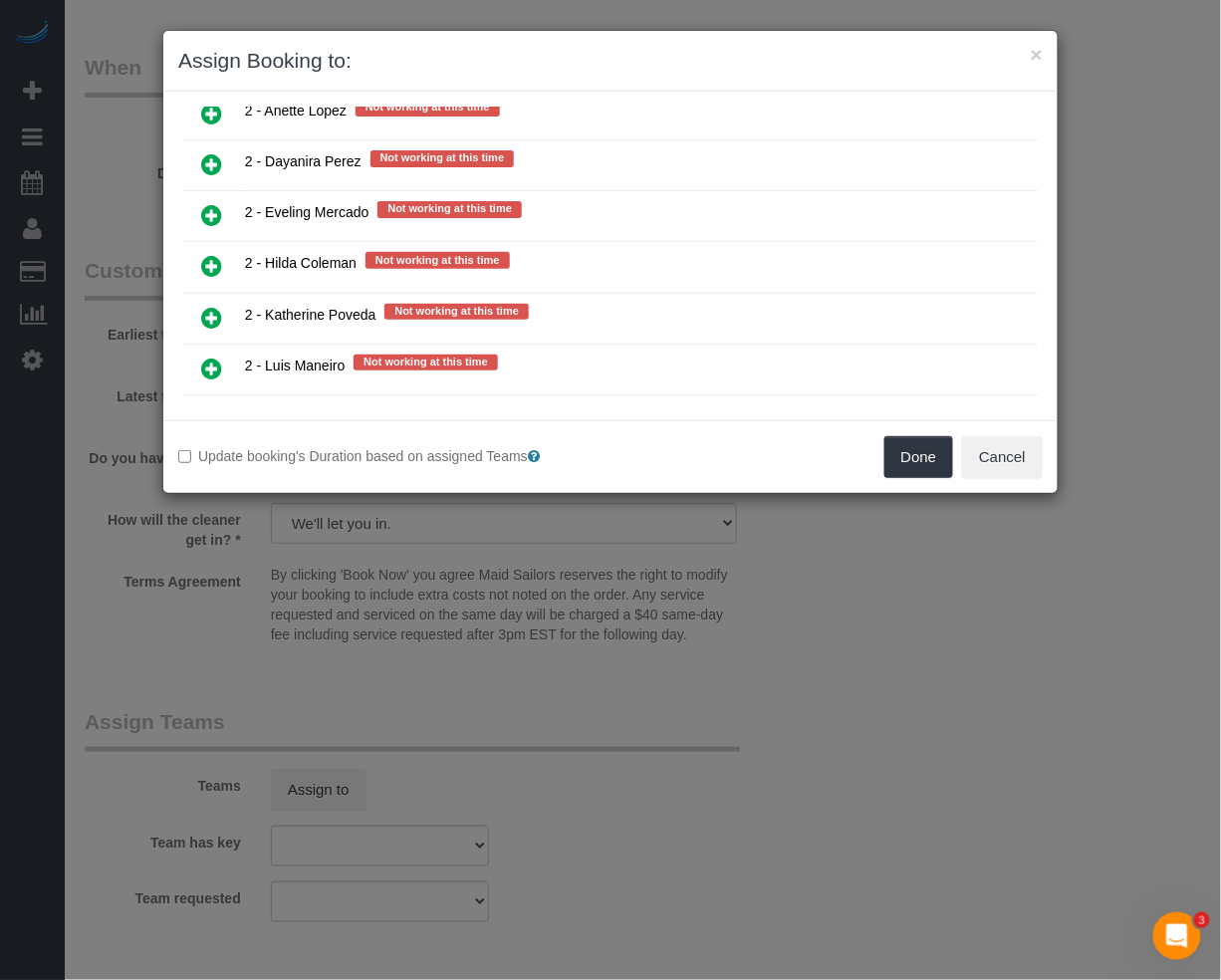 scroll, scrollTop: 3091, scrollLeft: 0, axis: vertical 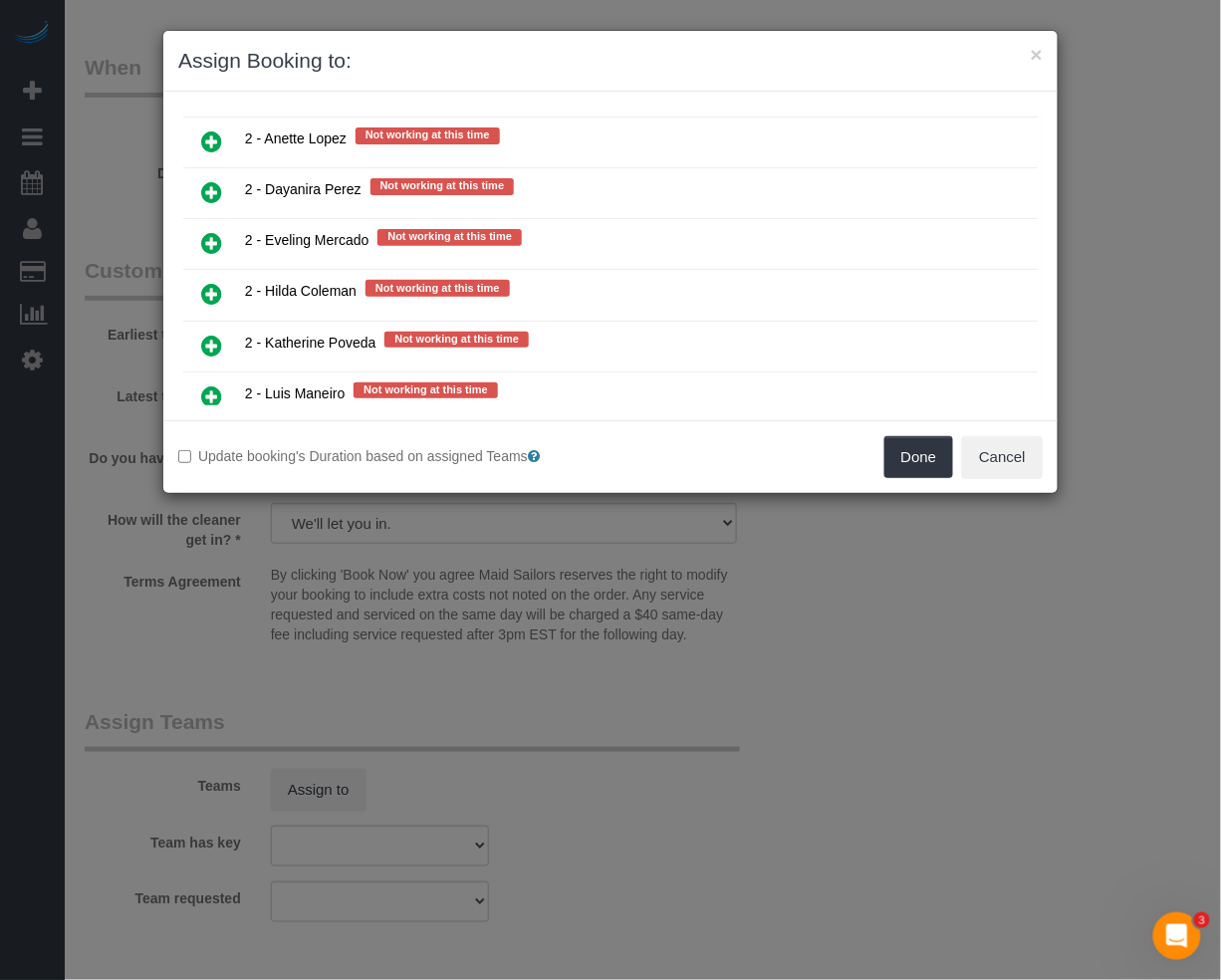click at bounding box center (211, 346) 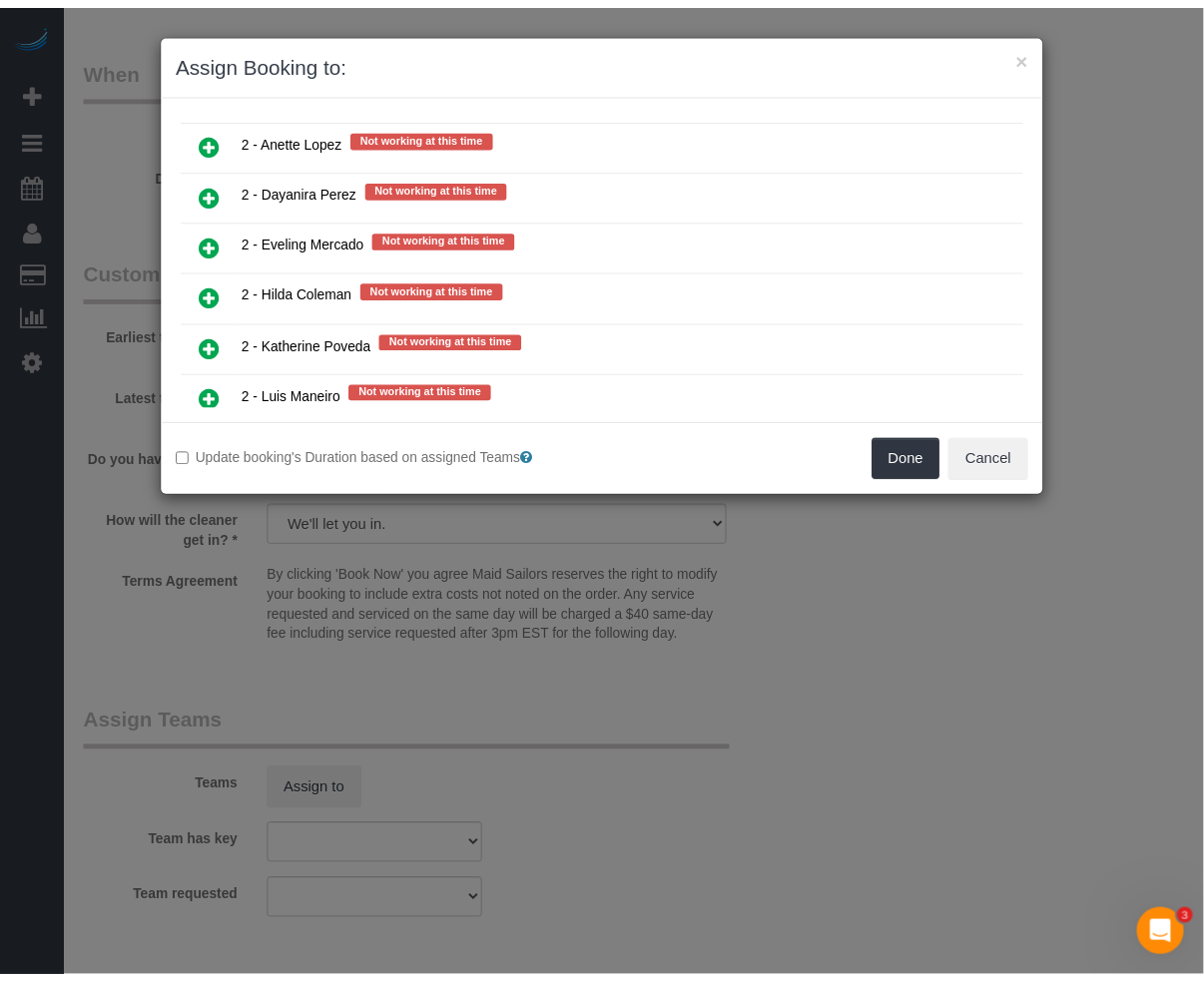scroll, scrollTop: 3146, scrollLeft: 0, axis: vertical 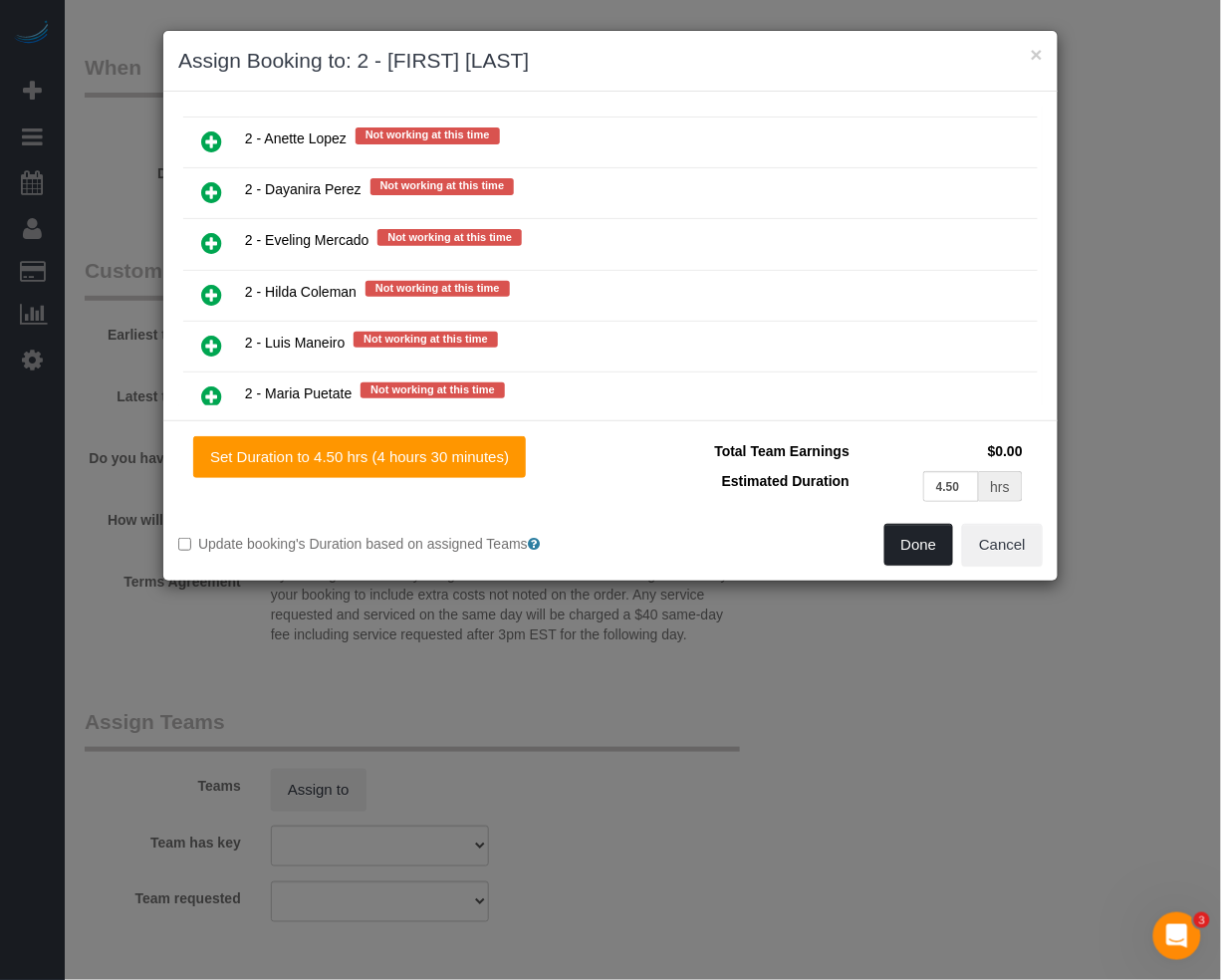 drag, startPoint x: 921, startPoint y: 562, endPoint x: 925, endPoint y: 551, distance: 11.7046999 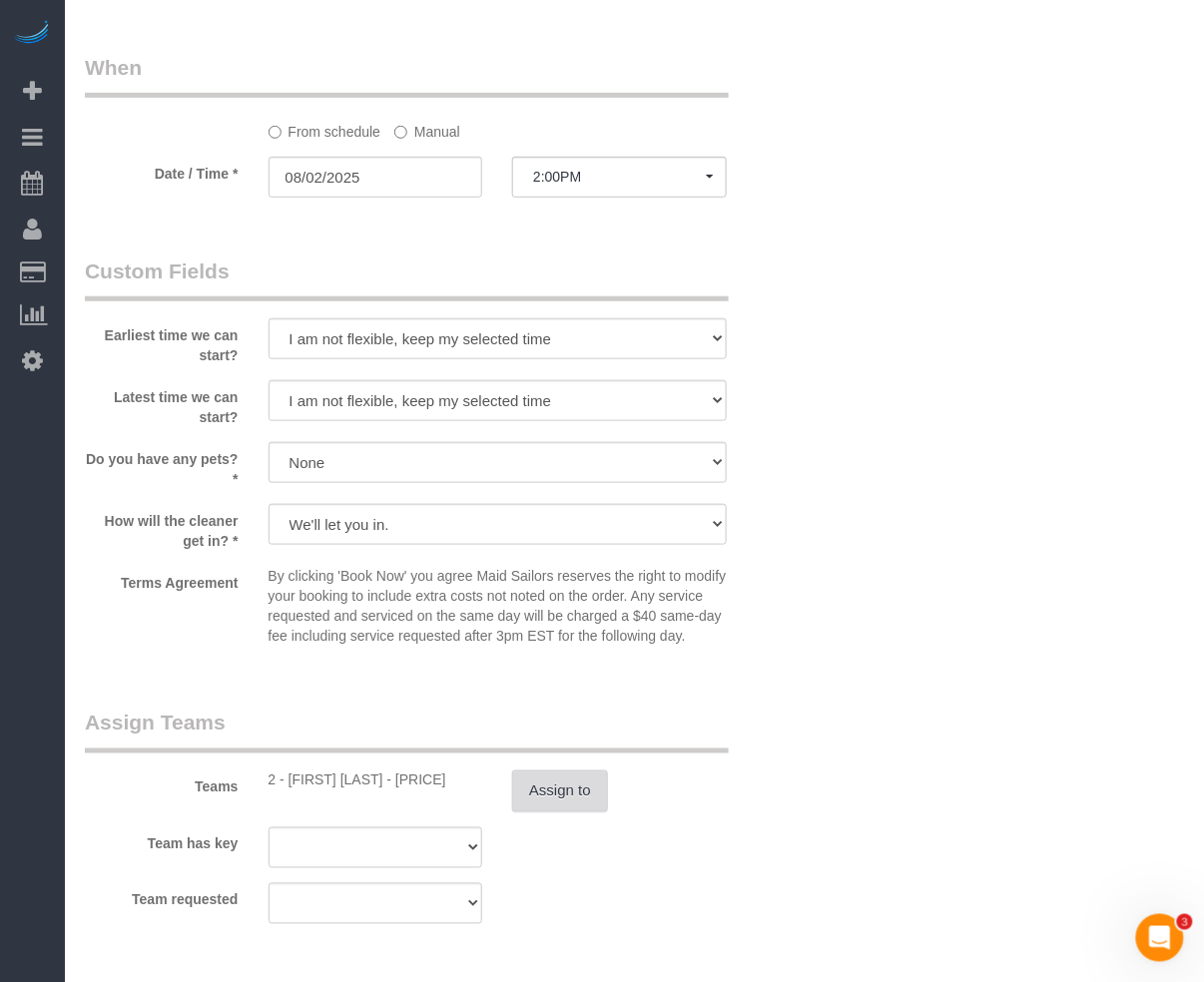 type 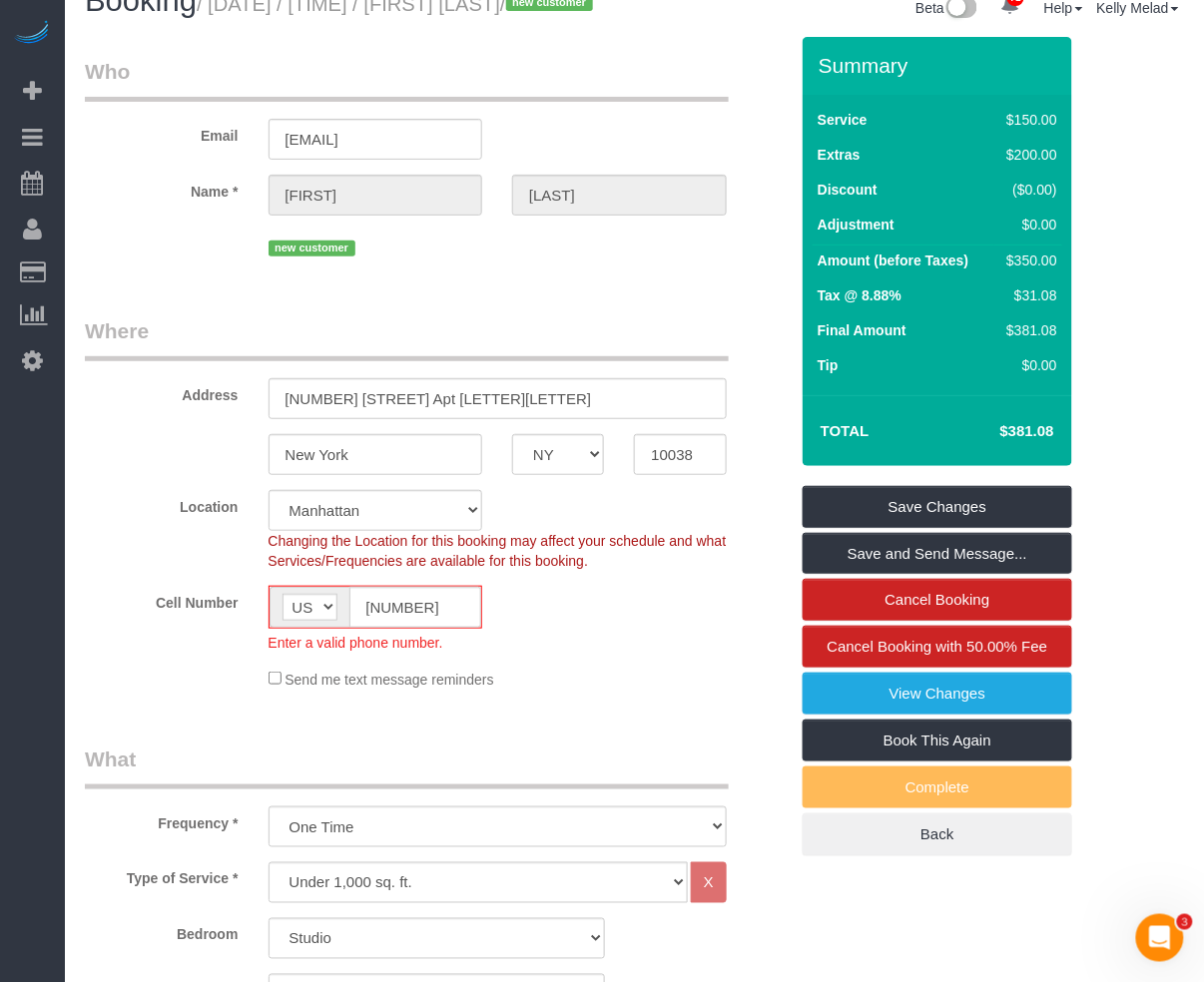 scroll, scrollTop: 0, scrollLeft: 0, axis: both 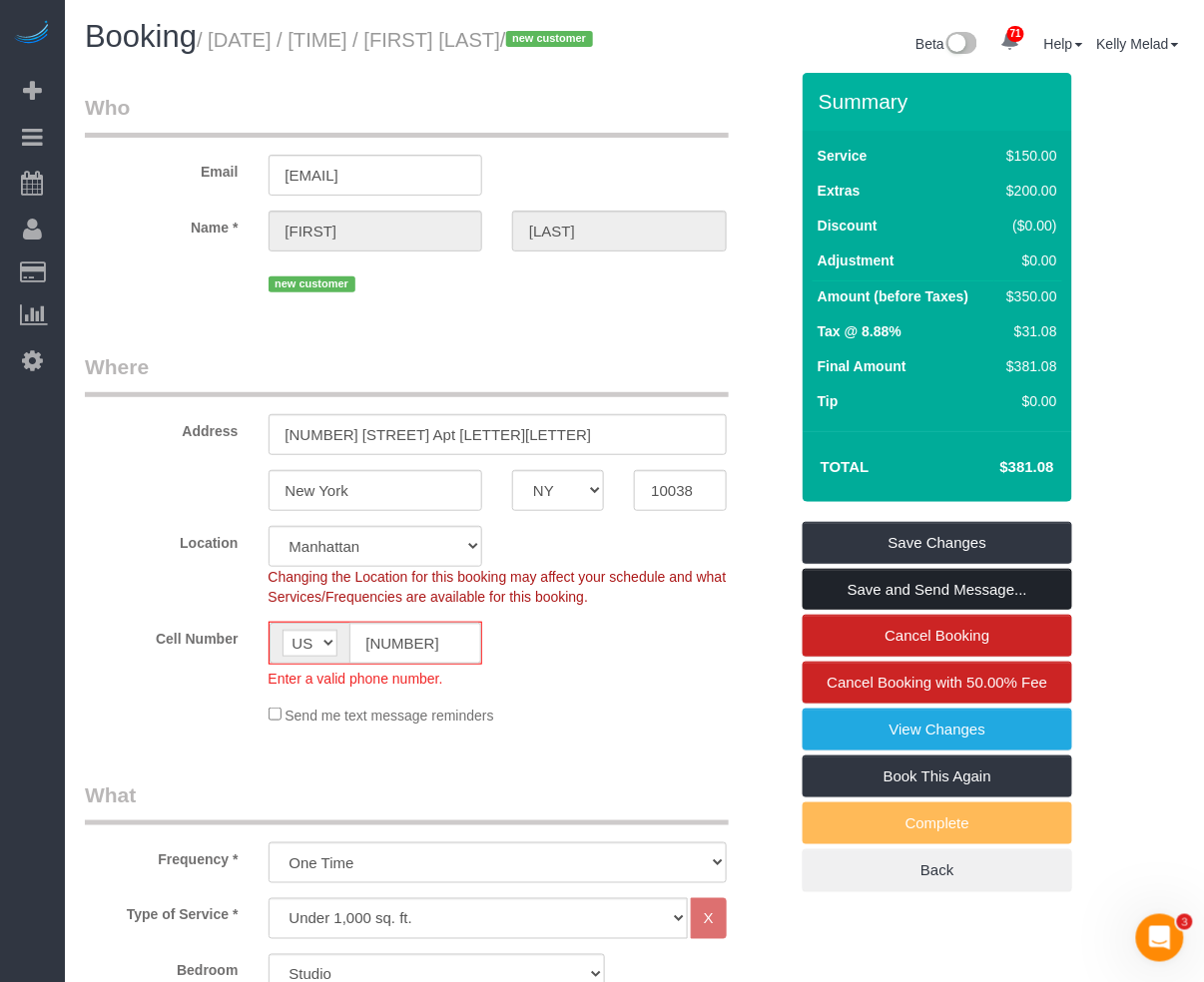 click on "Save and Send Message..." at bounding box center [937, 590] 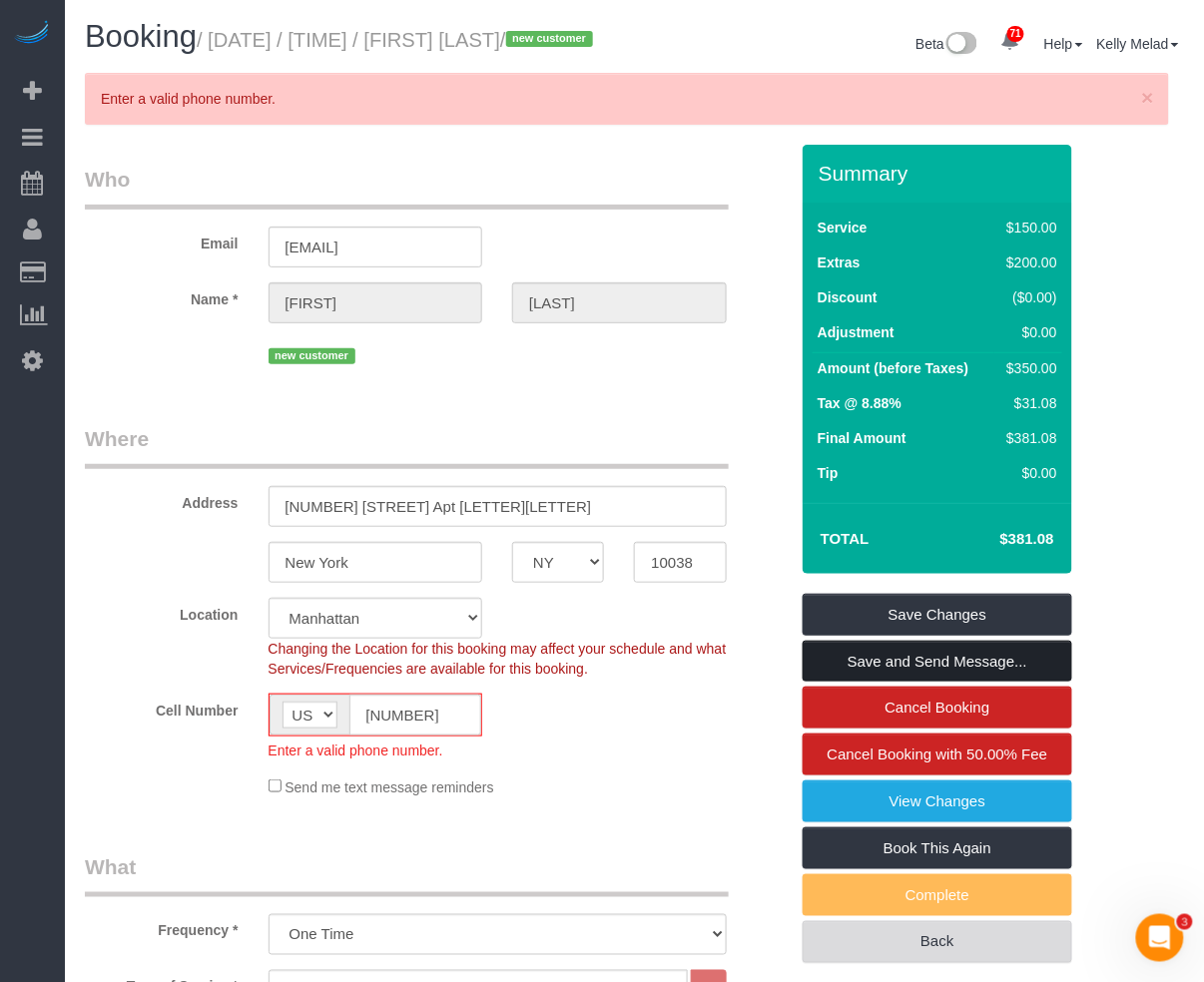scroll, scrollTop: 448, scrollLeft: 0, axis: vertical 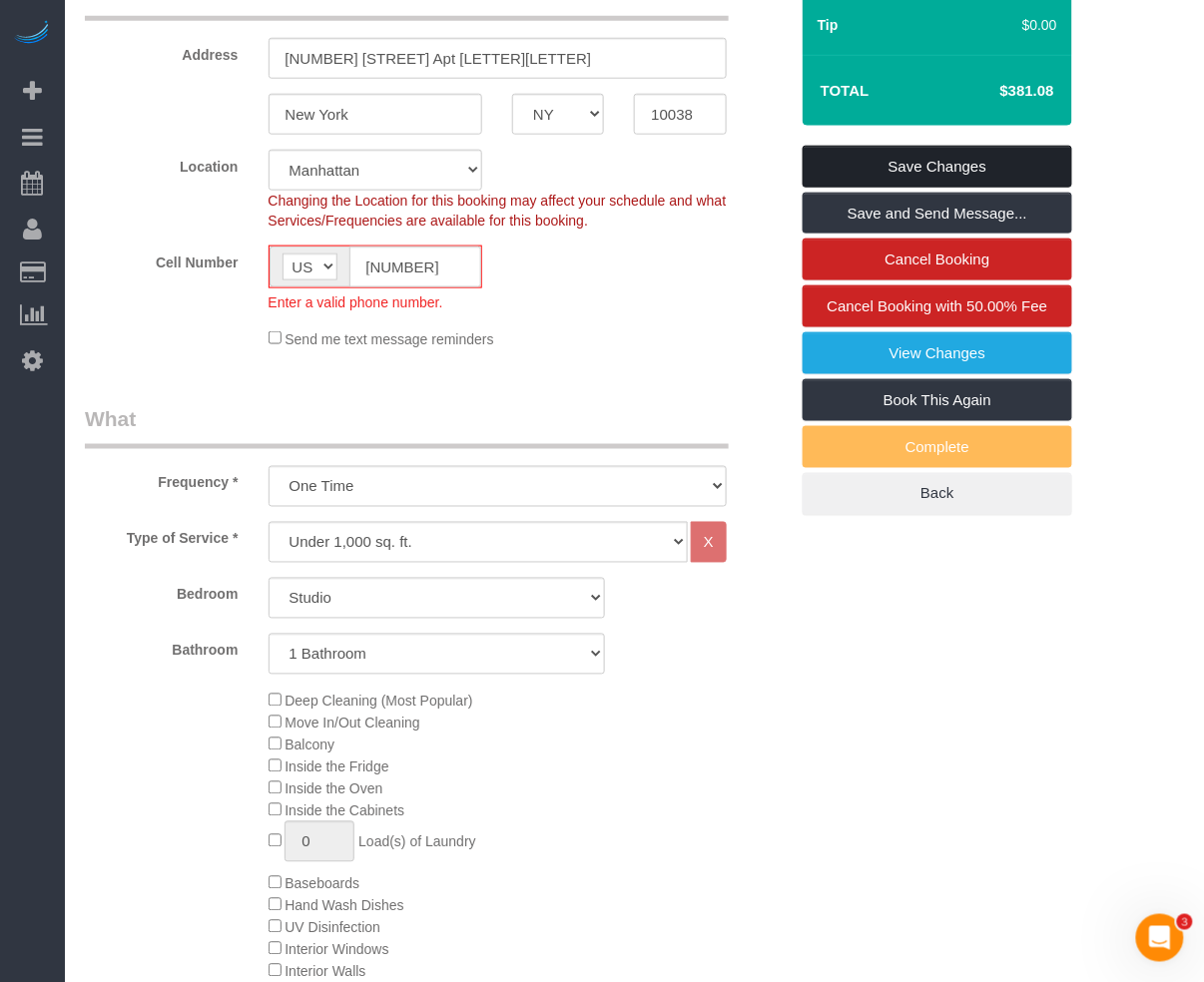 click on "Save Changes" at bounding box center [937, 167] 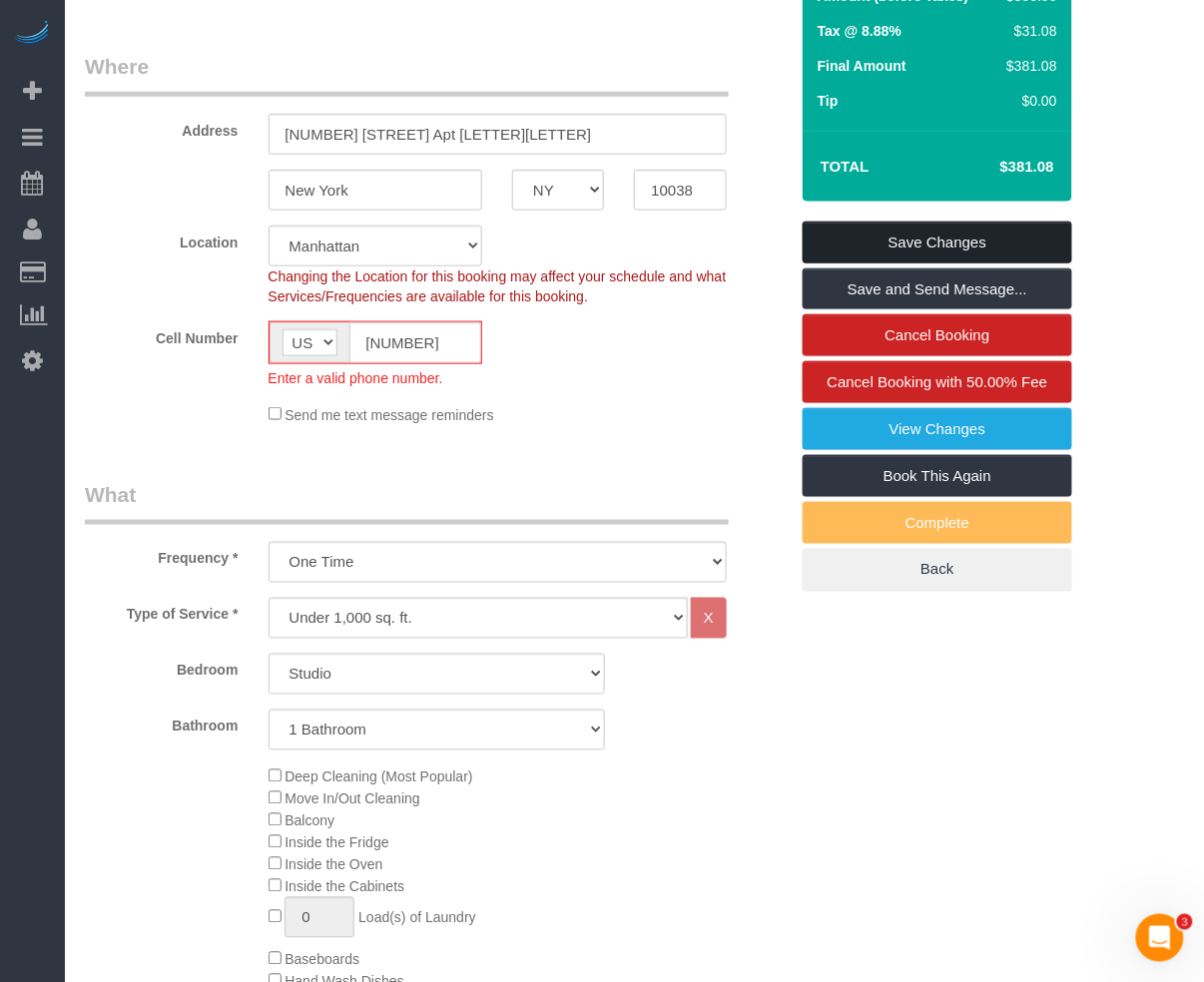 scroll, scrollTop: 399, scrollLeft: 0, axis: vertical 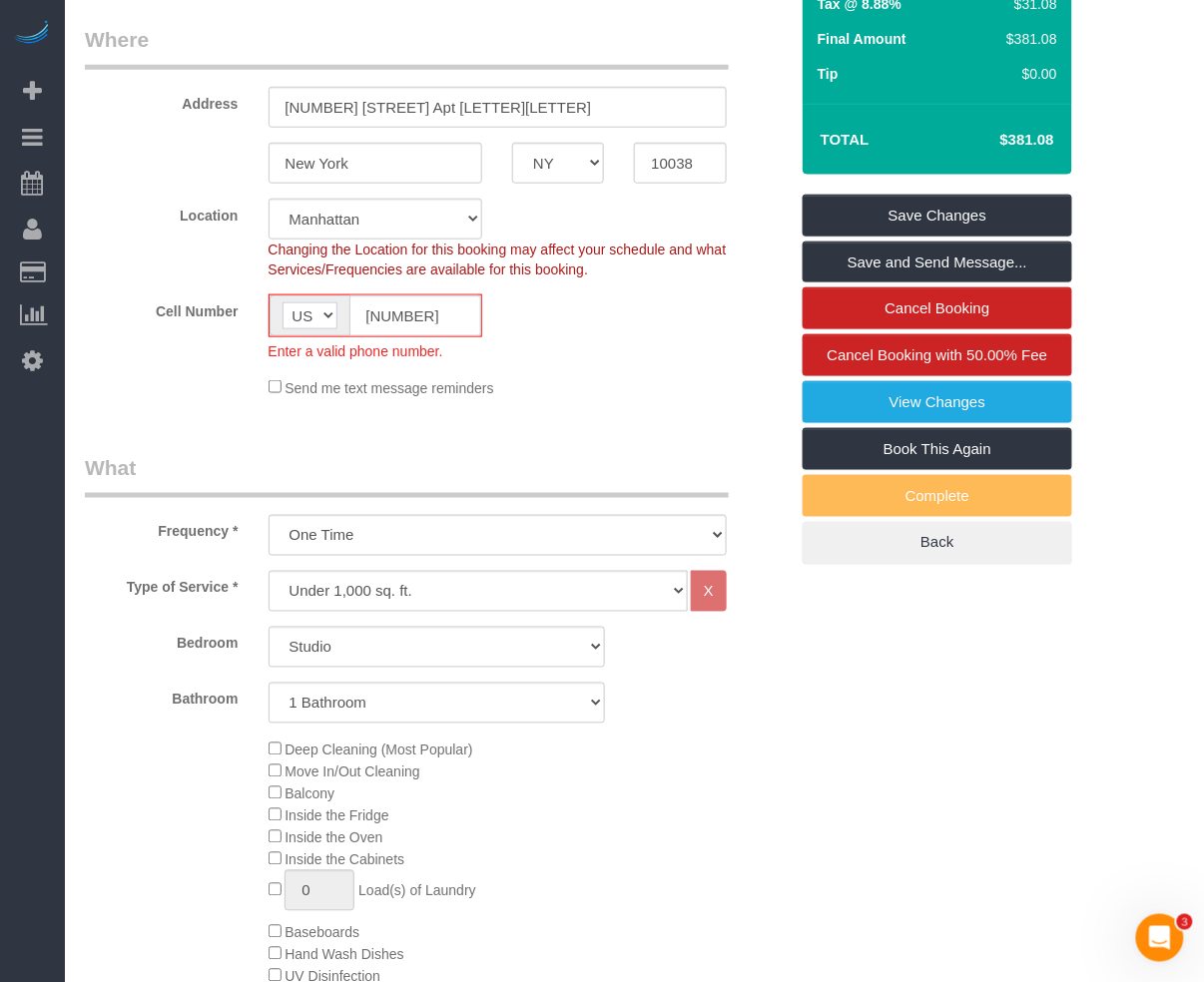 click on "AF AL DZ AD AO AI AQ AG AR AM AW AU AT AZ BS BH BD BB BY BE BZ BJ BM BT BO BA BW BR GB IO BN BG BF BI KH CM CA CV BQ KY CF TD CL CN CX CC CO KM CD CG CK CR HR CU CW CY CZ CI DK DJ DM DO TL EC EG SV GQ ER EE ET FK FO FJ FI FR GF PF TF GA GM GE DE GH GI GR GL GD GP GU GT GG GN GW GY HT HN HK HU IS IN ID IR IQ IE IM IL IT JM JP JE JO KZ KE KI KP KR KW KG LA LV LB LS LR LY LI LT LU MO MK MG MW MY MV ML MT MH MQ MR MU YT MX FM MD MC MN ME MS MA MZ MM NA NR NP NL NC NZ NI NE NG NU NF MP NO OM PK PW PS PA PG PY PE PH PN PL PT PR QA RO RU RW RE AS WS SM ST SA SN RS SC SL SG SK SI SB SO ZA GS SS ES LK BL SH KN LC SX MF PM VC SD SR SJ SZ SE CH SY TW TJ TZ TH TG TK TO TT TN TR TM TC TV UM UG UA AE US UY UZ VU VA VE VN VG VI WF EH YE ZM ZW AX" 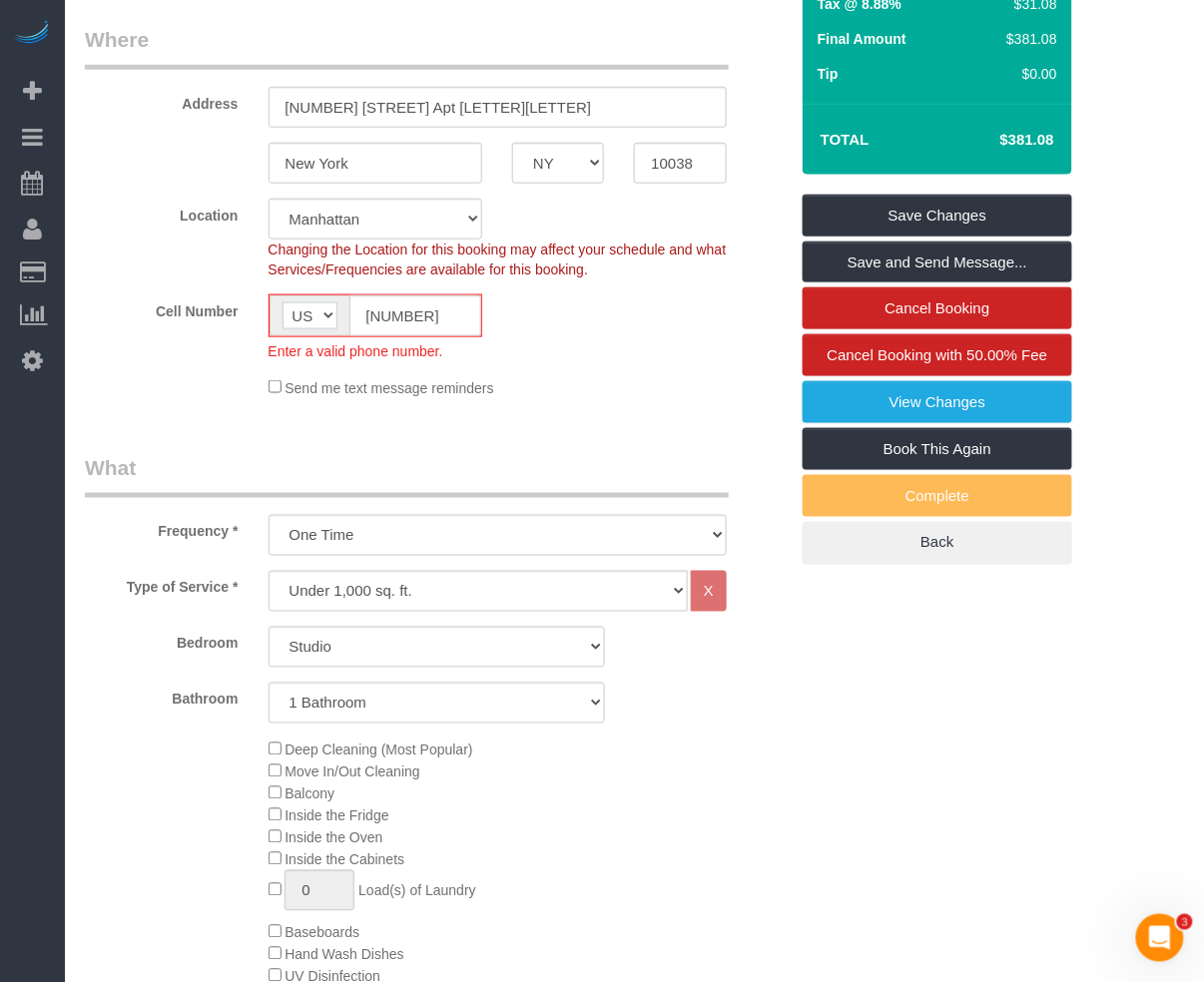 select on "string:KR" 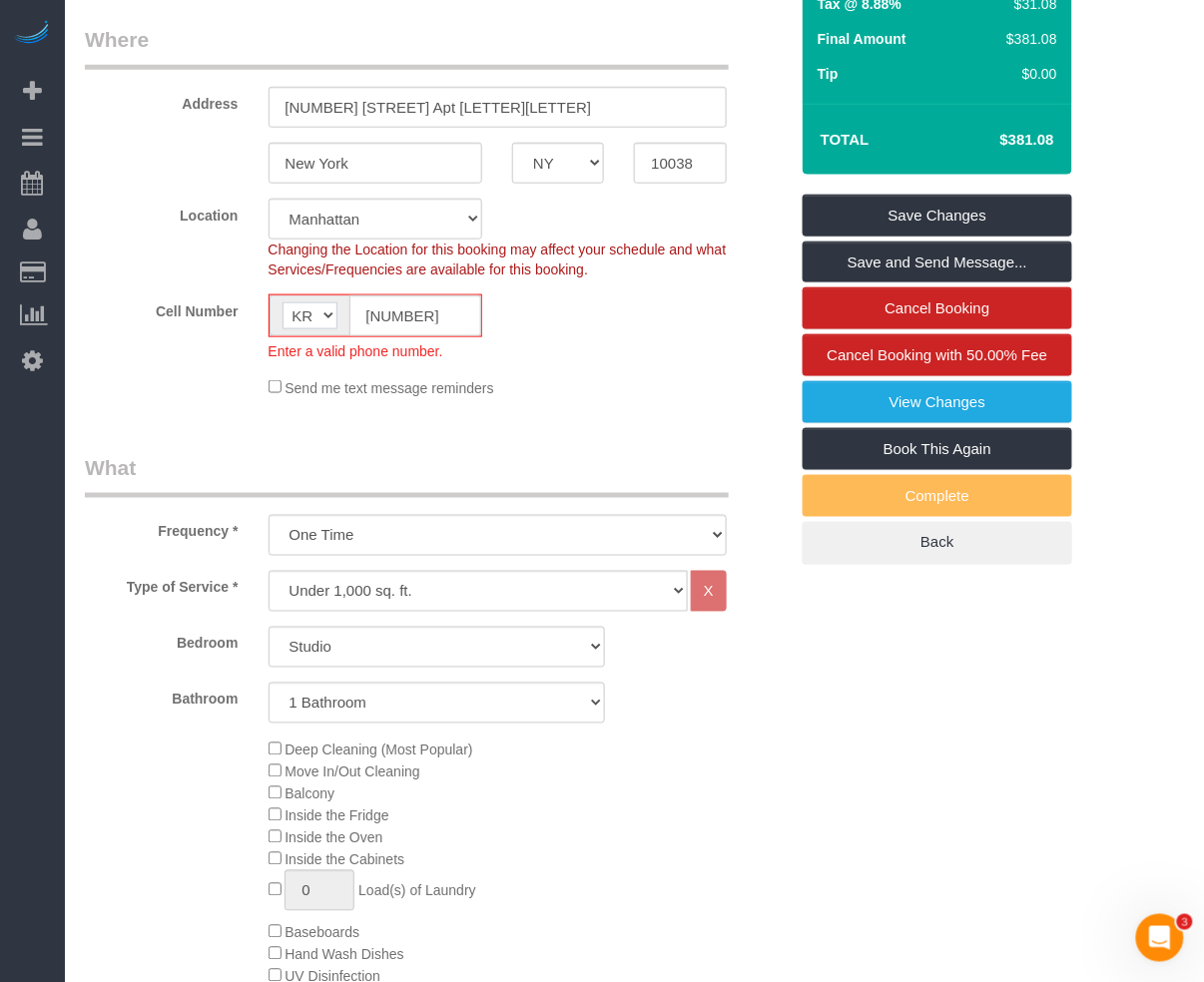 click on "AF AL DZ AD AO AI AQ AG AR AM AW AU AT AZ BS BH BD BB BY BE BZ BJ BM BT BO BA BW BR GB IO BN BG BF BI KH CM CA CV BQ KY CF TD CL CN CX CC CO KM CD CG CK CR HR CU CW CY CZ CI DK DJ DM DO TL EC EG SV GQ ER EE ET FK FO FJ FI FR GF PF TF GA GM GE DE GH GI GR GL GD GP GU GT GG GN GW GY HT HN HK HU IS IN ID IR IQ IE IM IL IT JM JP JE JO KZ KE KI KP KR KW KG LA LV LB LS LR LY LI LT LU MO MK MG MW MY MV ML MT MH MQ MR MU YT MX FM MD MC MN ME MS MA MZ MM NA NR NP NL NC NZ NI NE NG NU NF MP NO OM PK PW PS PA PG PY PE PH PN PL PT PR QA RO RU RW RE AS WS SM ST SA SN RS SC SL SG SK SI SB SO ZA GS SS ES LK BL SH KN LC SX MF PM VC SD SR SJ SZ SE CH SY TW TJ TZ TH TG TK TO TT TN TR TM TC TV UM UG UA AE US UY UZ VU VA VE VN VG VI WF EH YE ZM ZW AX" 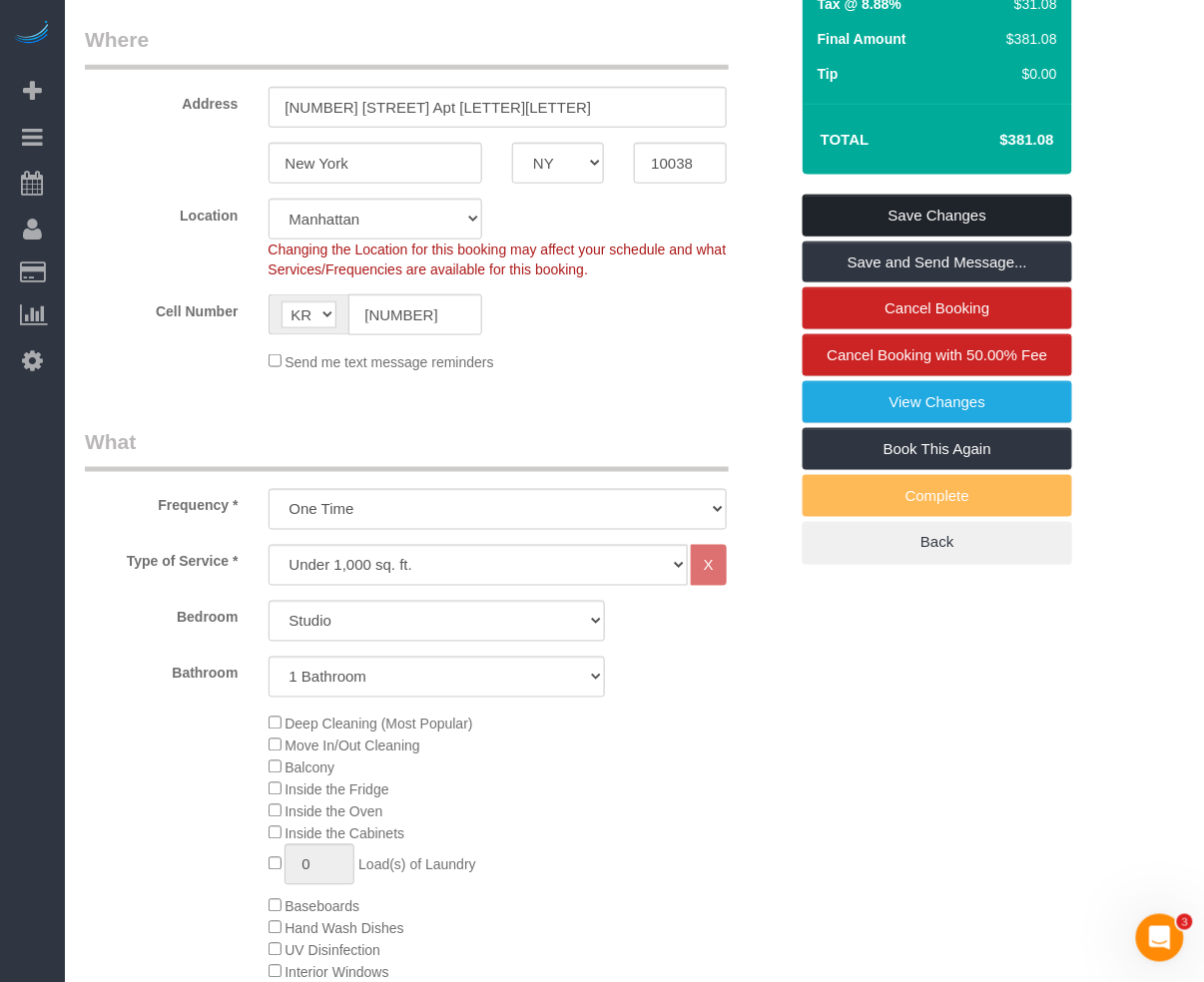 click on "Save Changes" at bounding box center (937, 216) 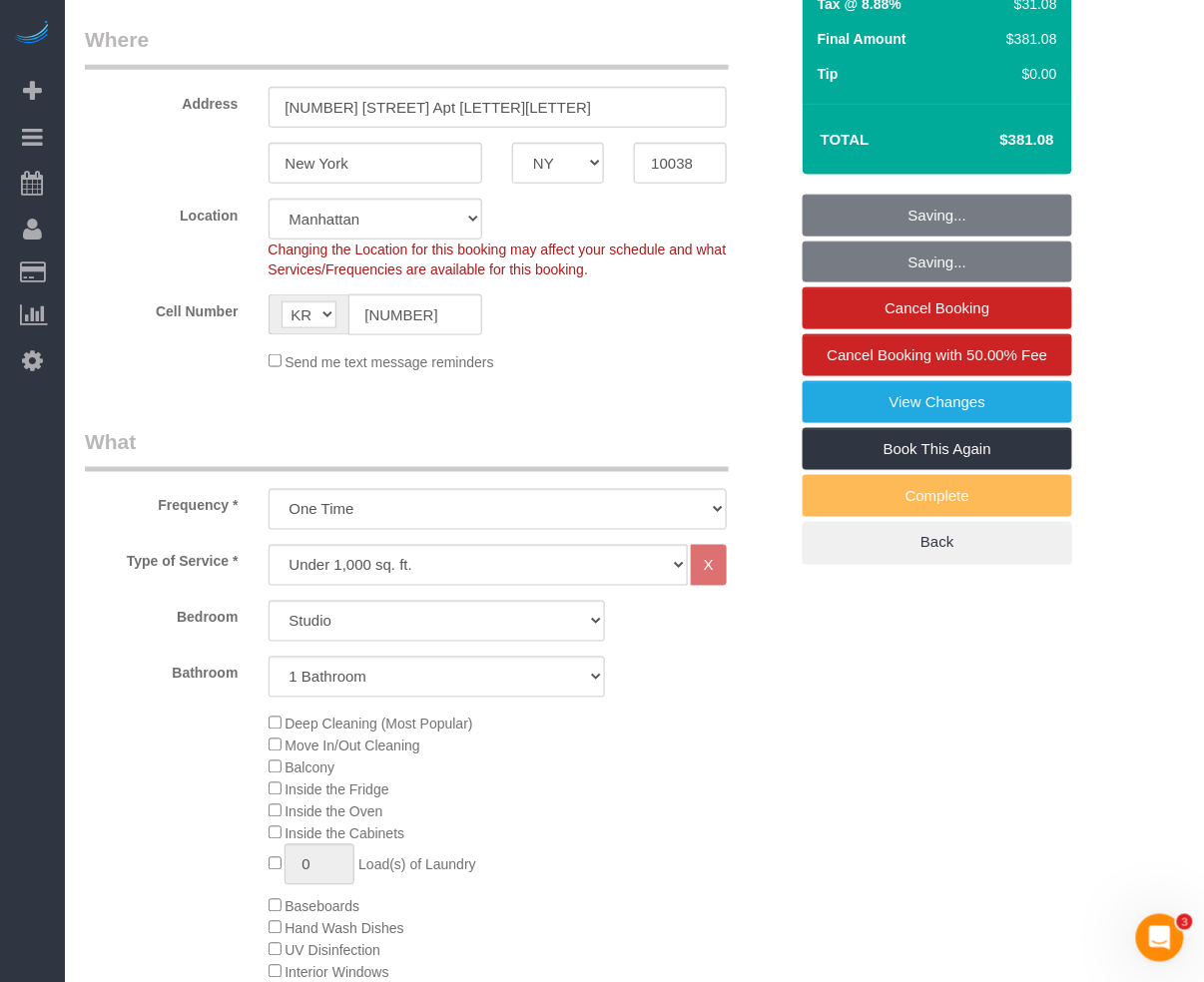 scroll, scrollTop: 327, scrollLeft: 0, axis: vertical 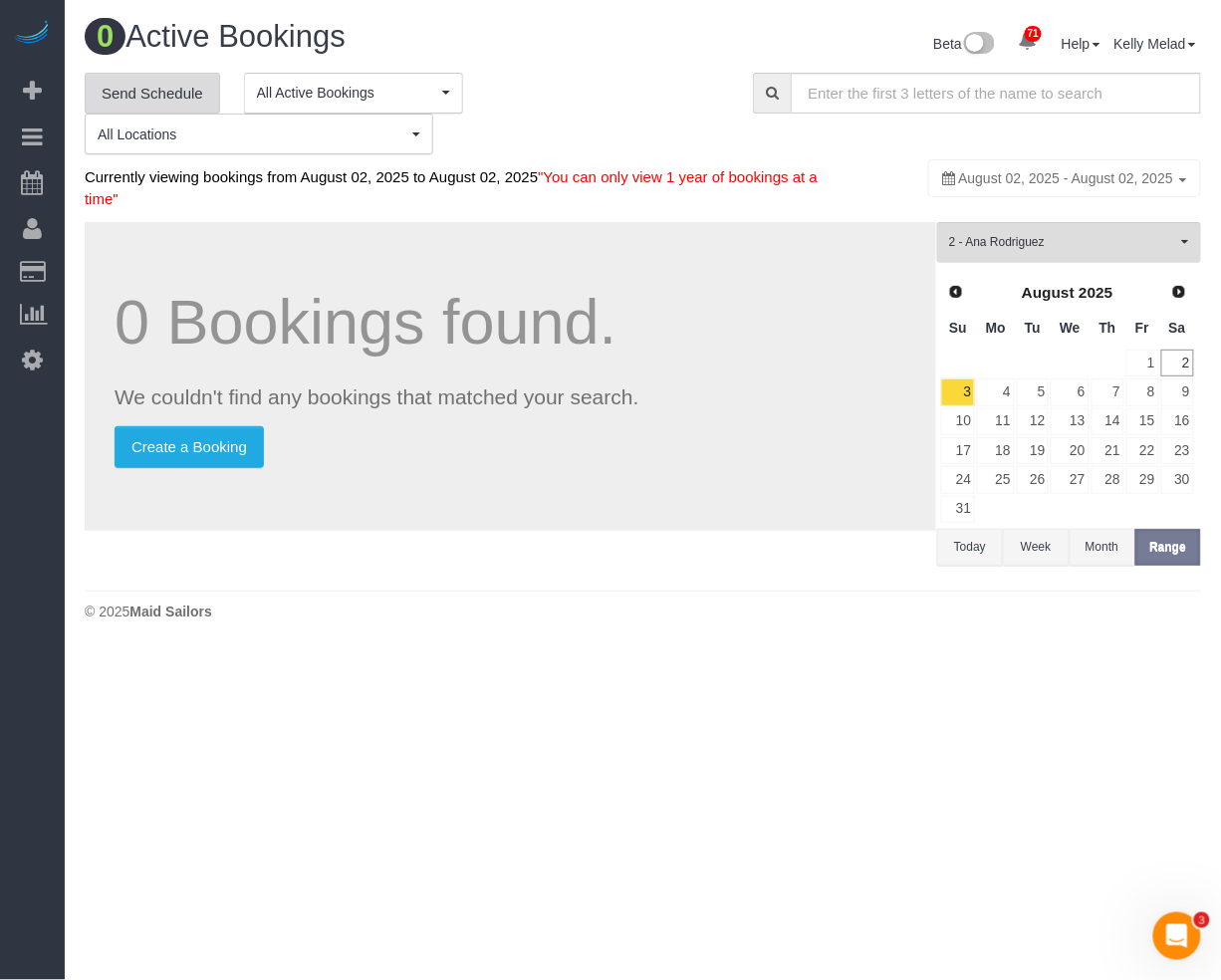click on "Send Schedule" at bounding box center [152, 94] 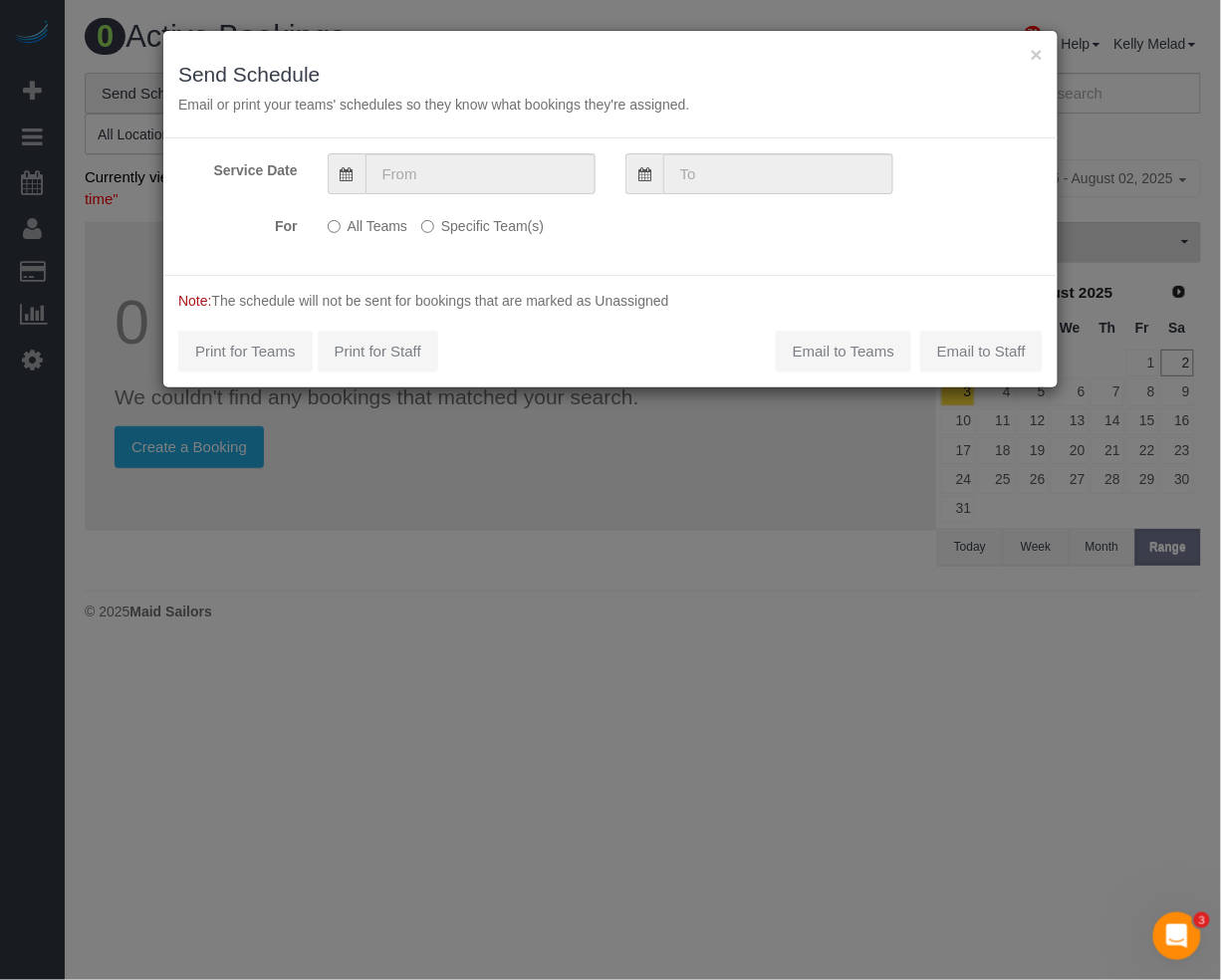 click on "Specific Team(s)" at bounding box center [482, 222] 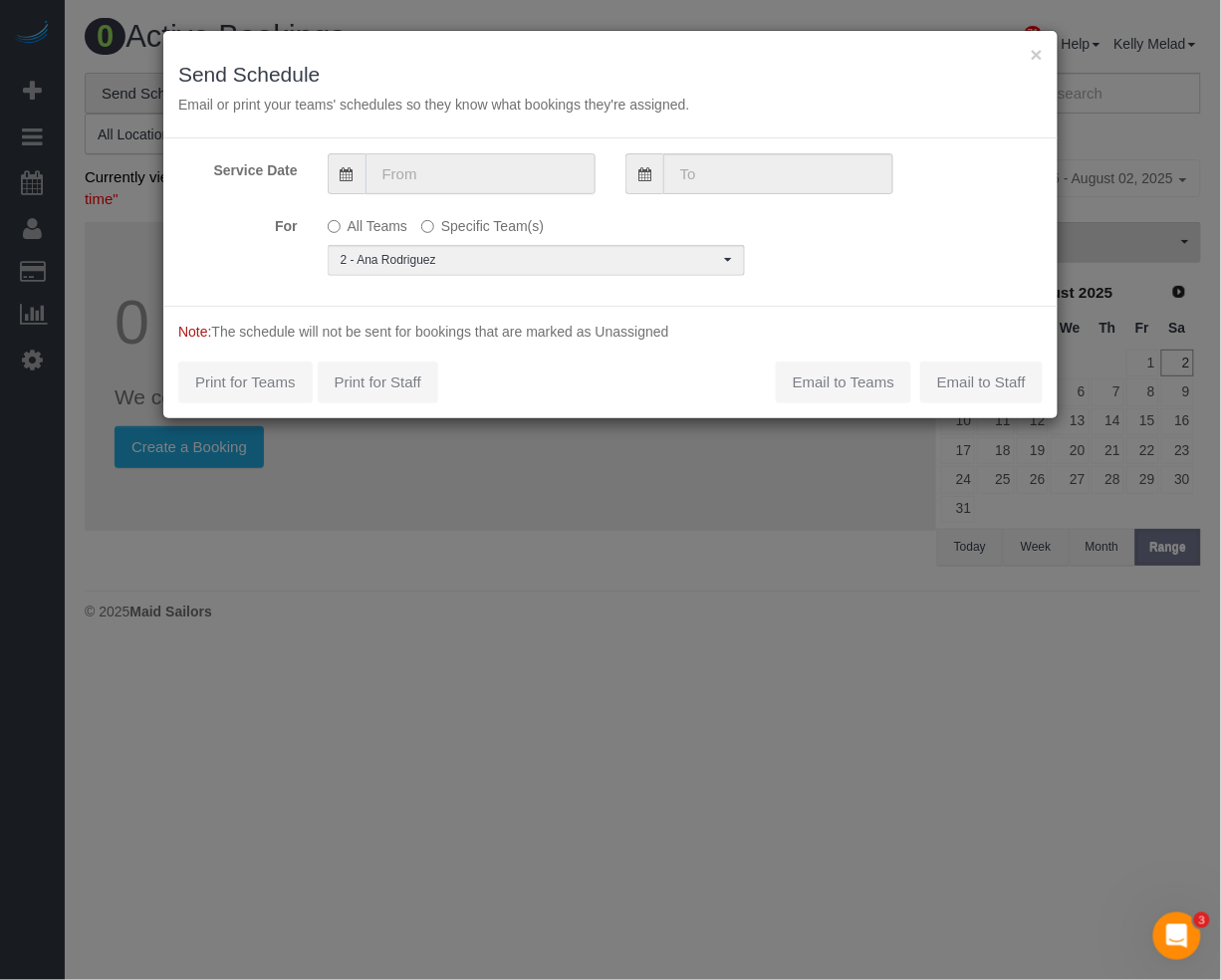 click at bounding box center (480, 173) 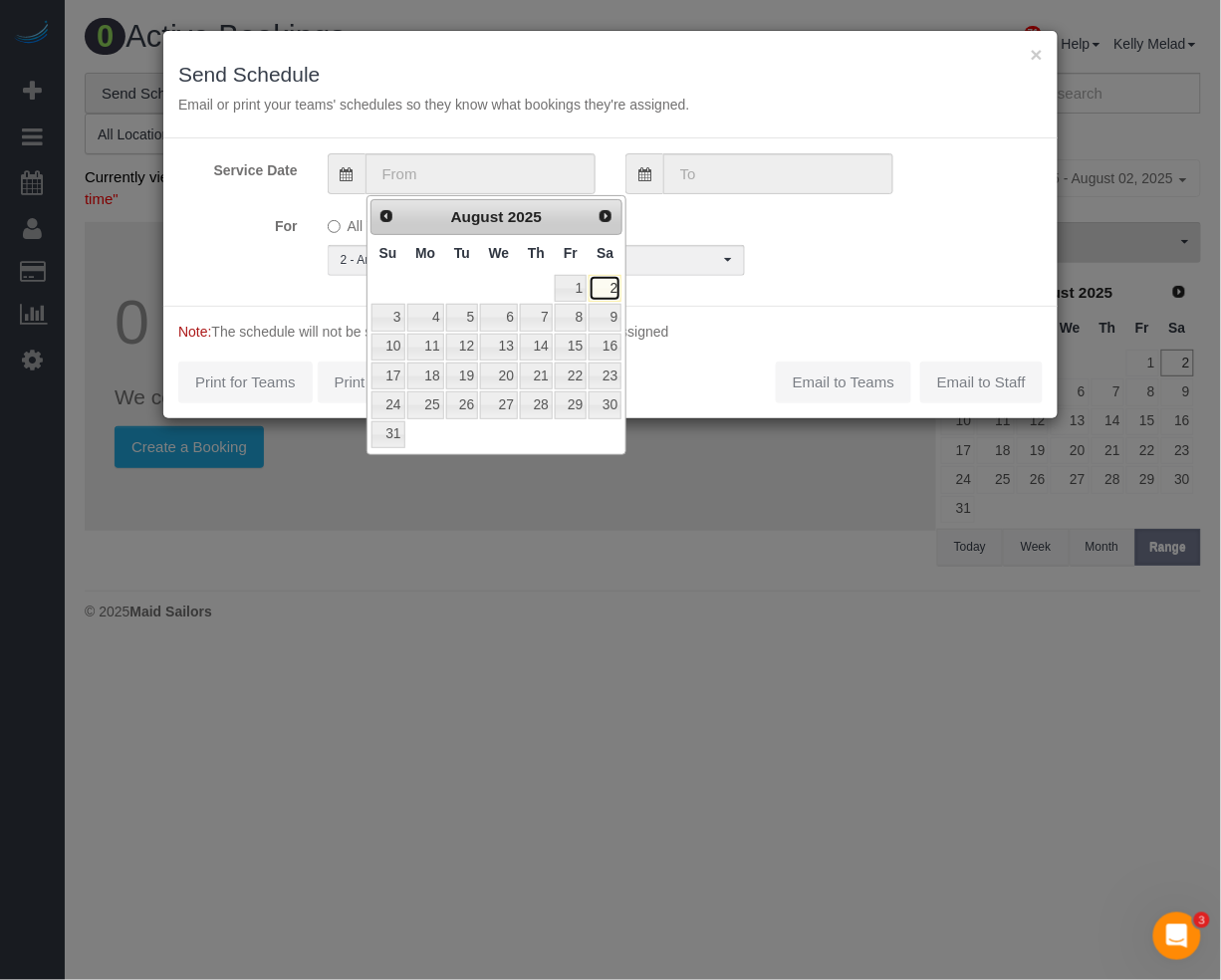 click on "2" at bounding box center [605, 288] 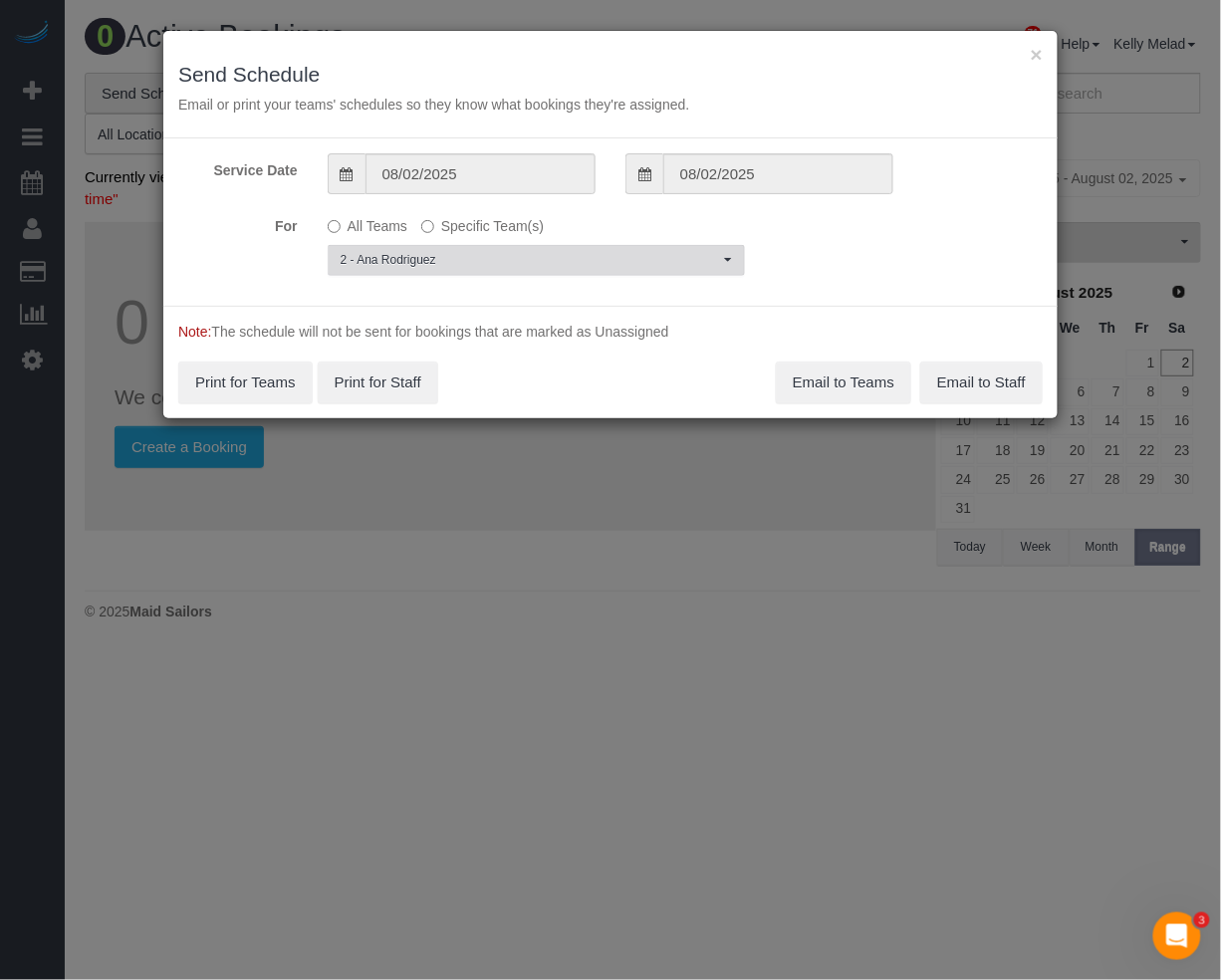 click on "2 - Ana Rodriguez" at bounding box center (530, 260) 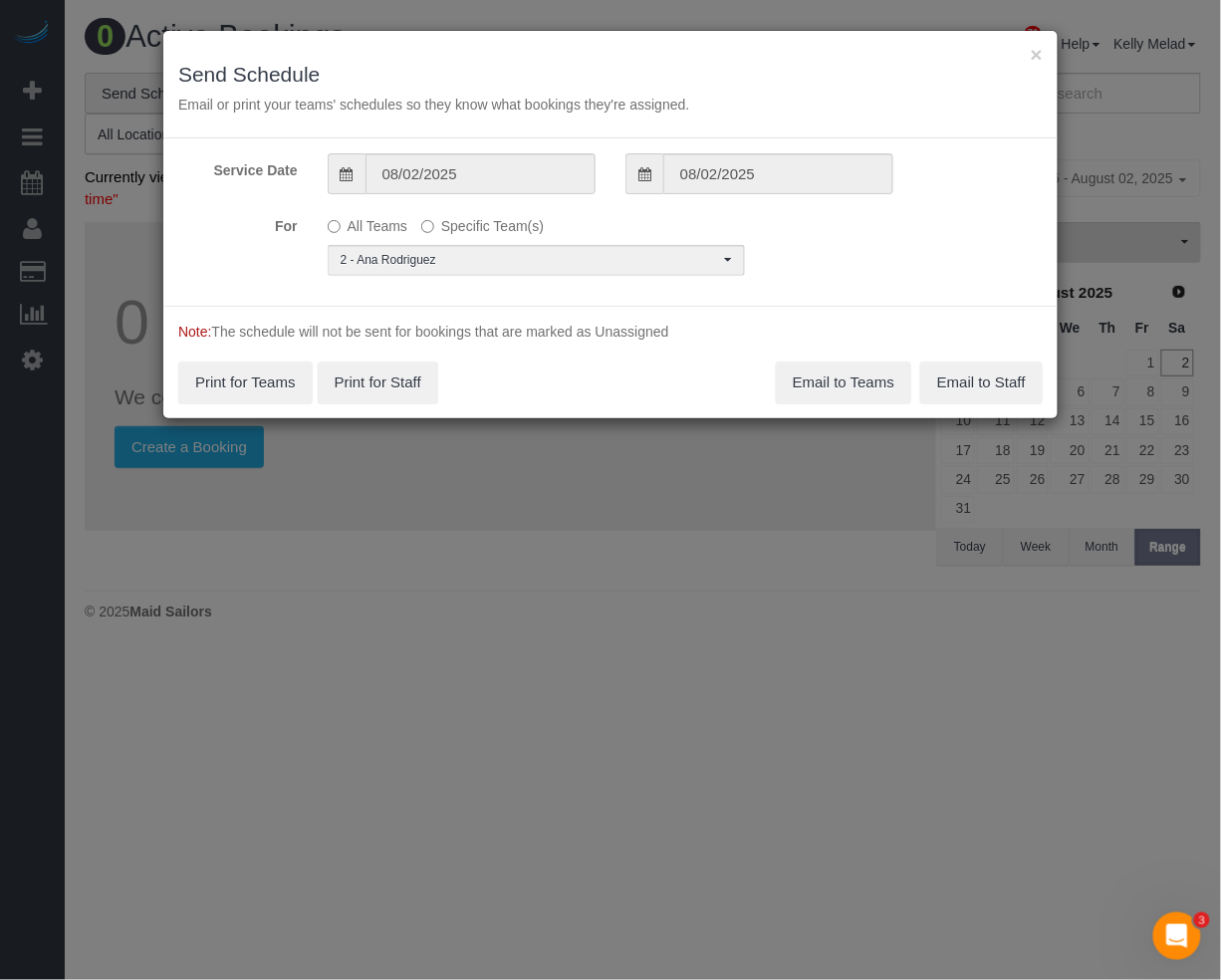 scroll, scrollTop: 1368, scrollLeft: 0, axis: vertical 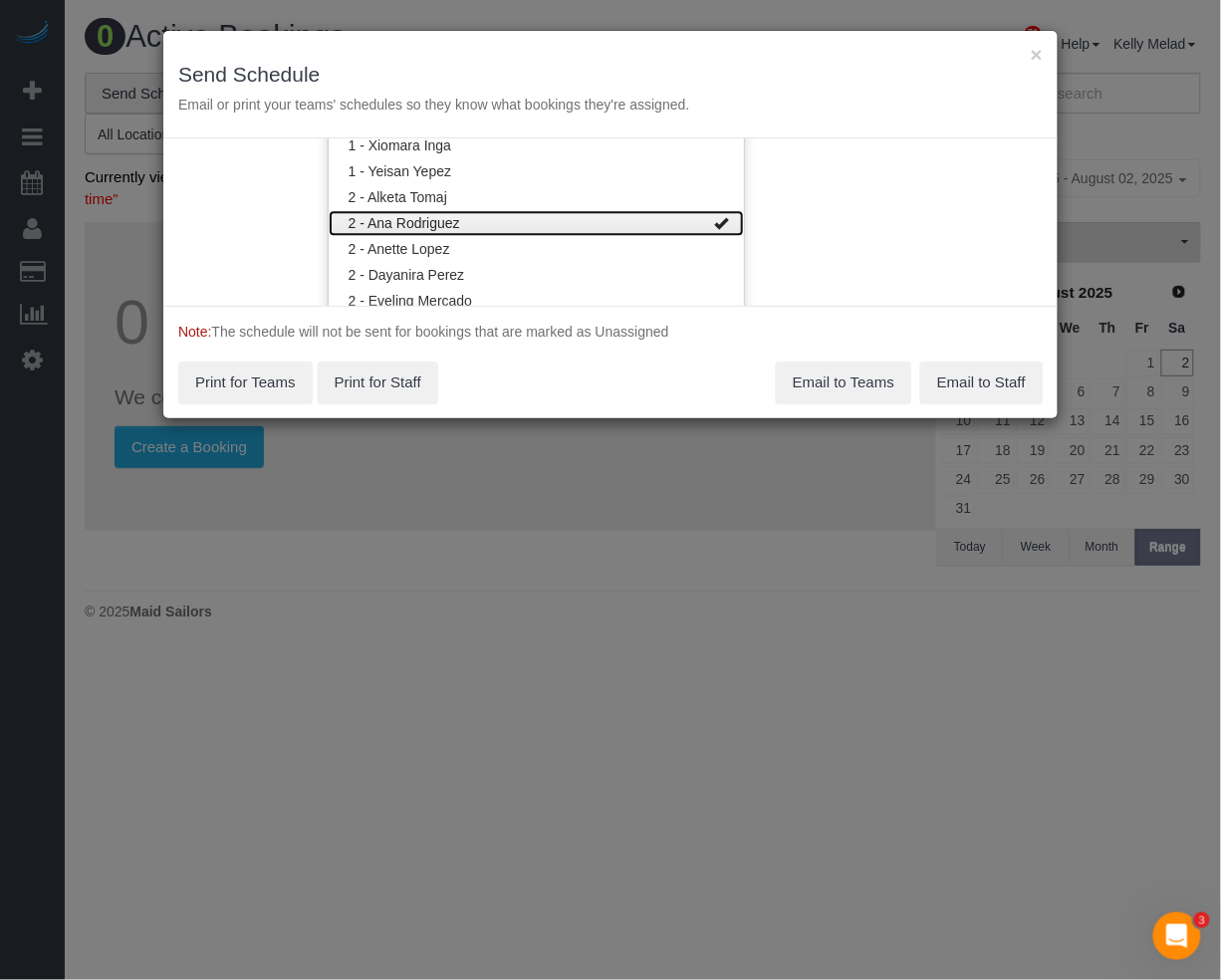 click at bounding box center (722, 223) 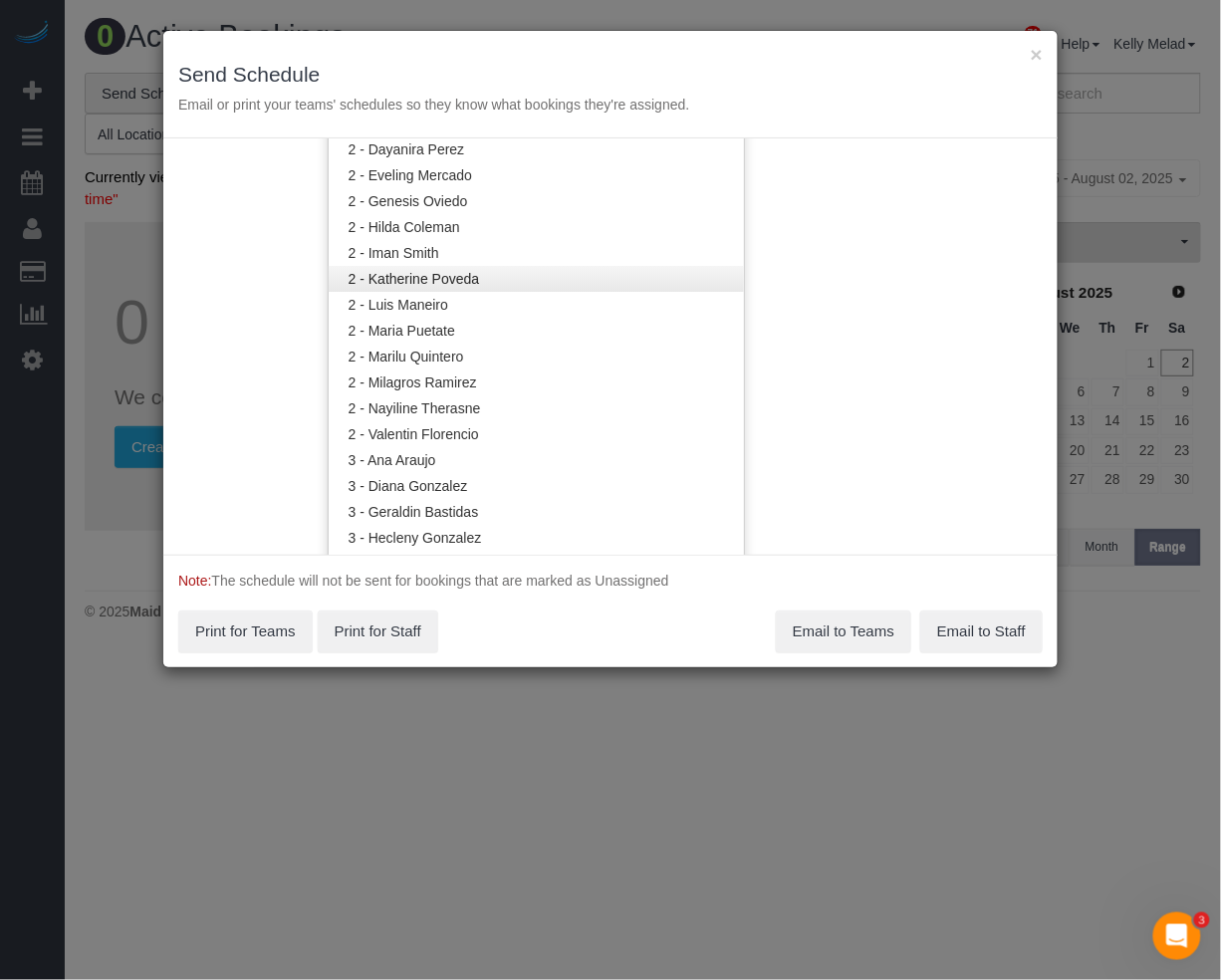 scroll, scrollTop: 1502, scrollLeft: 0, axis: vertical 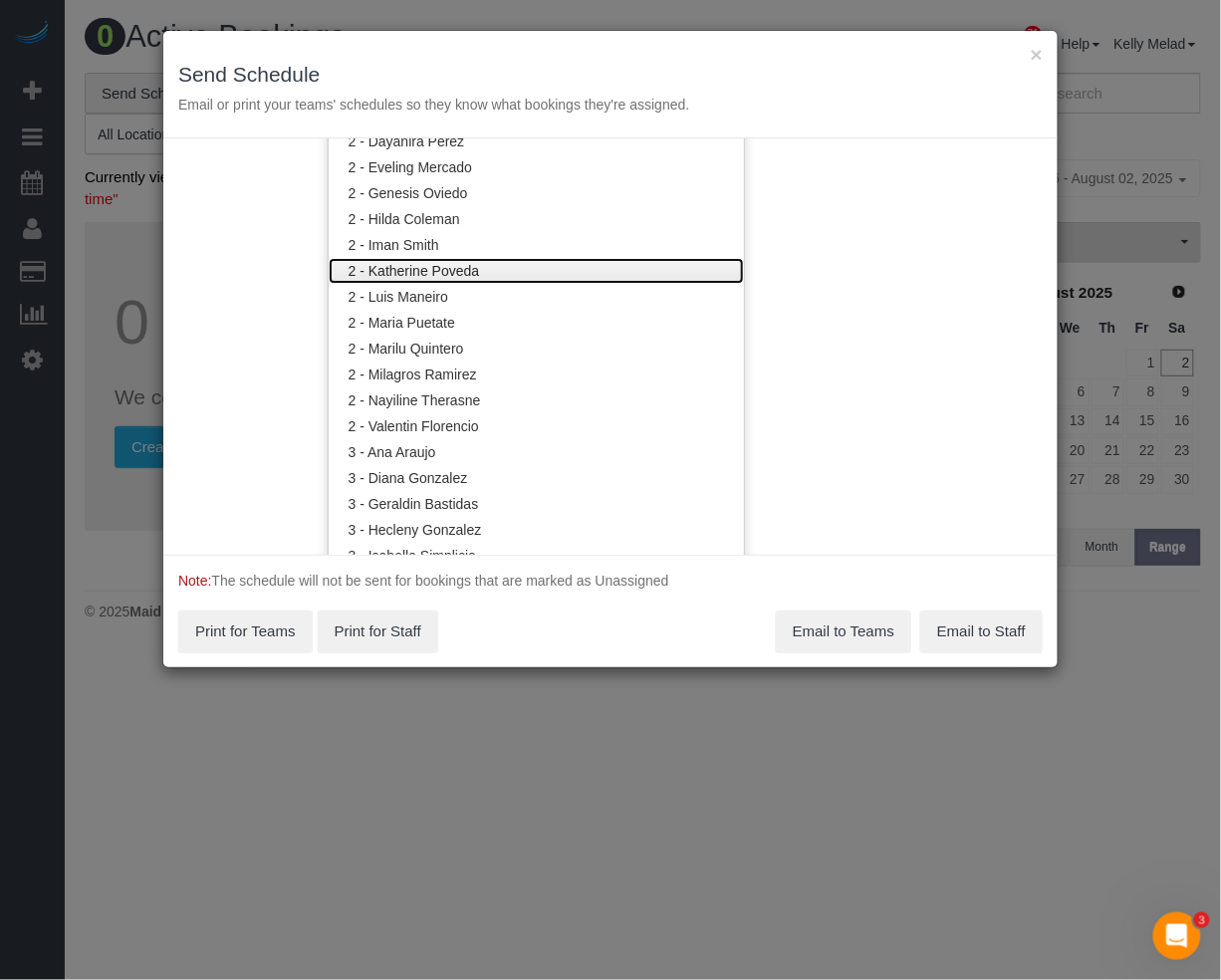 click on "2 - Katherine Poveda" at bounding box center (536, 271) 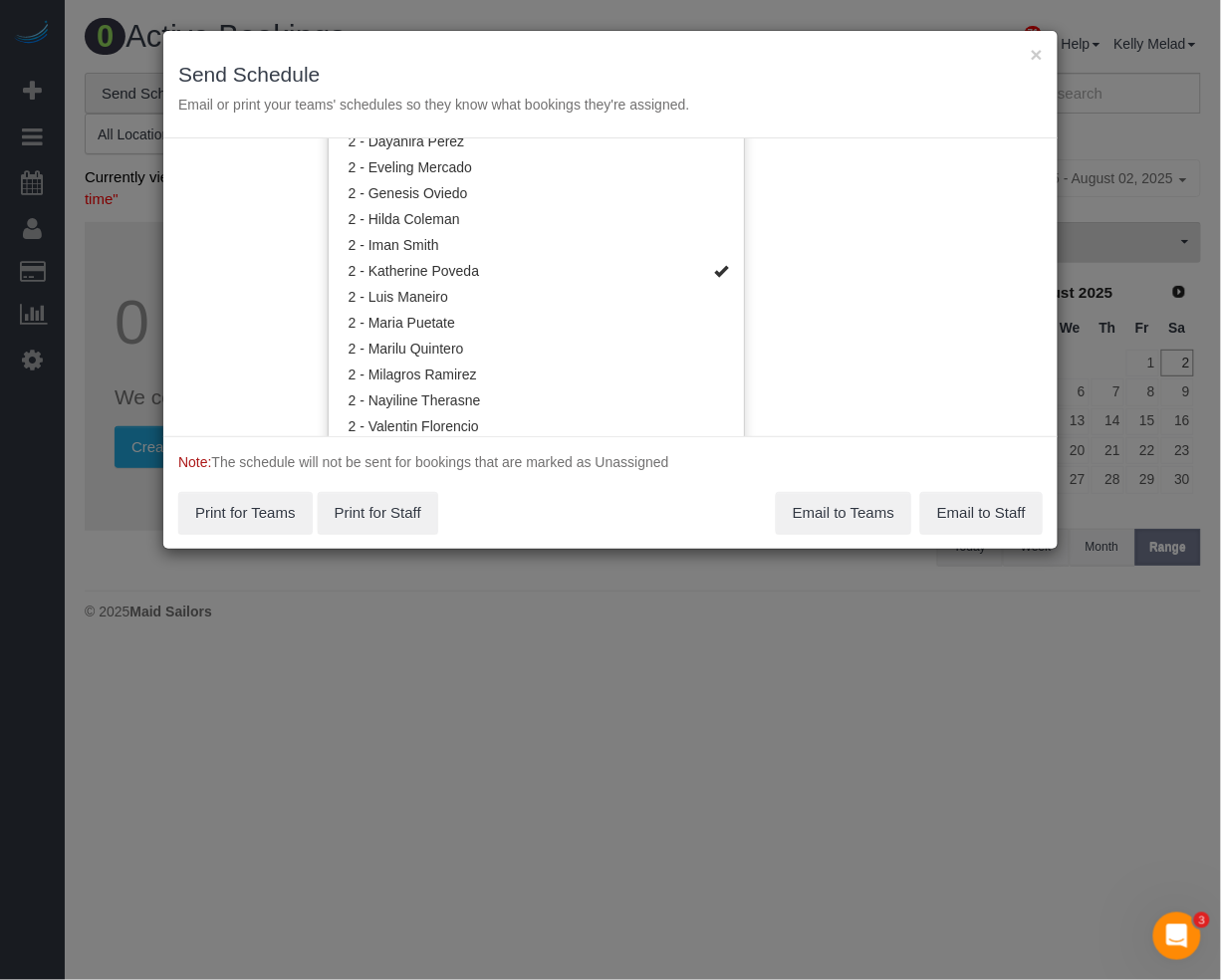 click on "Service Date
[DATE]
[DATE]
For
All Teams
Specific Team(s)
2 - [FIRST] [LAST]
Choose Team(s)
* - [INITIALS]
* [FIRST] [LAST] - Test
0 - [FIRST] [LAST]
0 - [FIRST] [LAST]" at bounding box center [610, 287] 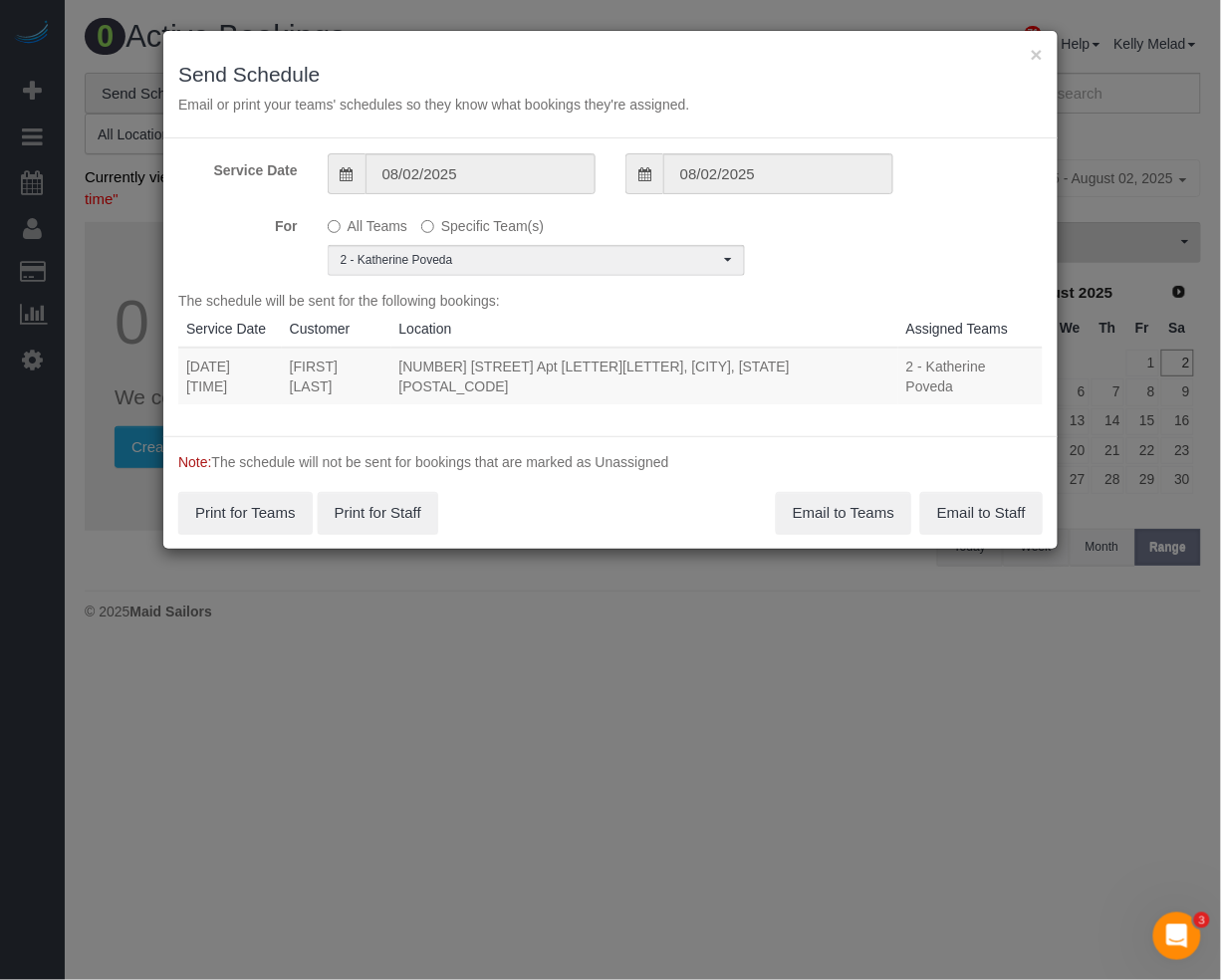 scroll, scrollTop: 0, scrollLeft: 0, axis: both 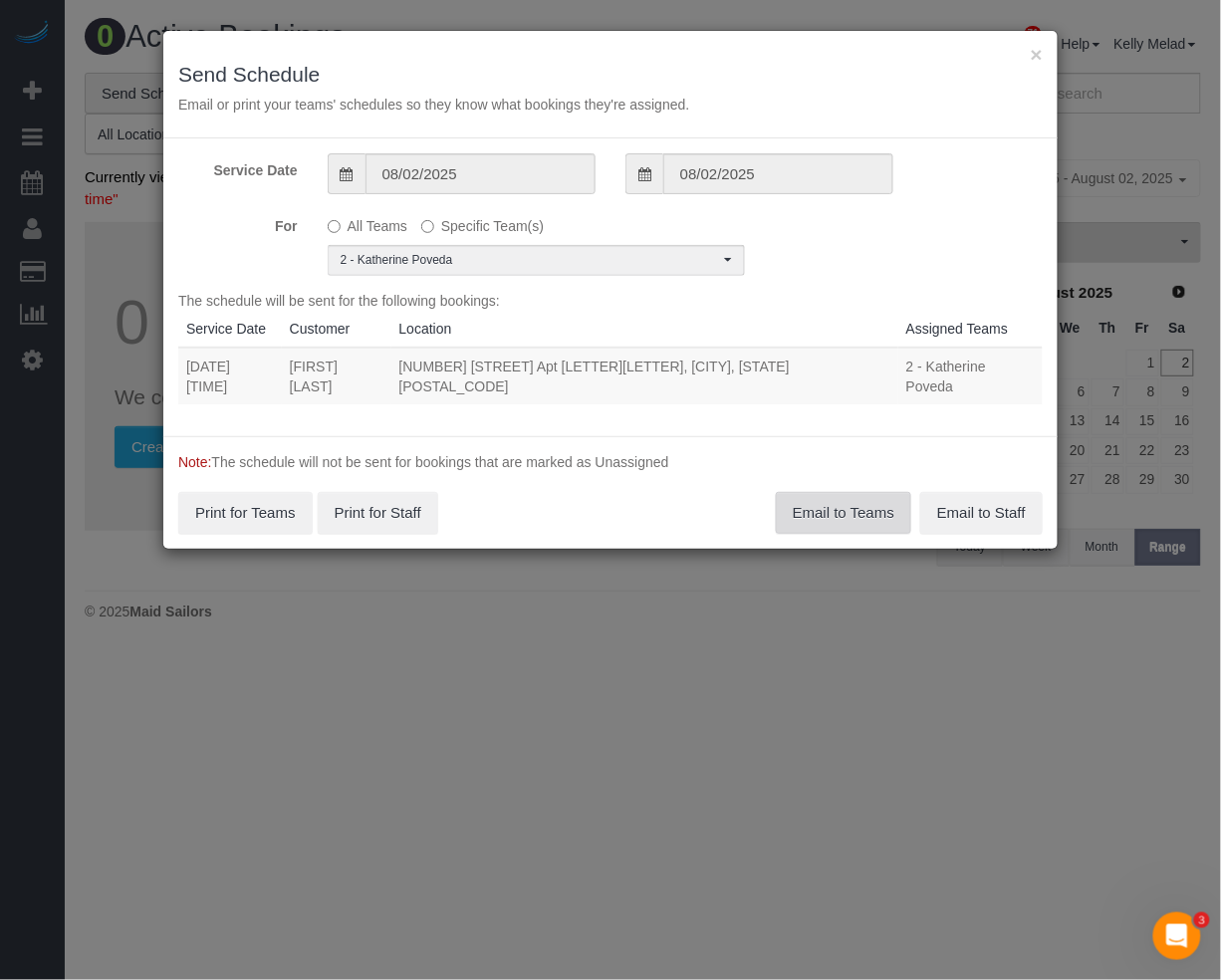 click on "Email to Teams" at bounding box center (844, 513) 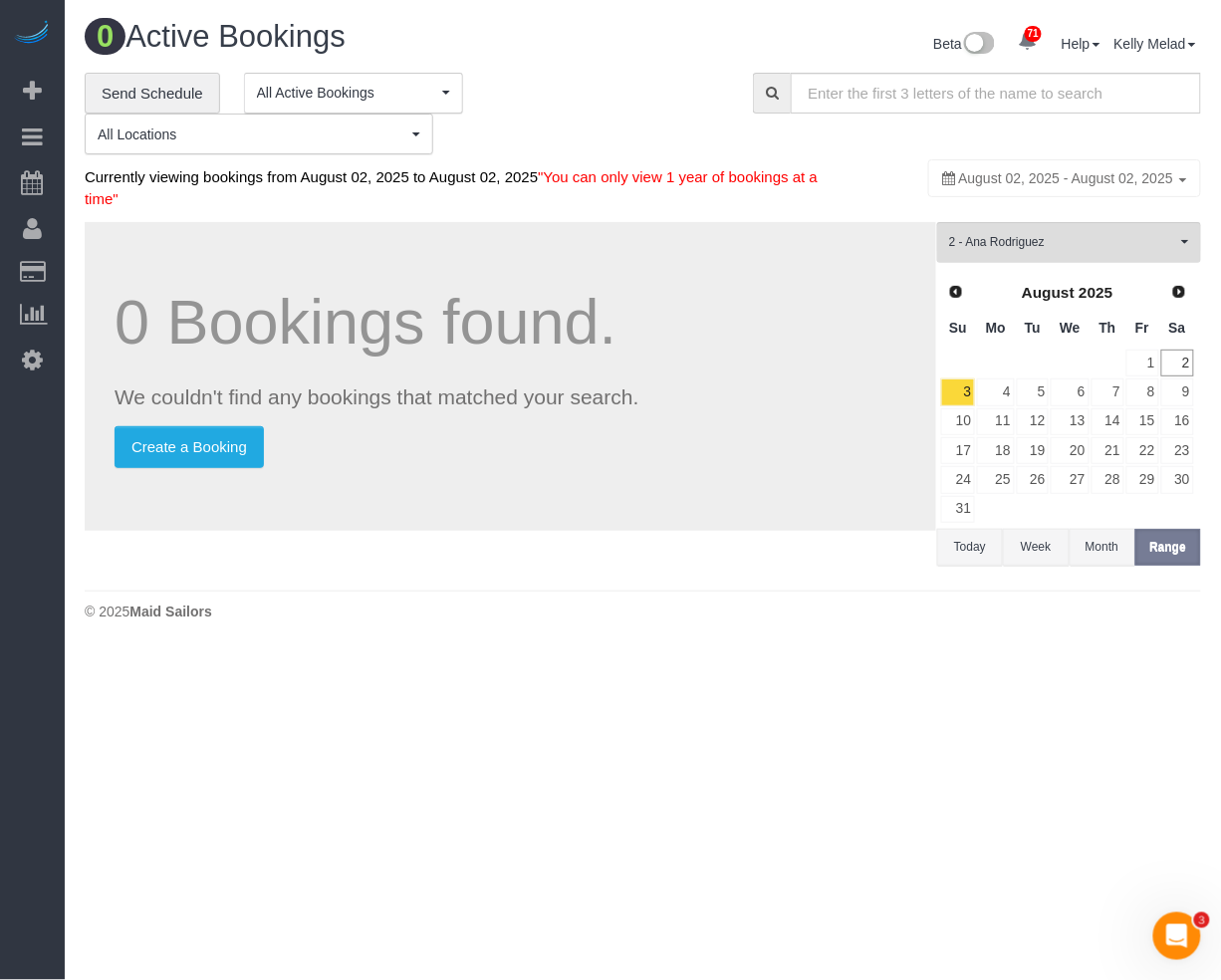 click on "71
Beta
Your Notifications
You have 0 alerts
×
You have 5  to charge for 08/01/2025
×
You have 1  to charge for 07/31/2025
×
You have 4  to charge for 07/30/2025
×" at bounding box center [610, 490] 